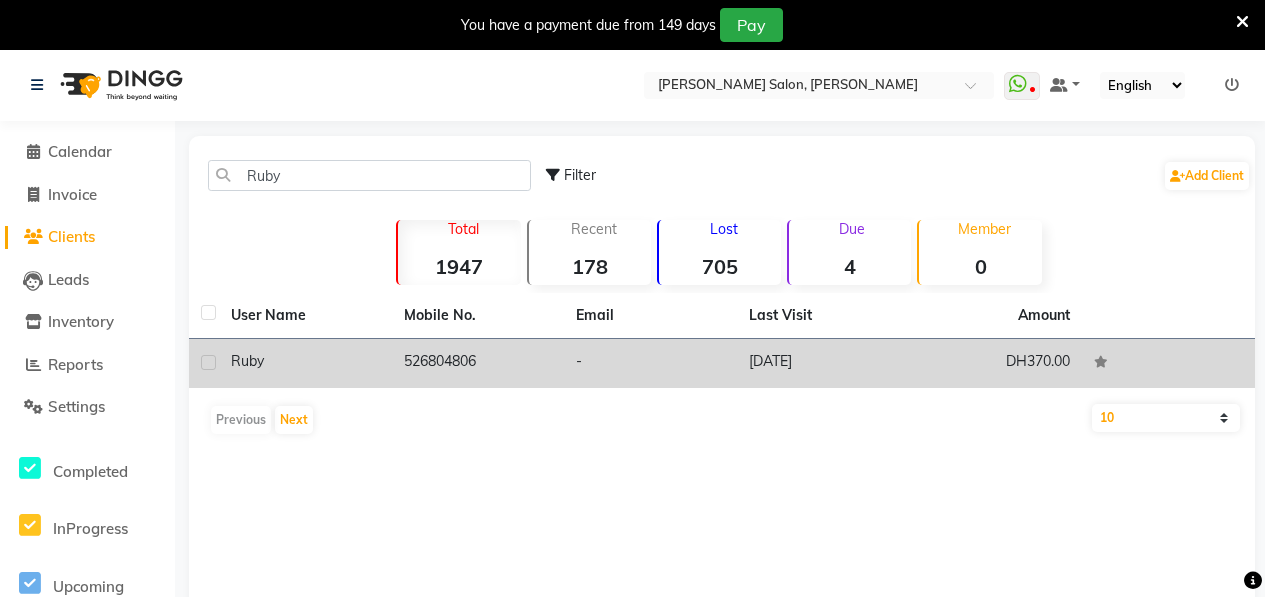 scroll, scrollTop: 0, scrollLeft: 0, axis: both 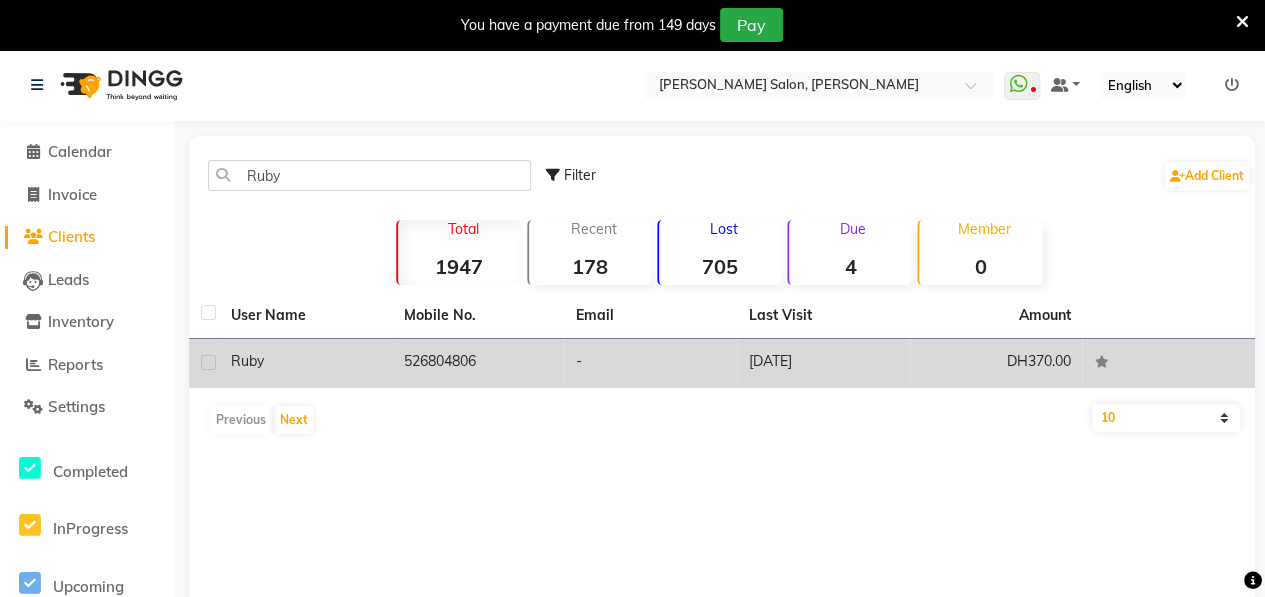 click on "Ruby" 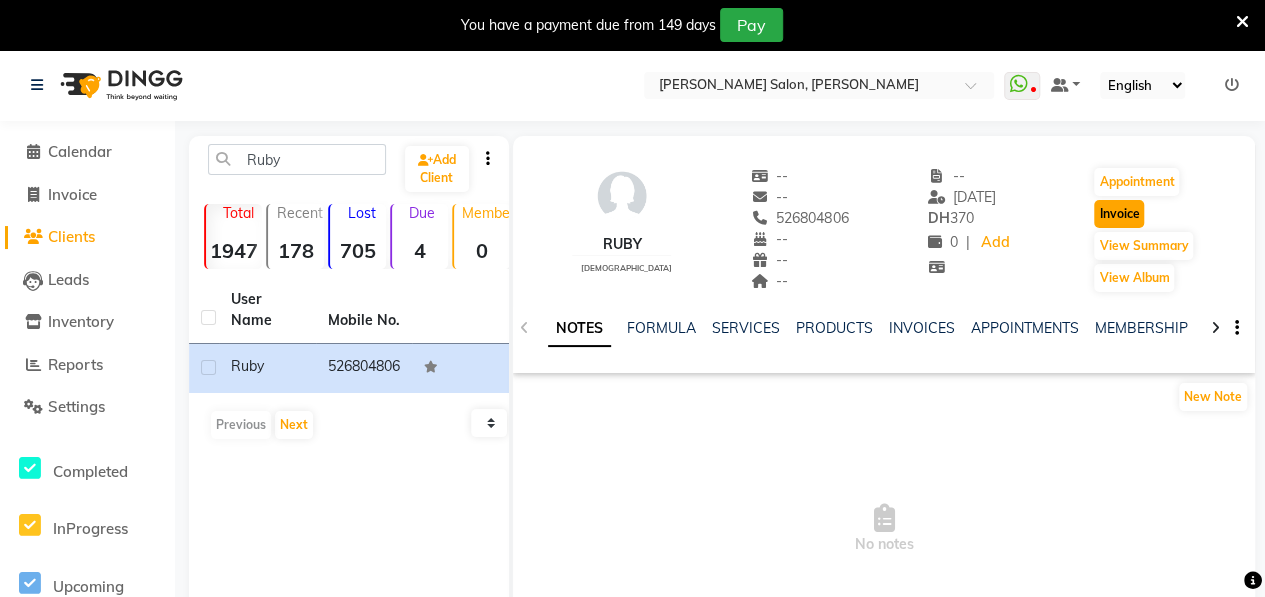 click on "Invoice" 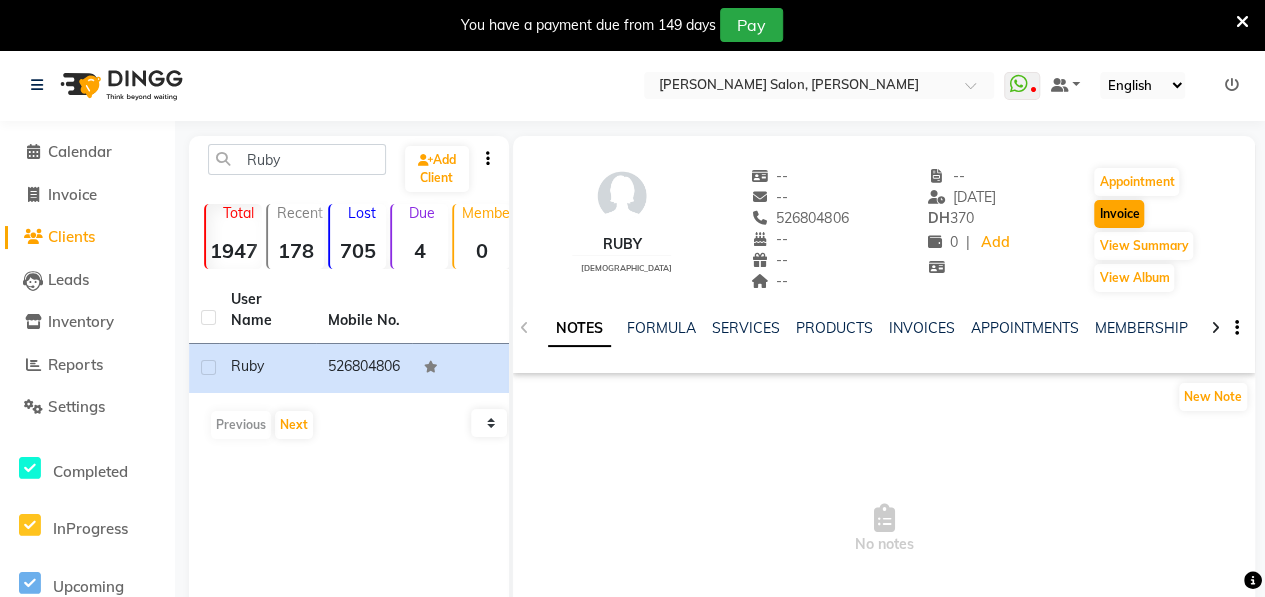 select on "service" 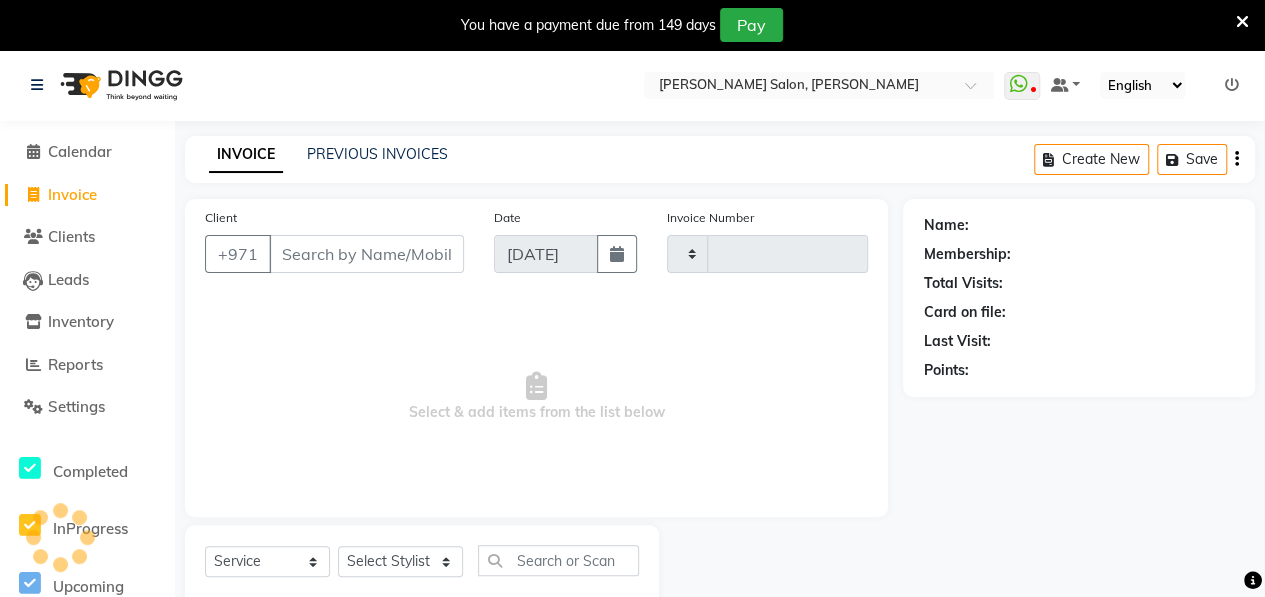 type on "0575" 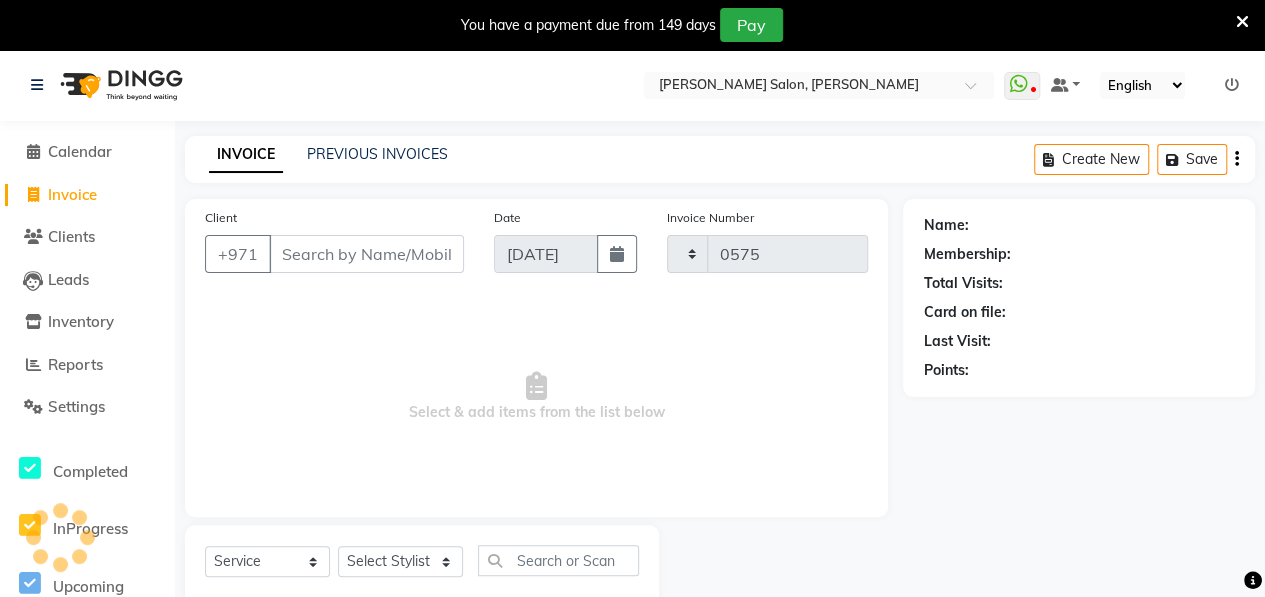scroll, scrollTop: 52, scrollLeft: 0, axis: vertical 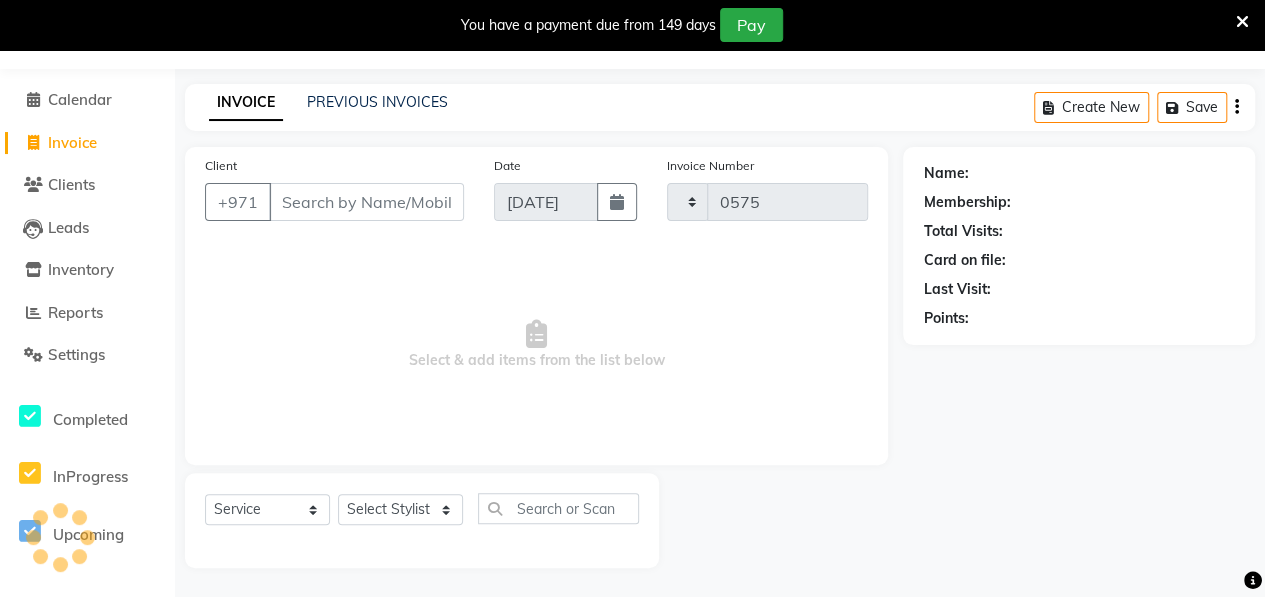 select on "3934" 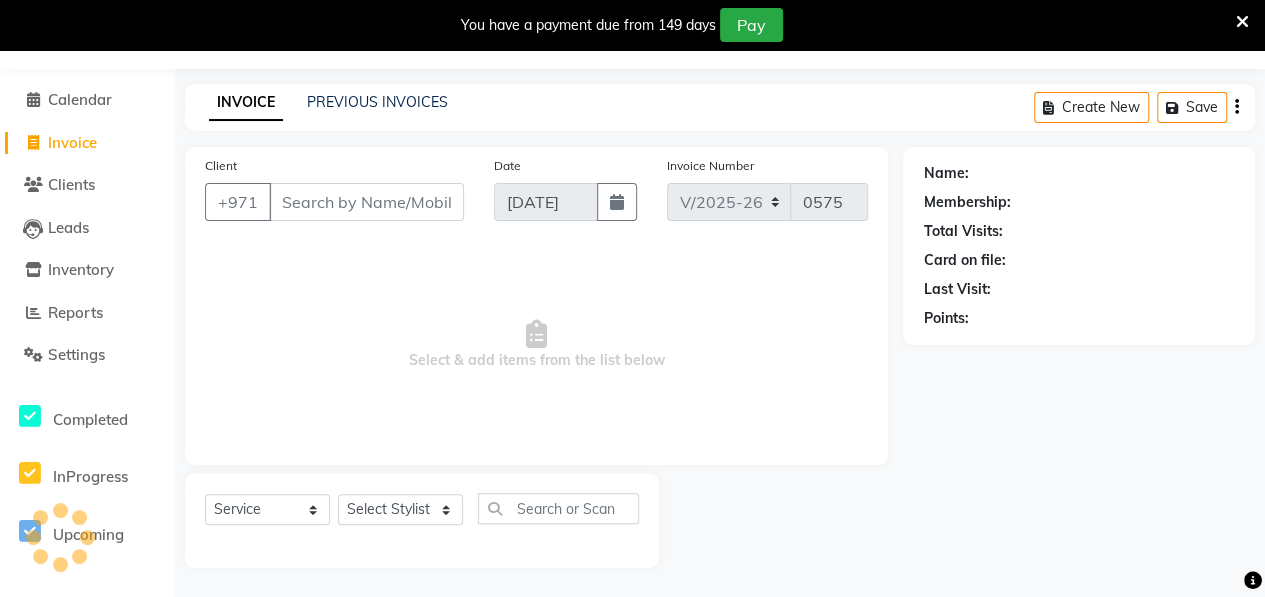 type on "526804806" 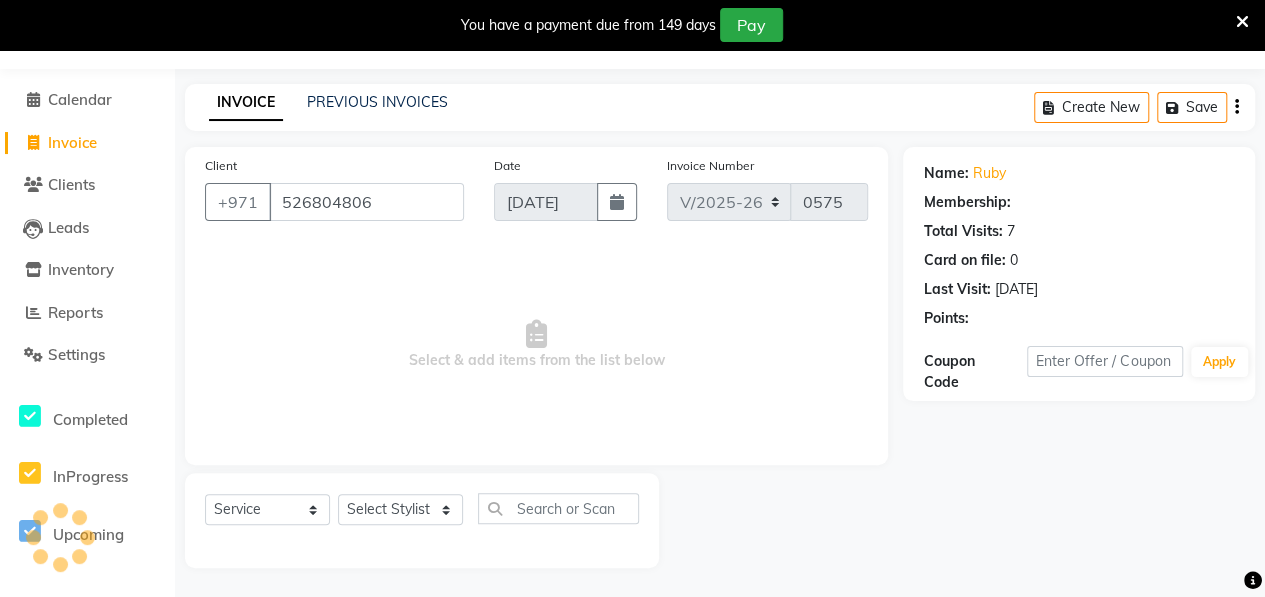 select on "1: Object" 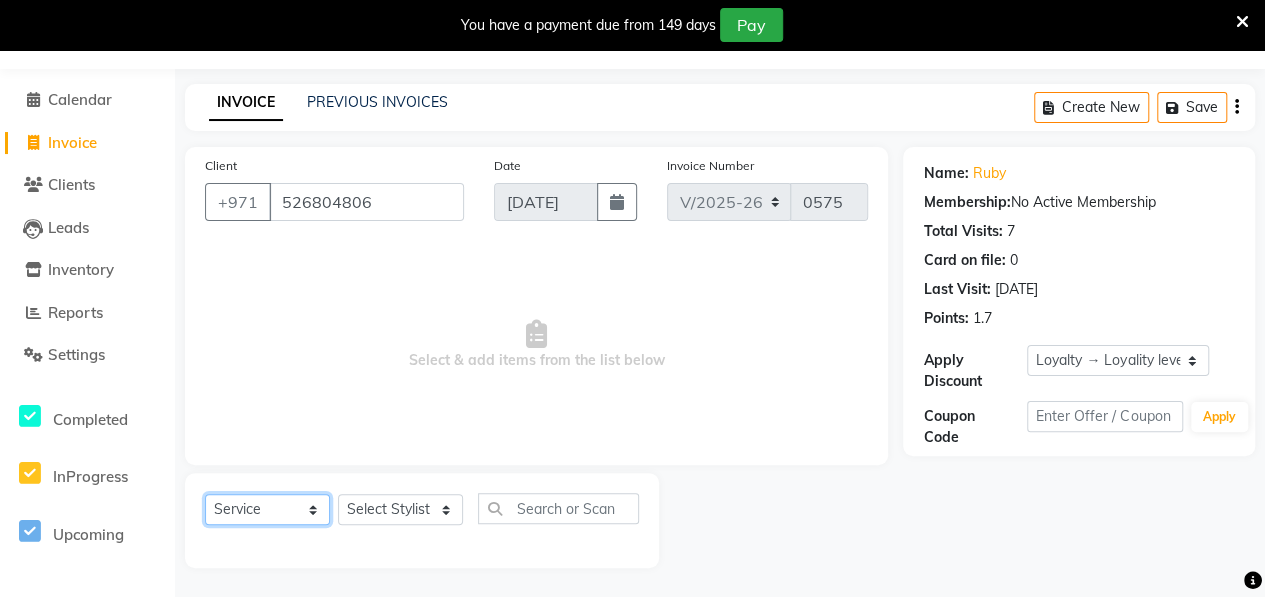 click on "Select  Service  Product  Membership  Package Voucher Prepaid Gift Card" 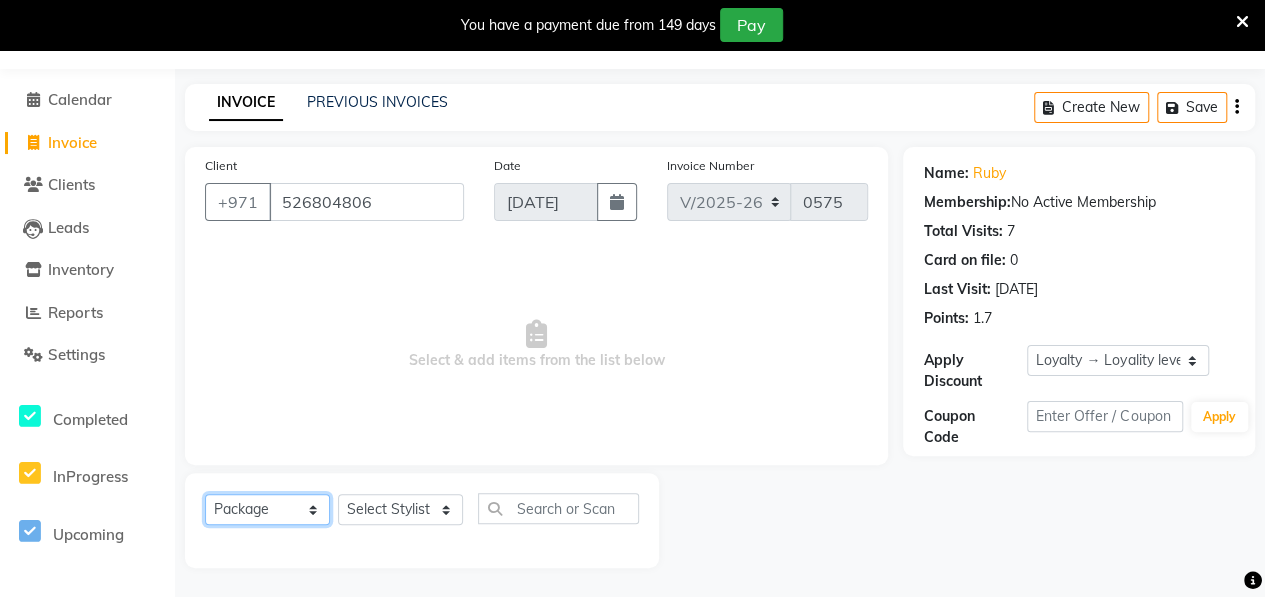 click on "Select  Service  Product  Membership  Package Voucher Prepaid Gift Card" 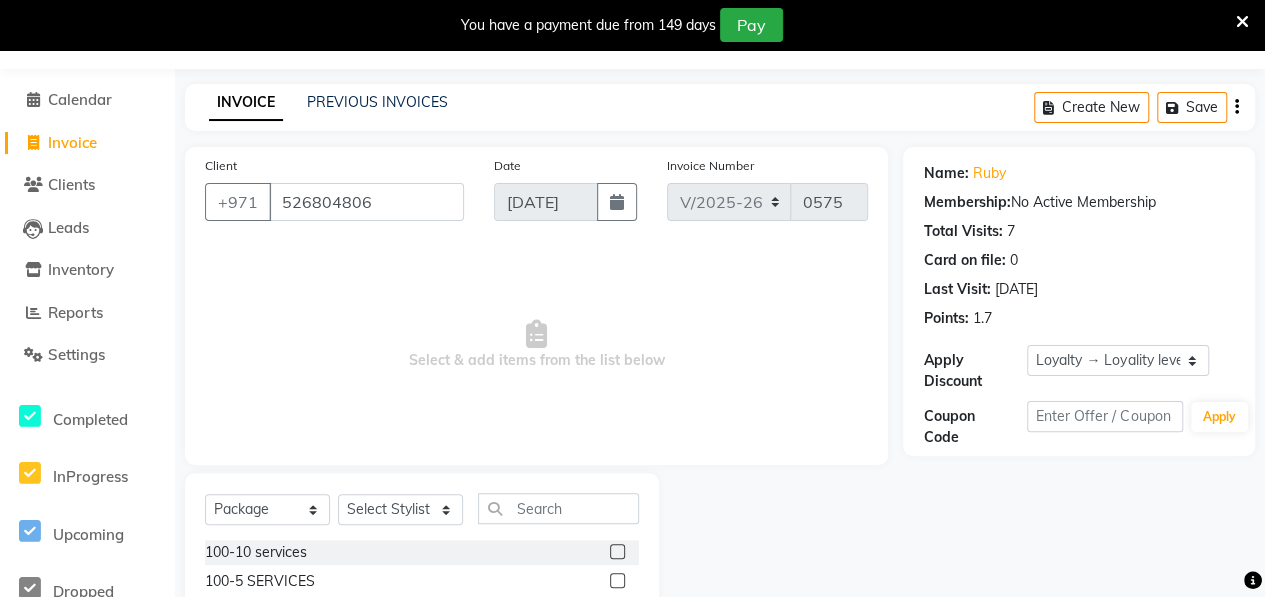 click 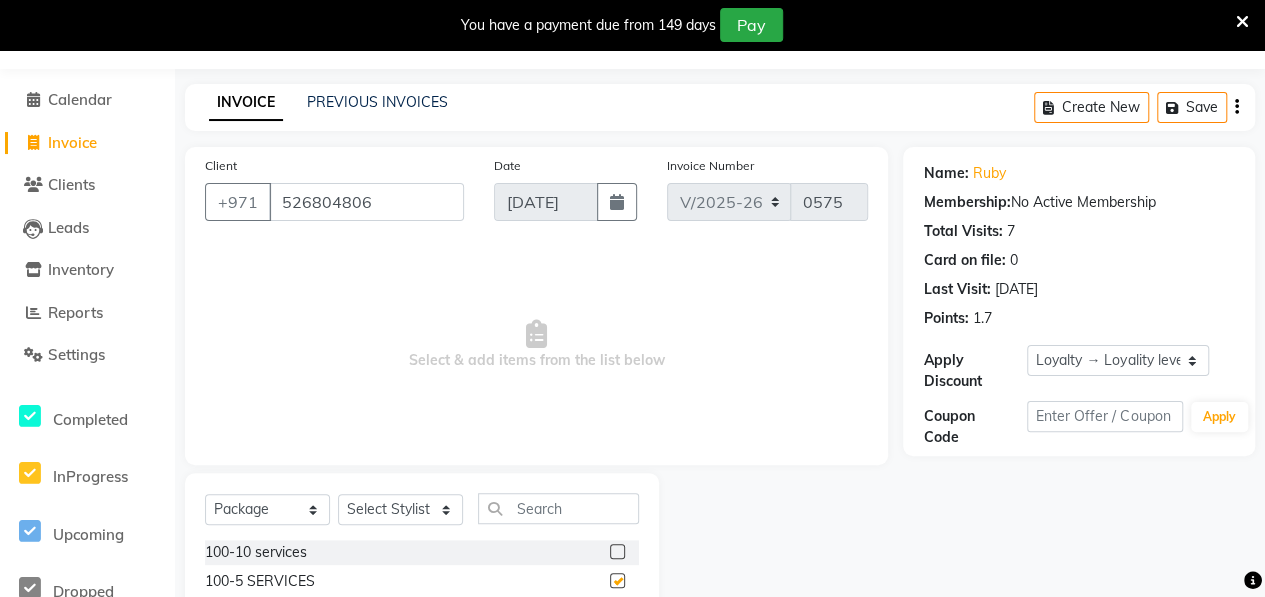 checkbox on "false" 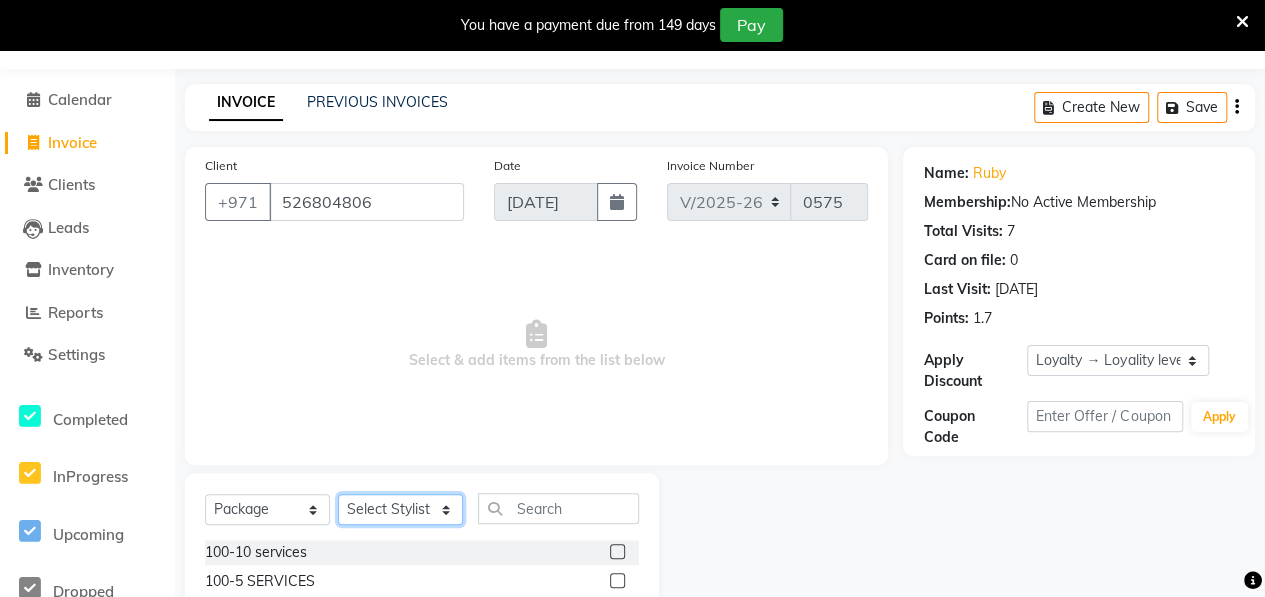 click on "Select Stylist ALWAHDA GIVE Kavita LAXMI Management [PERSON_NAME] RECEPTION [PERSON_NAME] [PERSON_NAME] TRIAL STAFF" 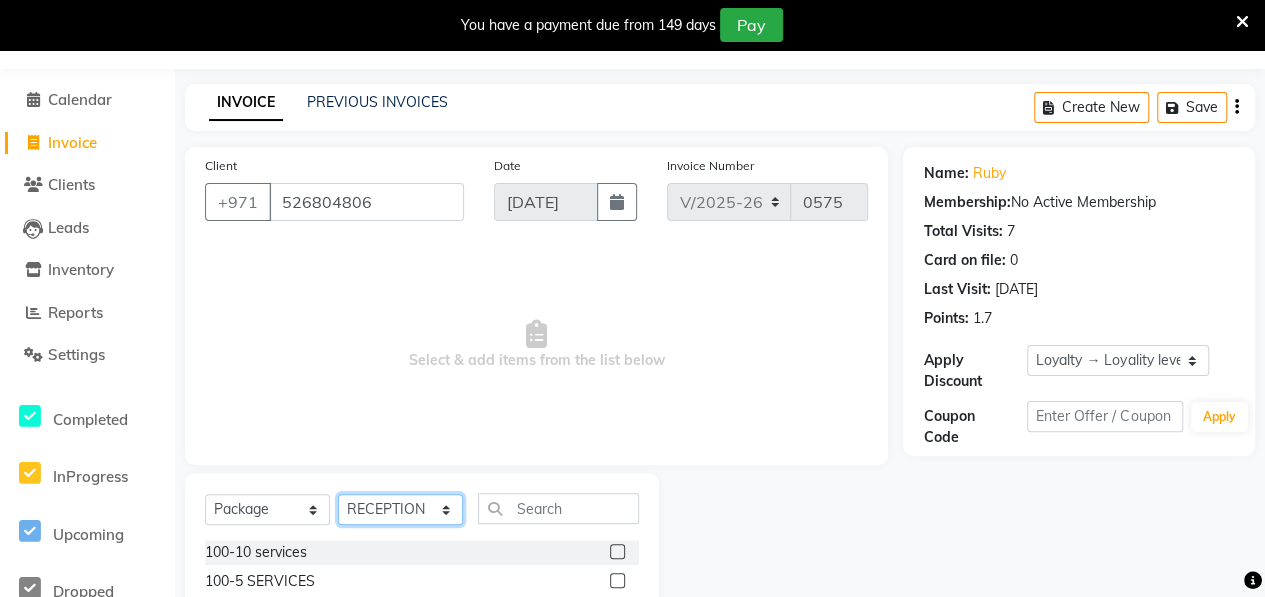 click on "Select Stylist ALWAHDA GIVE Kavita LAXMI Management [PERSON_NAME] RECEPTION [PERSON_NAME] [PERSON_NAME] TRIAL STAFF" 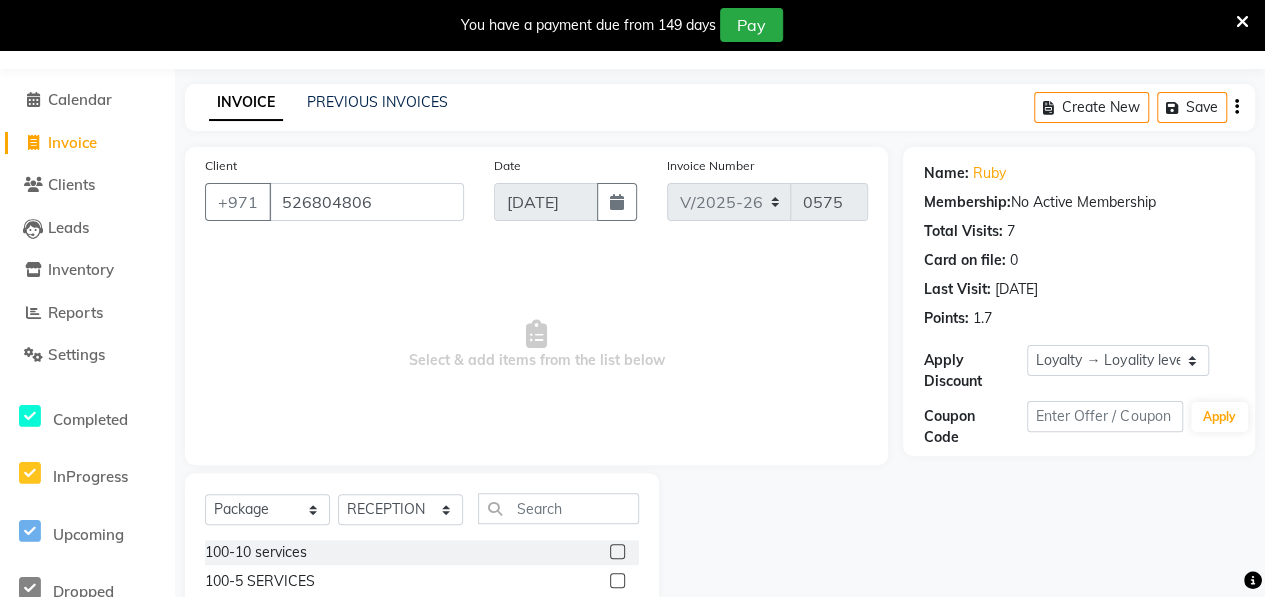 click 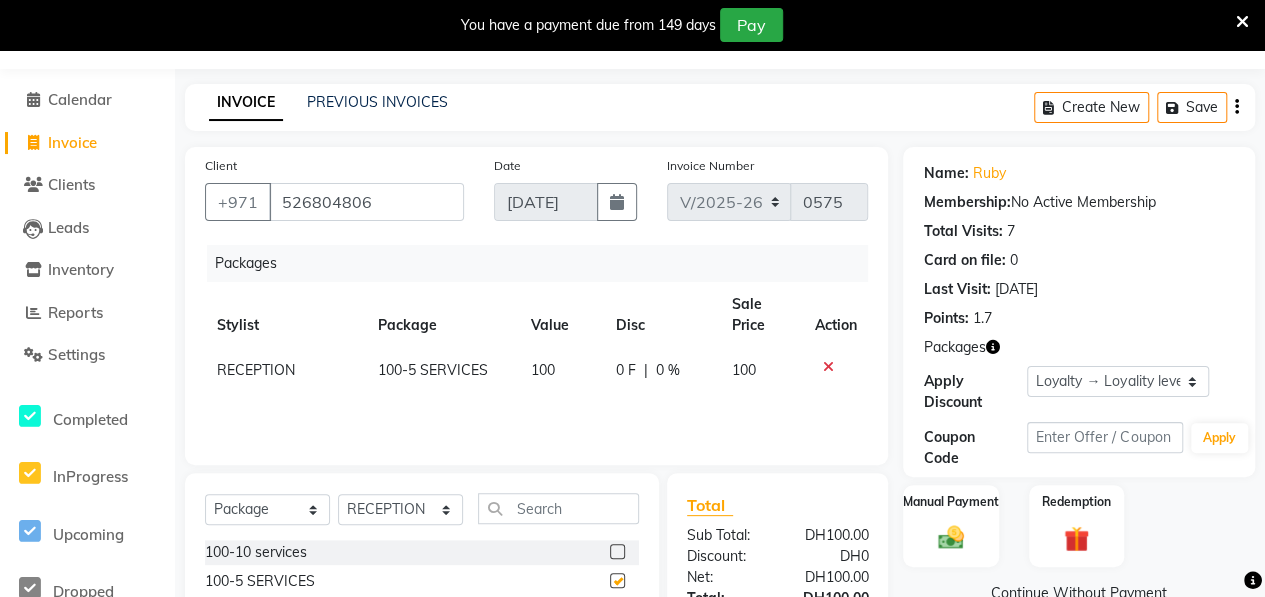 checkbox on "false" 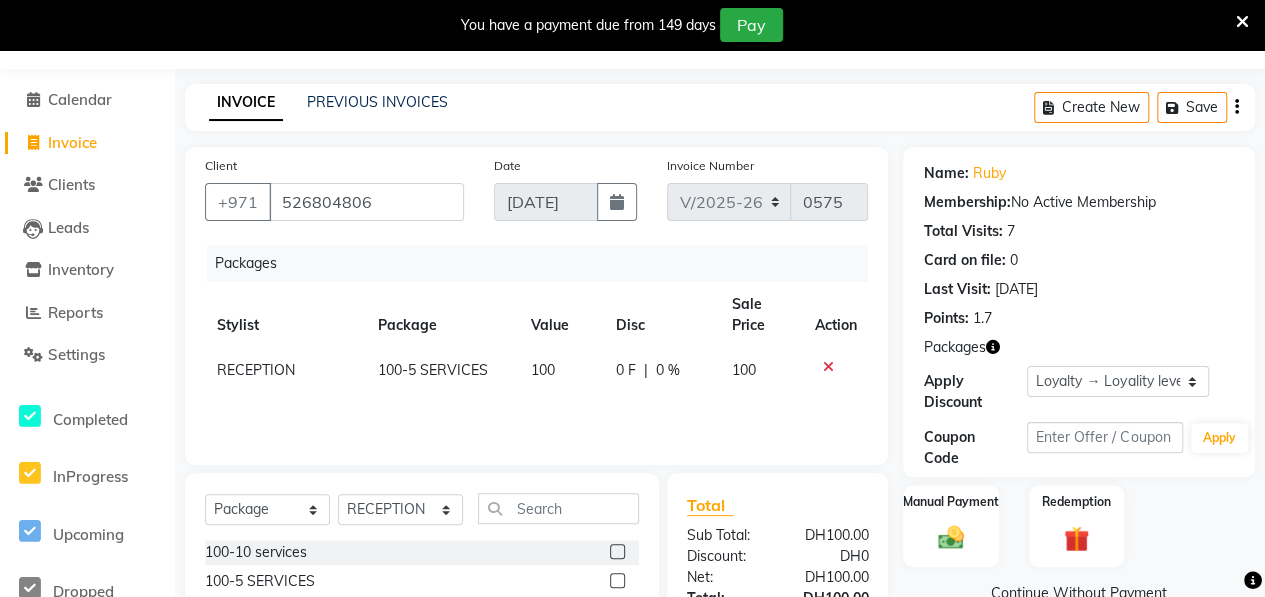 scroll, scrollTop: 252, scrollLeft: 0, axis: vertical 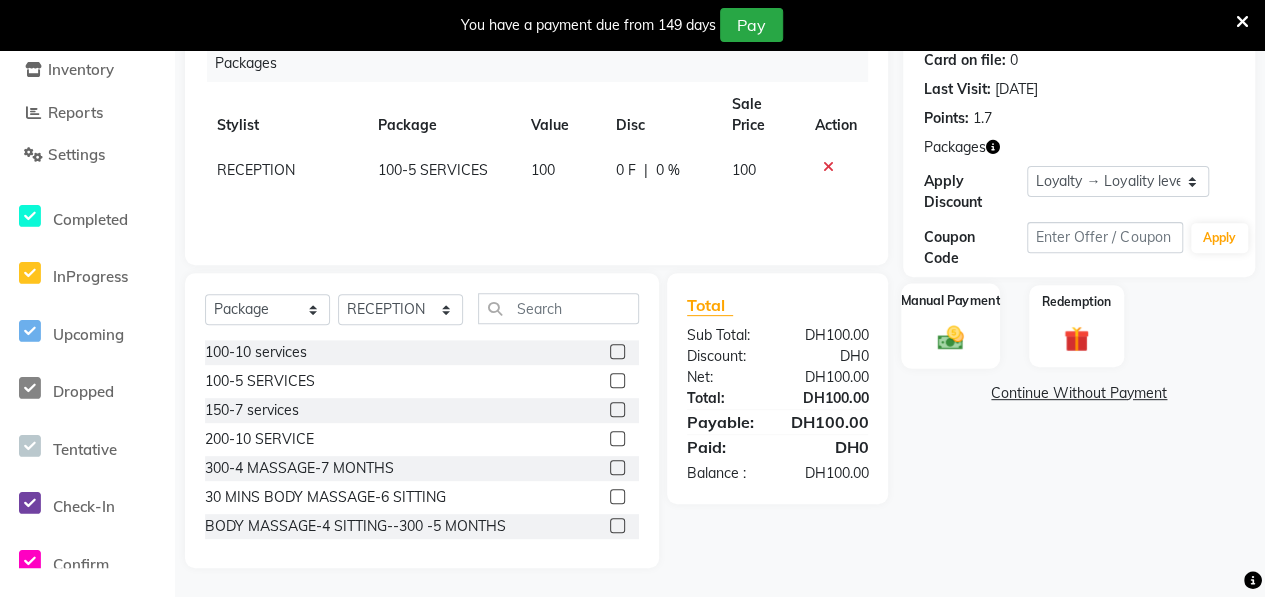 click on "Manual Payment" 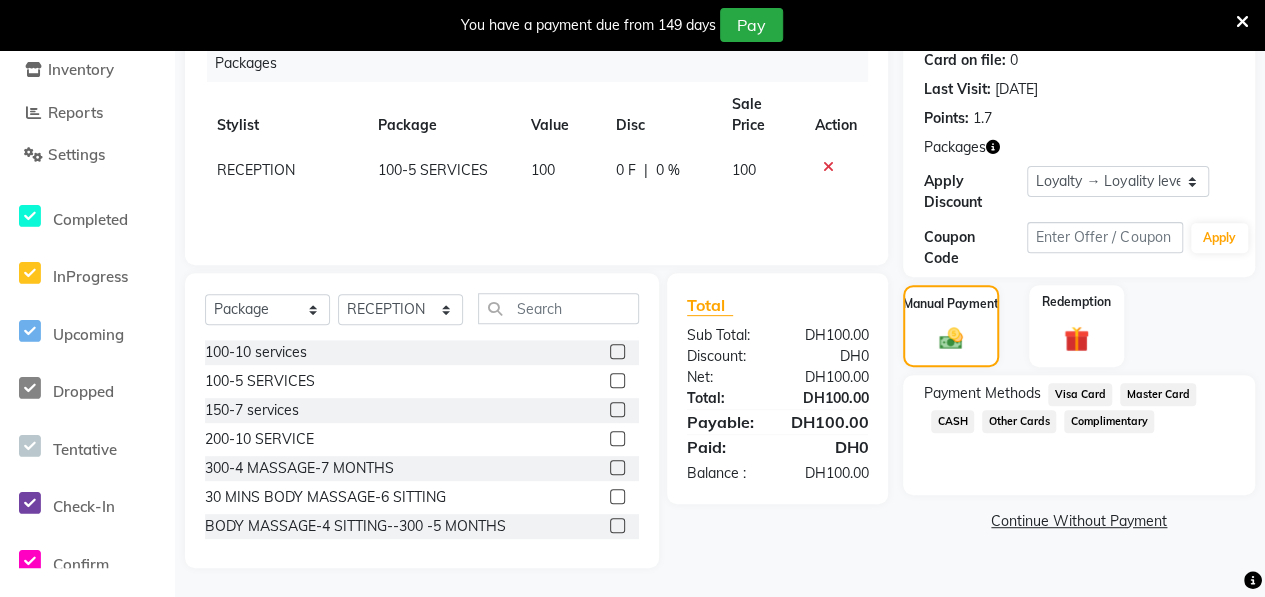 click on "CASH" 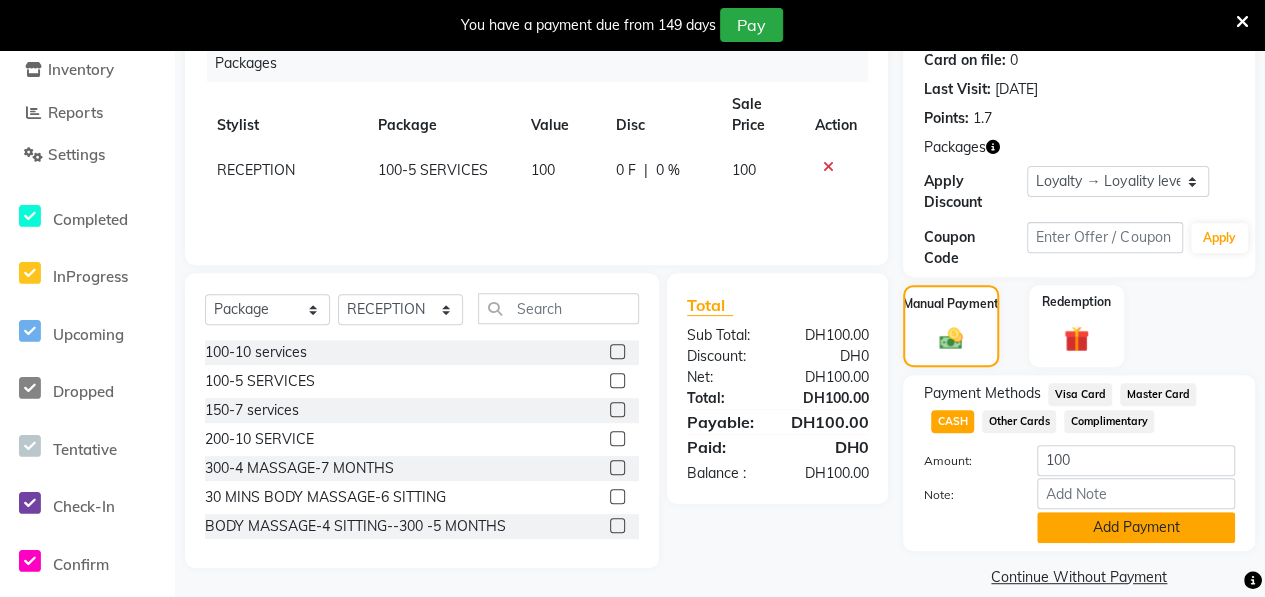 click on "Add Payment" 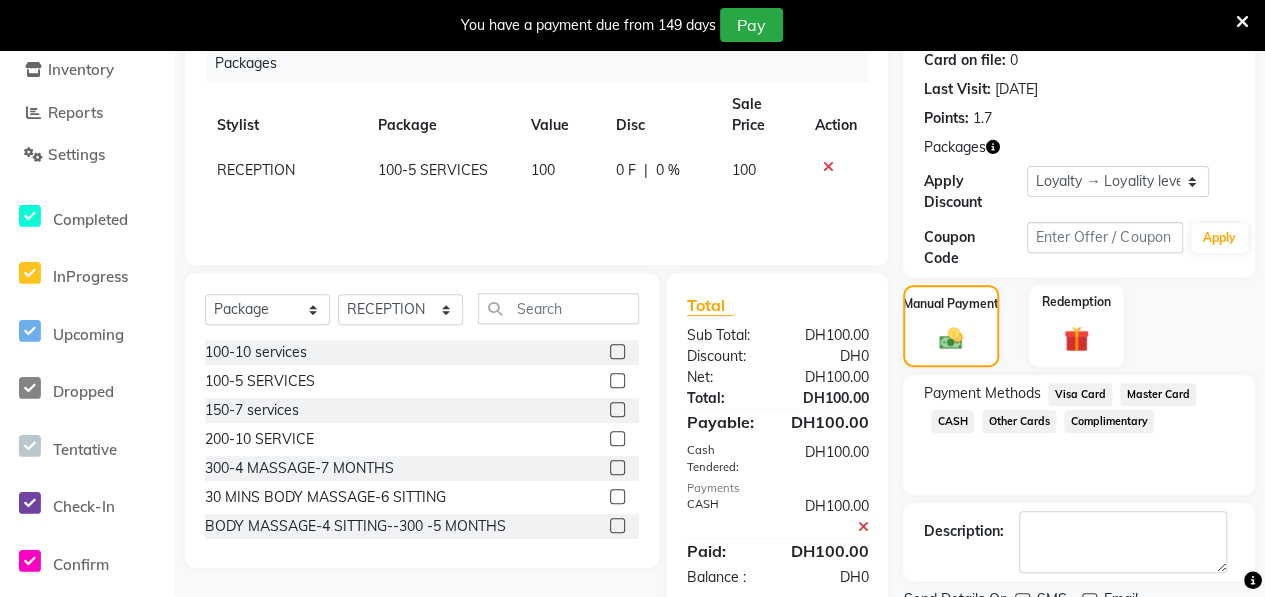 scroll, scrollTop: 432, scrollLeft: 0, axis: vertical 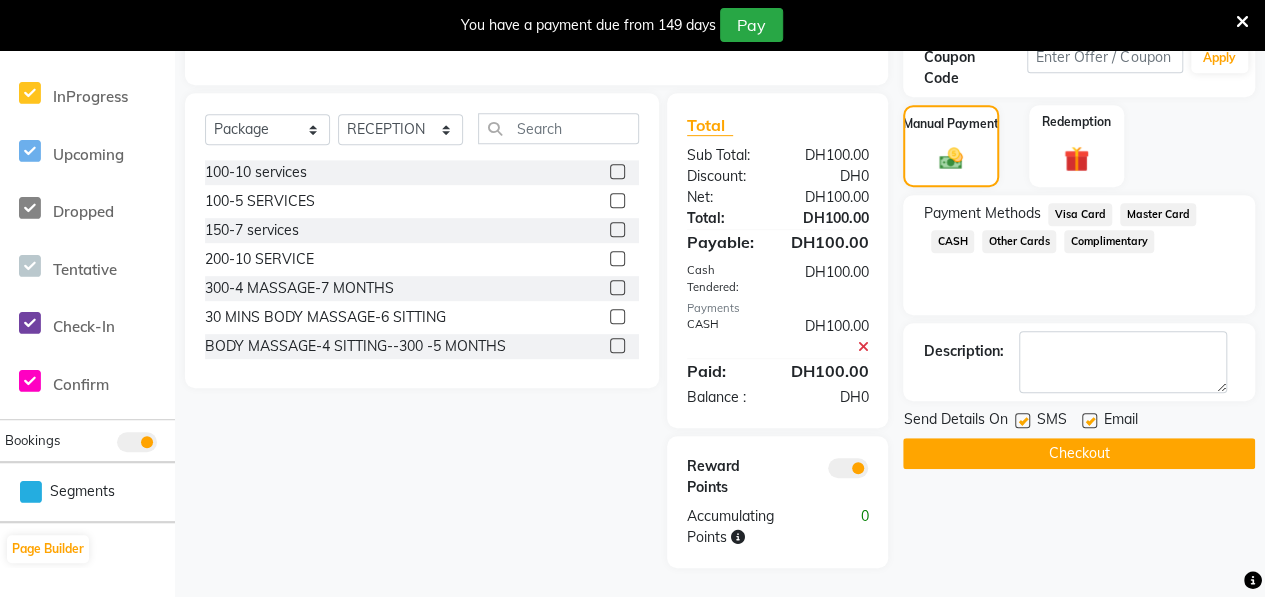 click on "Checkout" 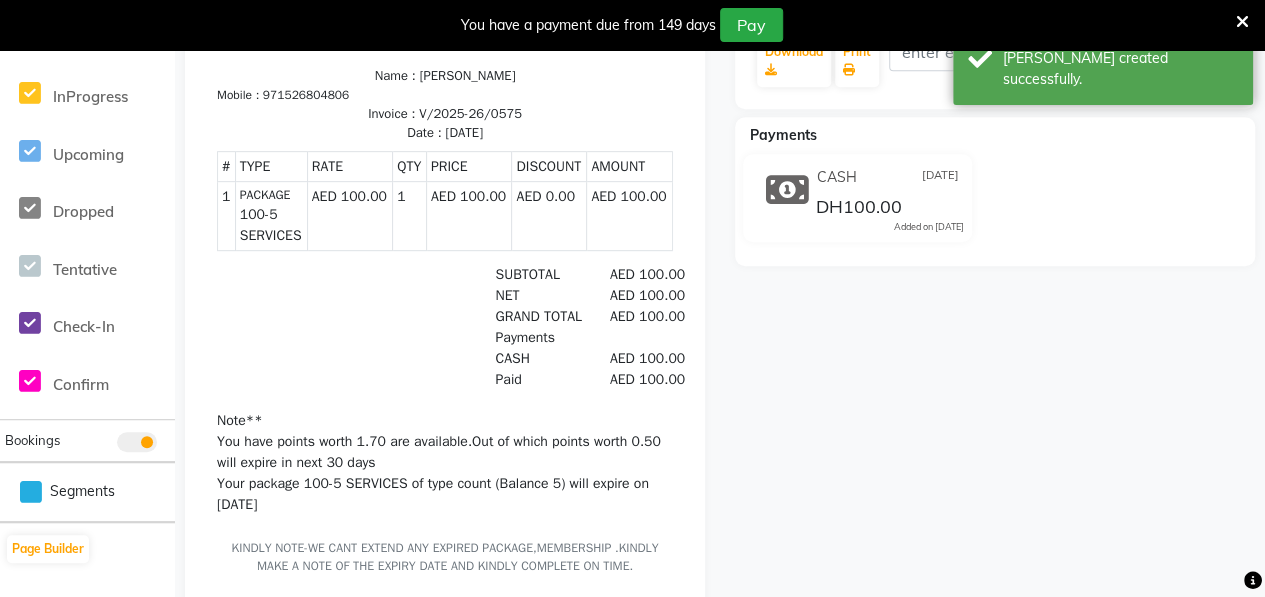 scroll, scrollTop: 0, scrollLeft: 0, axis: both 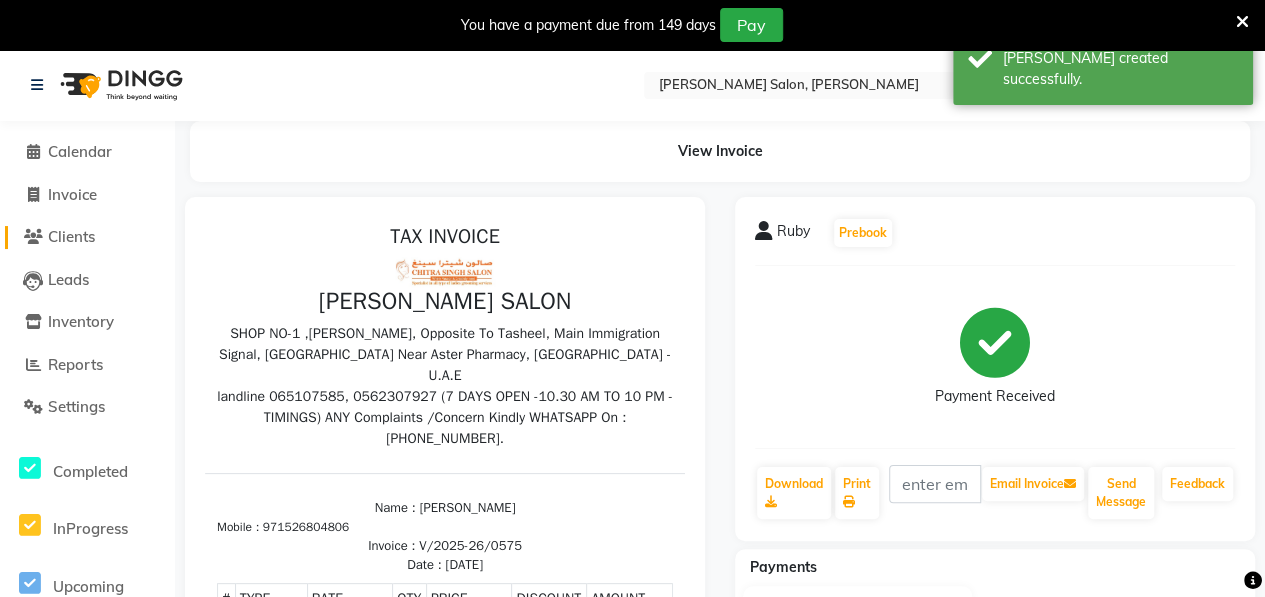 click on "Clients" 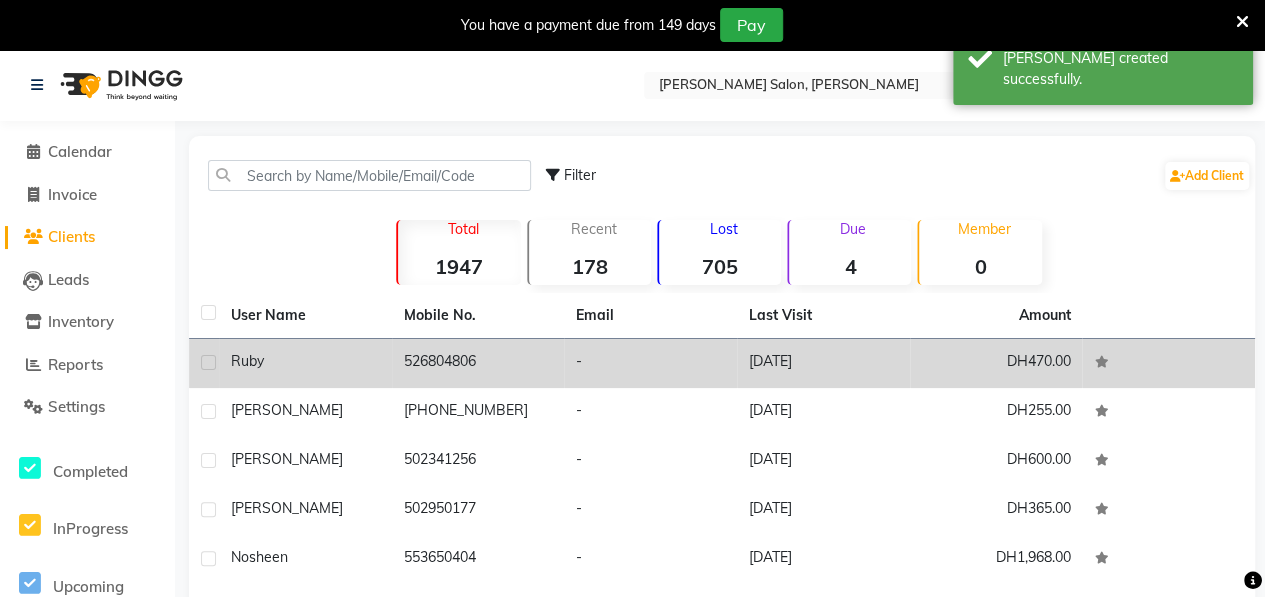 click on "Ruby" 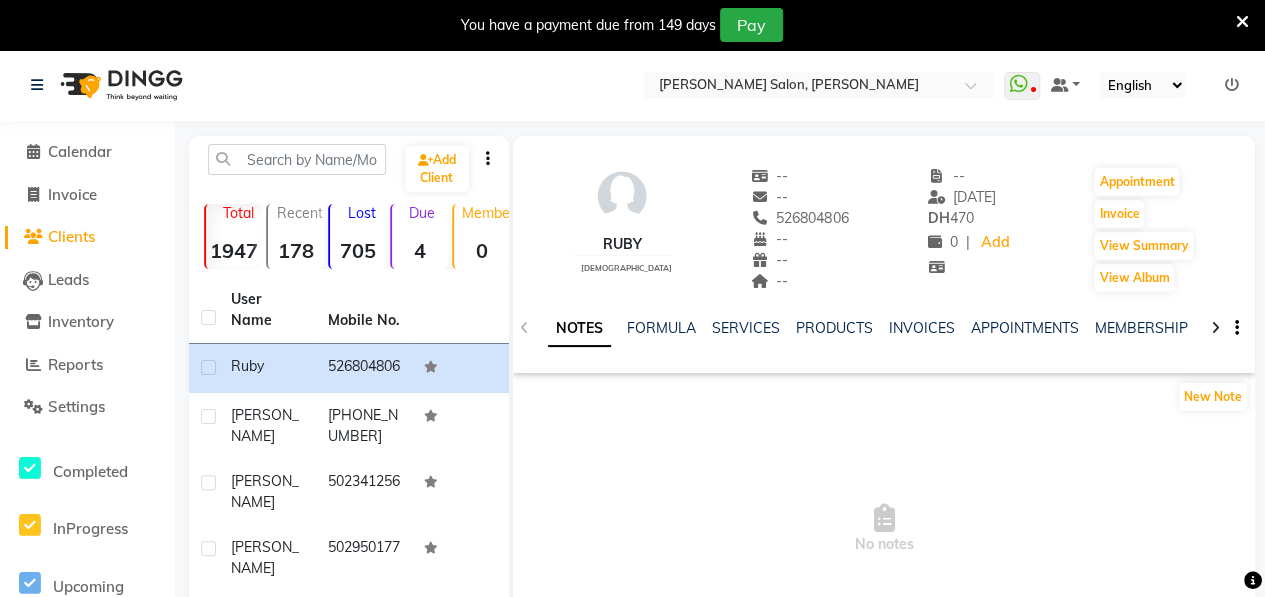 click 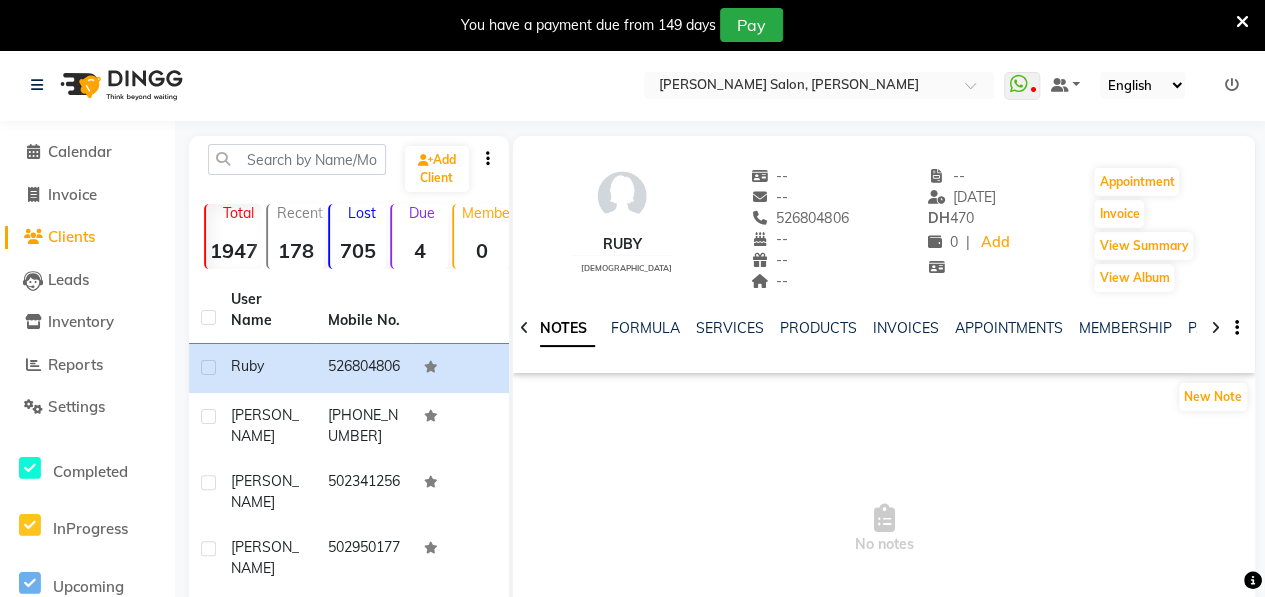 click 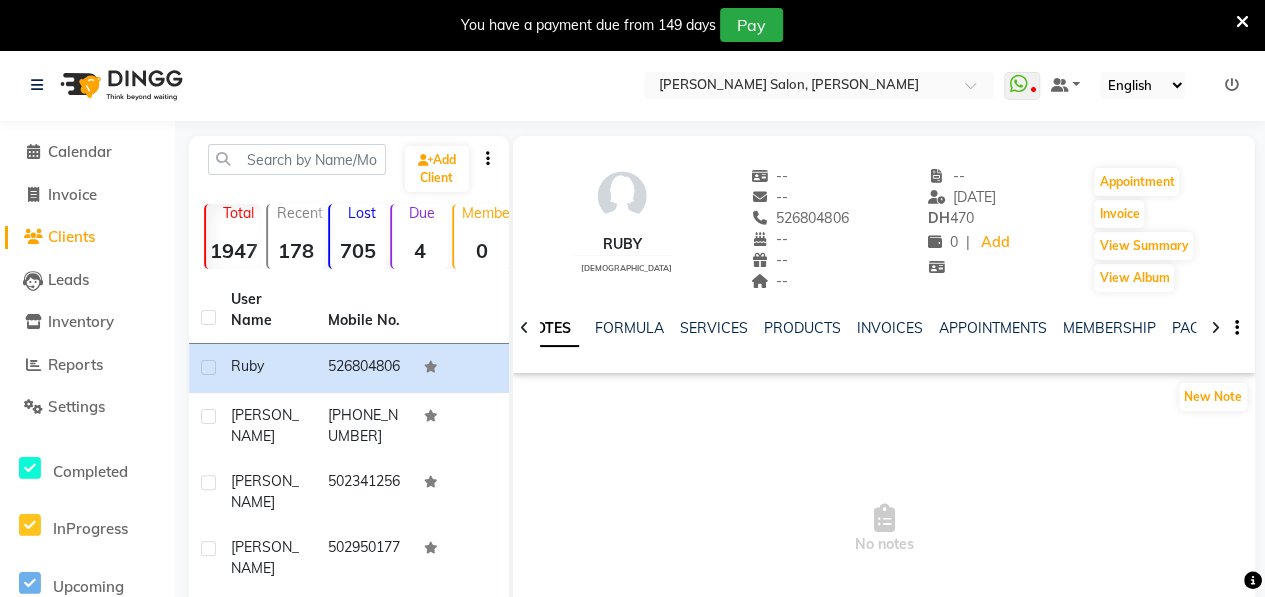 click 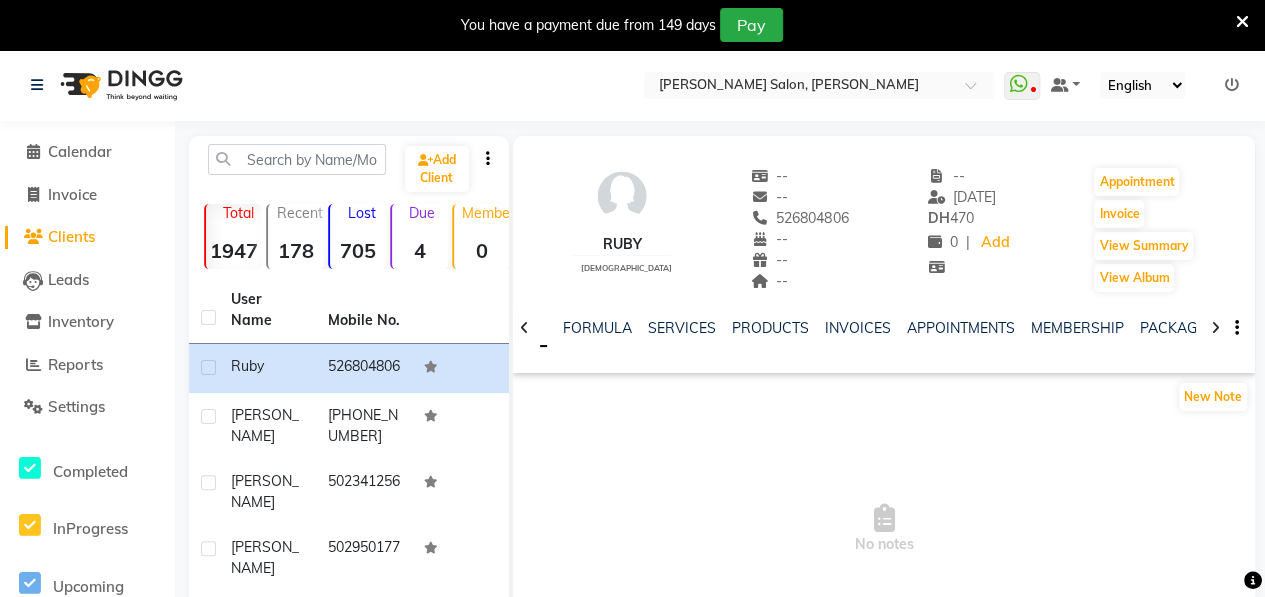 click 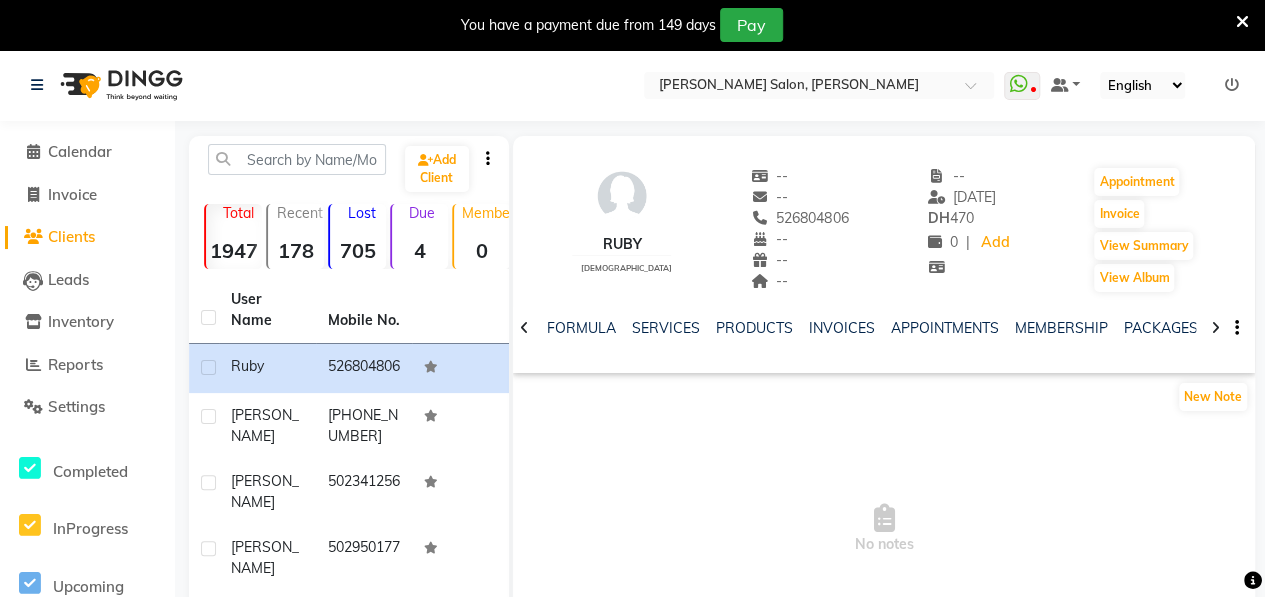 click 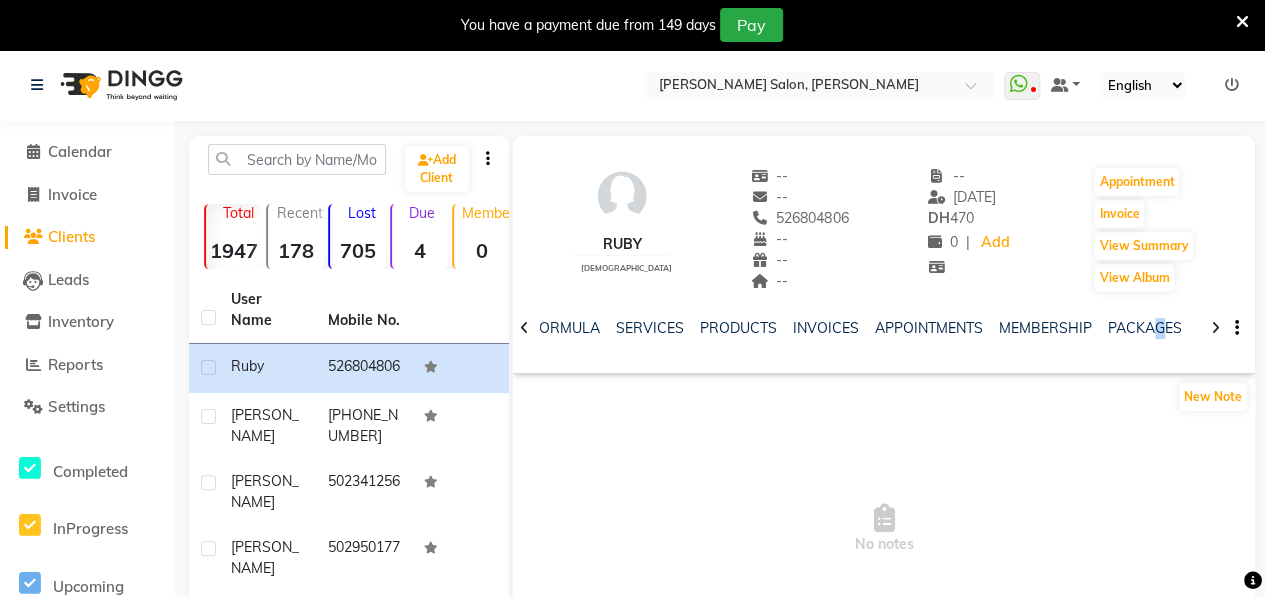 drag, startPoint x: 1209, startPoint y: 330, endPoint x: 1150, endPoint y: 337, distance: 59.413803 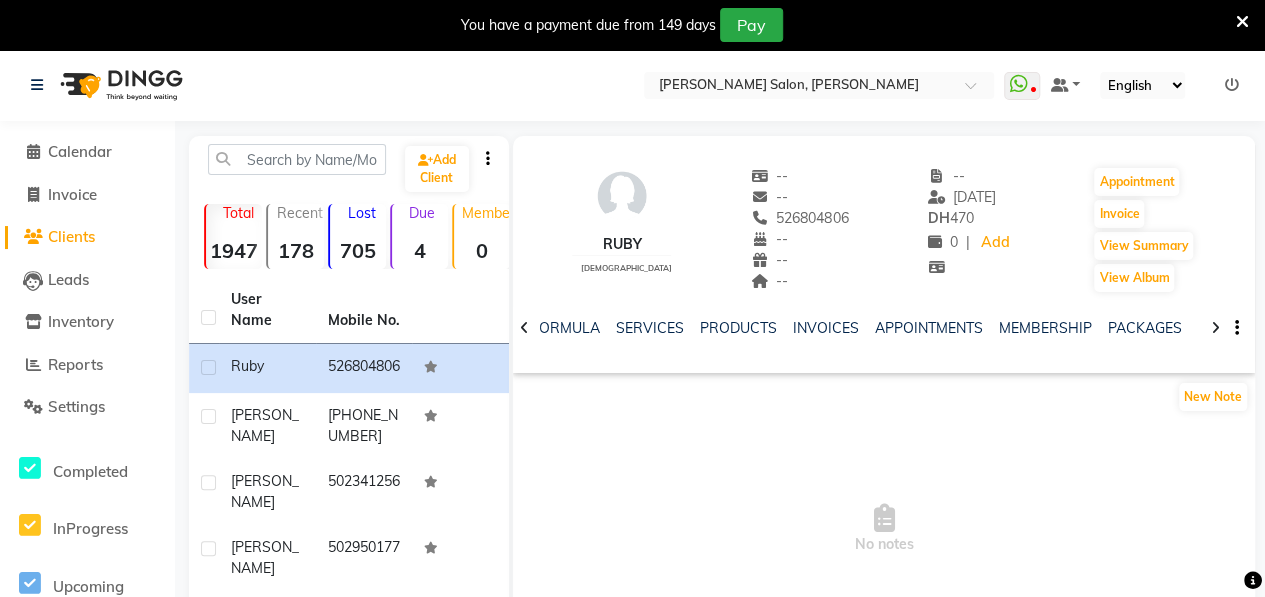 drag, startPoint x: 1150, startPoint y: 337, endPoint x: 1112, endPoint y: 410, distance: 82.29824 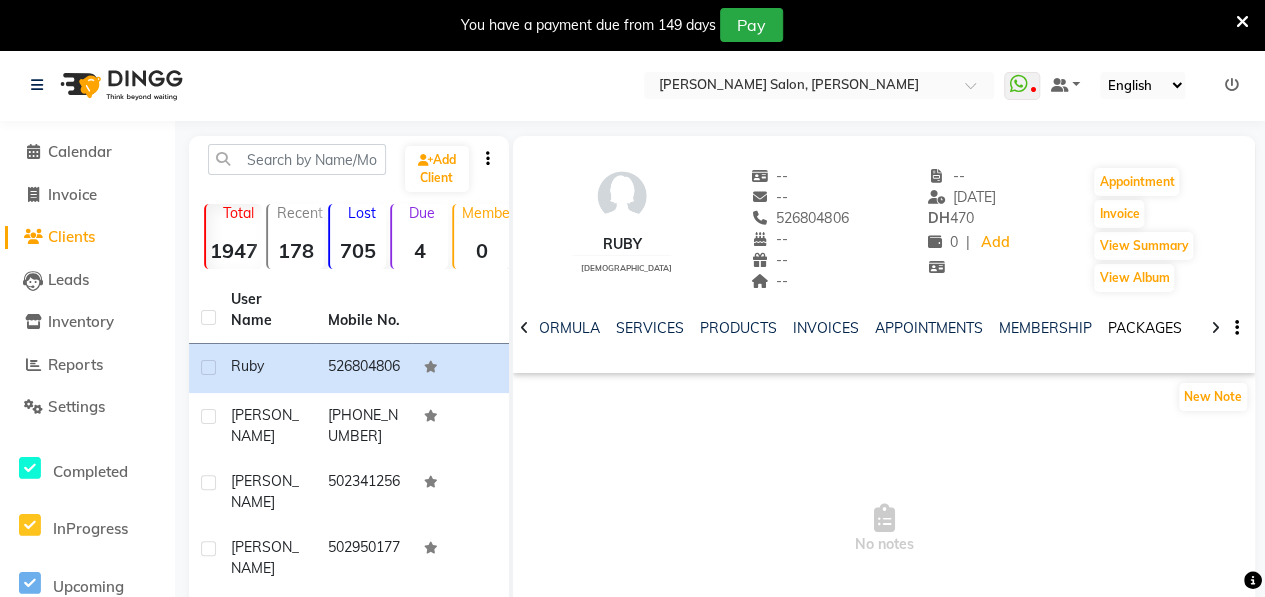 click on "PACKAGES" 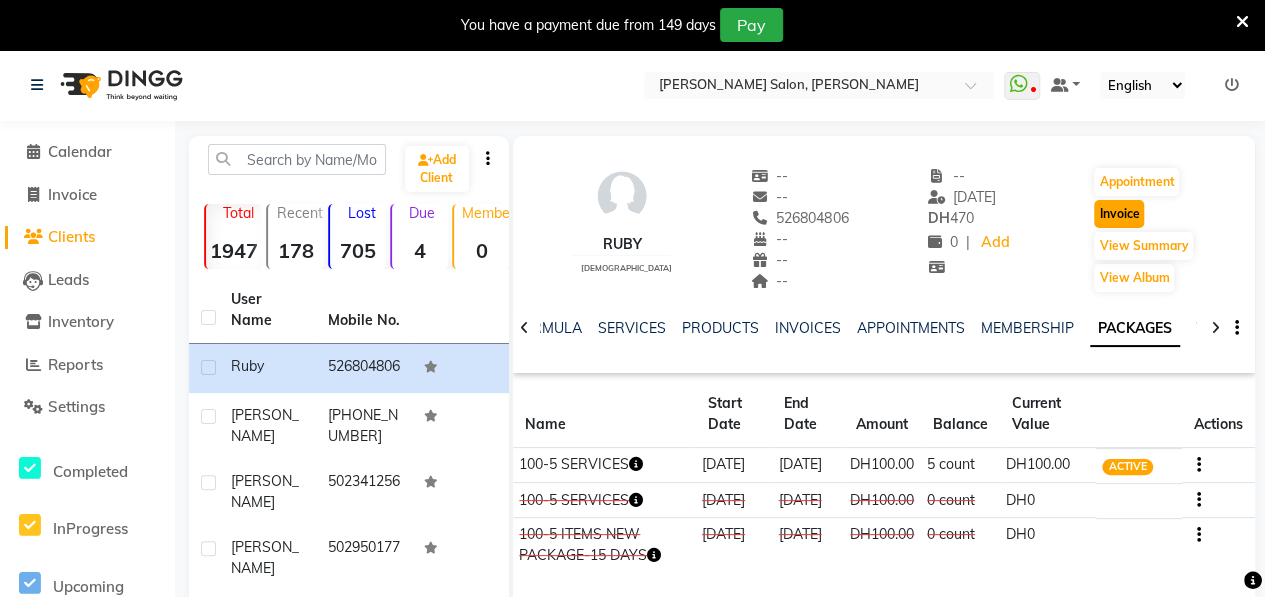 click on "Invoice" 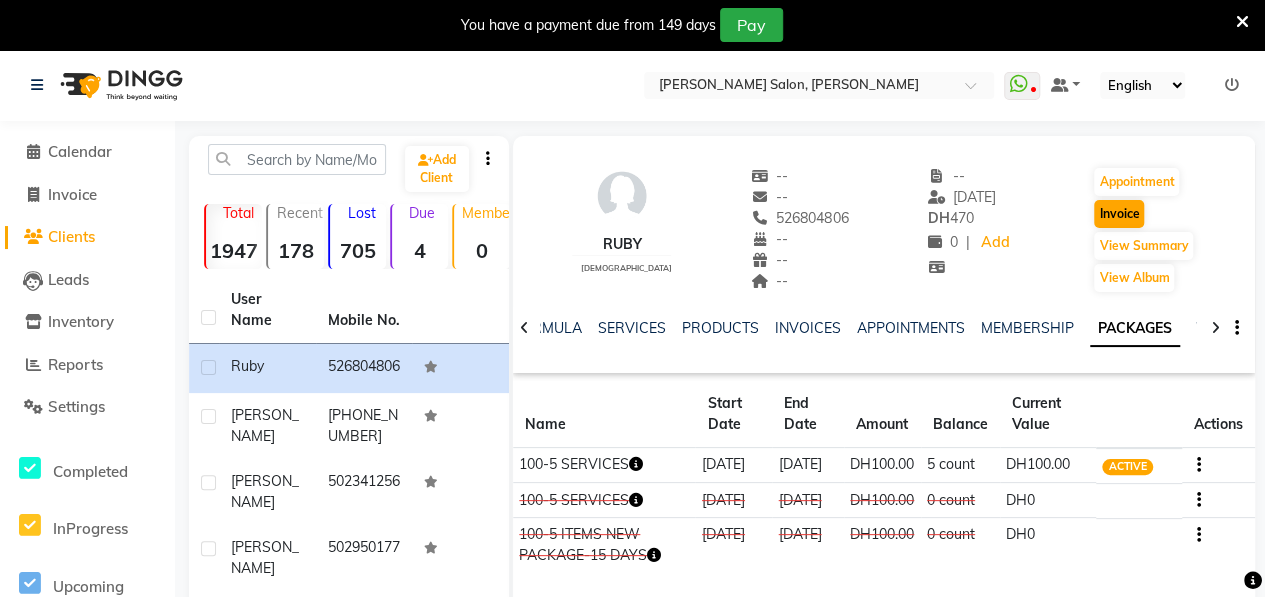 select on "service" 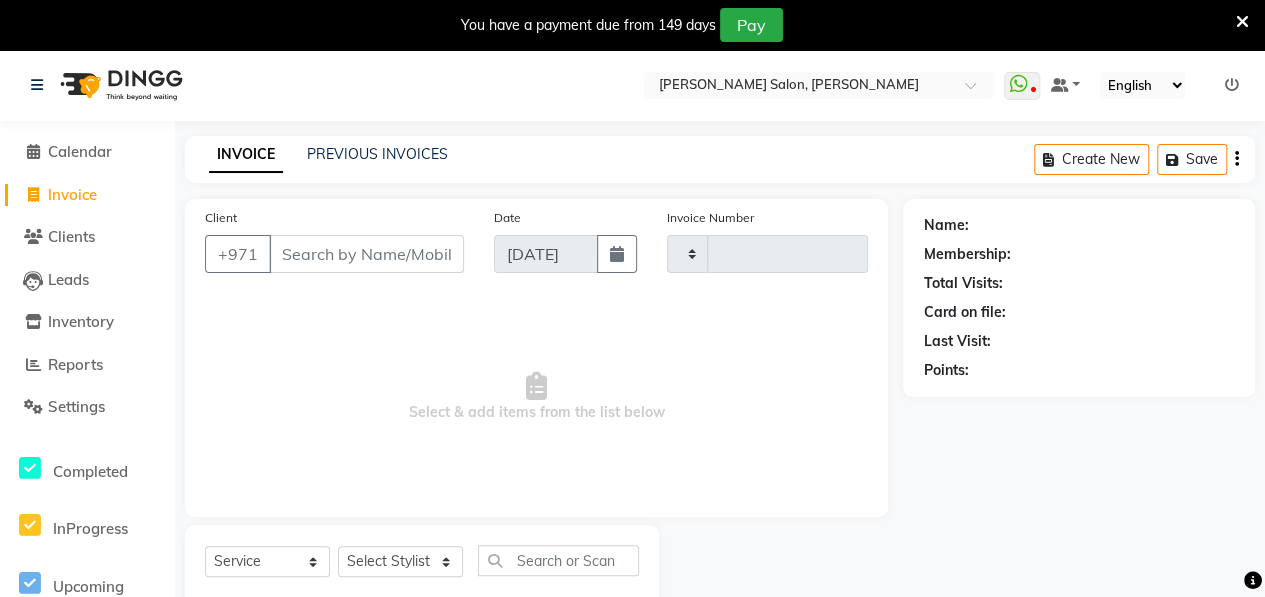 scroll, scrollTop: 52, scrollLeft: 0, axis: vertical 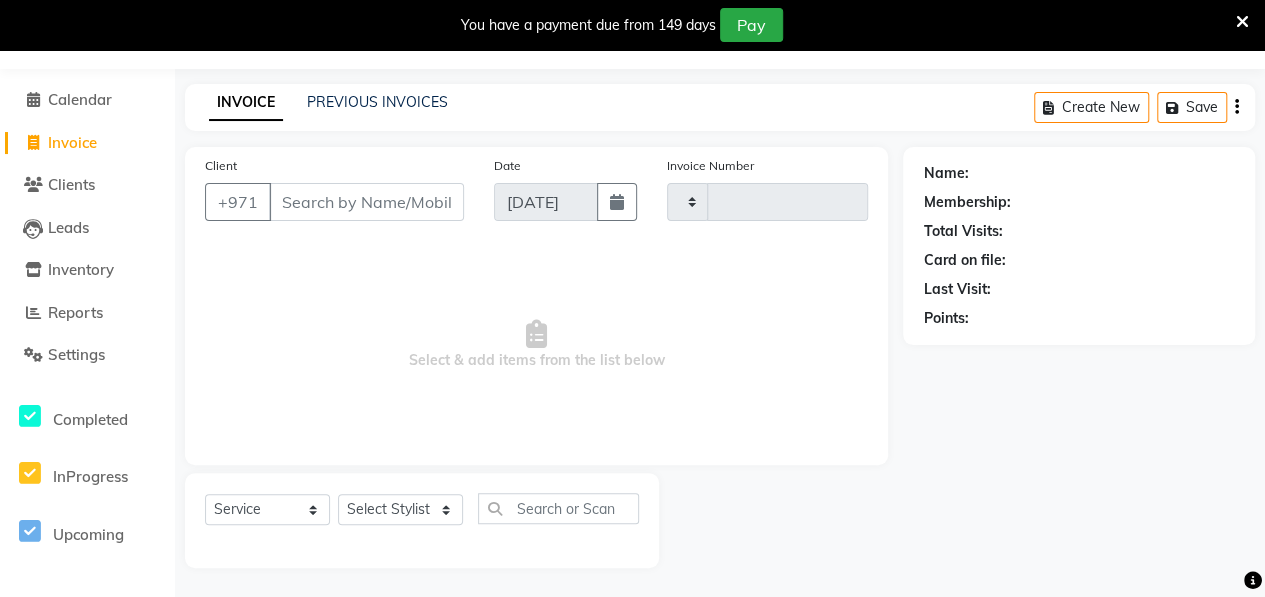 type on "0576" 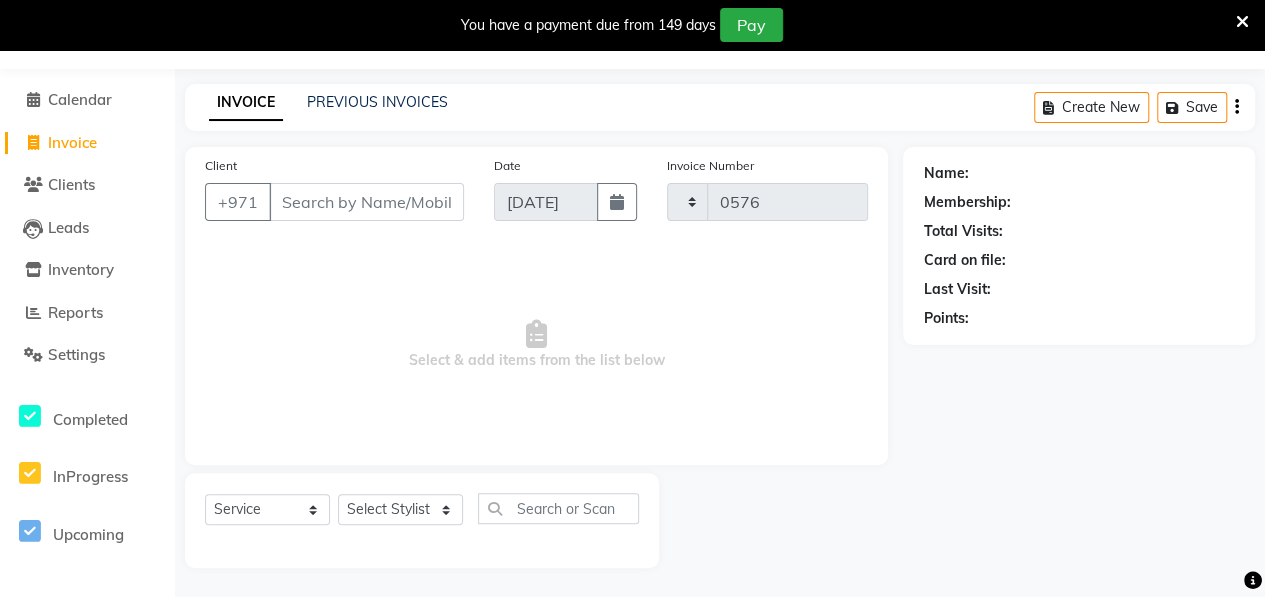 select on "3934" 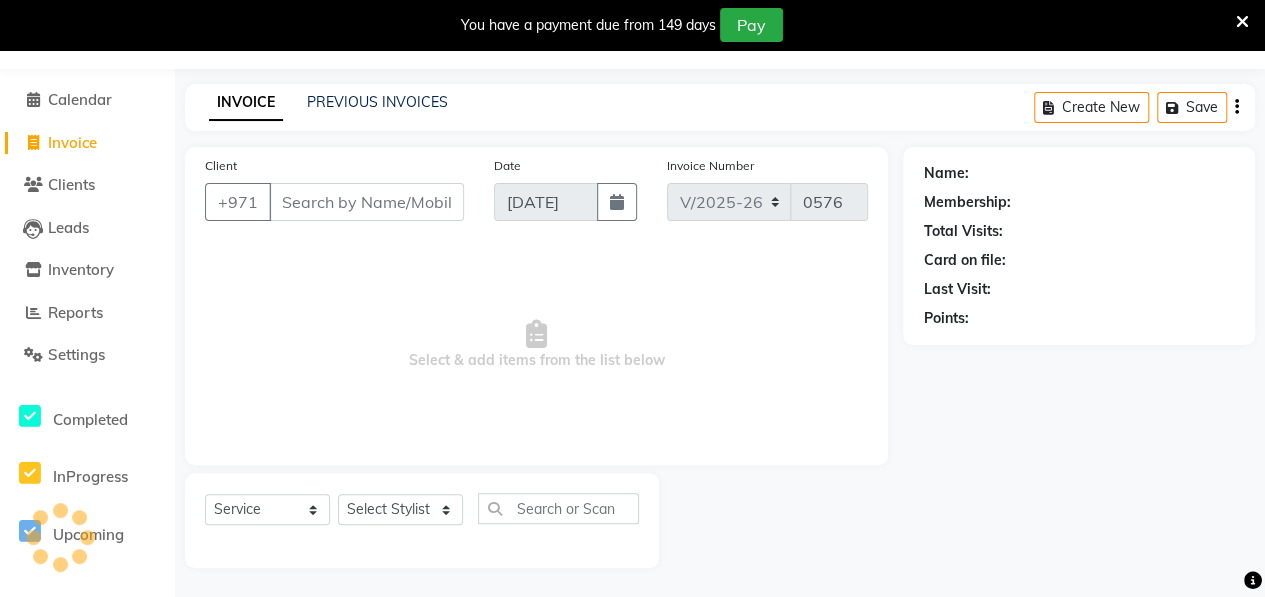 type on "526804806" 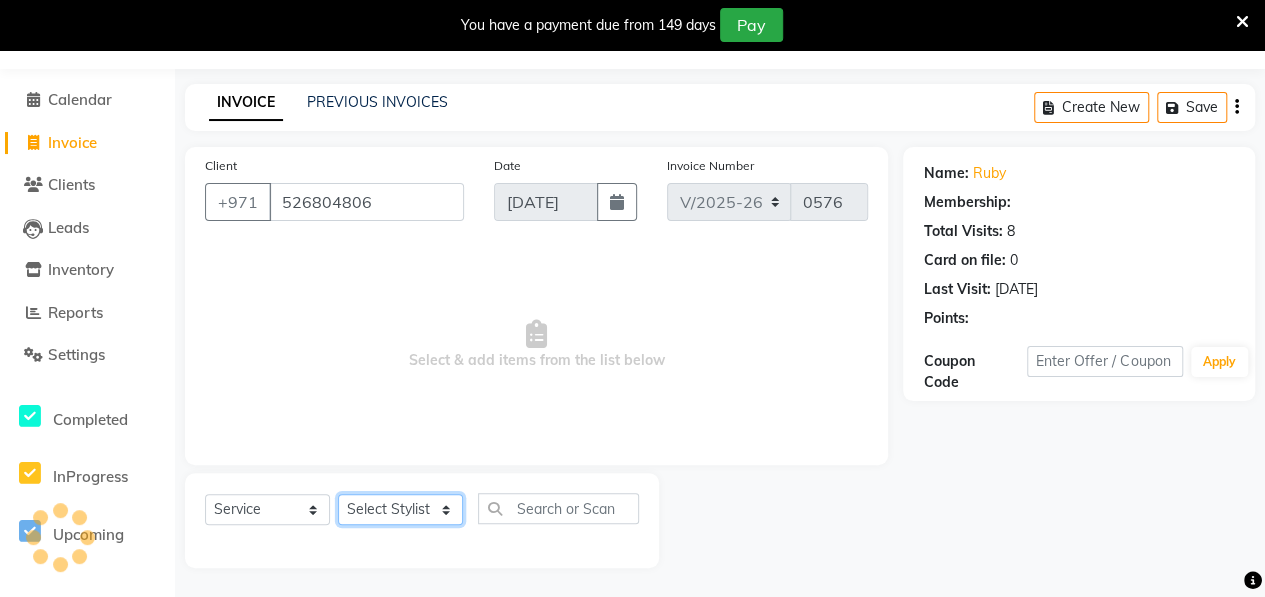 select on "1: Object" 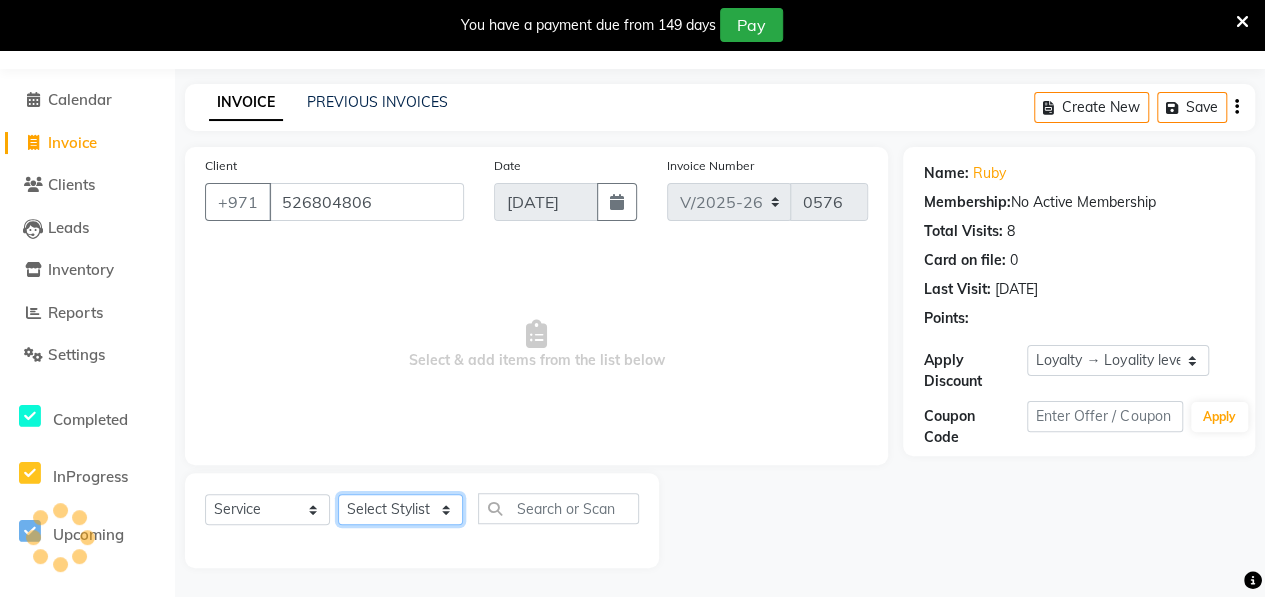 click on "Select Stylist ALWAHDA GIVE Kavita LAXMI Management [PERSON_NAME] RECEPTION [PERSON_NAME] [PERSON_NAME] TRIAL STAFF" 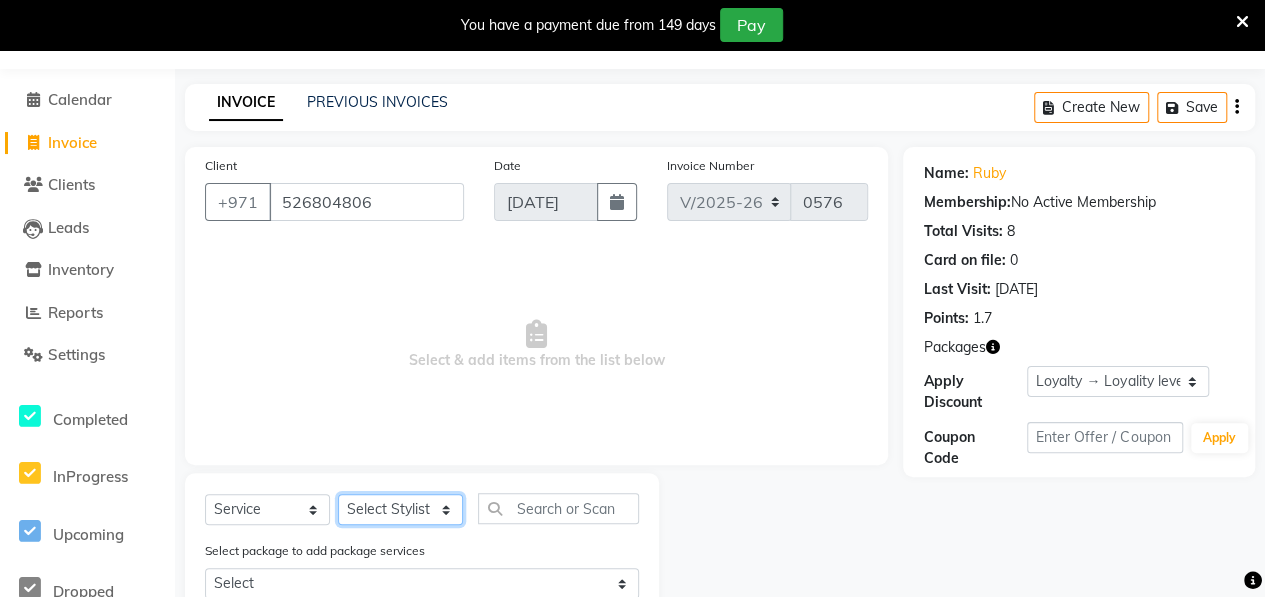select on "76539" 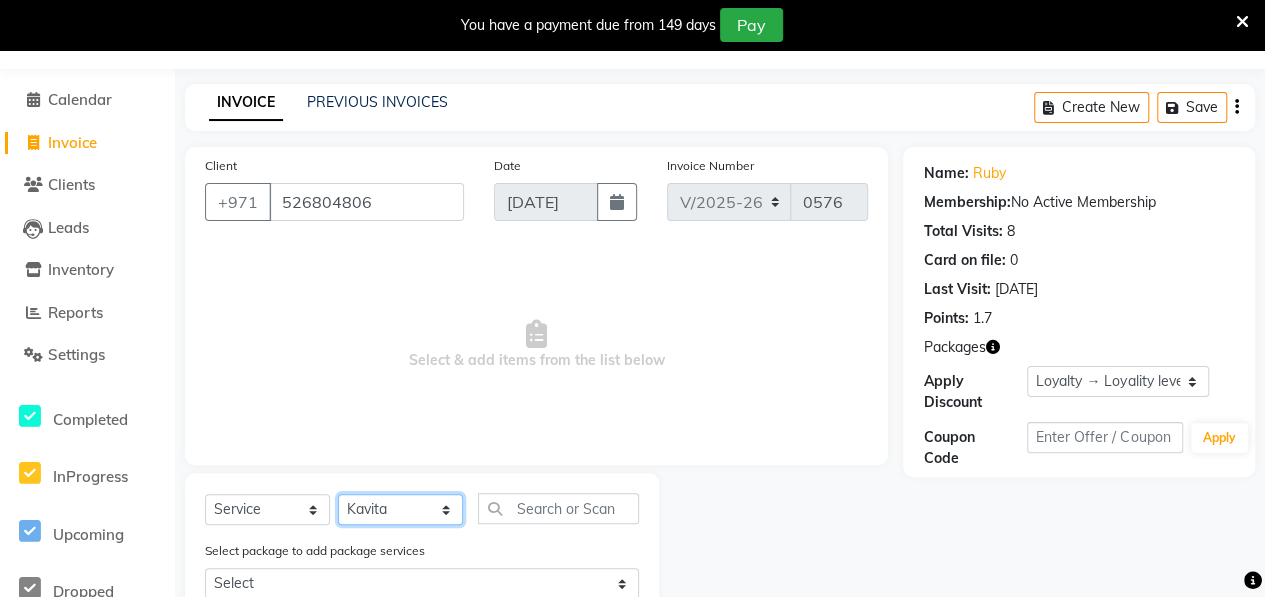 click on "Select Stylist ALWAHDA GIVE Kavita LAXMI Management [PERSON_NAME] RECEPTION [PERSON_NAME] [PERSON_NAME] TRIAL STAFF" 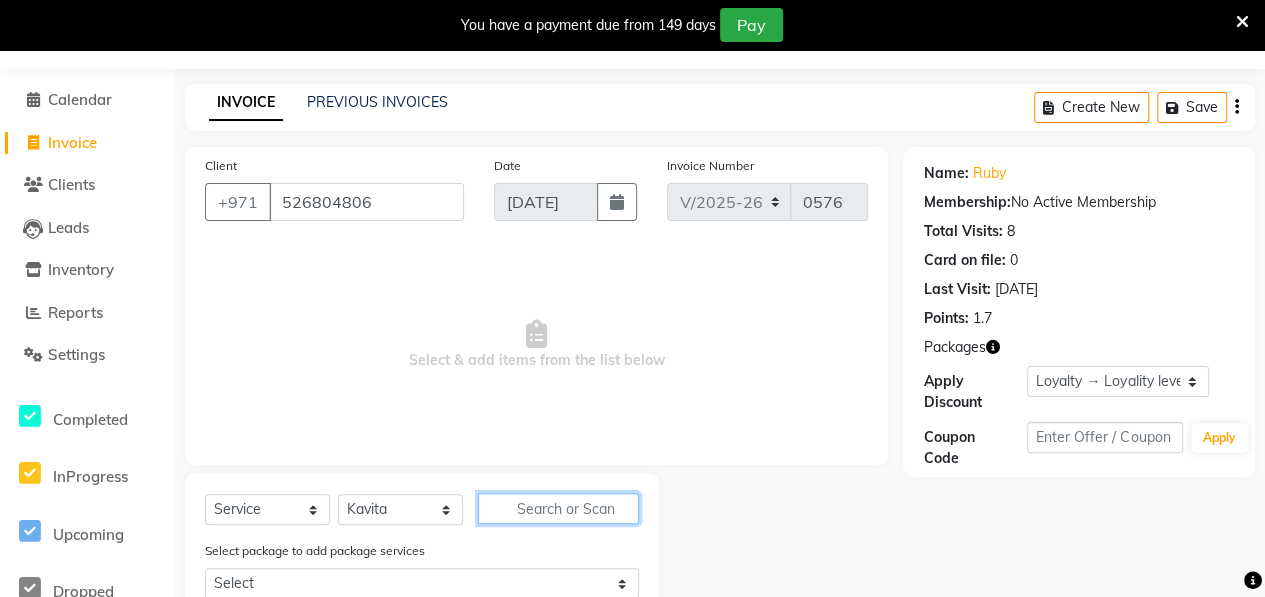 click 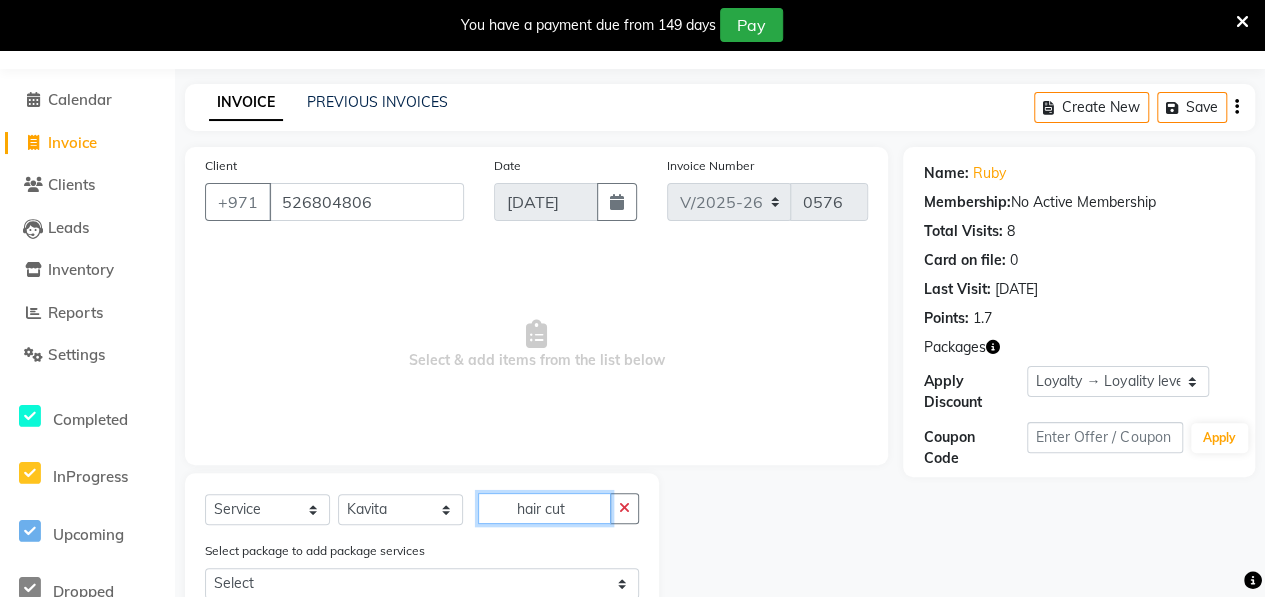 scroll, scrollTop: 319, scrollLeft: 0, axis: vertical 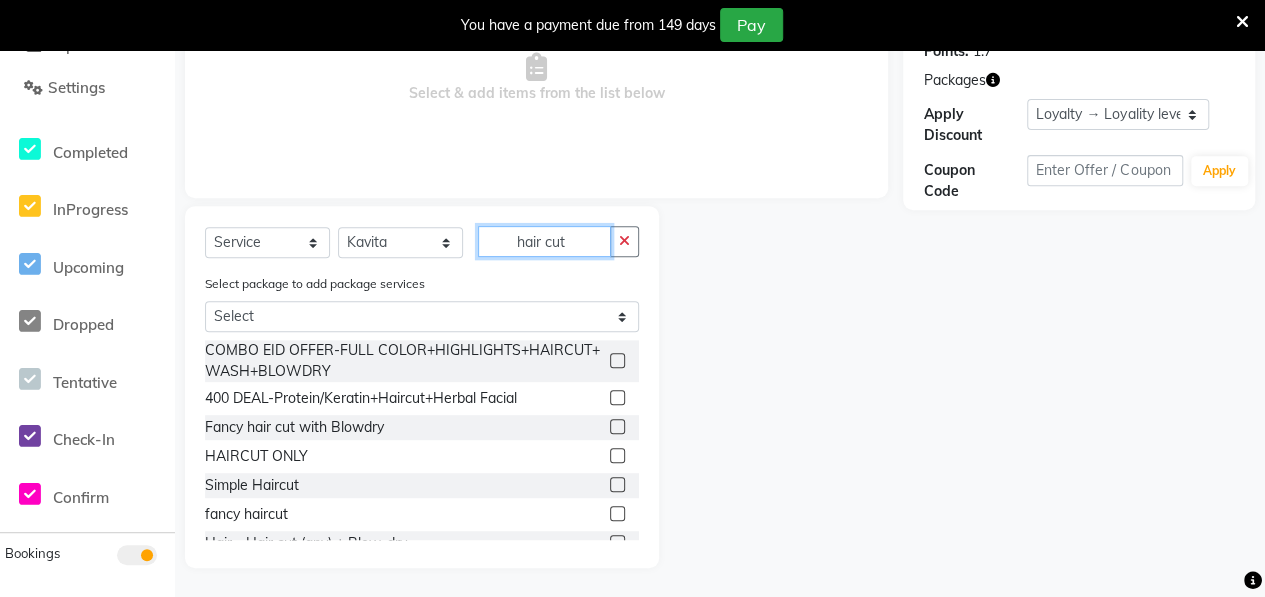 type on "hair cut" 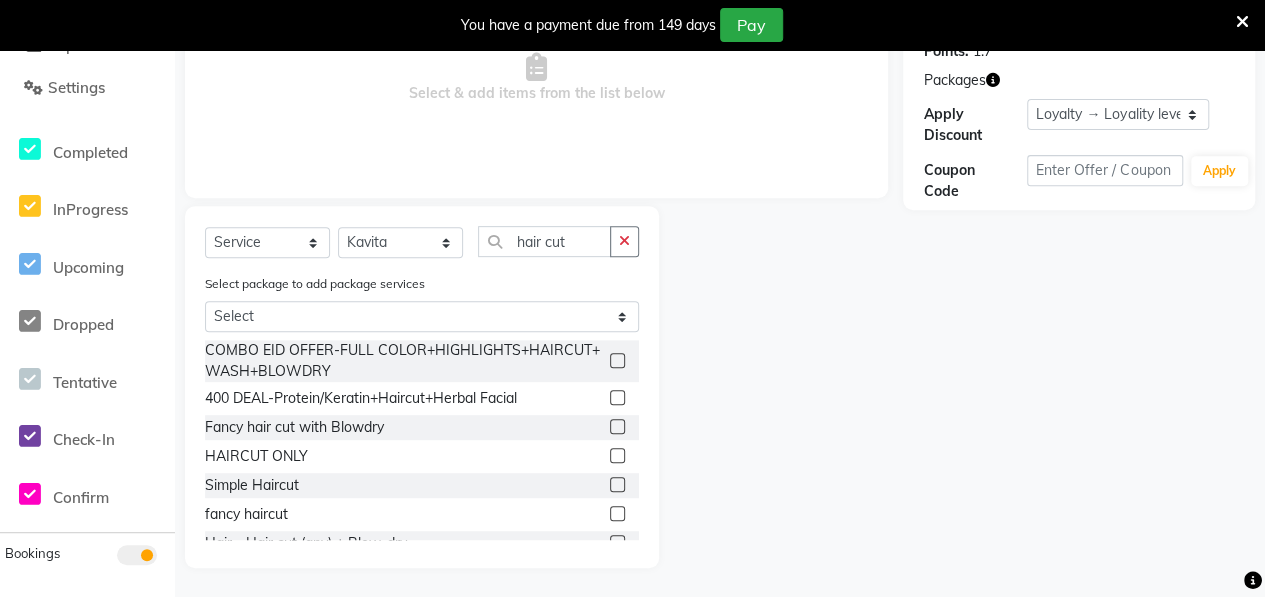 click 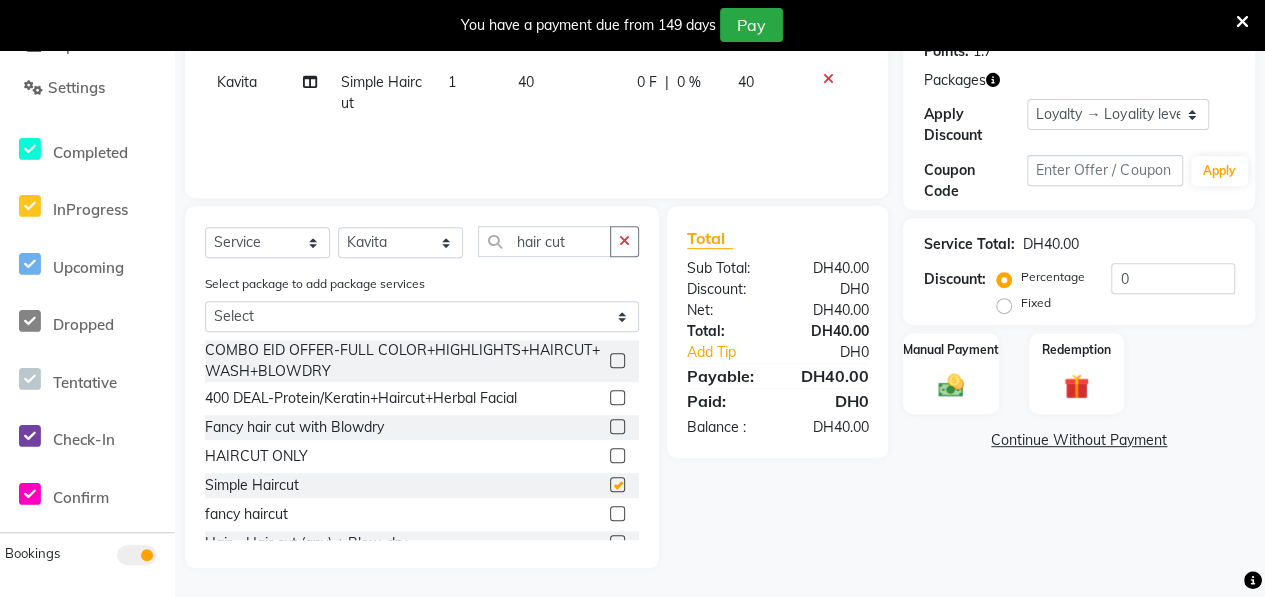 checkbox on "false" 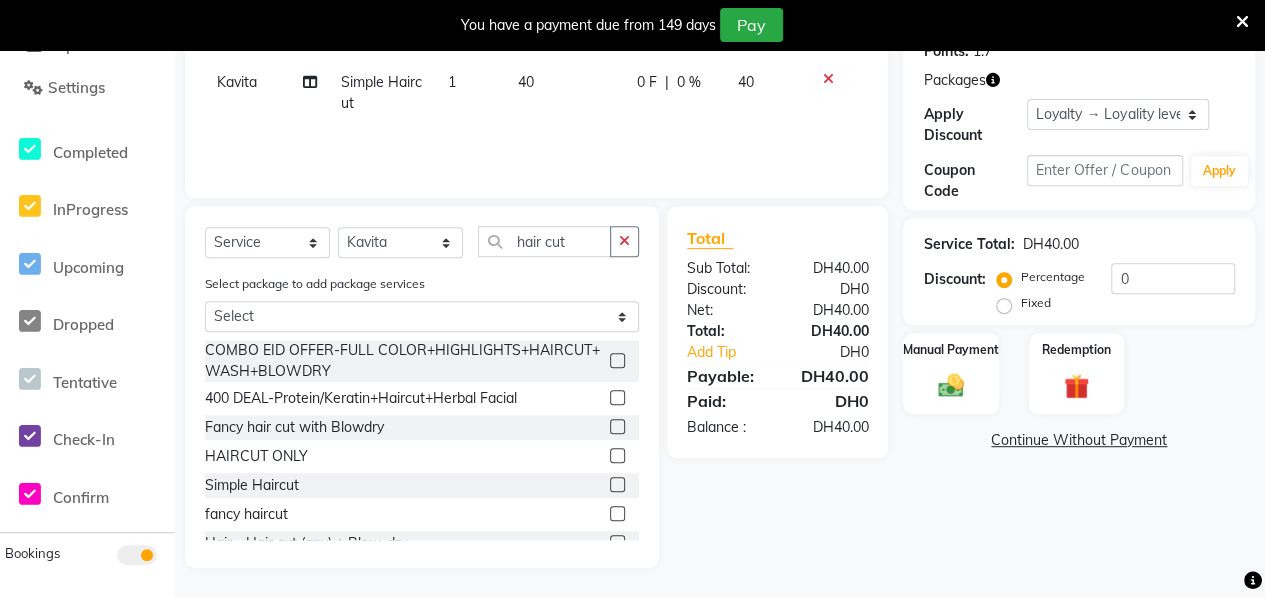 scroll, scrollTop: 0, scrollLeft: 0, axis: both 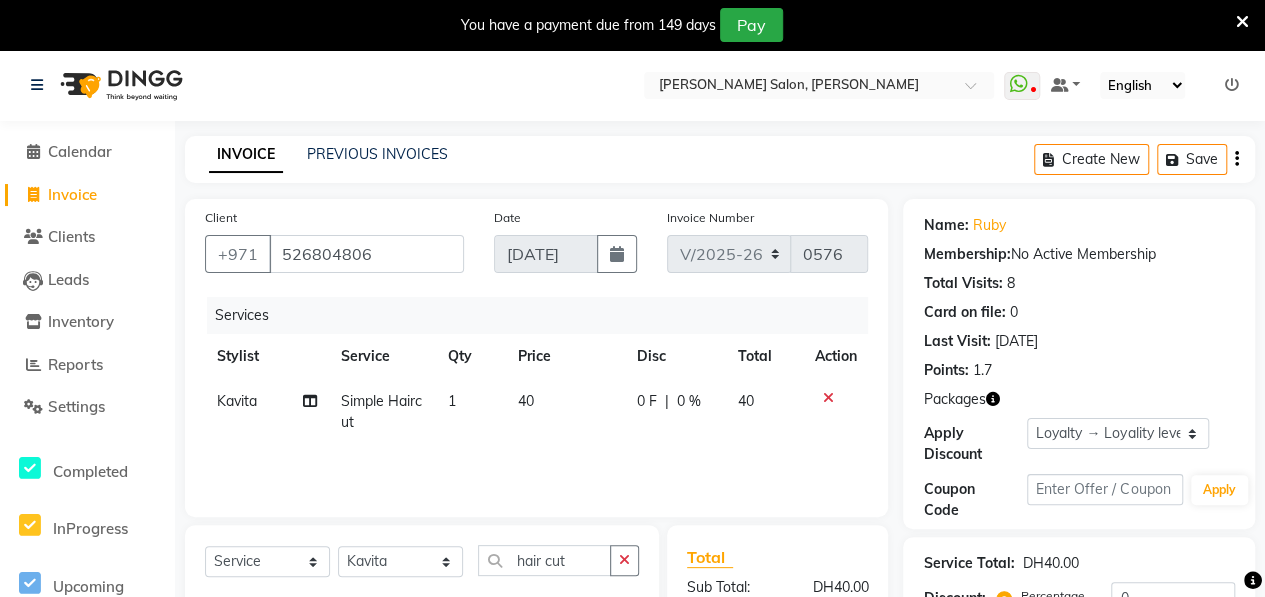 click on "1" 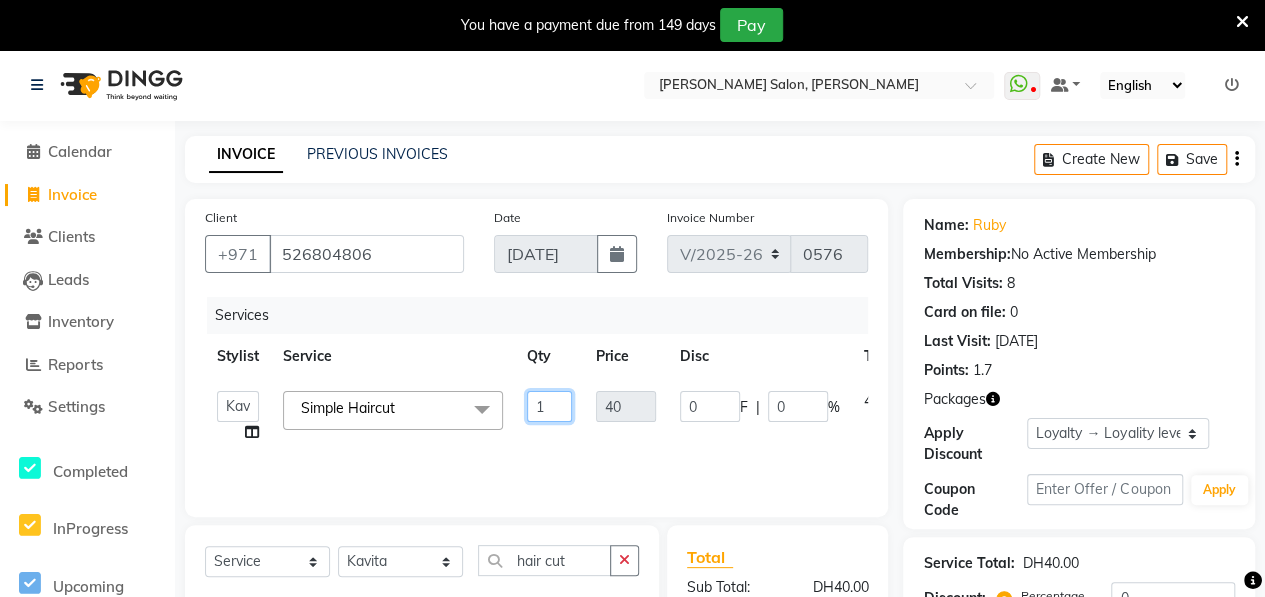 click on "1" 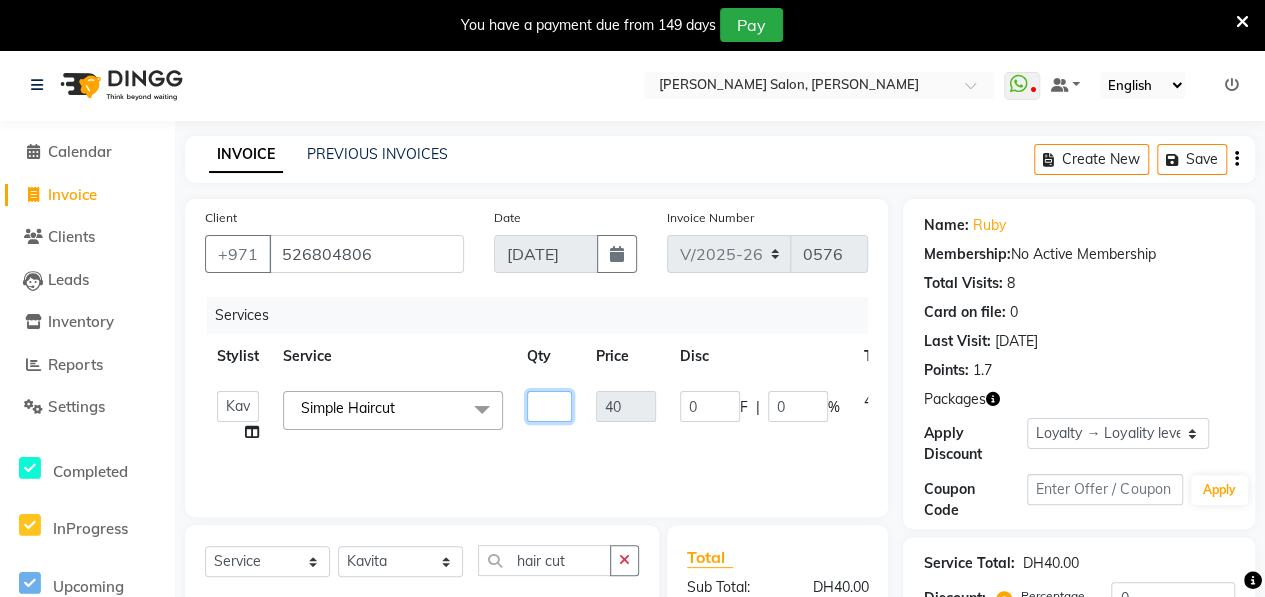 type on "2" 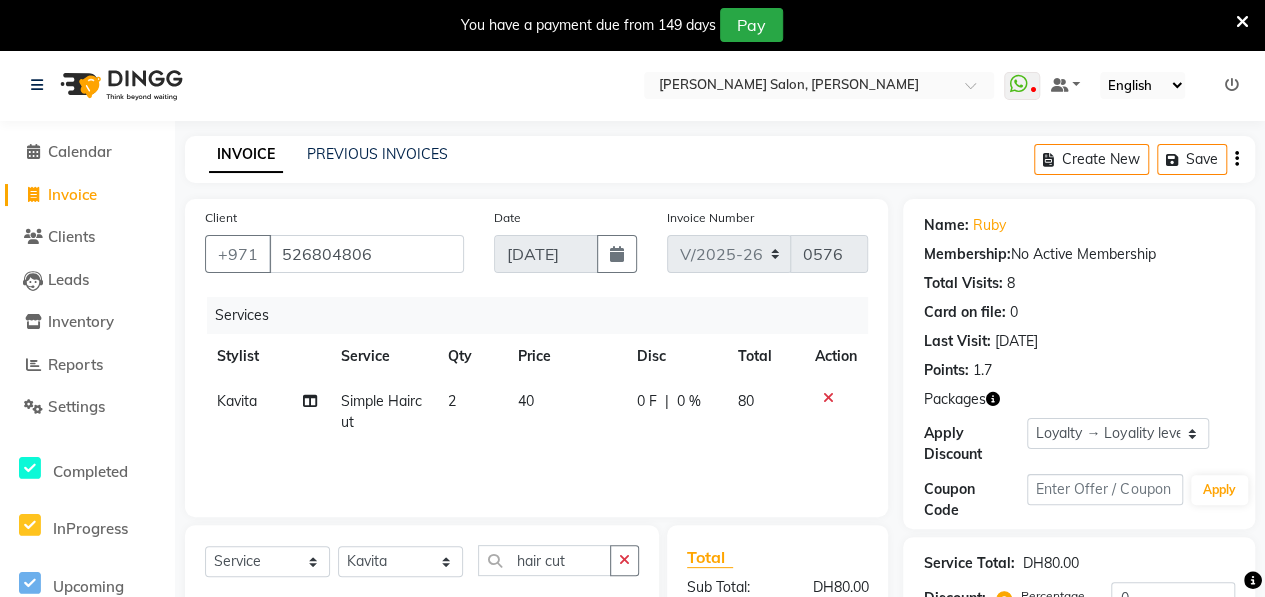 click on "Services Stylist Service Qty Price Disc Total Action Kavita Simple Haircut 2 40 0 F | 0 % 80" 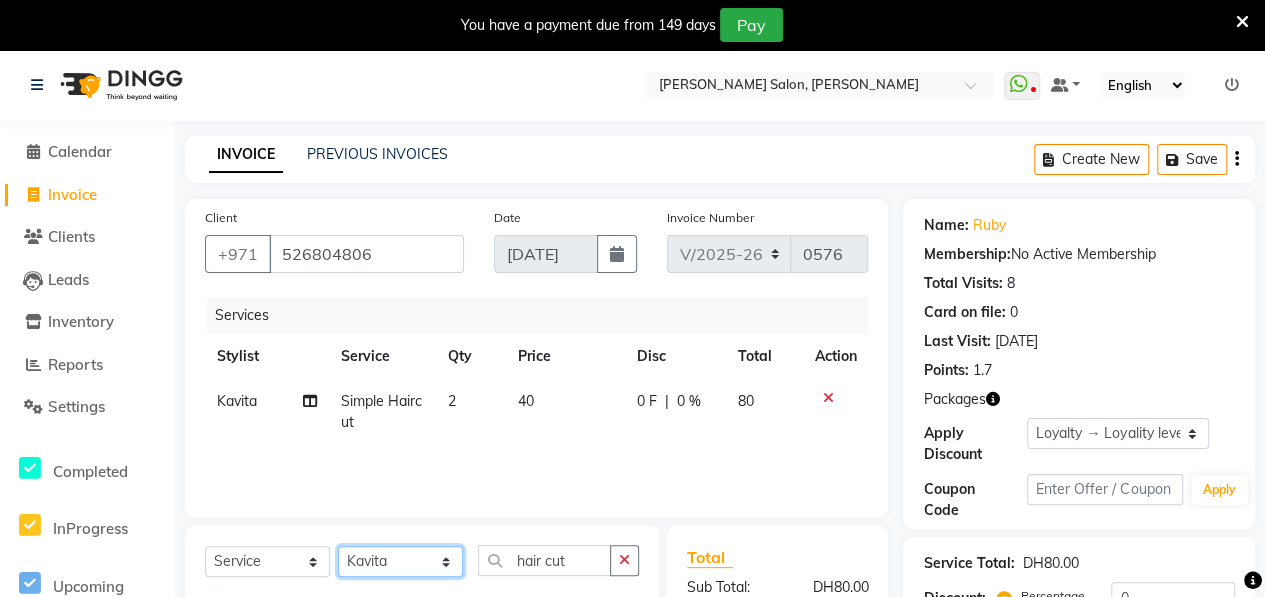 click on "Select Stylist ALWAHDA GIVE Kavita LAXMI Management [PERSON_NAME] RECEPTION [PERSON_NAME] [PERSON_NAME] TRIAL STAFF" 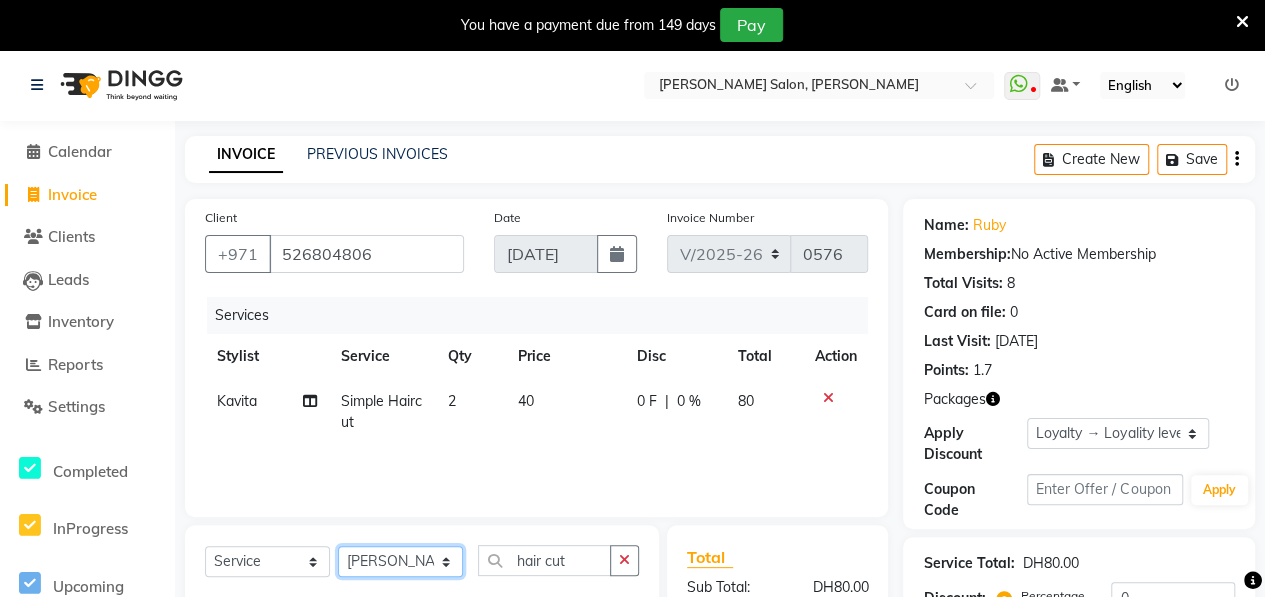click on "Select Stylist ALWAHDA GIVE Kavita LAXMI Management [PERSON_NAME] RECEPTION [PERSON_NAME] [PERSON_NAME] TRIAL STAFF" 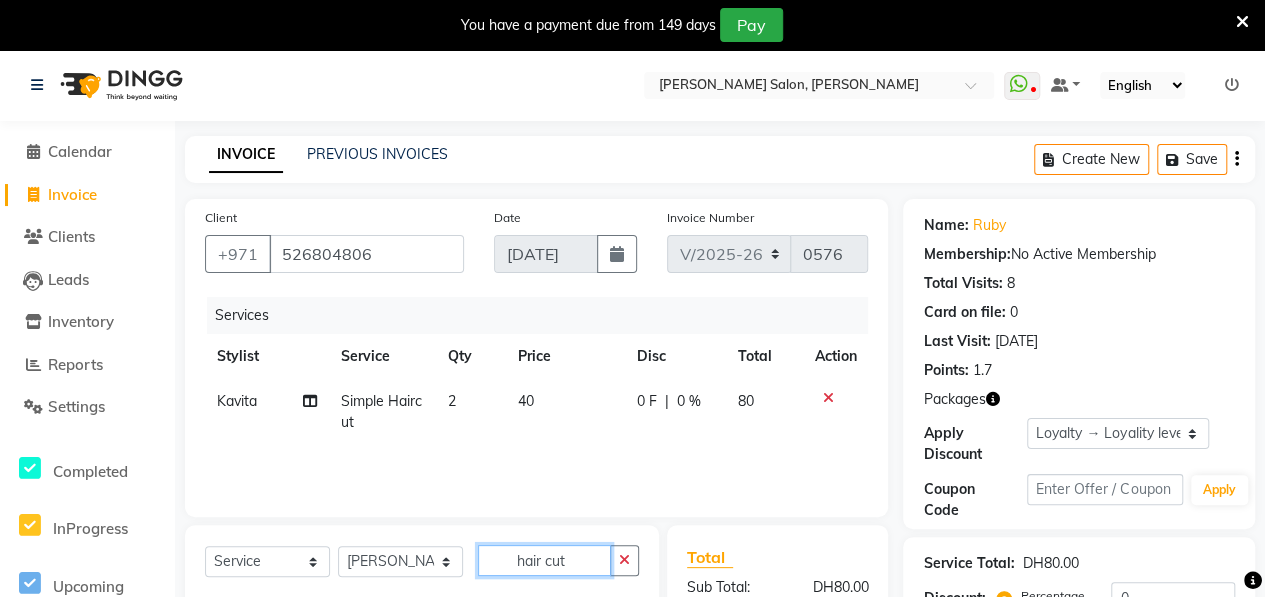 click on "hair cut" 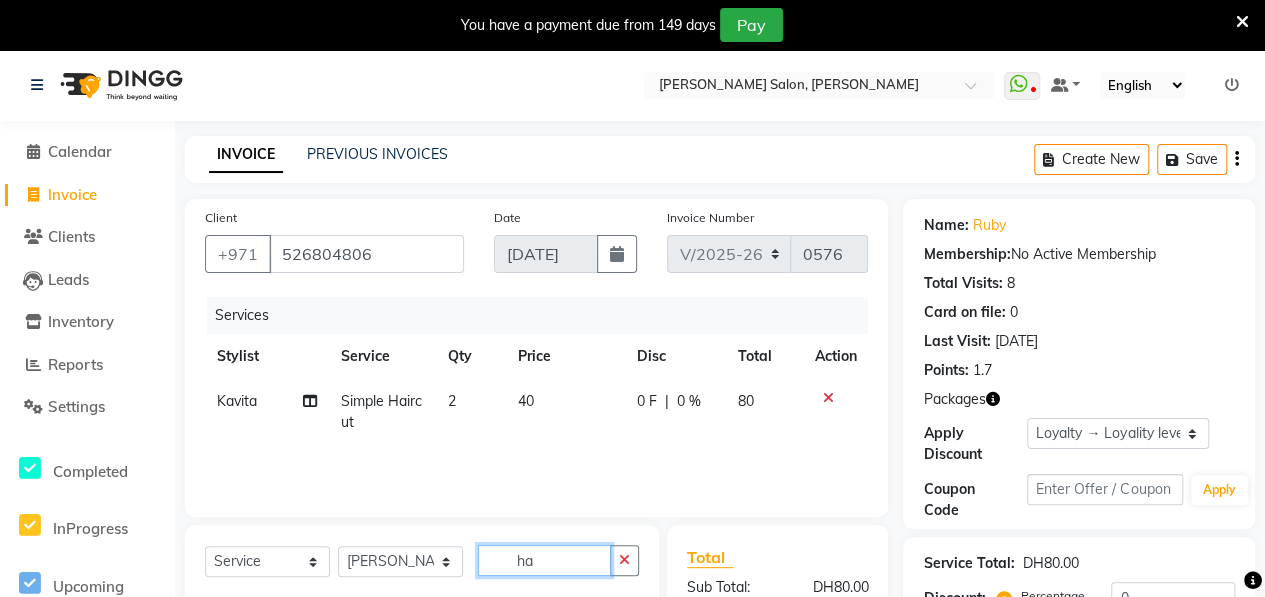 type on "h" 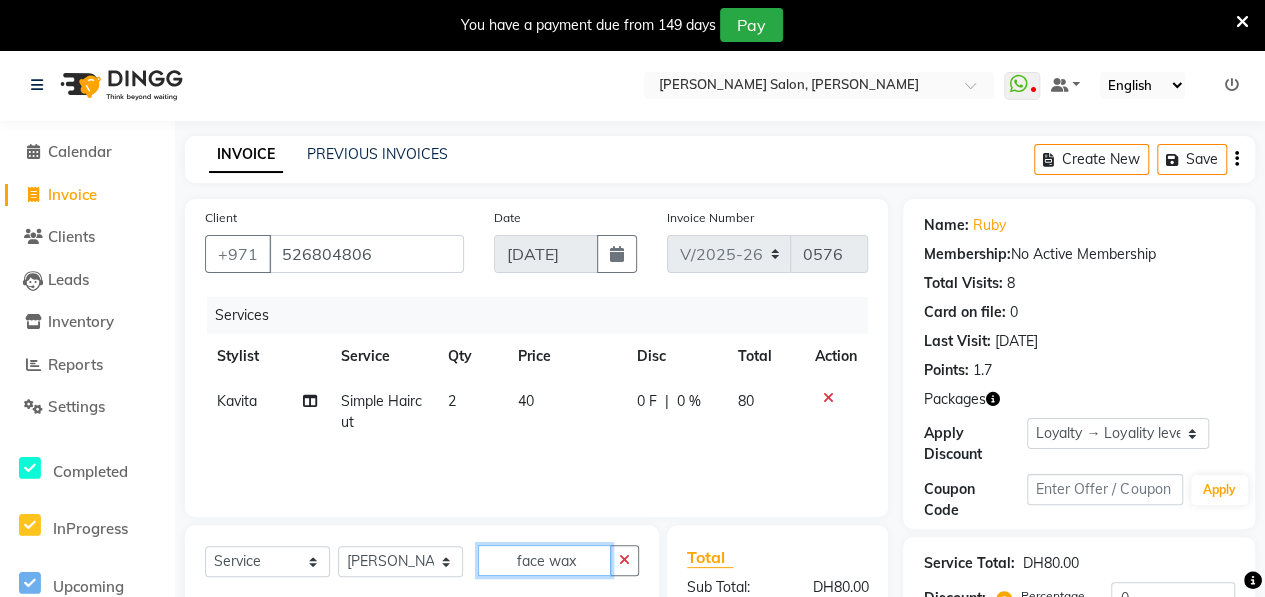 scroll, scrollTop: 208, scrollLeft: 0, axis: vertical 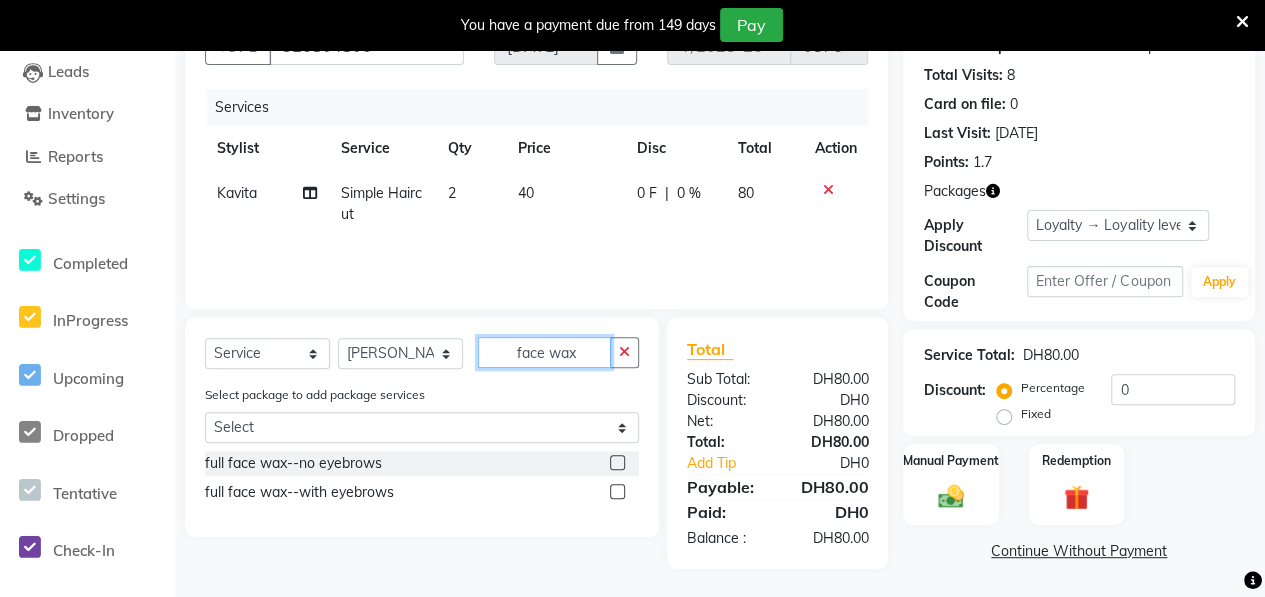 type on "face wax" 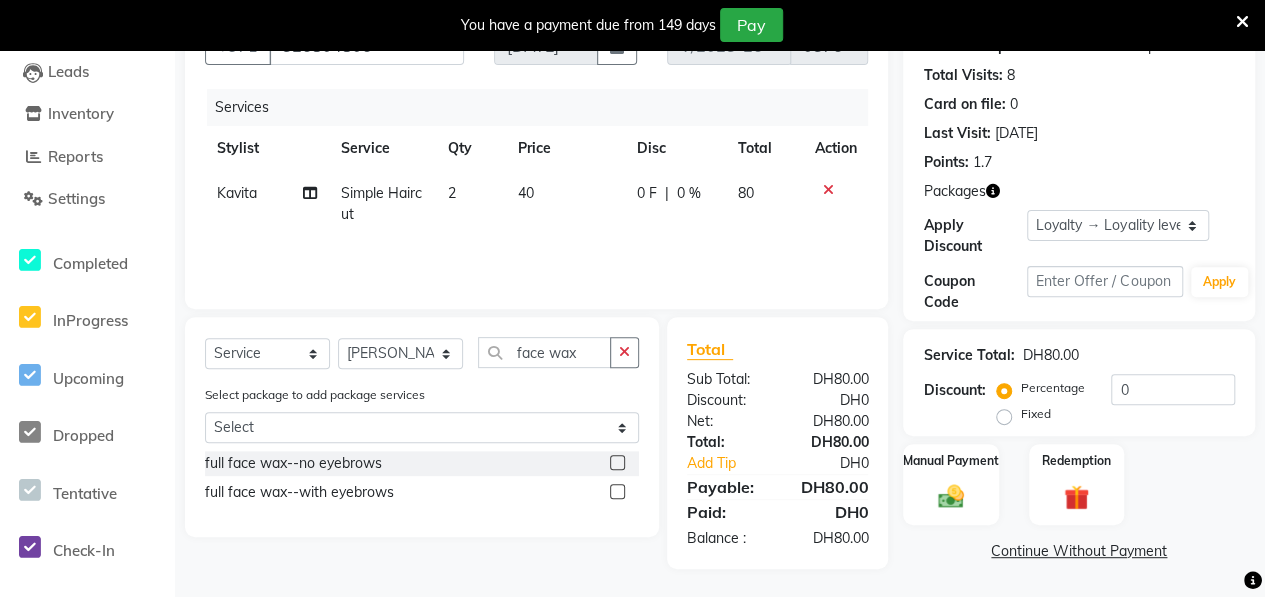 click 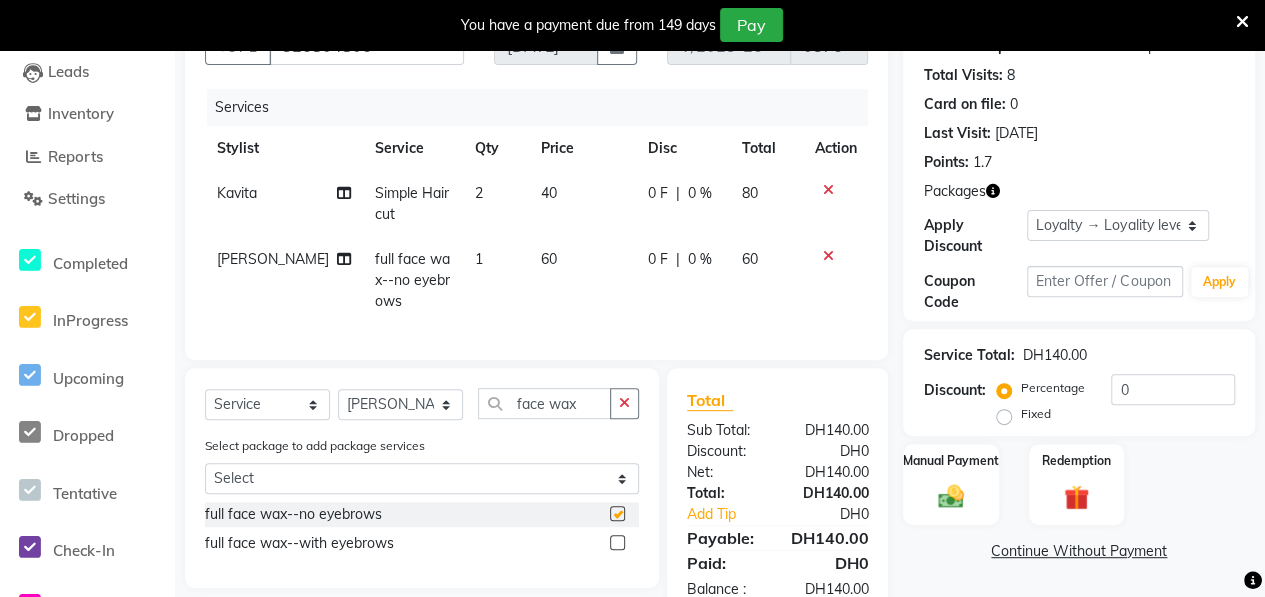 checkbox on "false" 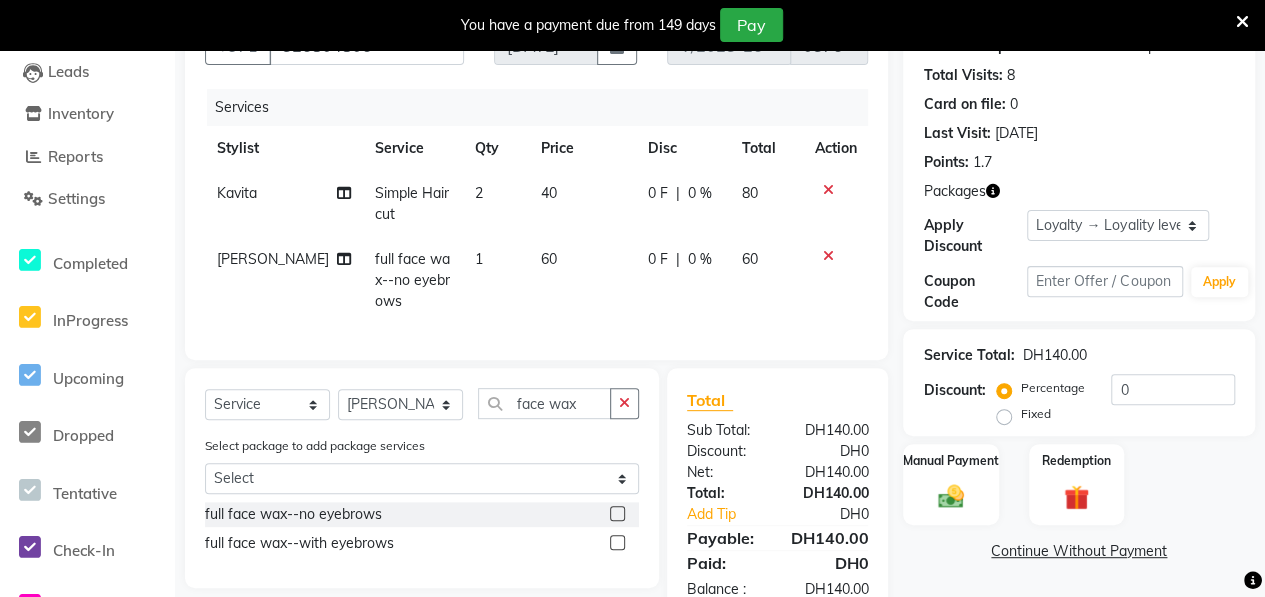 click on "1" 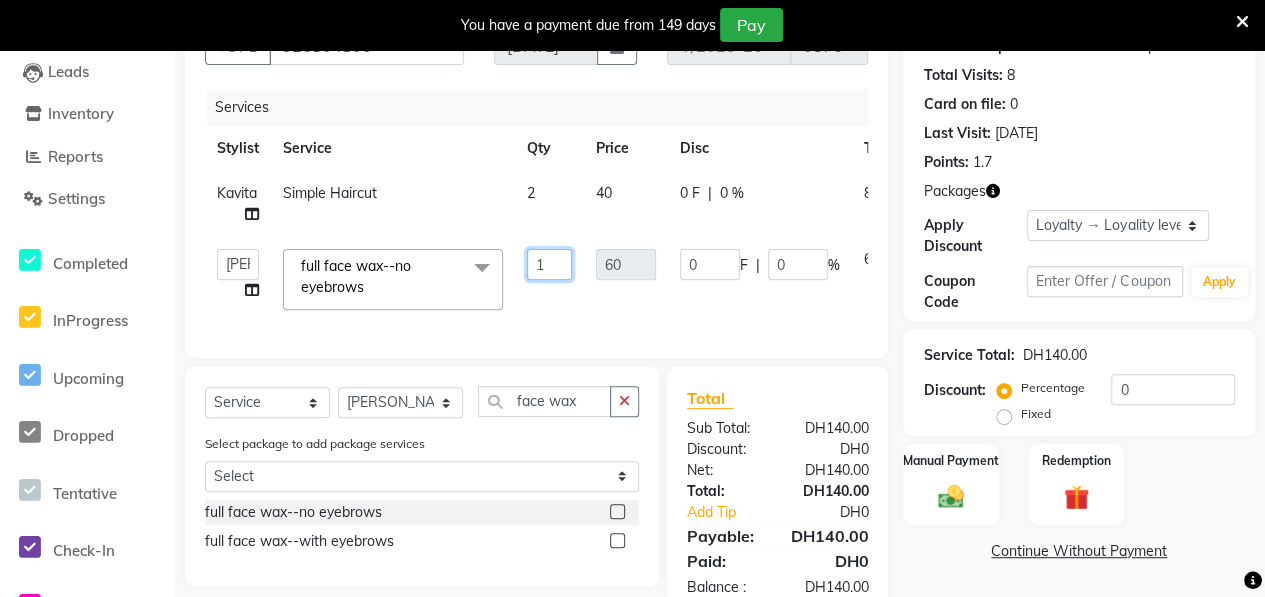 click on "1" 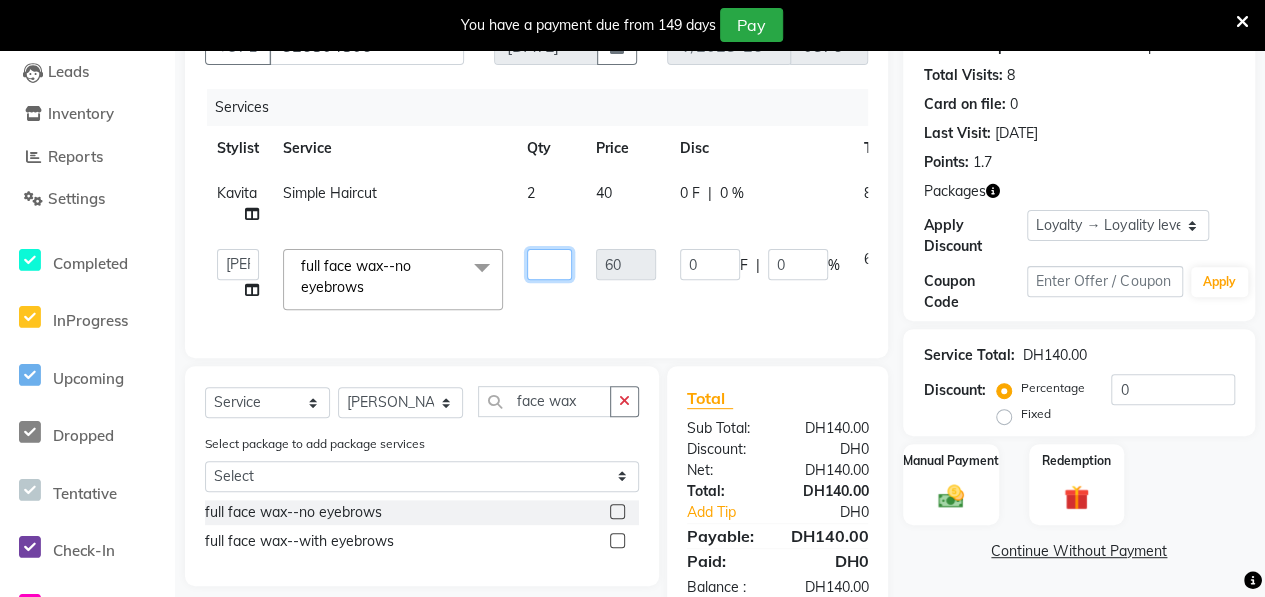 type on "2" 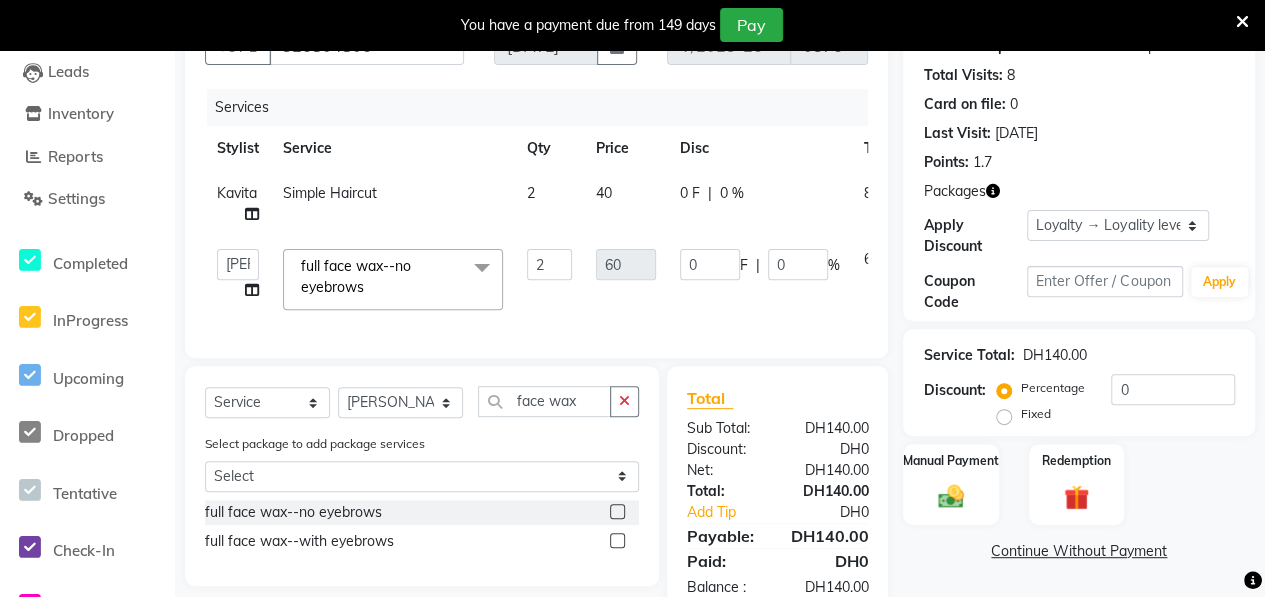 click on "ALWAHDA GIVE   Kavita   LAXMI   Management   [PERSON_NAME]   Radha   RECEPTION   [PERSON_NAME]   [PERSON_NAME]   TRIAL STAFF  full face wax--no eyebrows  x Fruit Facial--PACKAGE COMBO OFFER-HIGHLIGHTS+LOREAL PROLONGER TREATEMENT+WASH+BLOWDRY COMBO EID OFFER-FULL COLOR+HIGHLIGHTS+HAIRCUT+WASH+BLOWDRY 400 DEAL-Protein/Keratin+Haircut+Herbal Facial SCRUB-HANDS SCRUB-LEGS SCRUB-BACK FEET [PERSON_NAME] MORROCCAN WITH LOOFA Fancy hair cut with Blowdry CHARCOAL HAIR SPA HAIRCUT ONLY NOSE WAX BODY MASSAGE WITH HEAD OIL  45 MINS BODY MASSAGE home service body massage-1 hr FULL HAND WAX--FRUIT FULL LEG WAX-FRUIT COCOCABANA--REPAIR/BOTOX--ORGANIC TREATMENT ASTRABERRY-FRUIT FACIAL DEEP CLEANSING FACIAL HYDRATING FACIAL GLOW FACIAL WHITENING FACIAL SKIN TIGHTENING FACIAL LOTUS GREEN FACIAL Threading upperlips threading full face threading --no eyebrows full face threading --with eyebrows full face wax--no eyebrows full face wax--with eyebrows UPPERLIPS WAX Forehead threading GREEN PACK CHIN --THREADING CHIN-WAX EYEBROW COLOR eyebrow wax 2" 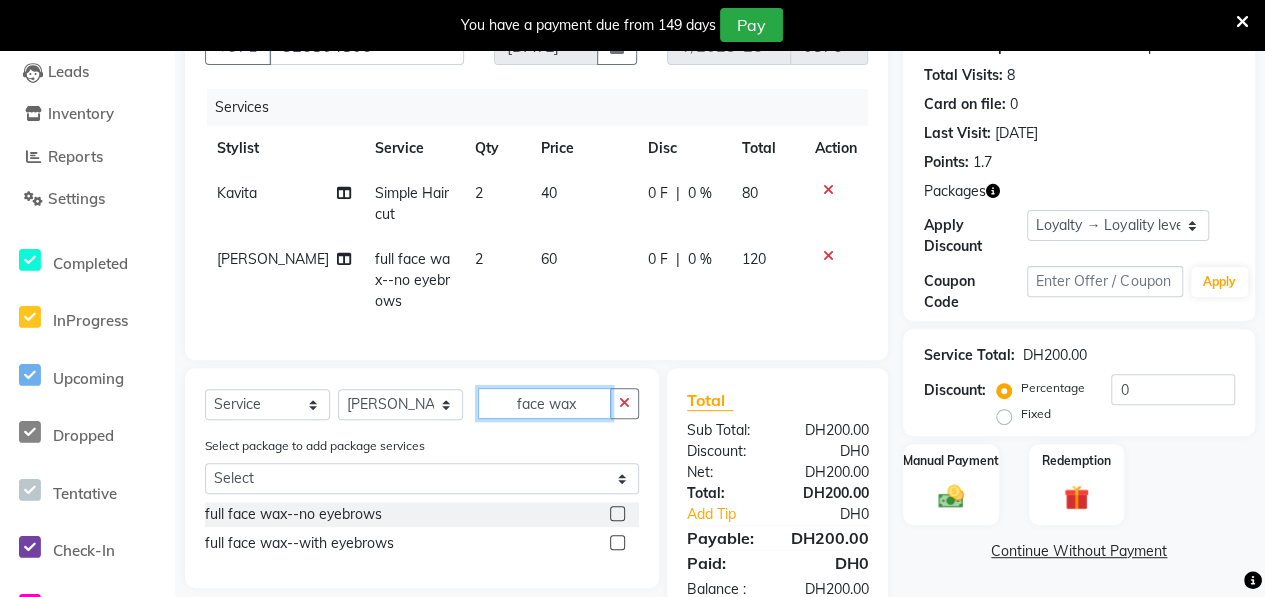 click on "face wax" 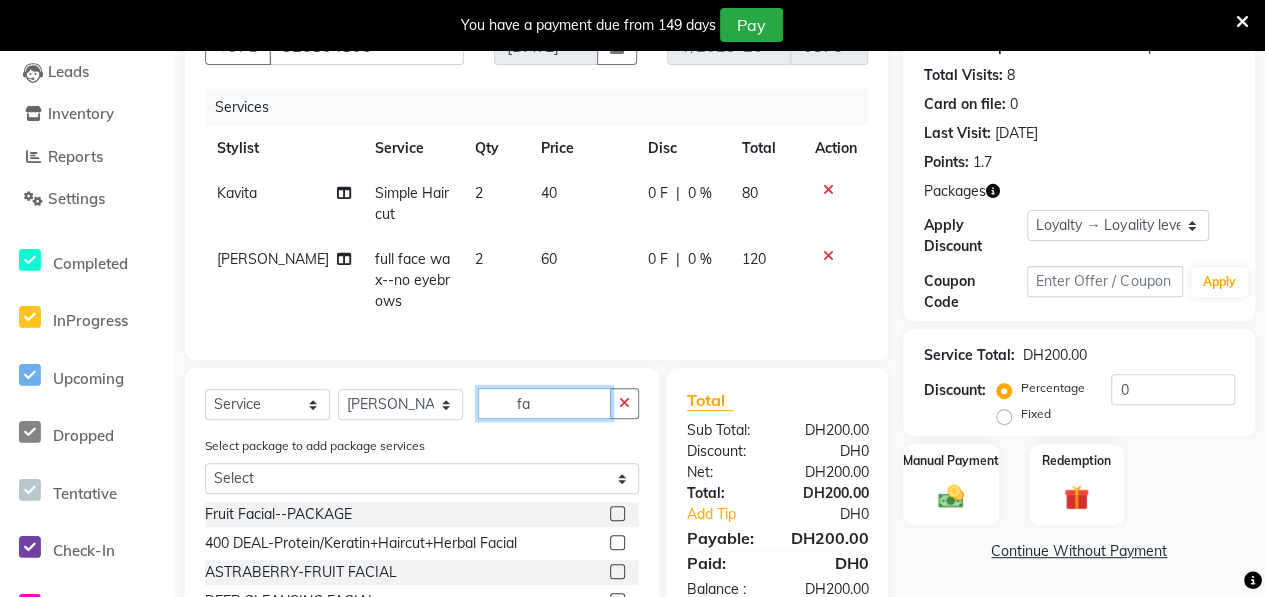 type on "f" 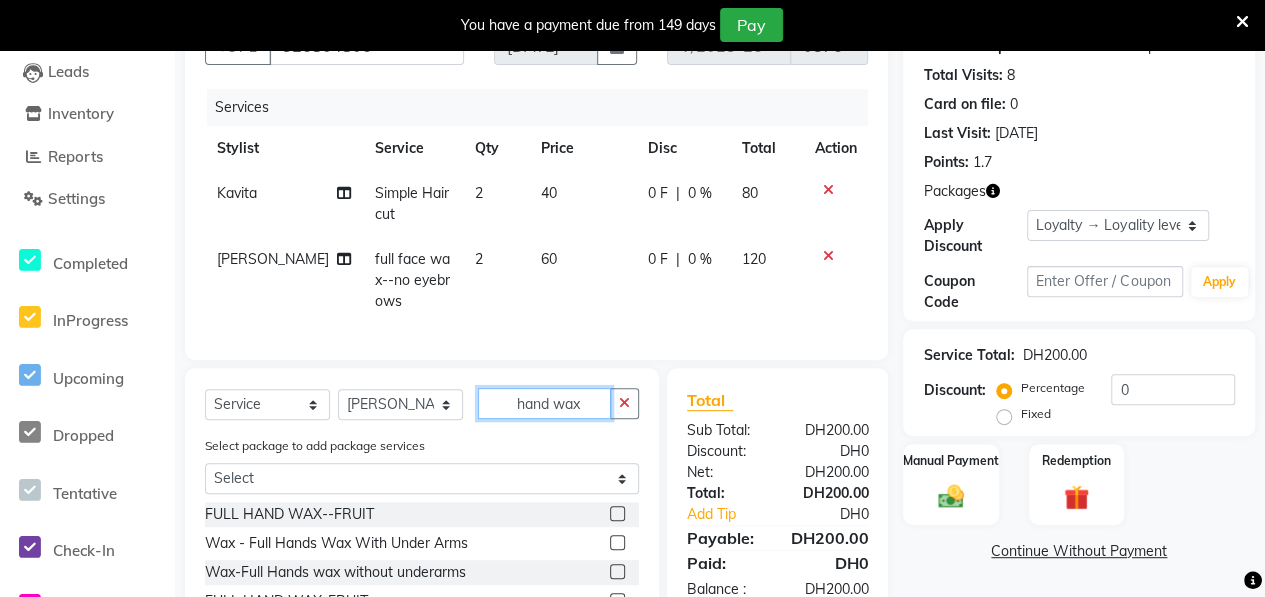 type on "hand wax" 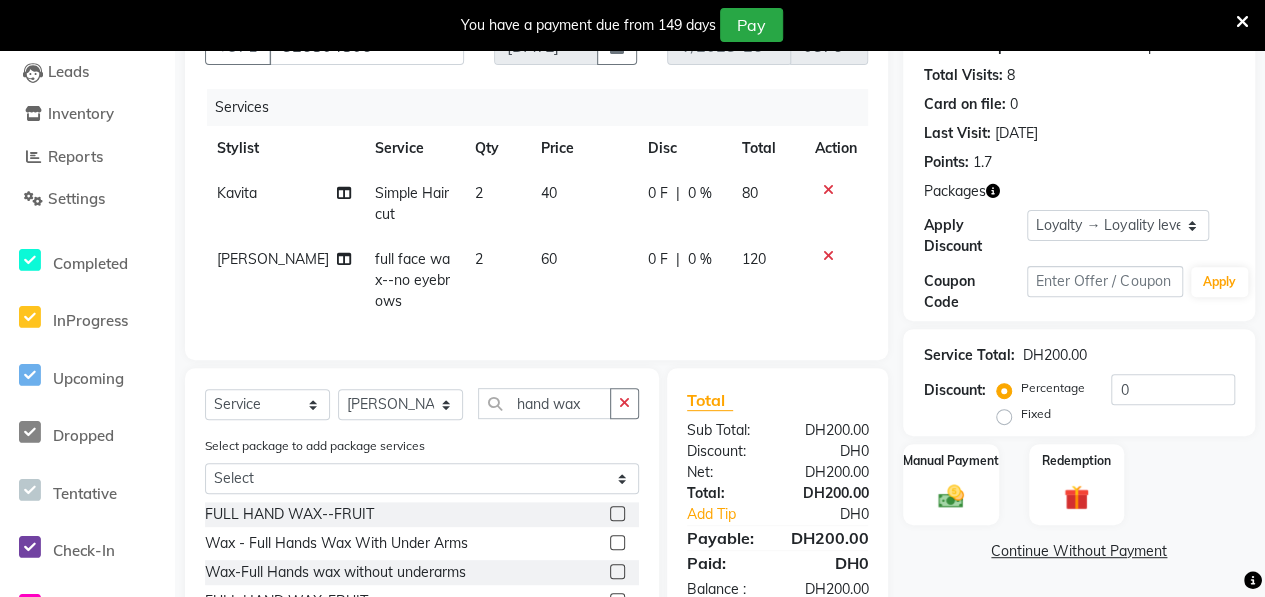 click 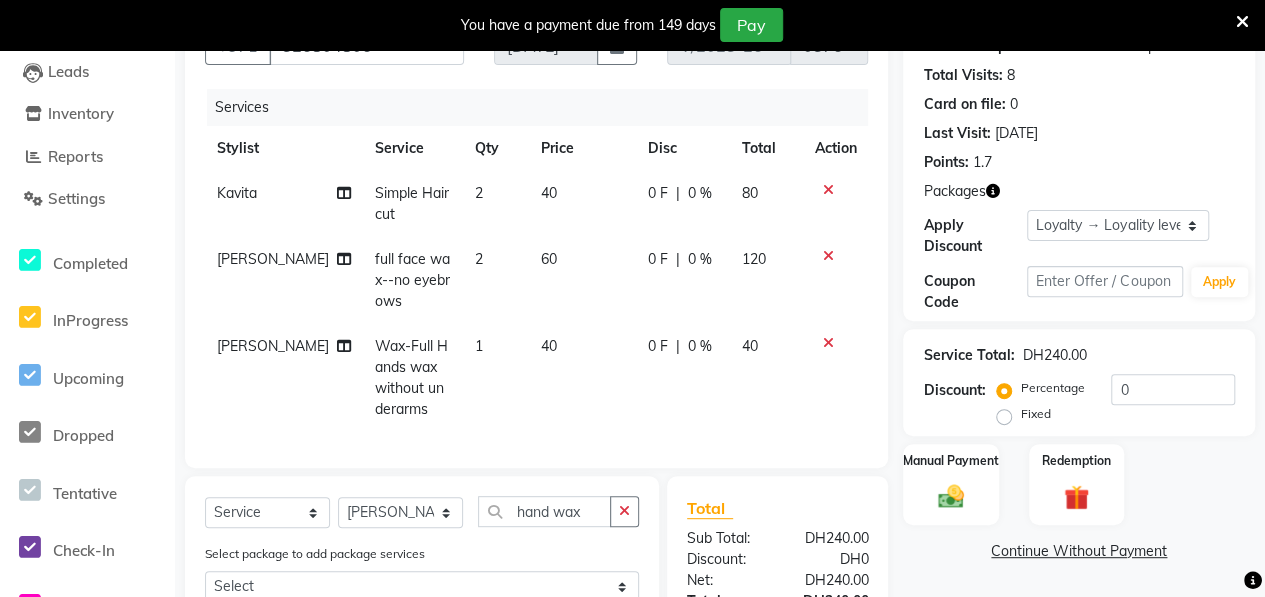 checkbox on "false" 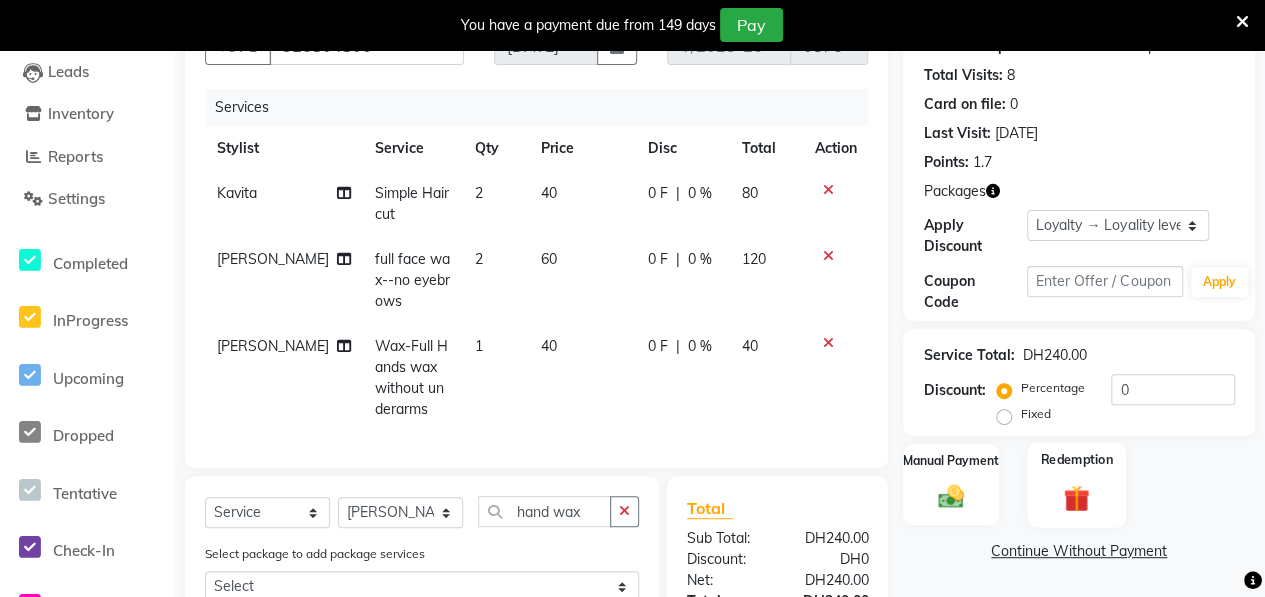 click on "Redemption" 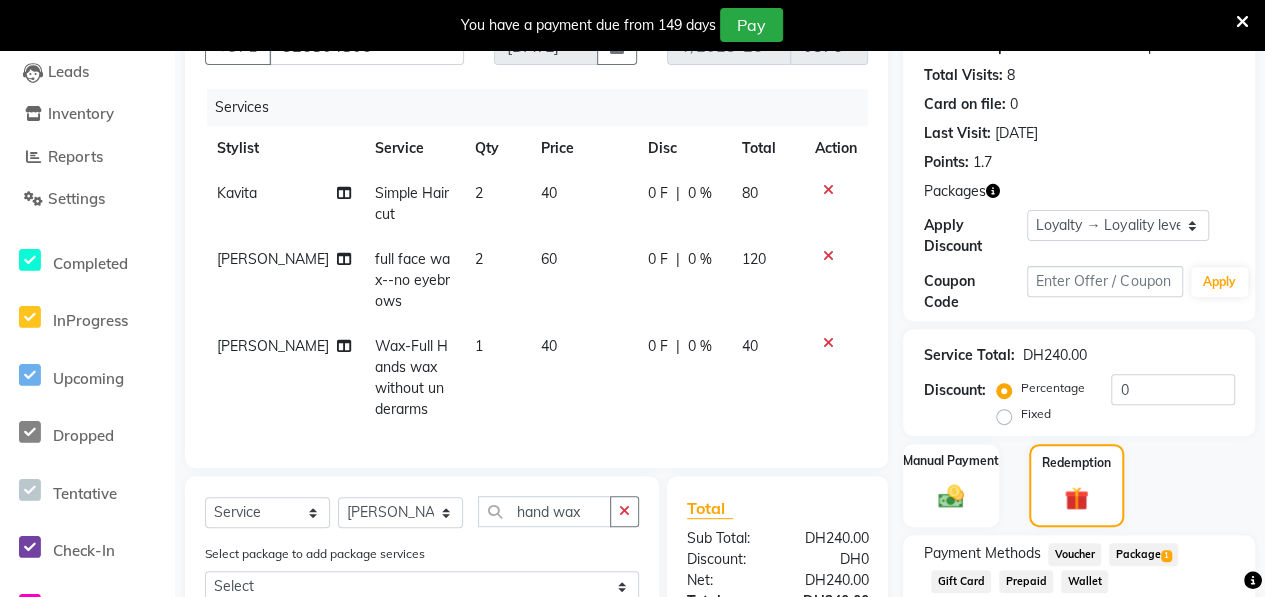 click on "Package  1" 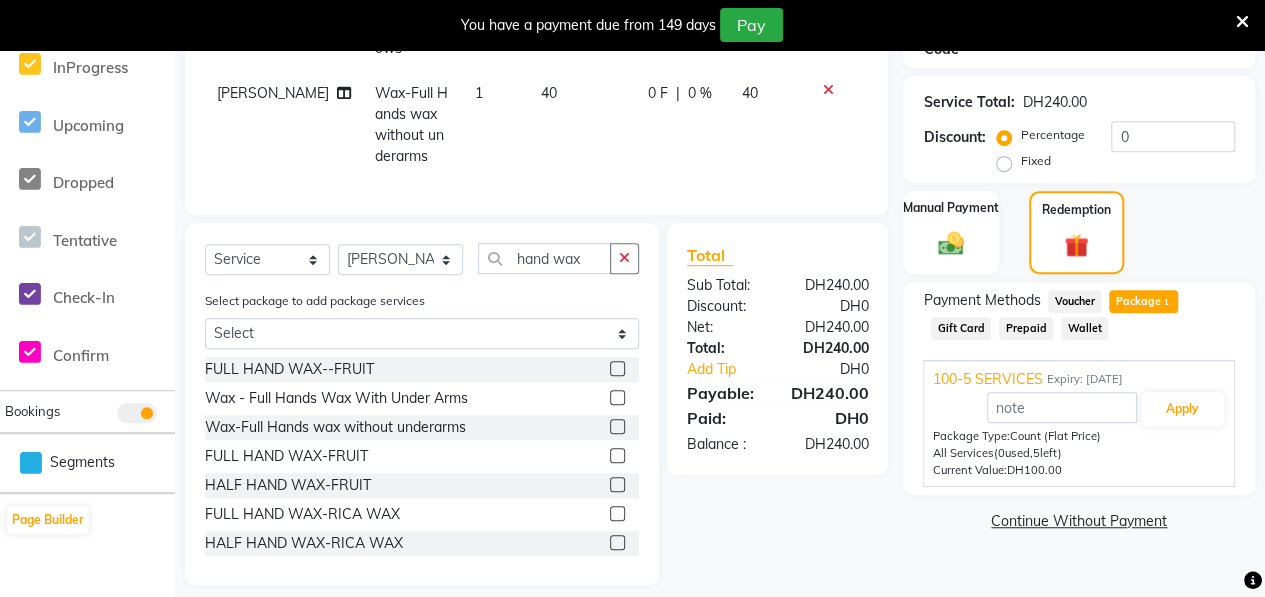 scroll, scrollTop: 493, scrollLeft: 0, axis: vertical 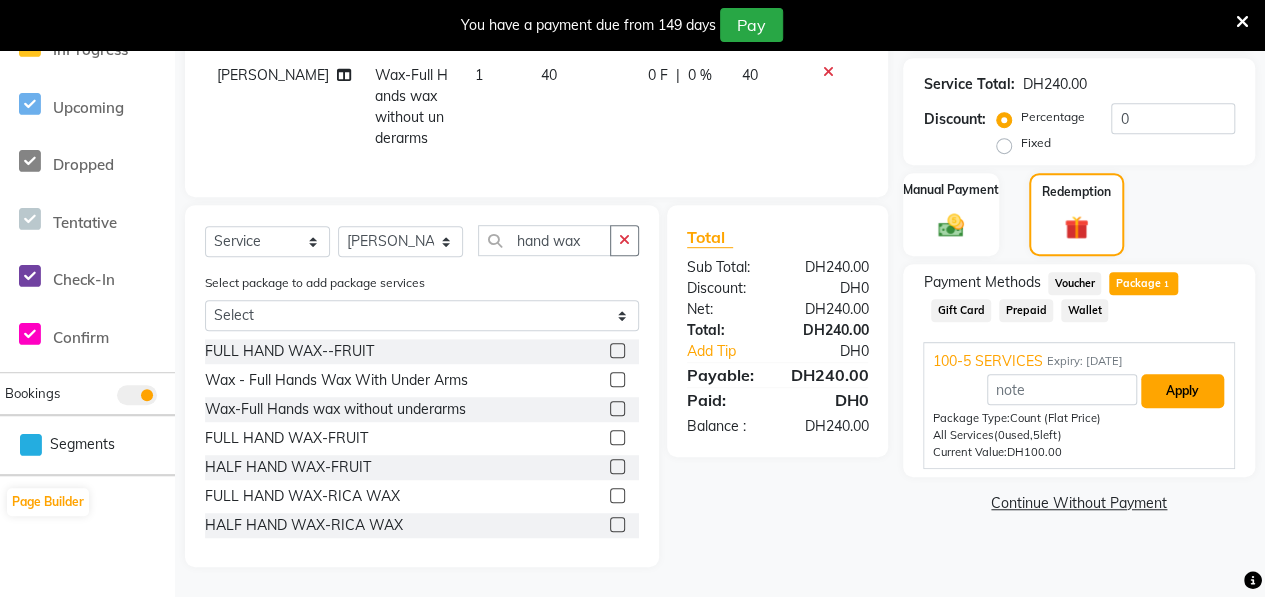click on "Apply" at bounding box center (1182, 391) 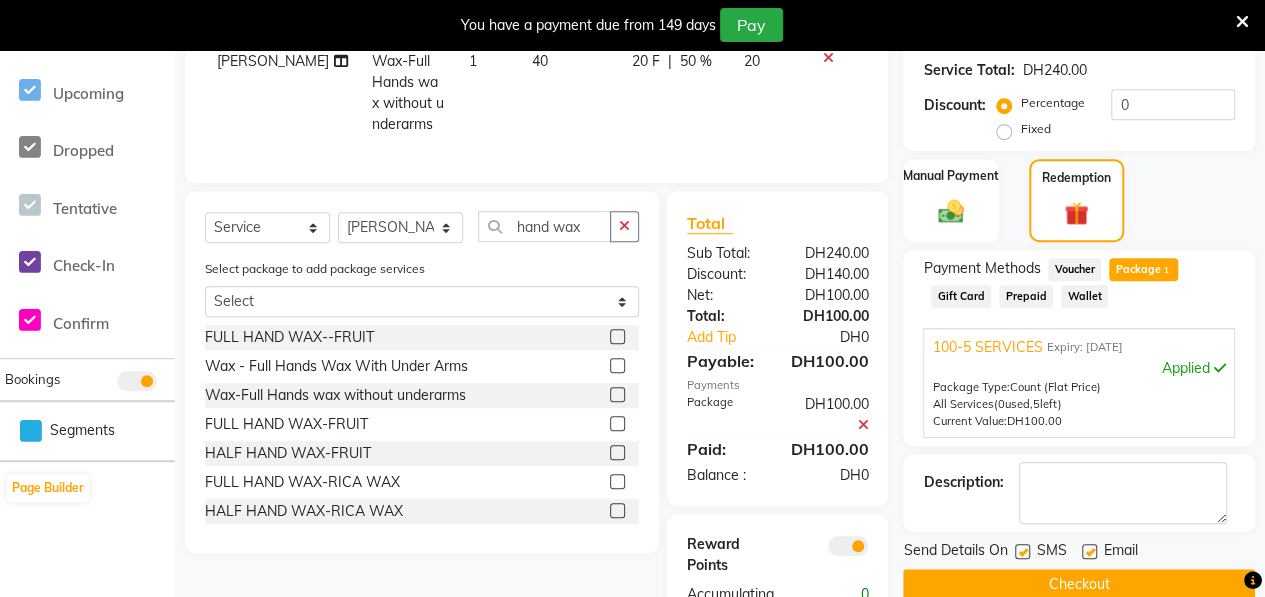 scroll, scrollTop: 585, scrollLeft: 0, axis: vertical 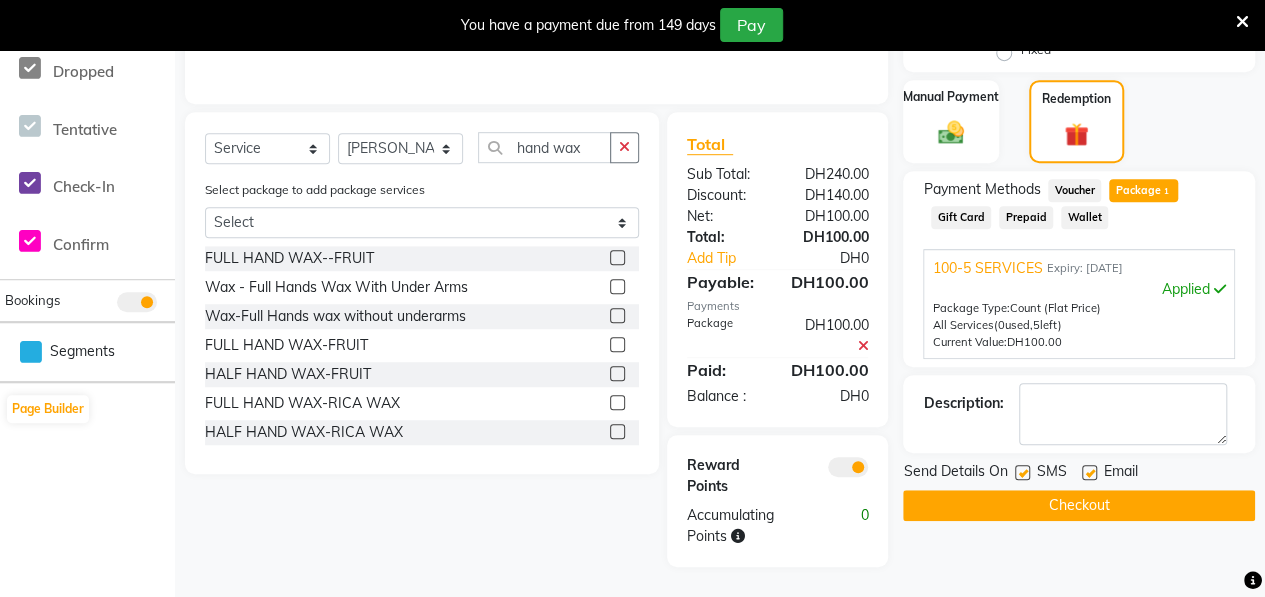 click on "Checkout" 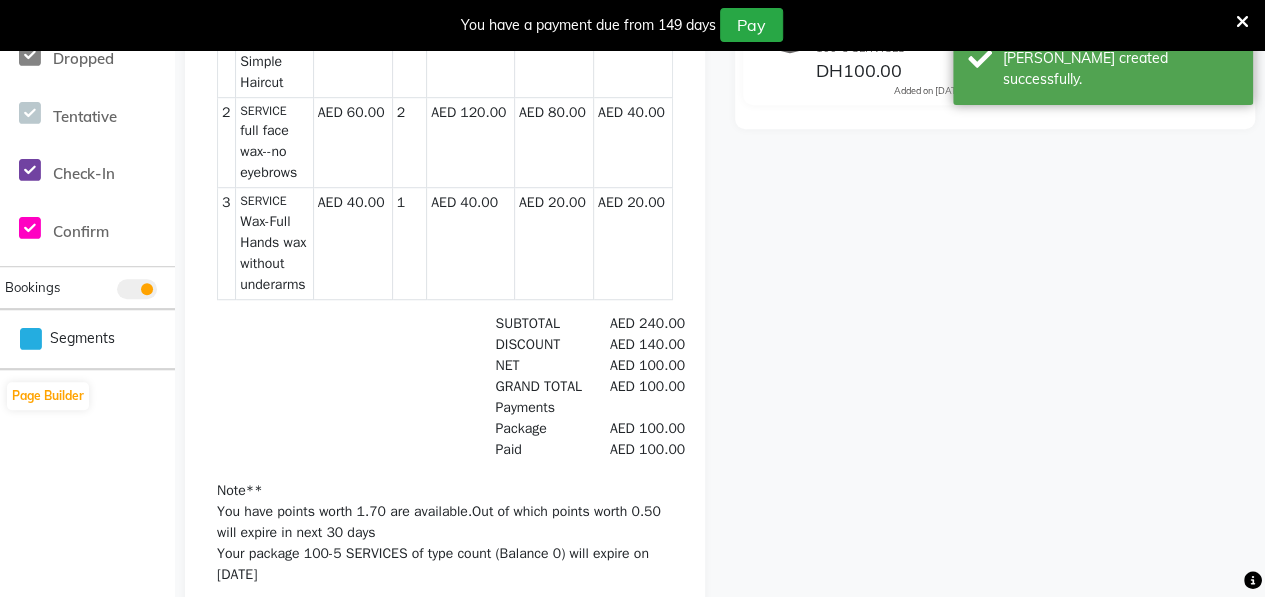 scroll, scrollTop: 62, scrollLeft: 0, axis: vertical 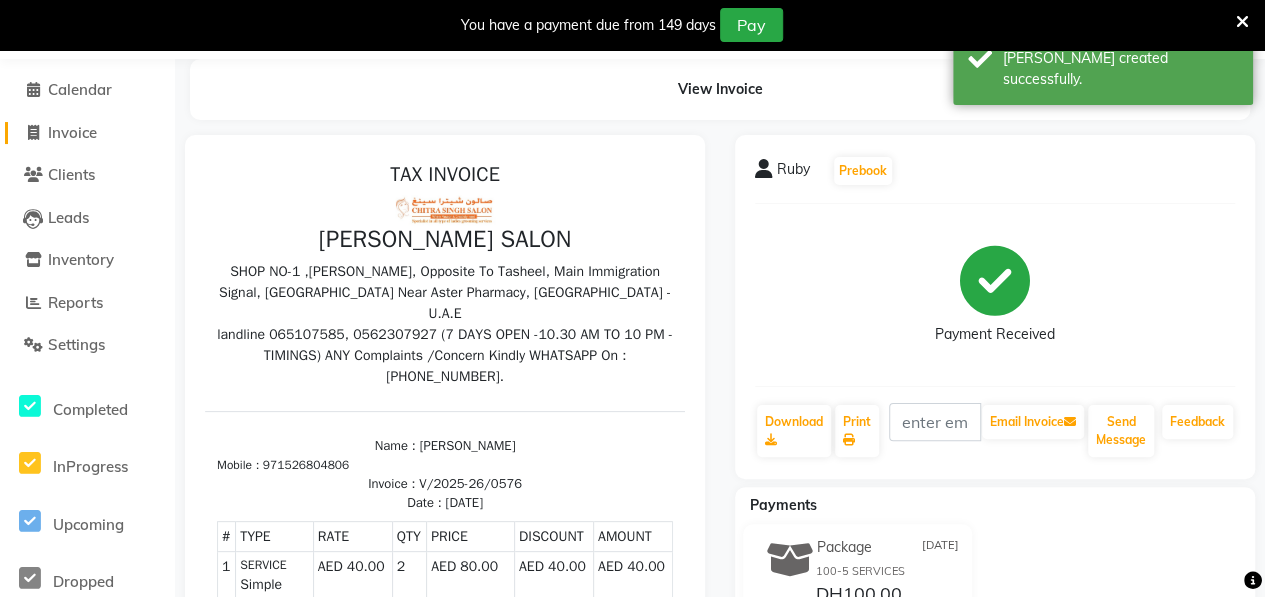 click on "Invoice" 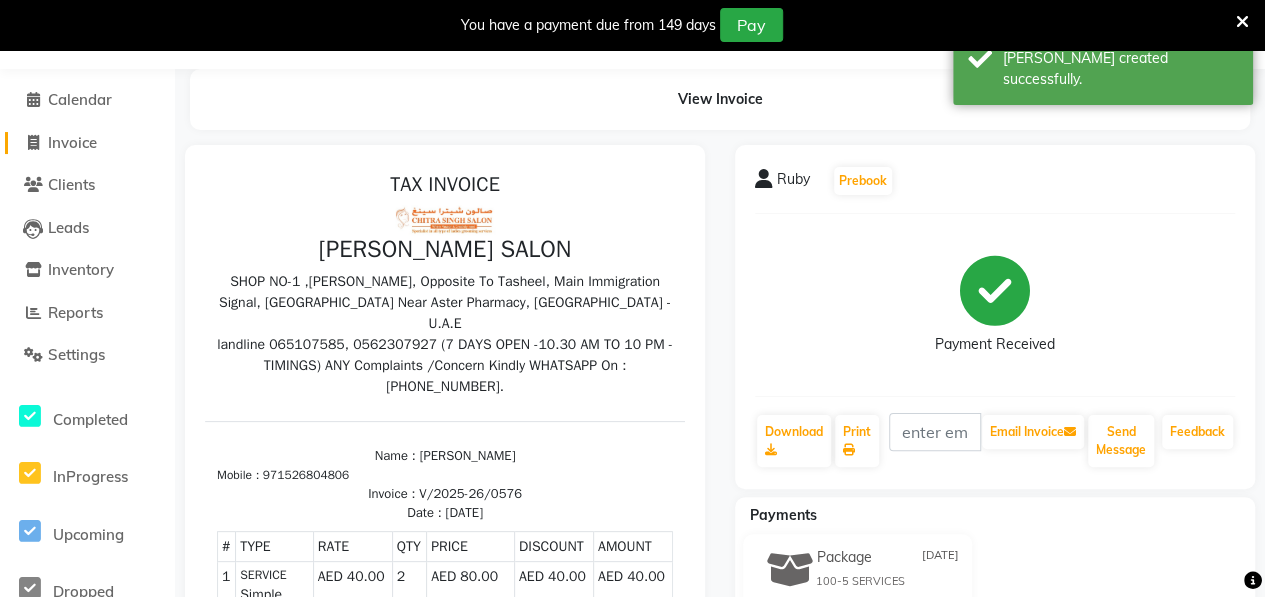 select on "service" 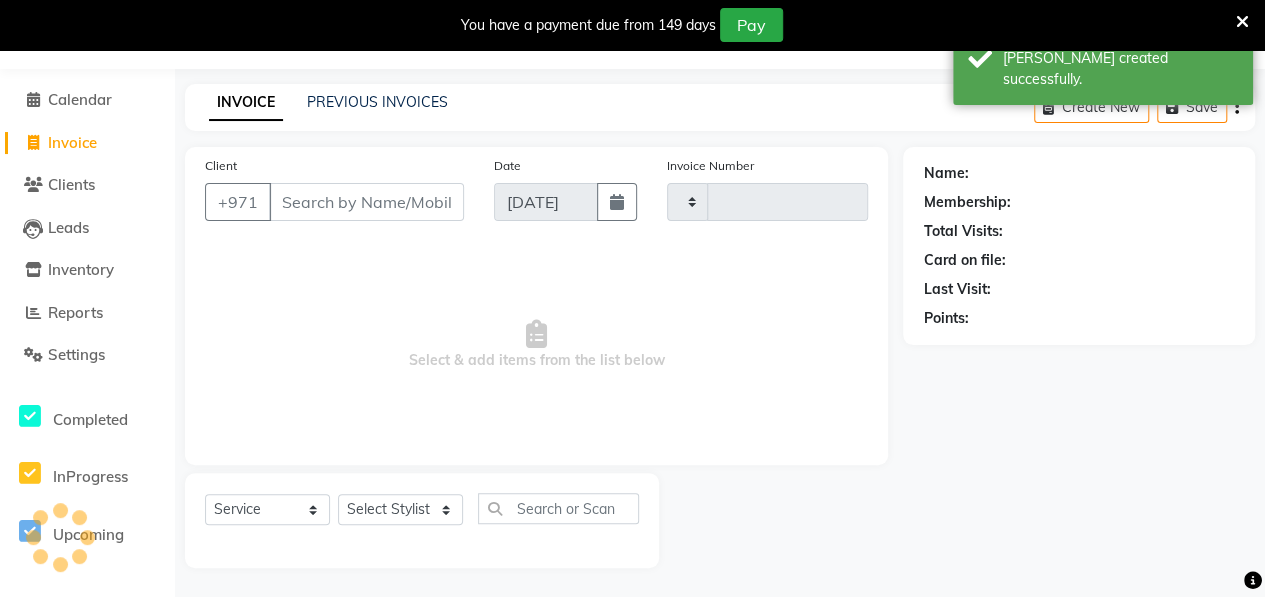 type on "0577" 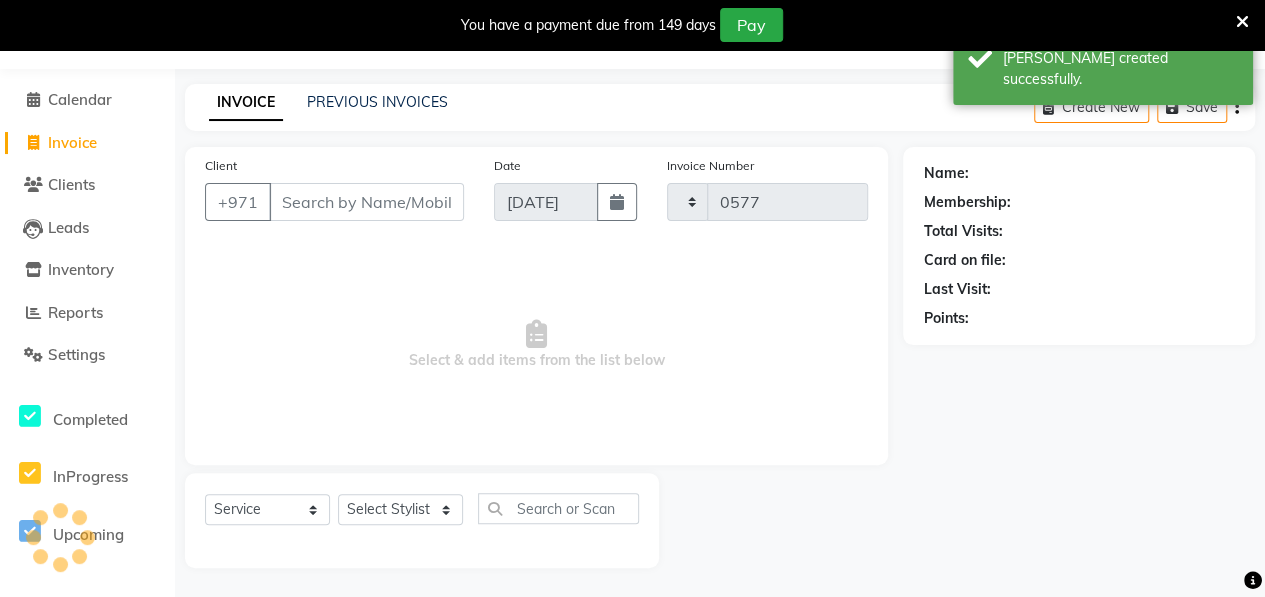 select on "3934" 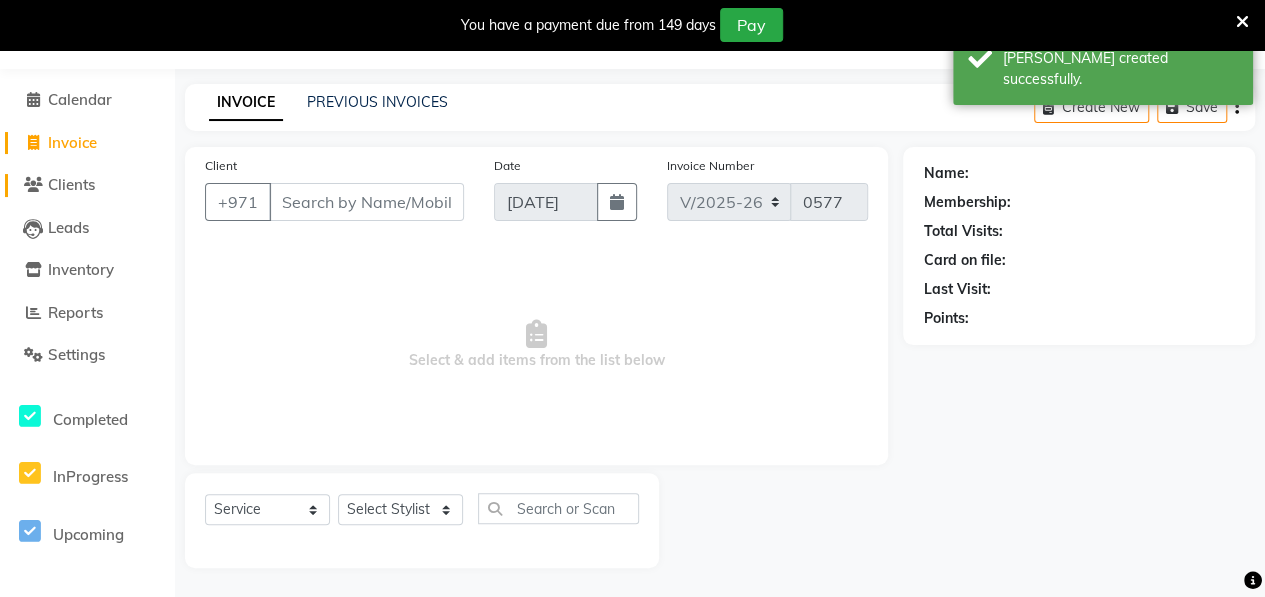 click on "Clients" 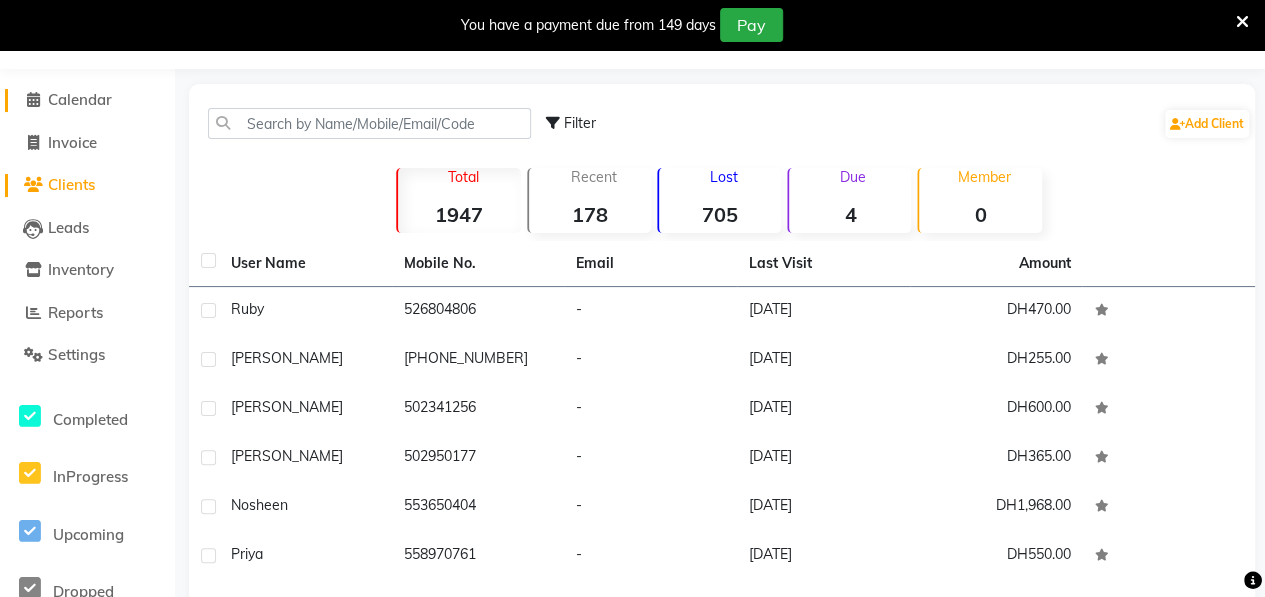 click on "Calendar" 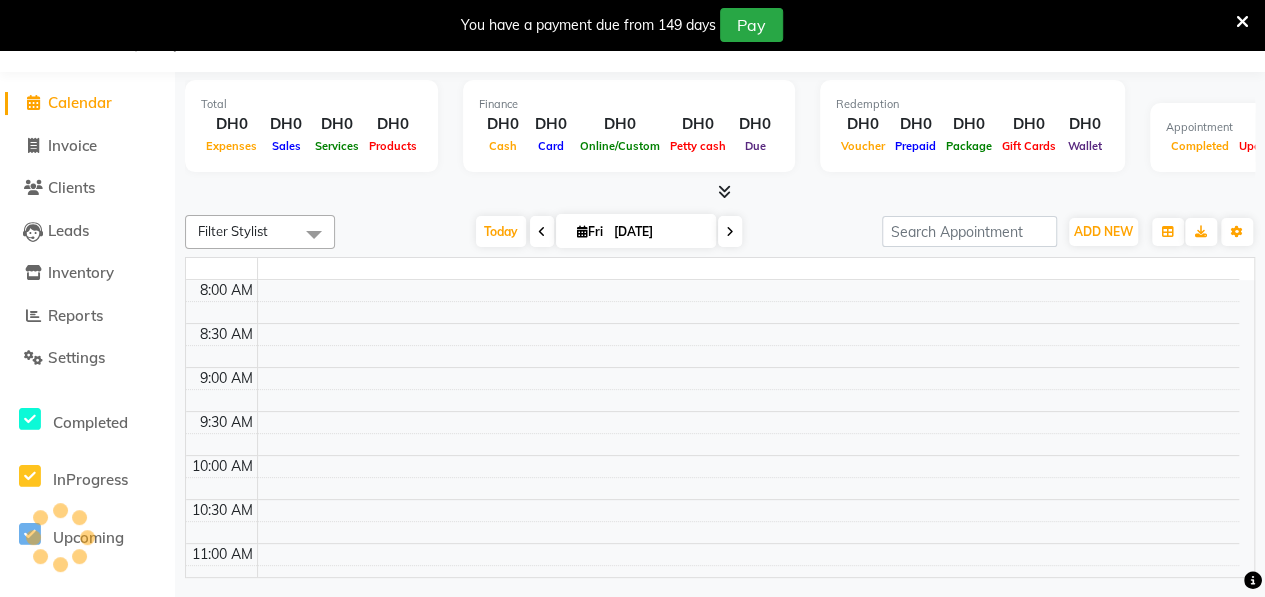 scroll, scrollTop: 49, scrollLeft: 0, axis: vertical 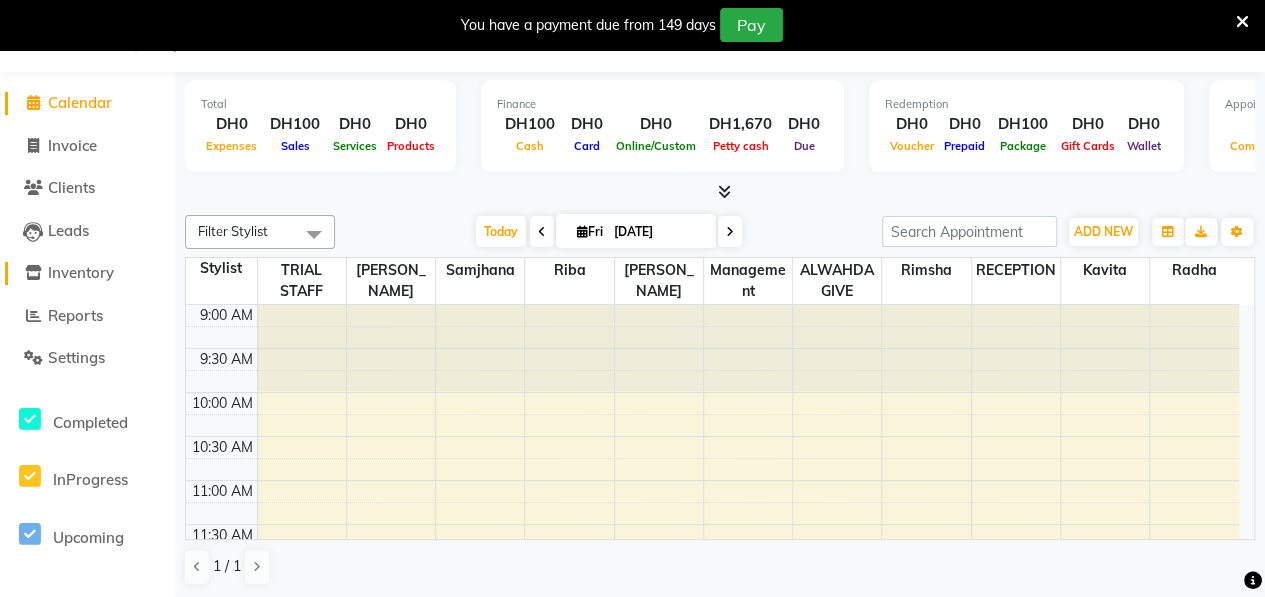 click on "Inventory" 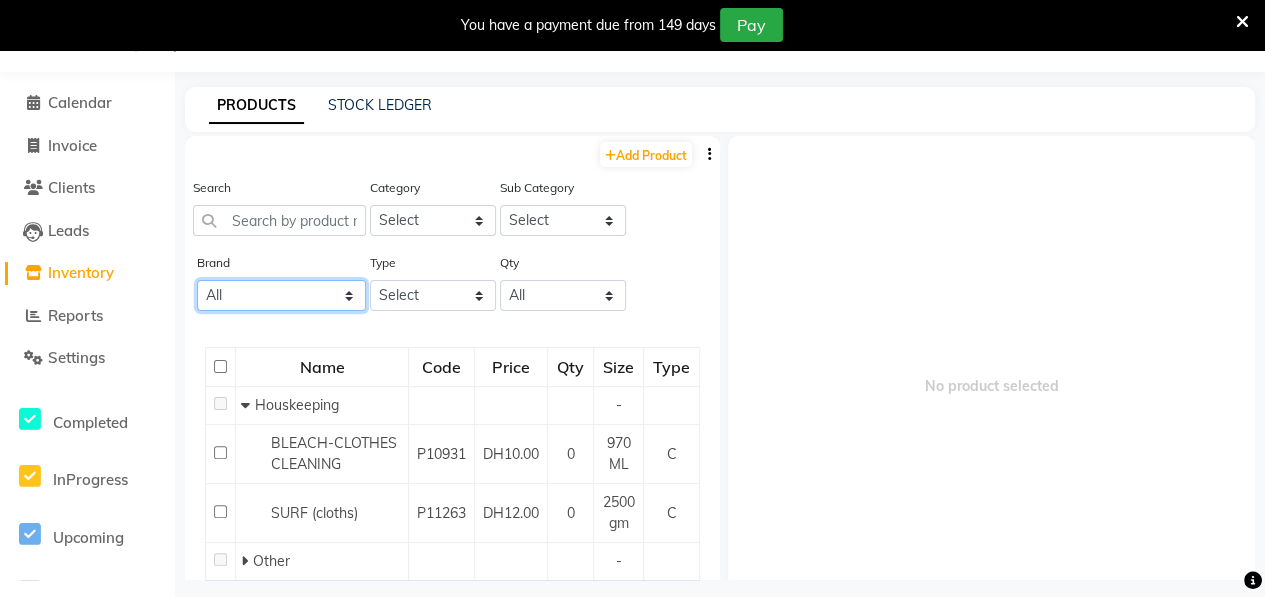 drag, startPoint x: 238, startPoint y: 303, endPoint x: 212, endPoint y: 327, distance: 35.383614 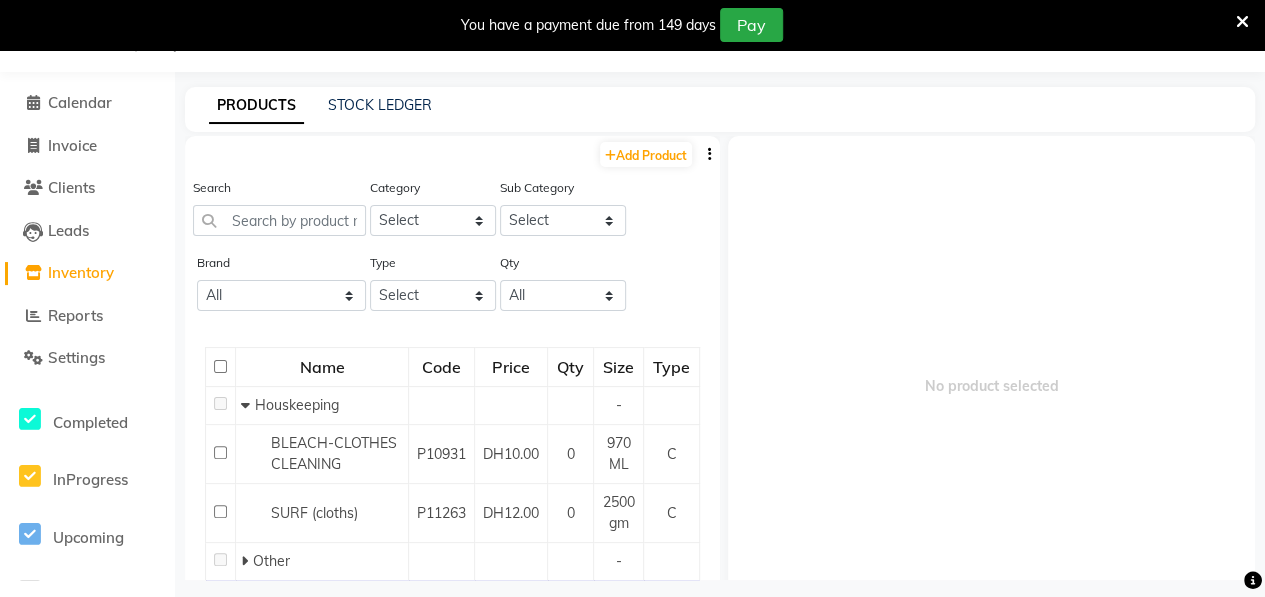 click on "No product selected" at bounding box center (991, 386) 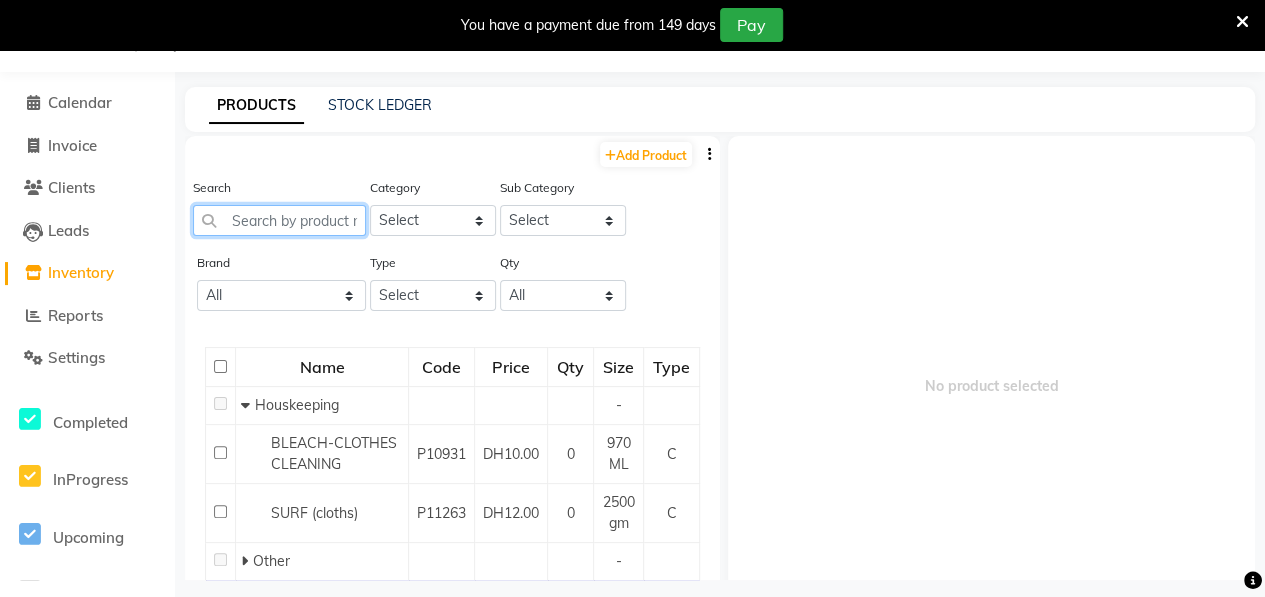 click 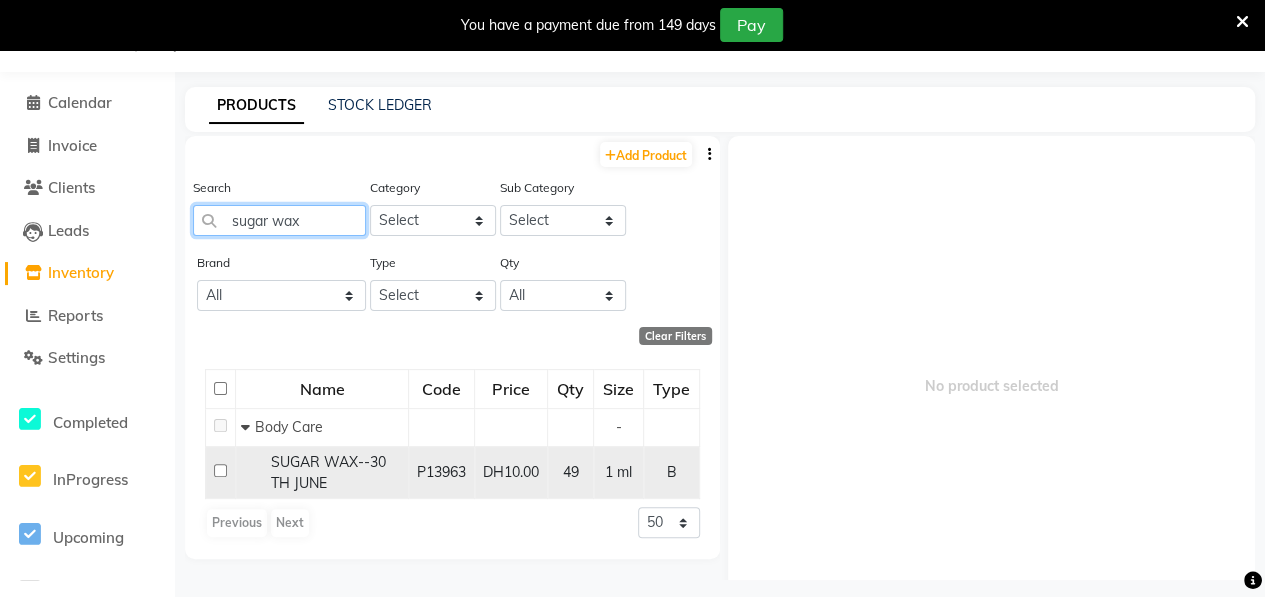 type on "sugar wax" 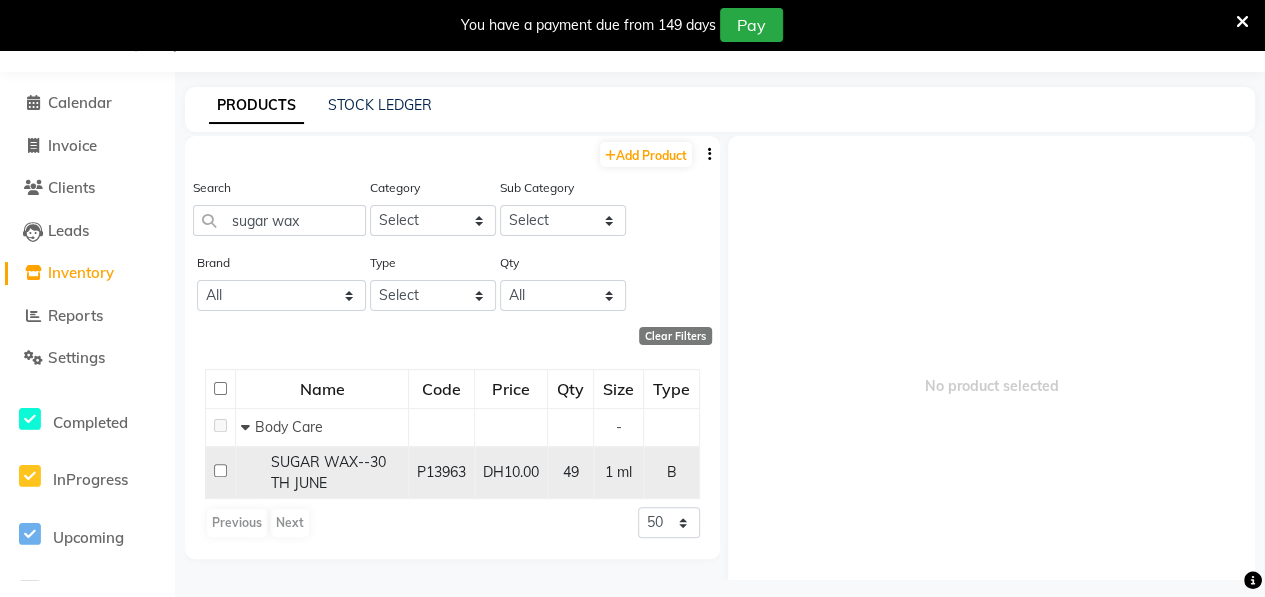 click 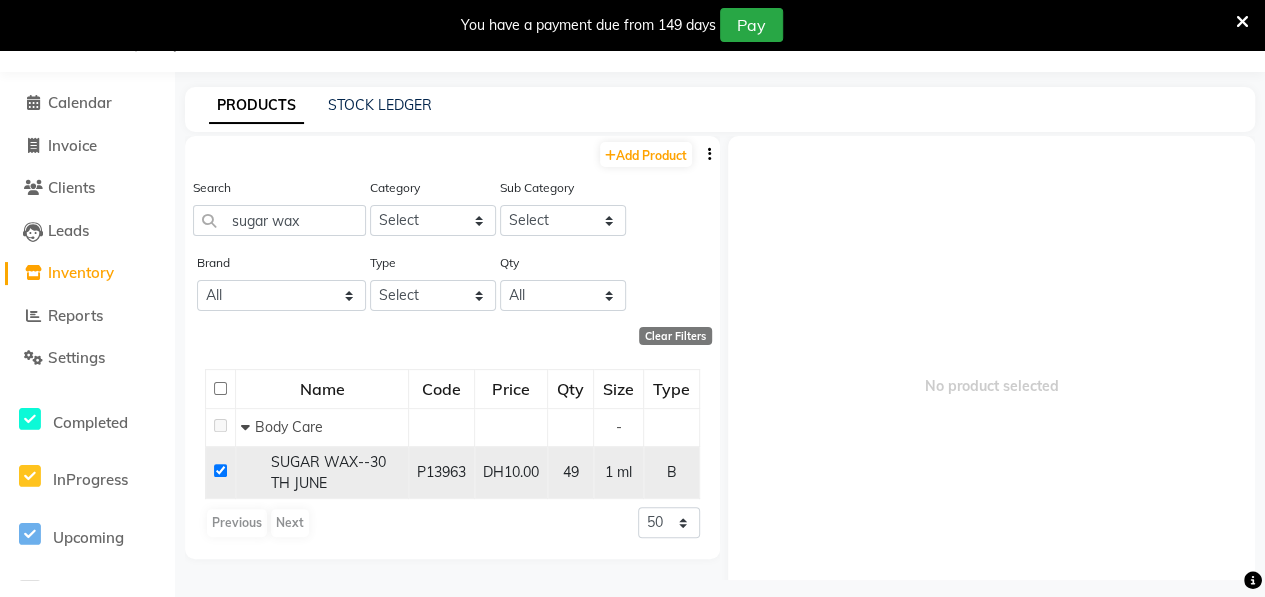 checkbox on "true" 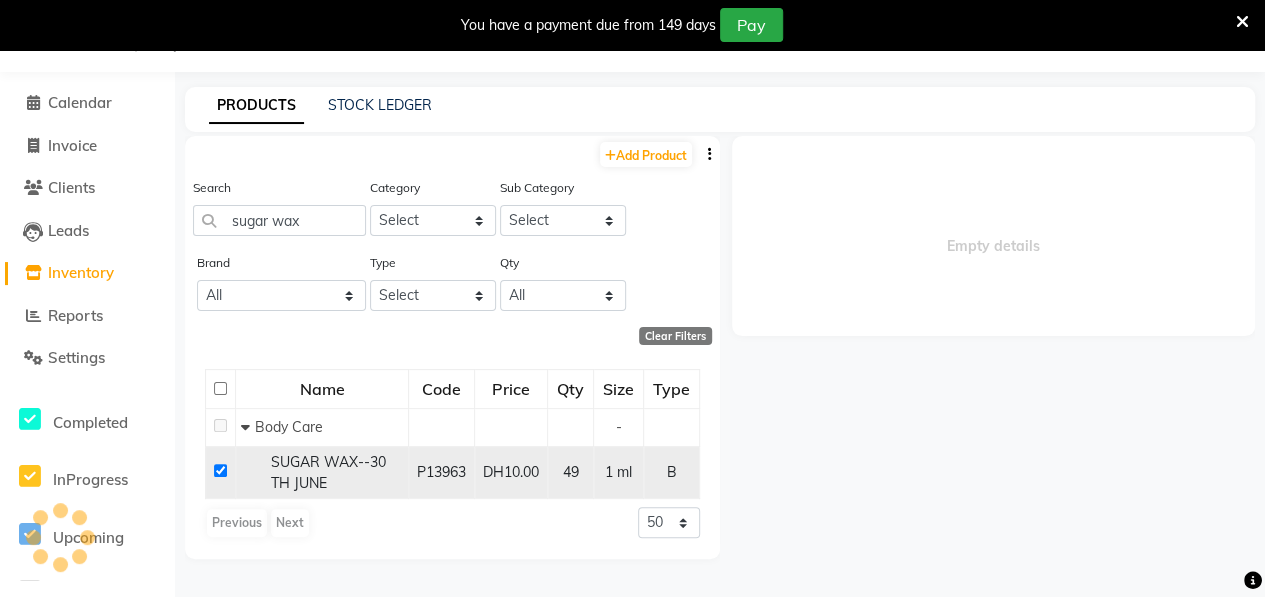 select 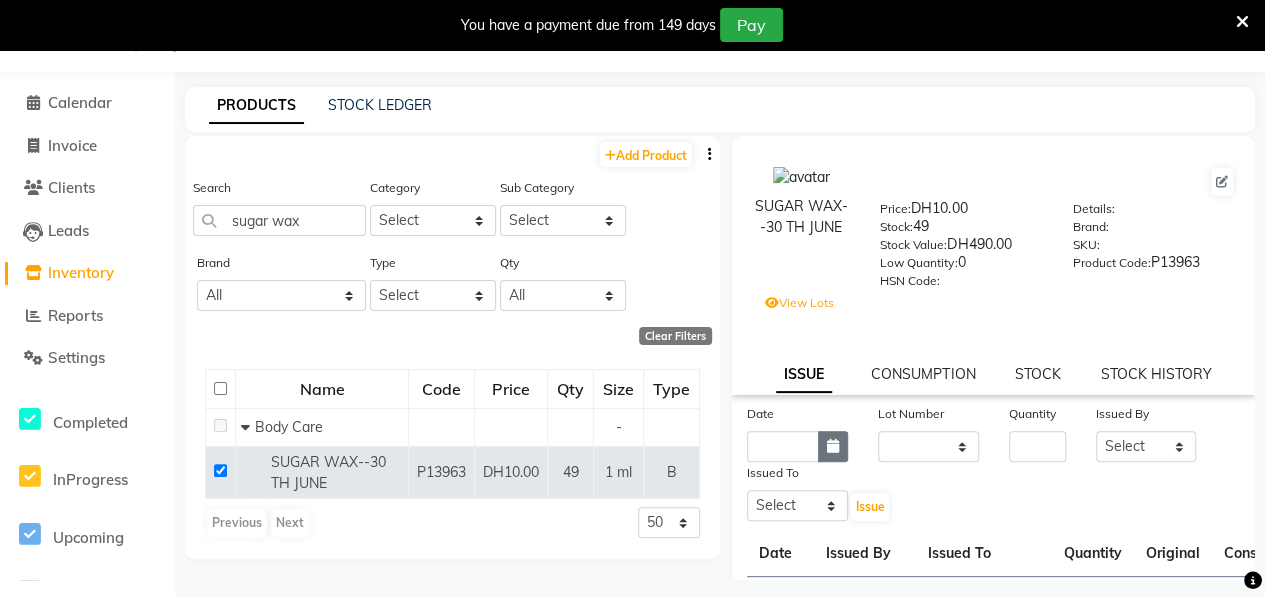 click 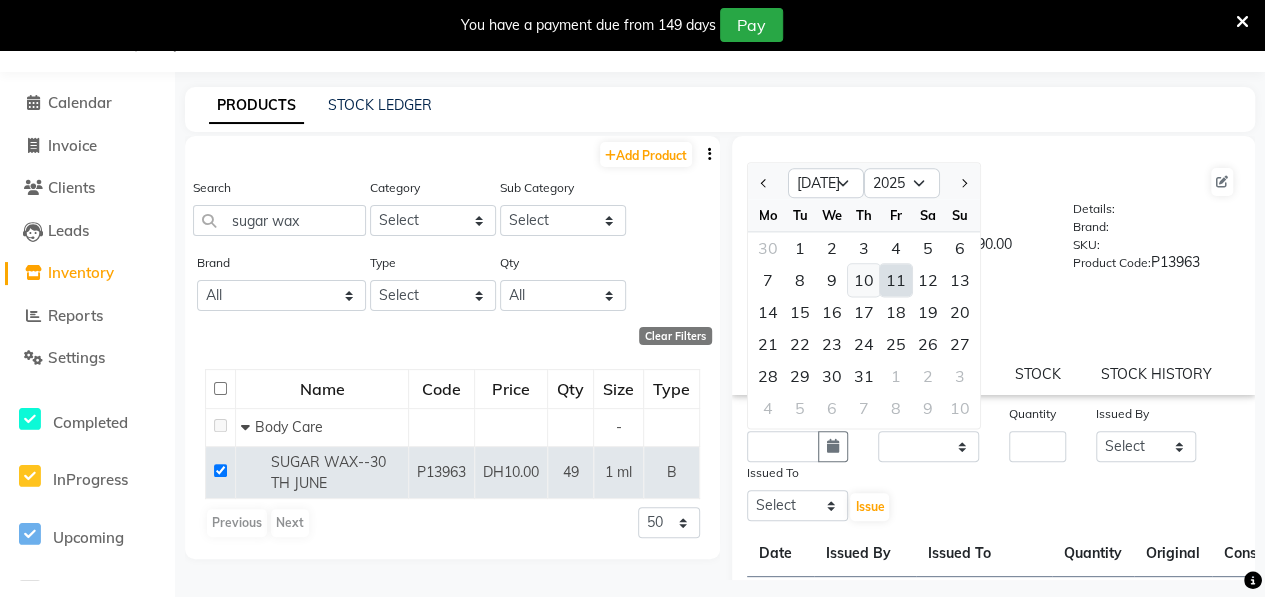 click on "10" 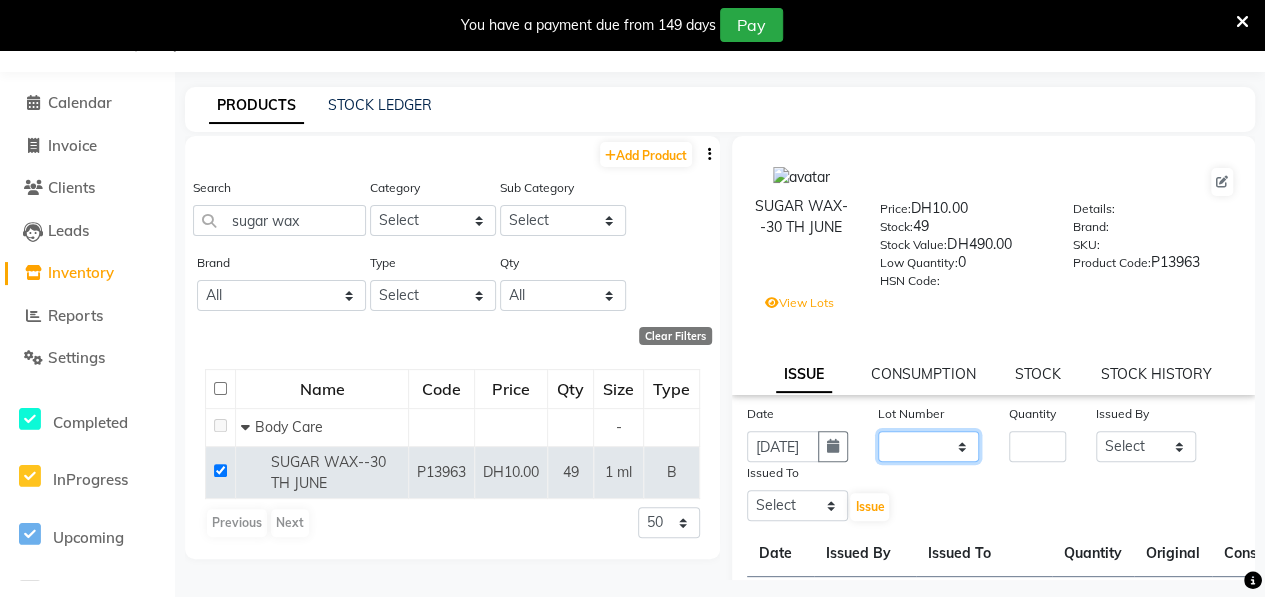 click on "None none /" 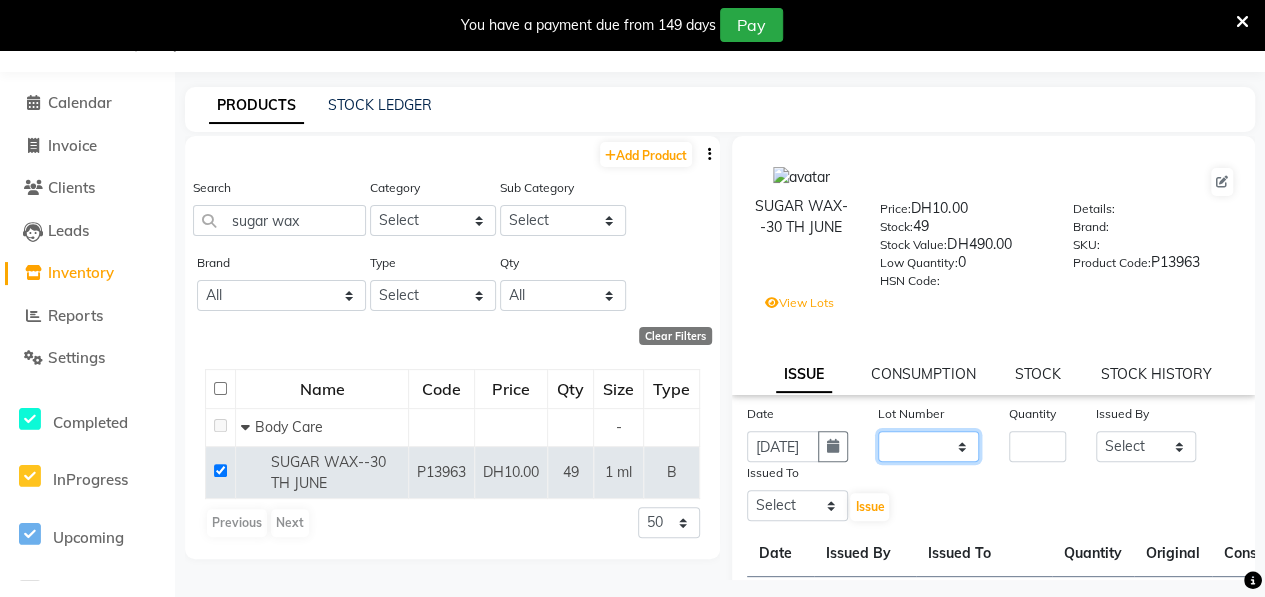 select on "0: null" 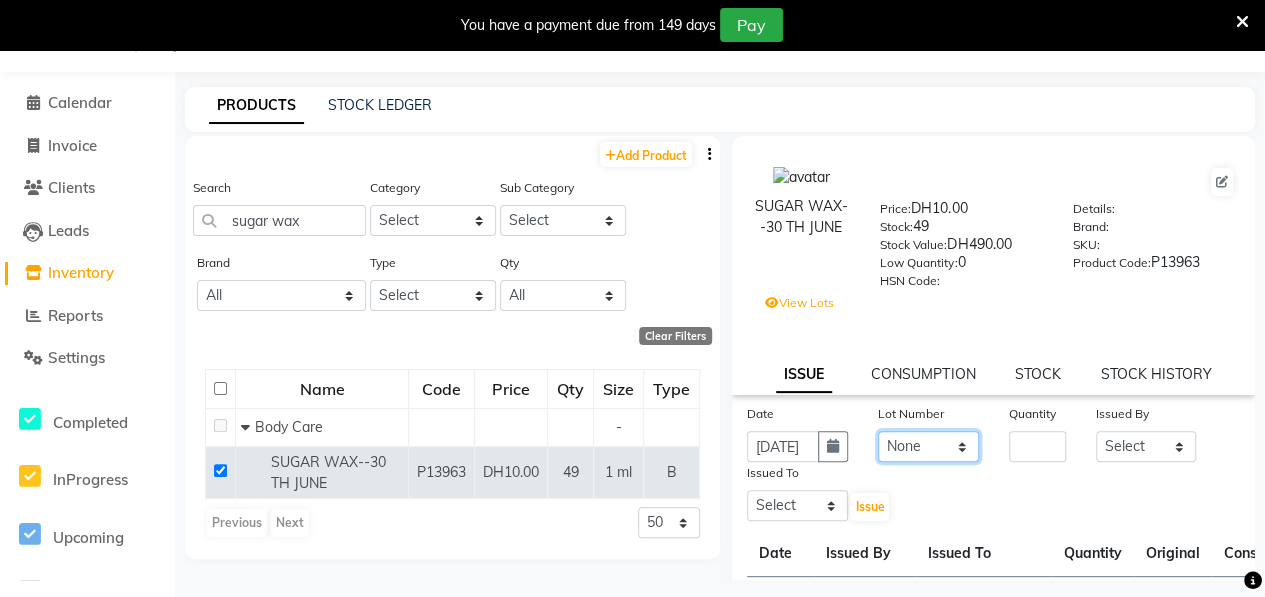 click on "None none /" 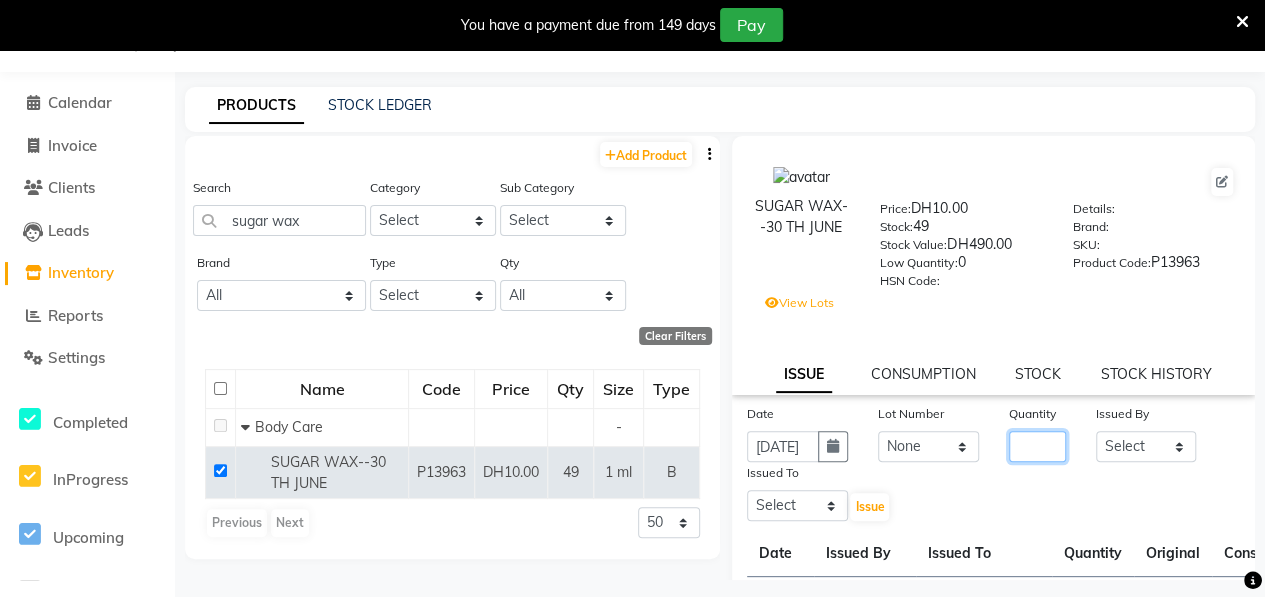 click 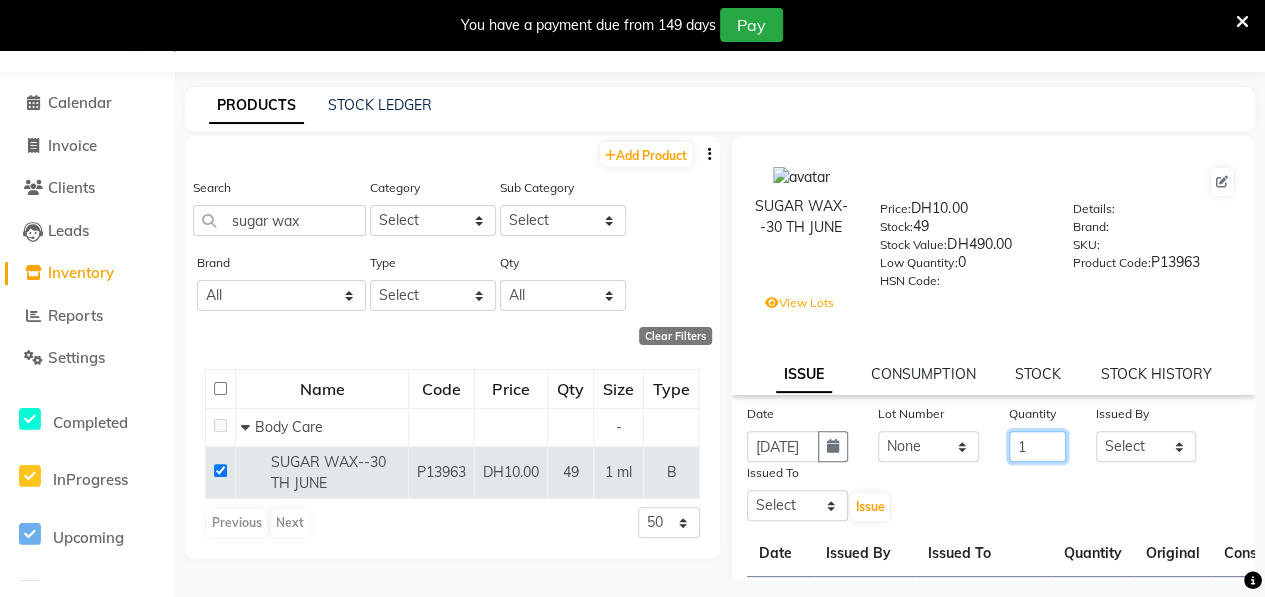 type on "1" 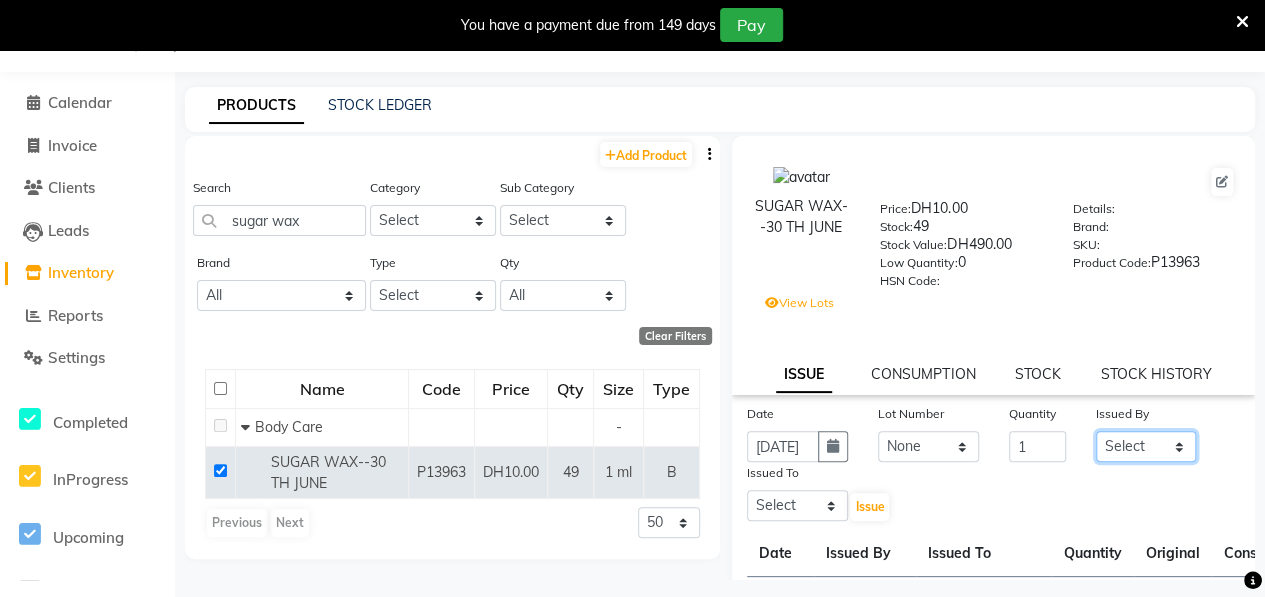 click on "Select ALWAHDA GIVE Kavita LAXMI Management [PERSON_NAME] RECEPTION [PERSON_NAME] [PERSON_NAME] TRIAL STAFF" 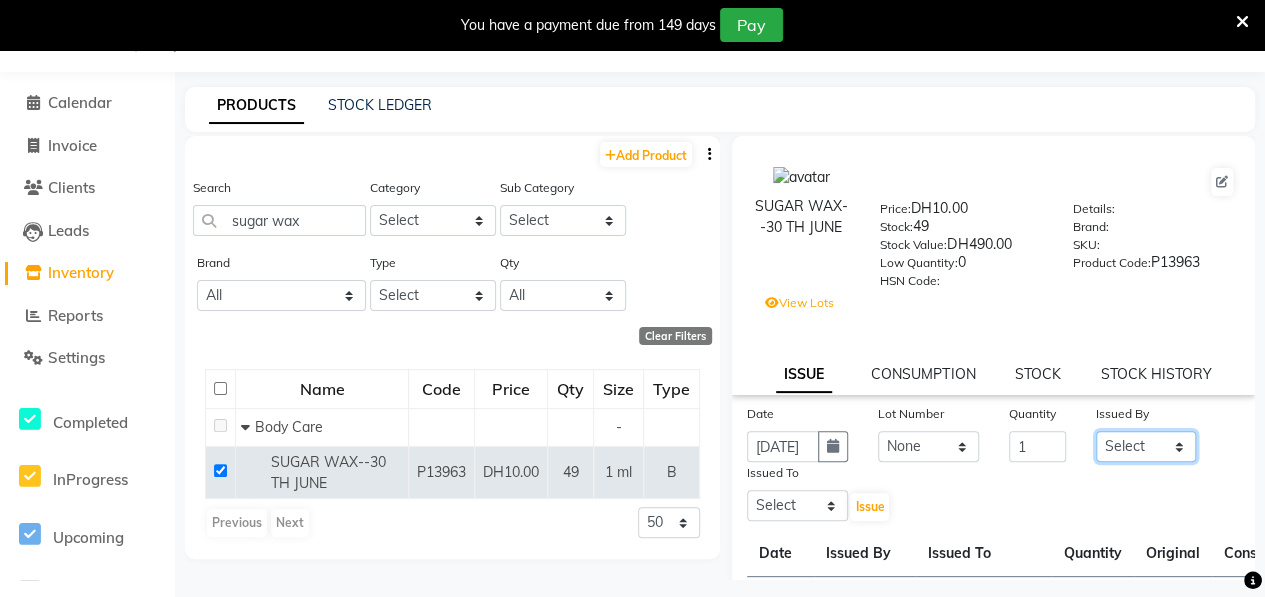 select on "76470" 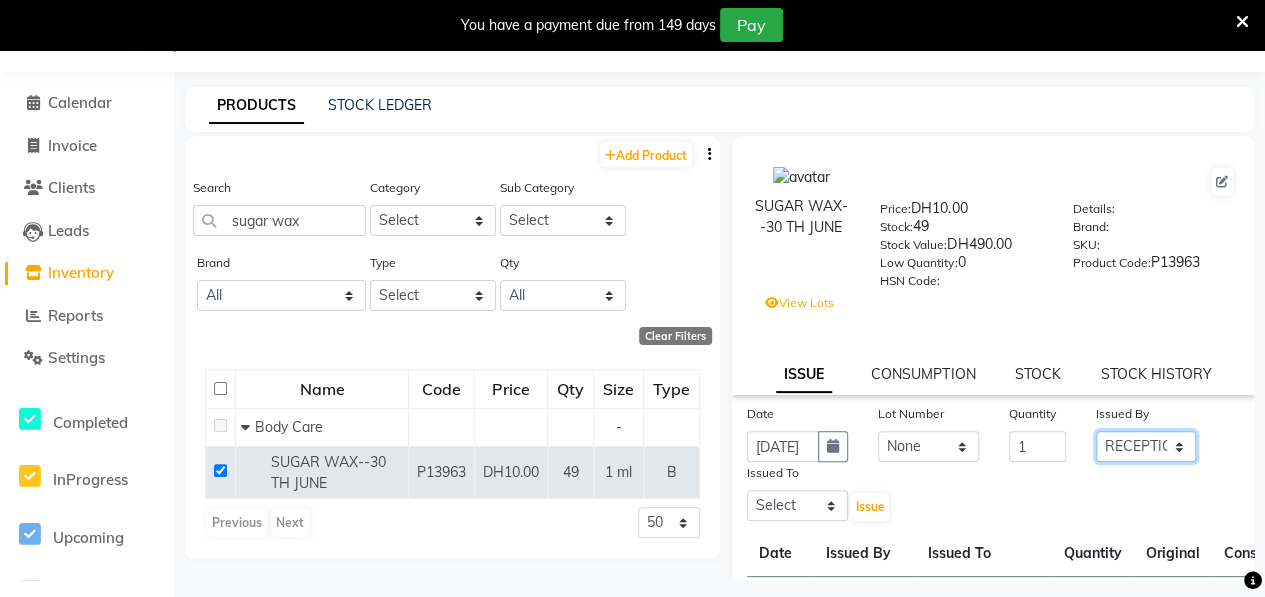 click on "Select ALWAHDA GIVE Kavita LAXMI Management [PERSON_NAME] RECEPTION [PERSON_NAME] [PERSON_NAME] TRIAL STAFF" 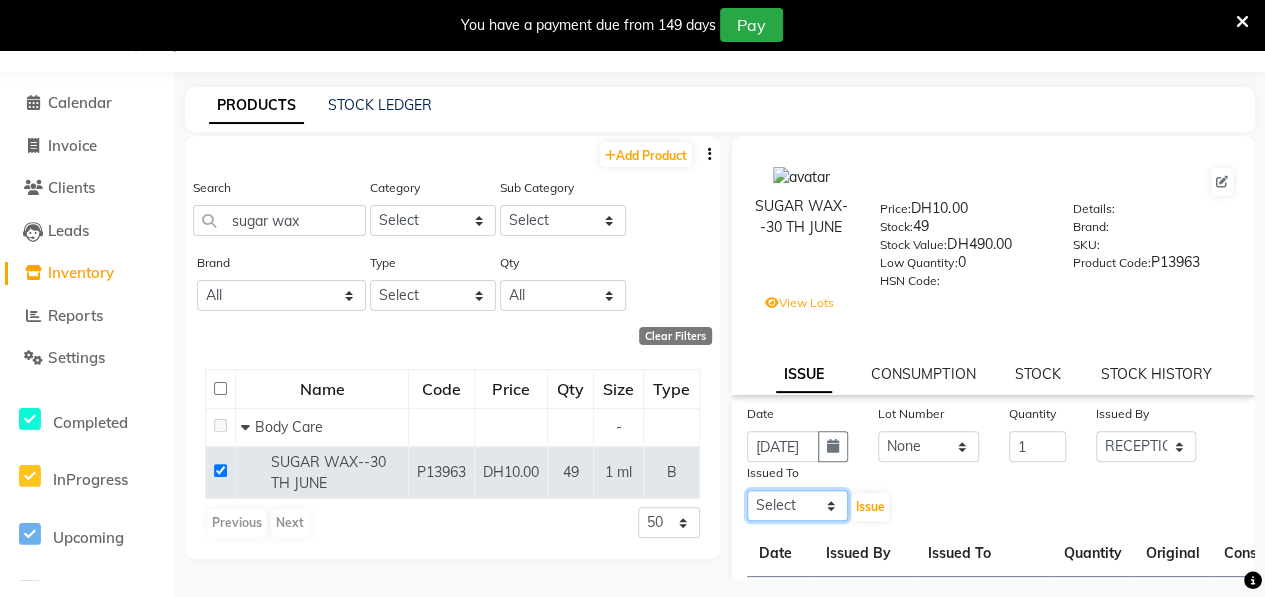 click on "Select ALWAHDA GIVE Kavita LAXMI Management [PERSON_NAME] RECEPTION [PERSON_NAME] [PERSON_NAME] TRIAL STAFF" 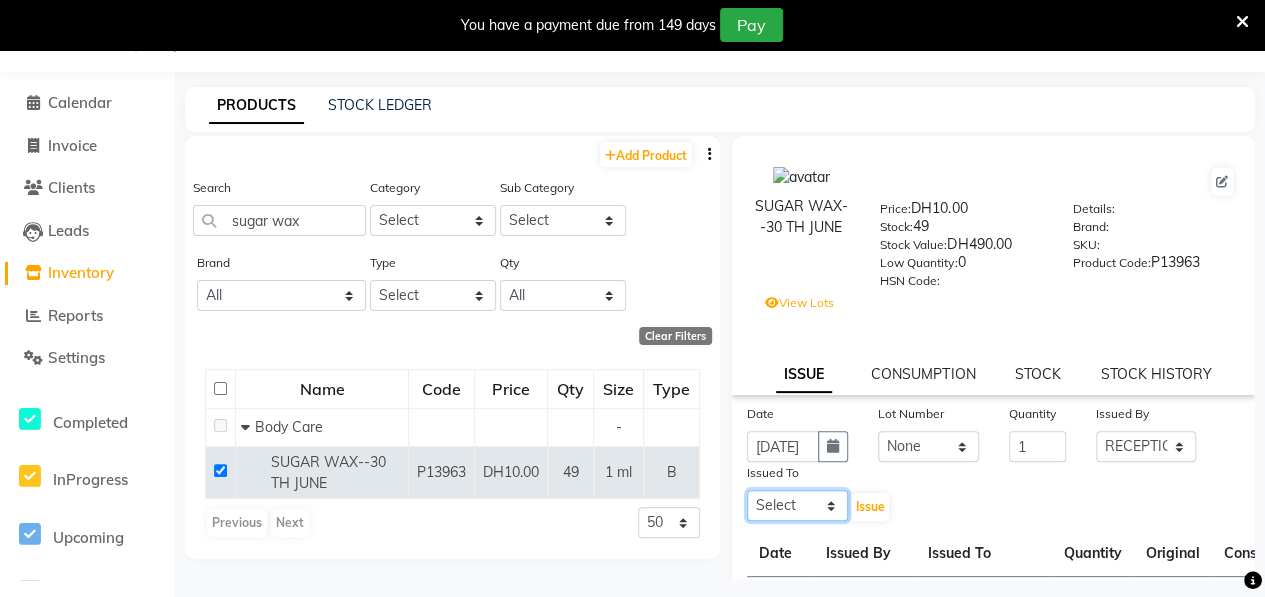 select on "37157" 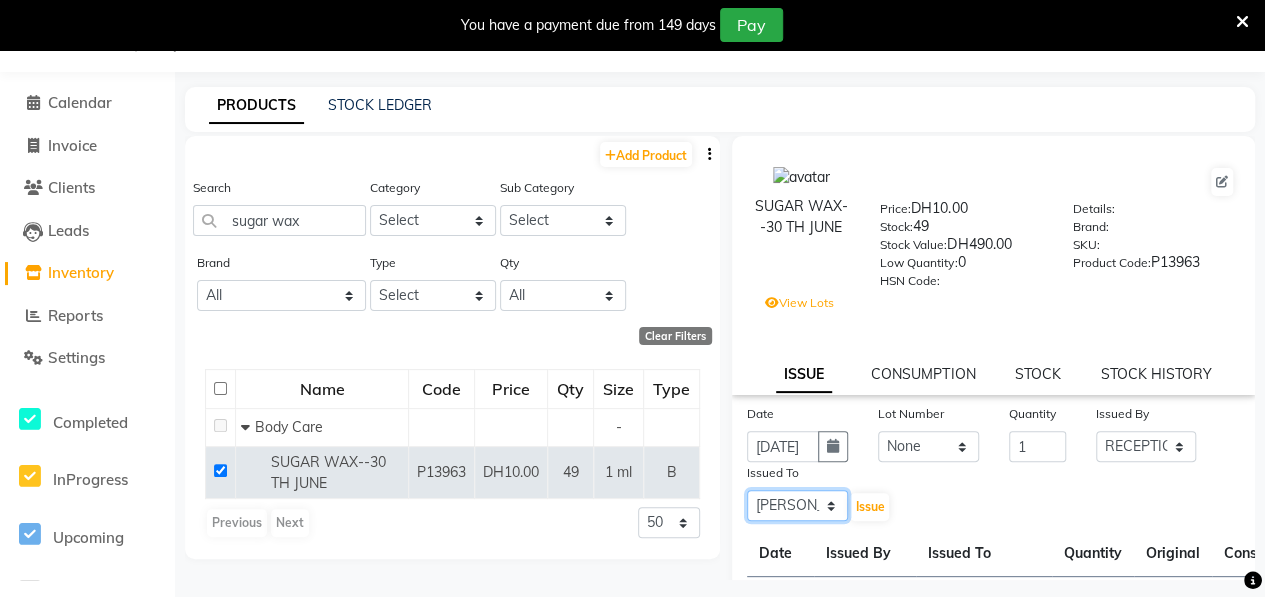 click on "Select ALWAHDA GIVE Kavita LAXMI Management [PERSON_NAME] RECEPTION [PERSON_NAME] [PERSON_NAME] TRIAL STAFF" 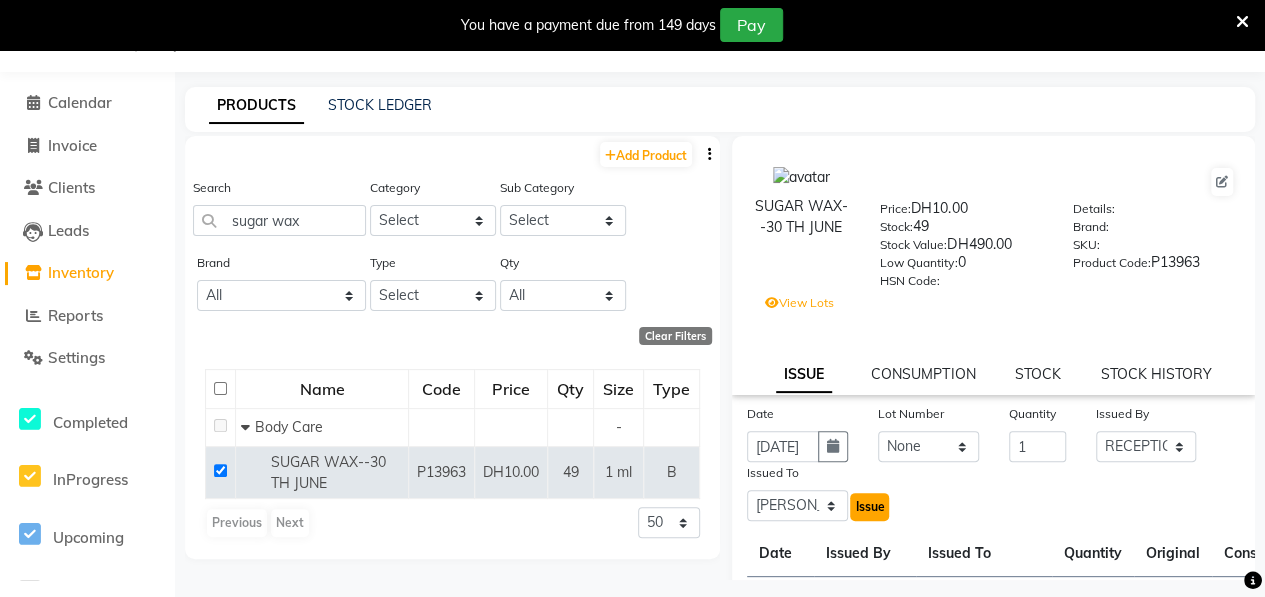 click on "Issue" 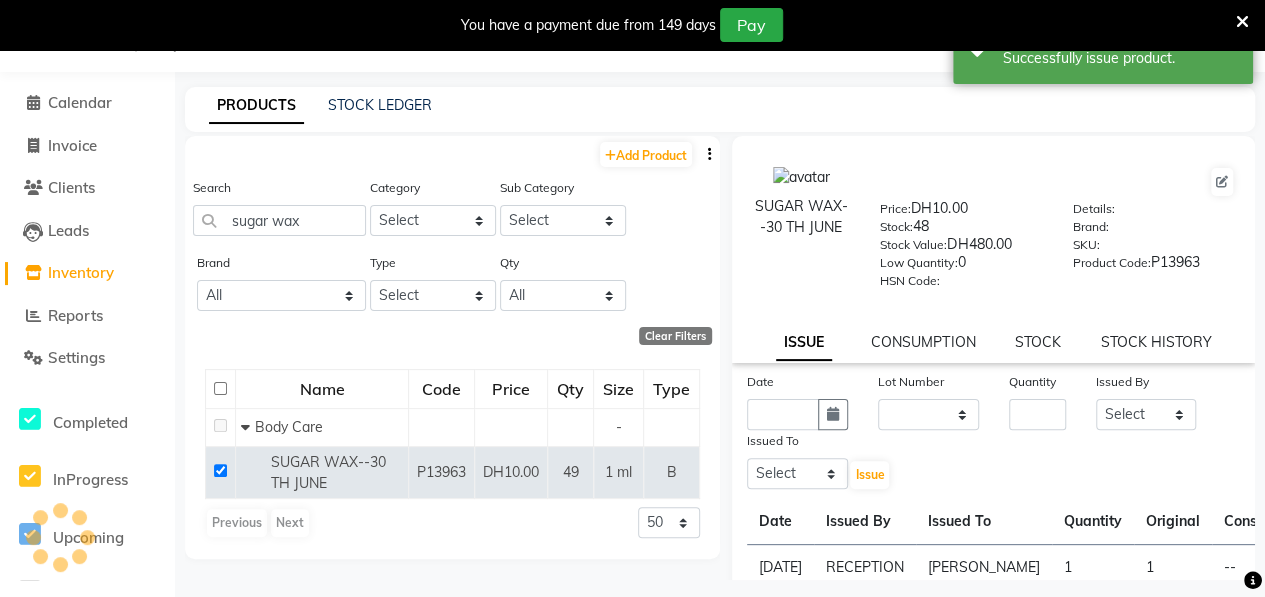select 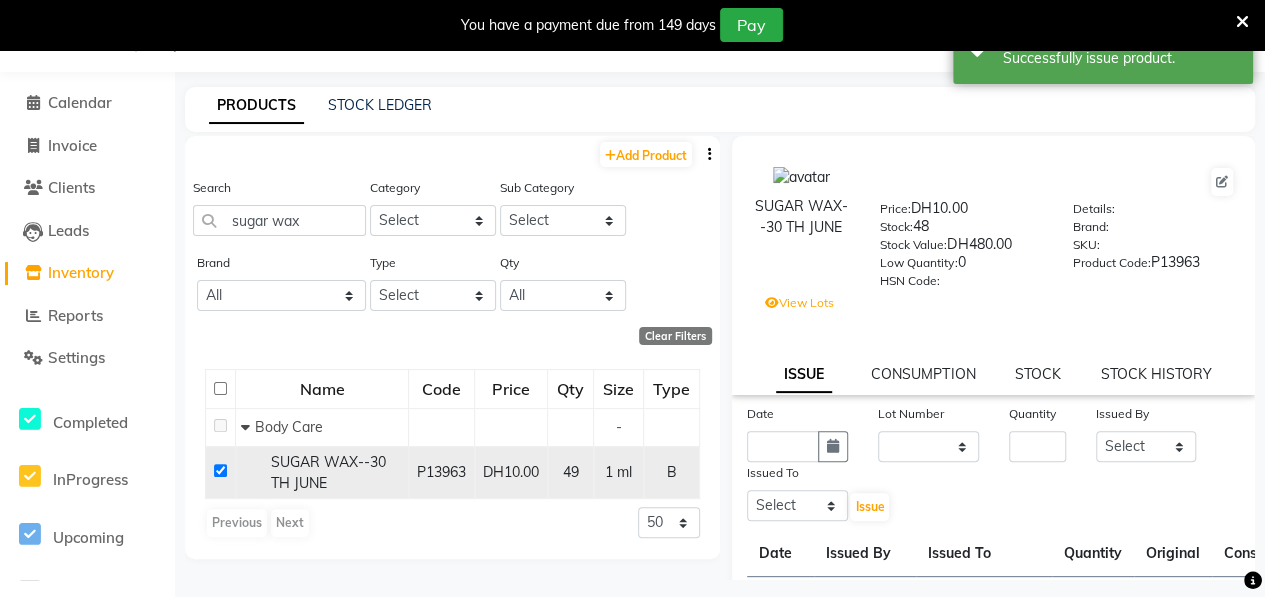 click 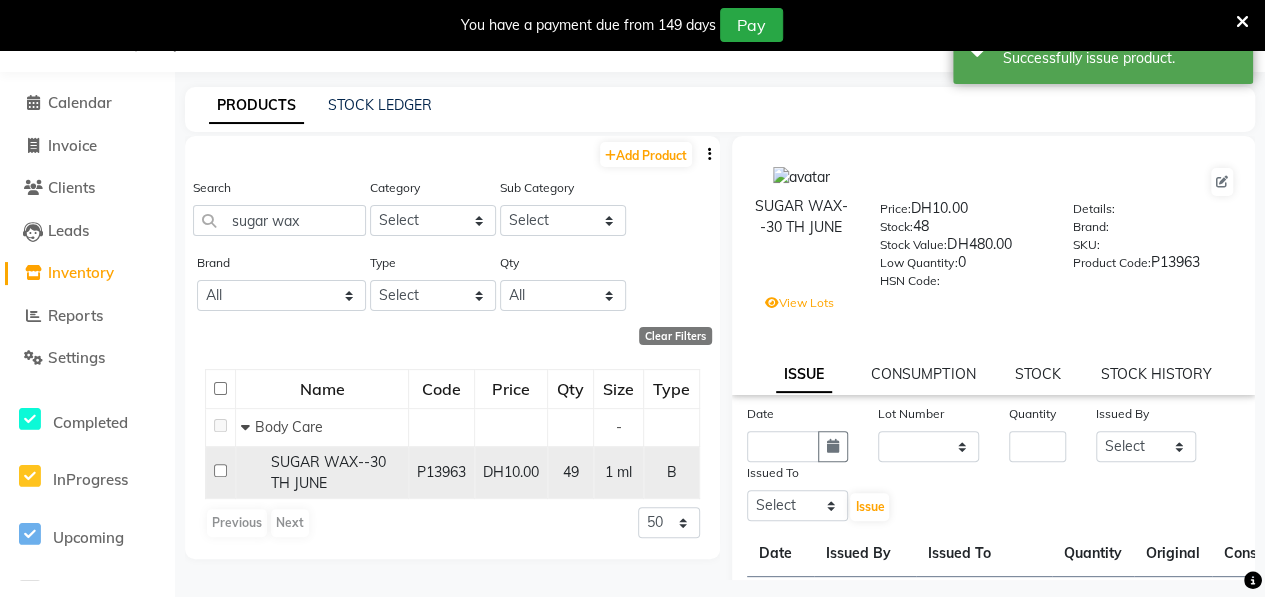 checkbox on "false" 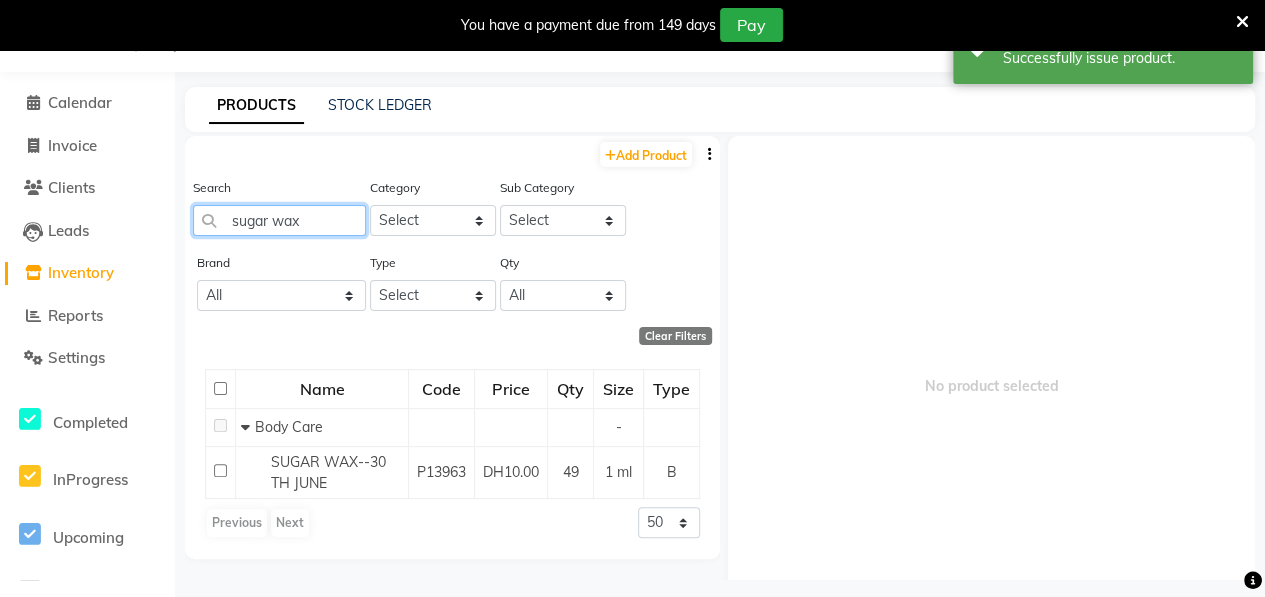 click on "sugar wax" 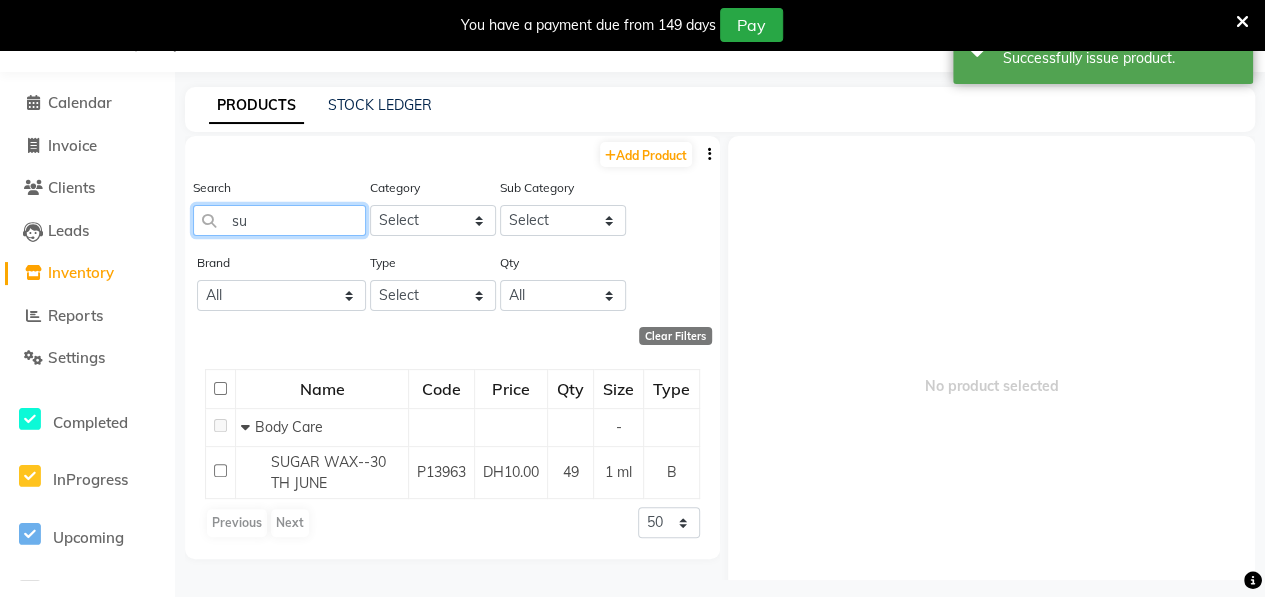 type on "s" 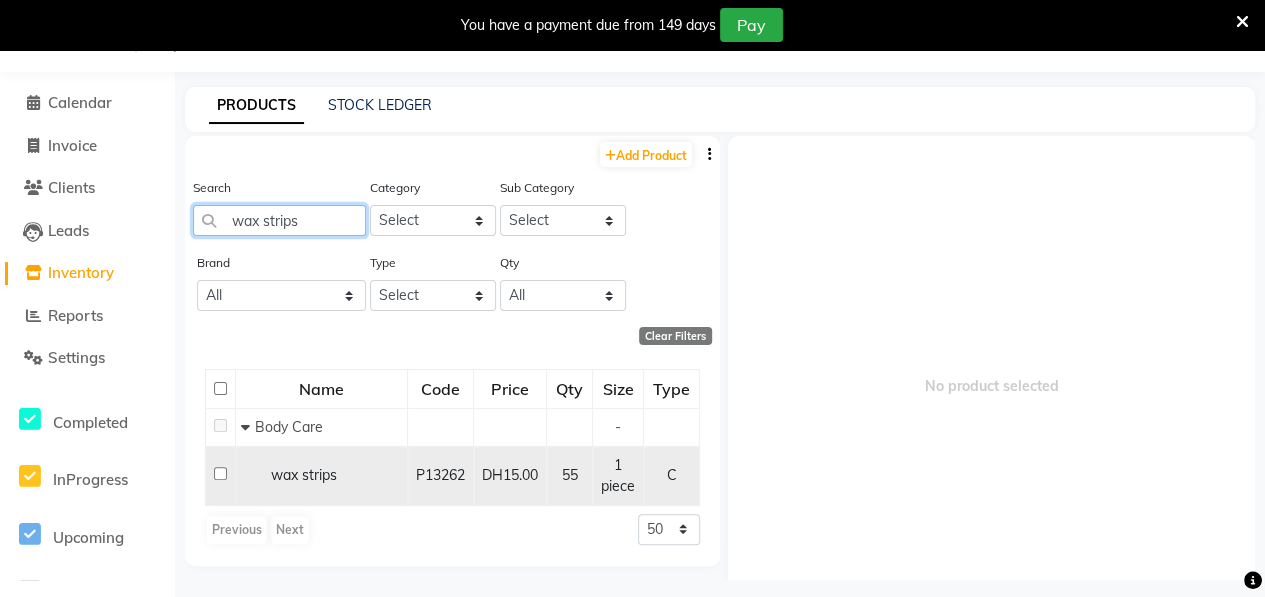 type on "wax strips" 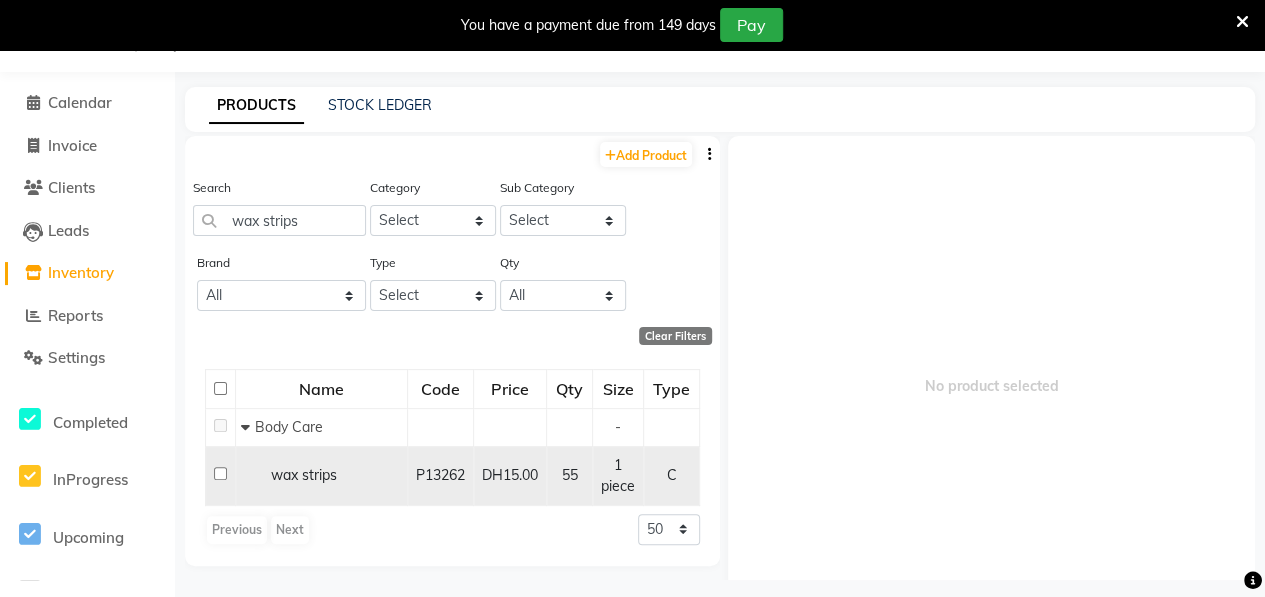 click 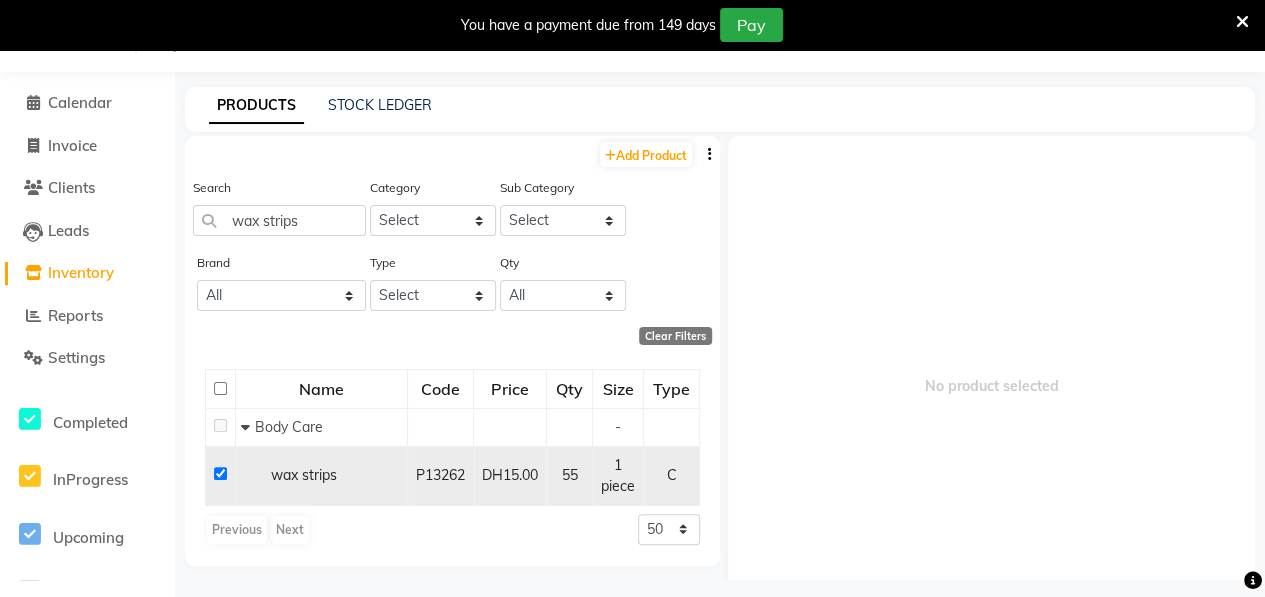 checkbox on "true" 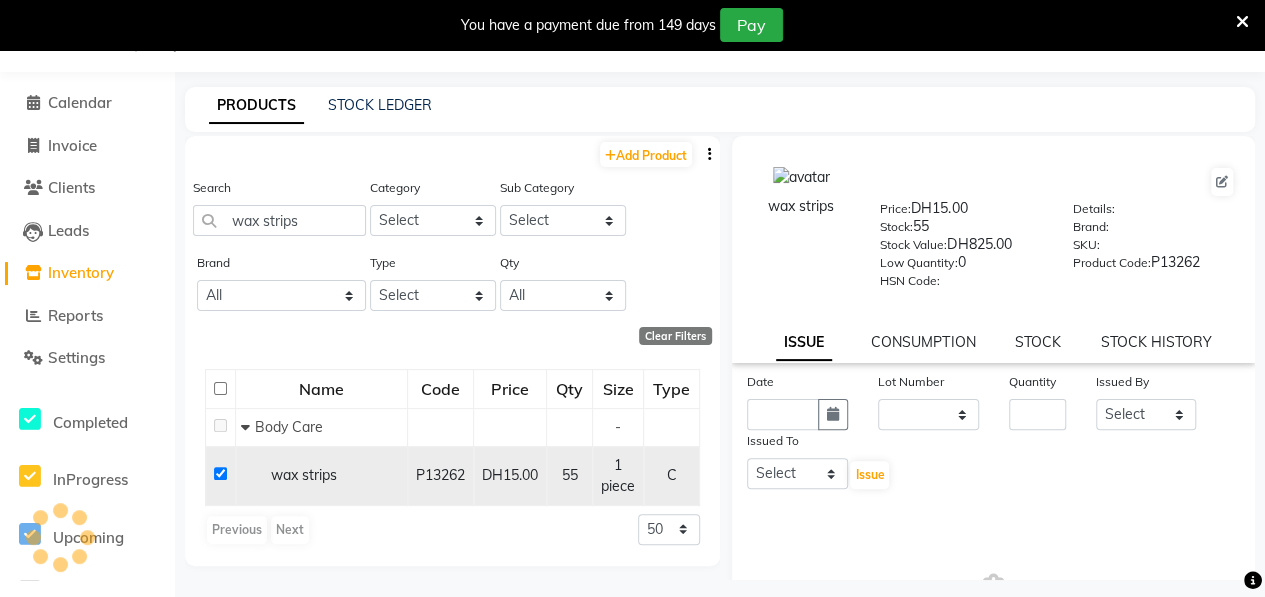 select 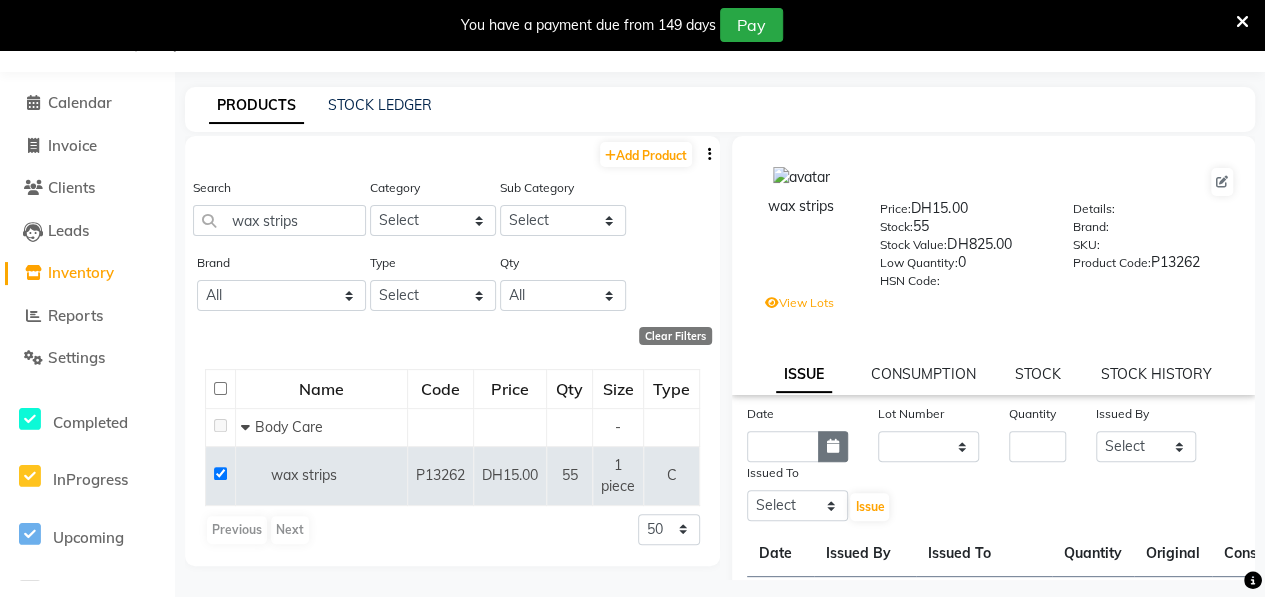 click 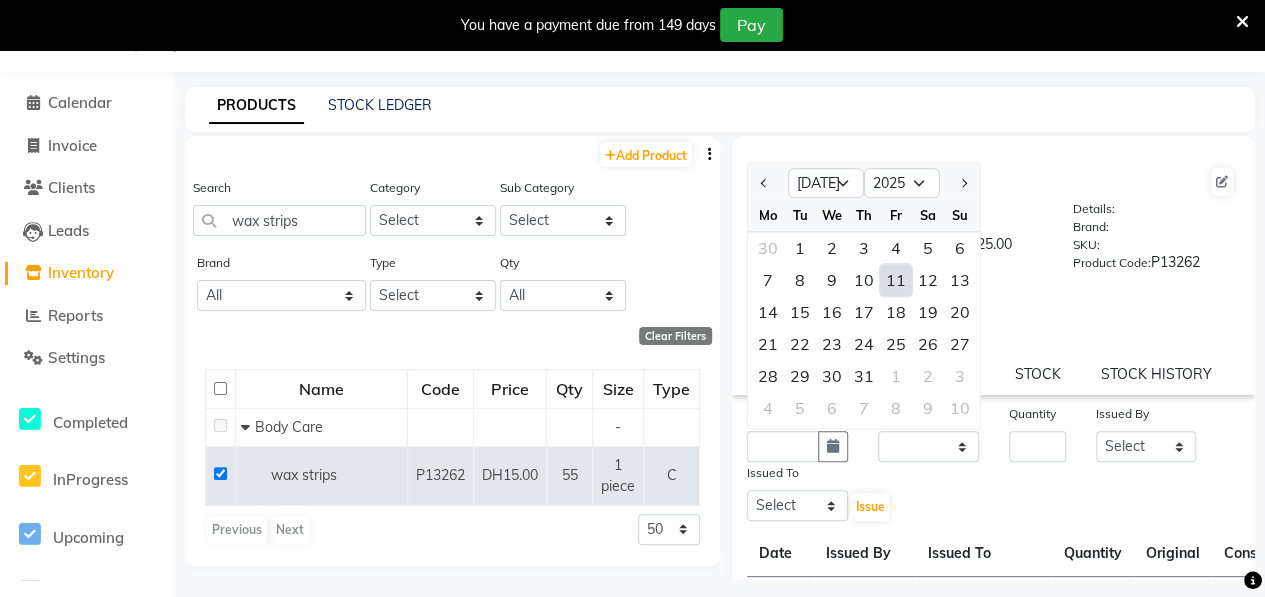 click on "11" 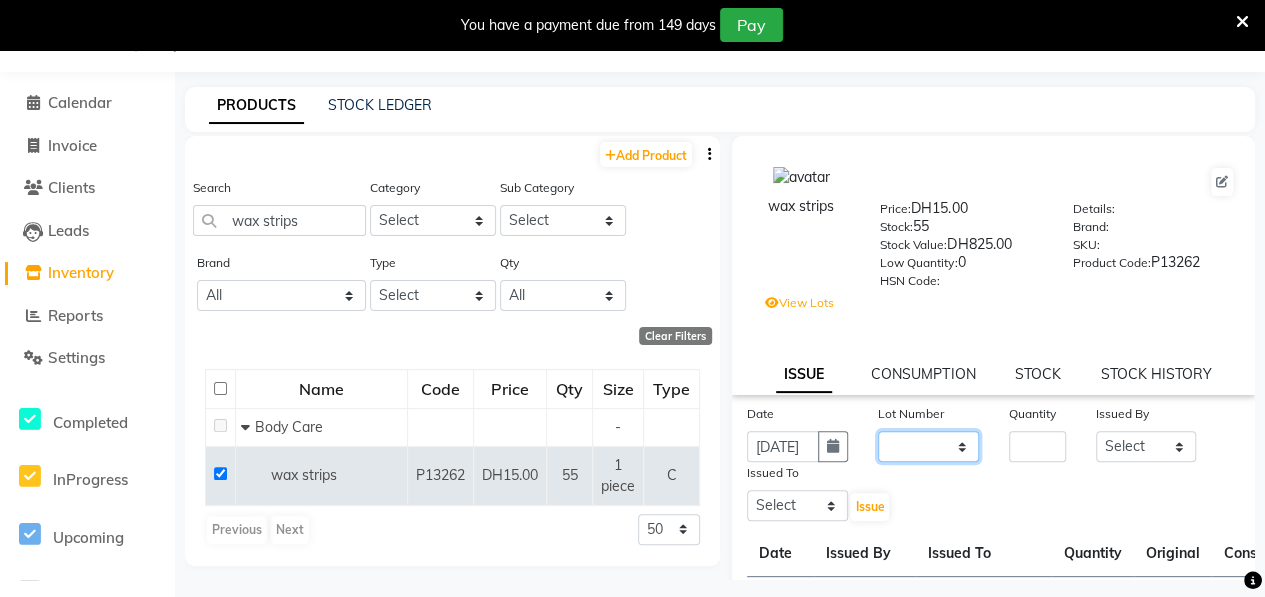 click on "None none /" 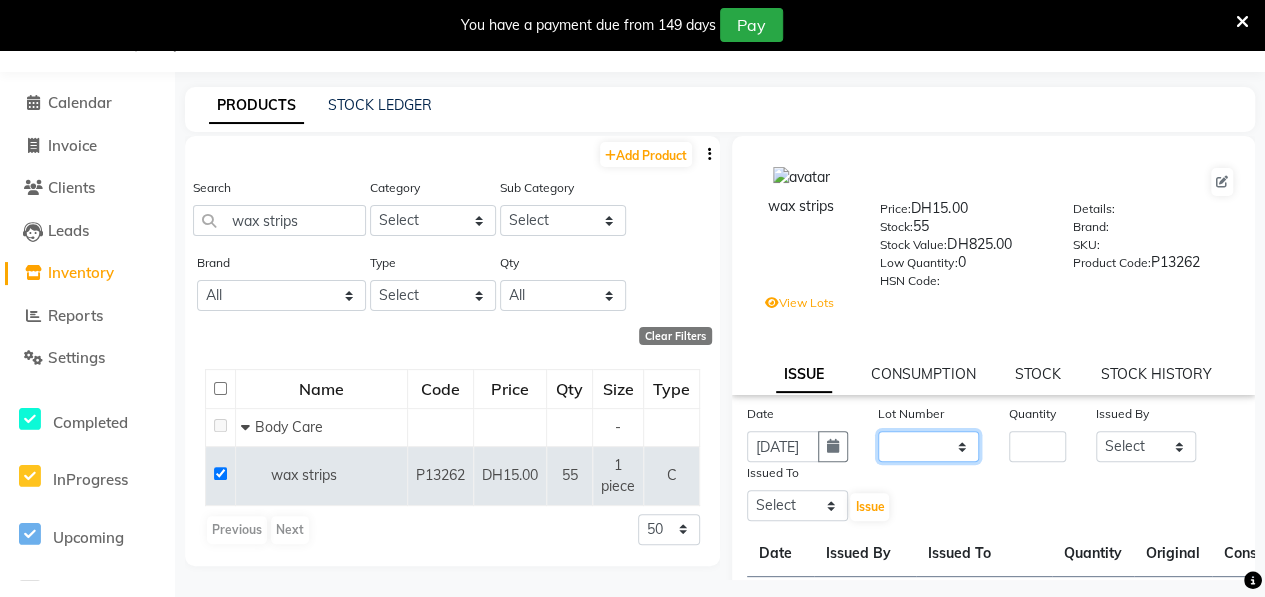 select on "0: null" 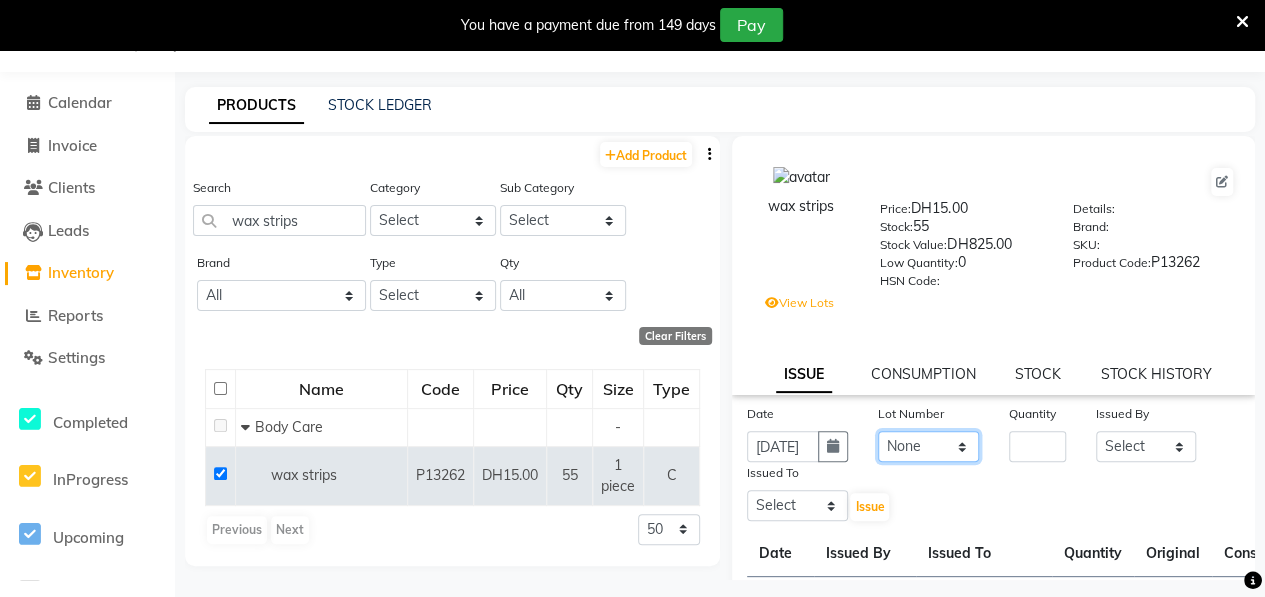 click on "None none /" 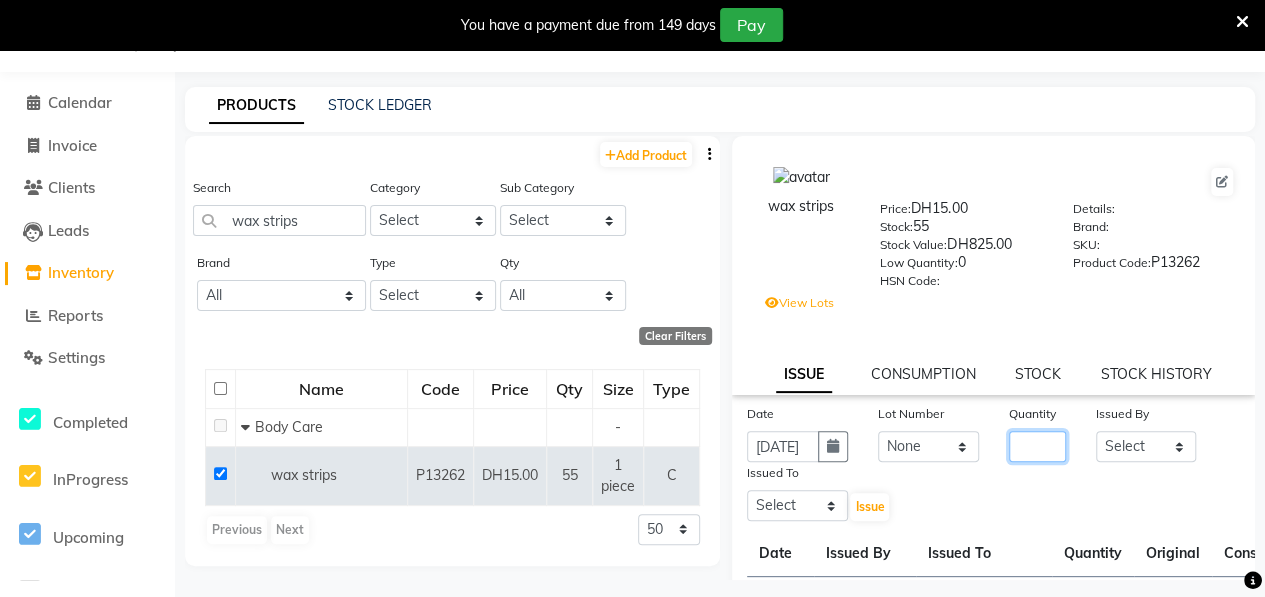 click 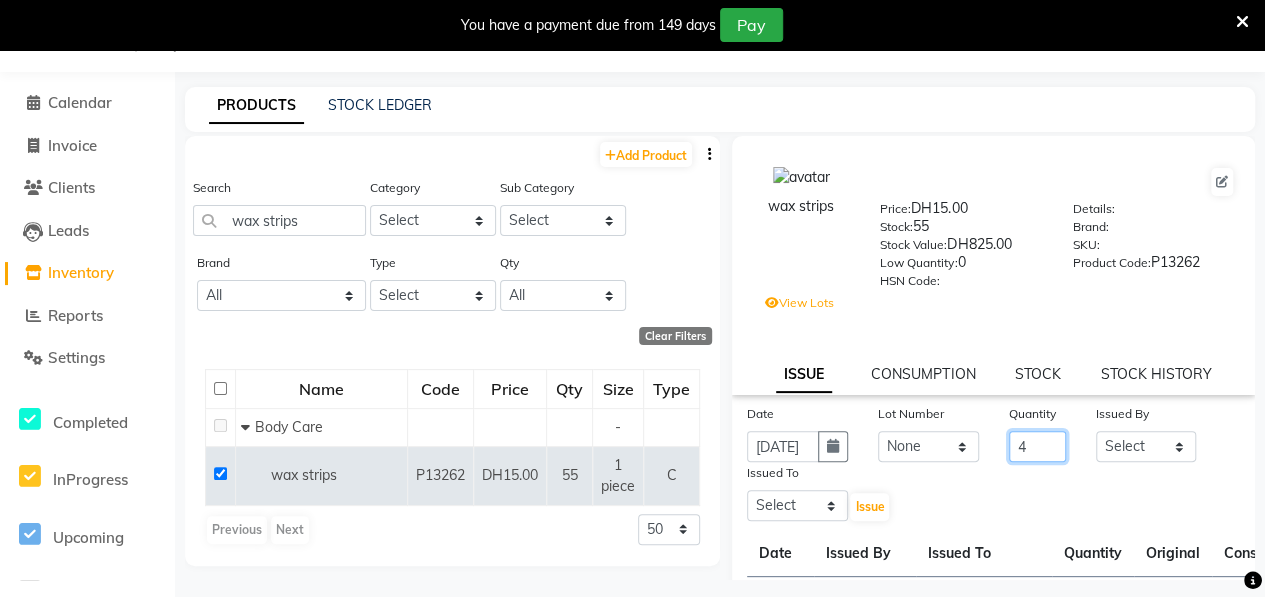 type on "4" 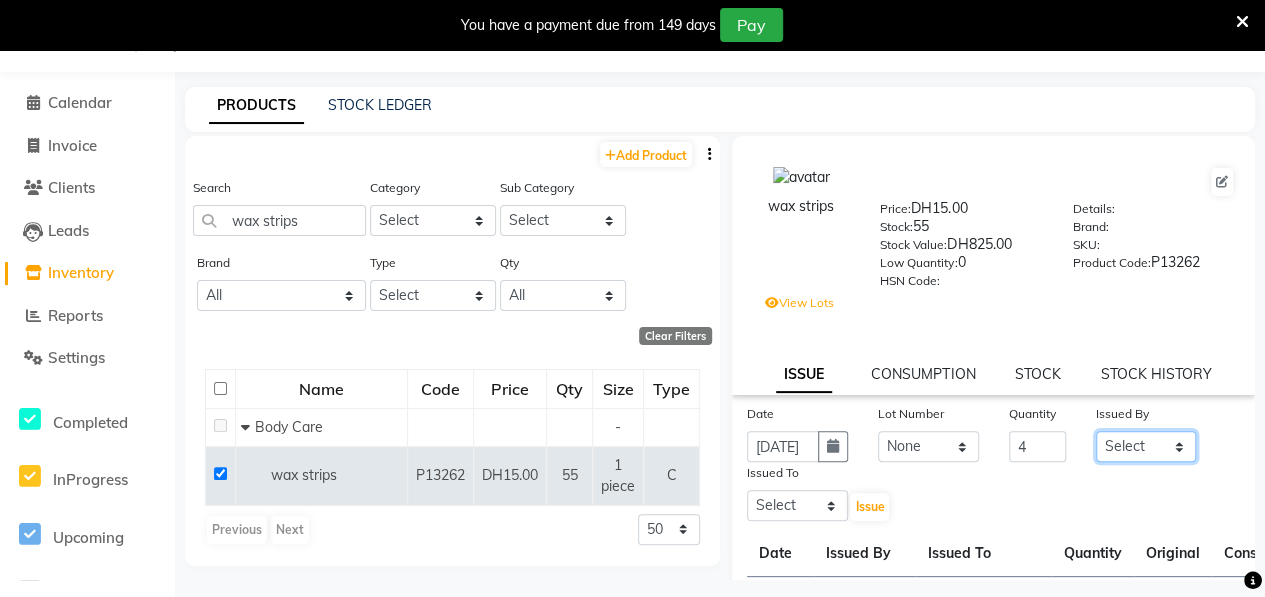 click on "Select ALWAHDA GIVE Kavita LAXMI Management [PERSON_NAME] RECEPTION [PERSON_NAME] [PERSON_NAME] TRIAL STAFF" 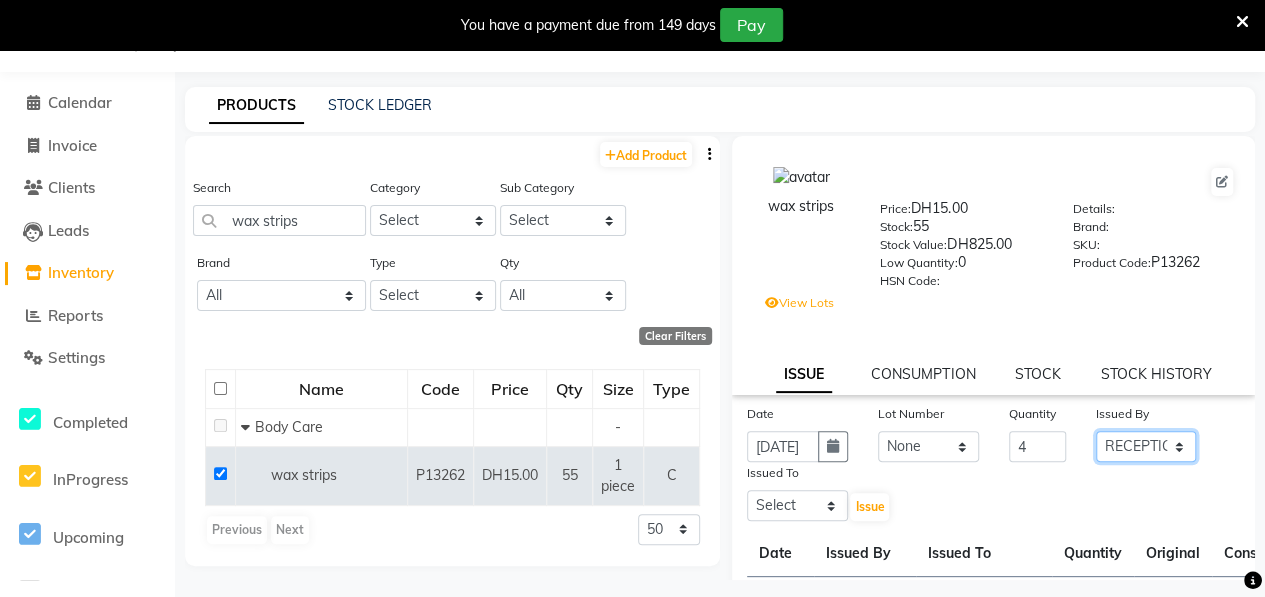 click on "Select ALWAHDA GIVE Kavita LAXMI Management [PERSON_NAME] RECEPTION [PERSON_NAME] [PERSON_NAME] TRIAL STAFF" 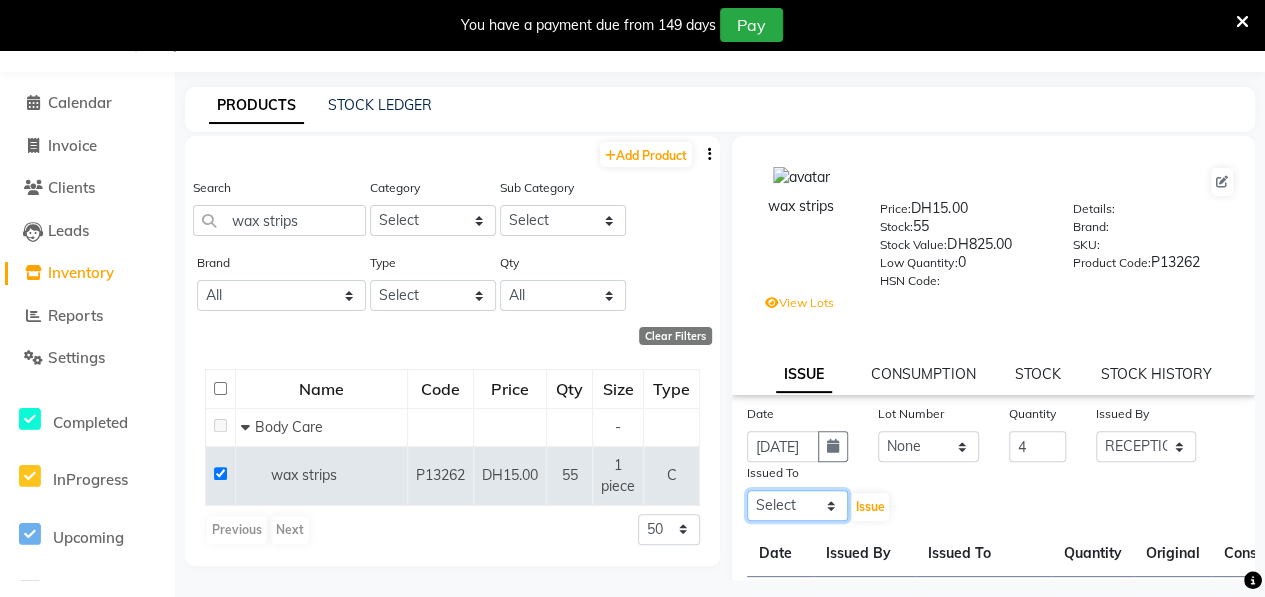 click on "Select ALWAHDA GIVE Kavita LAXMI Management [PERSON_NAME] RECEPTION [PERSON_NAME] [PERSON_NAME] TRIAL STAFF" 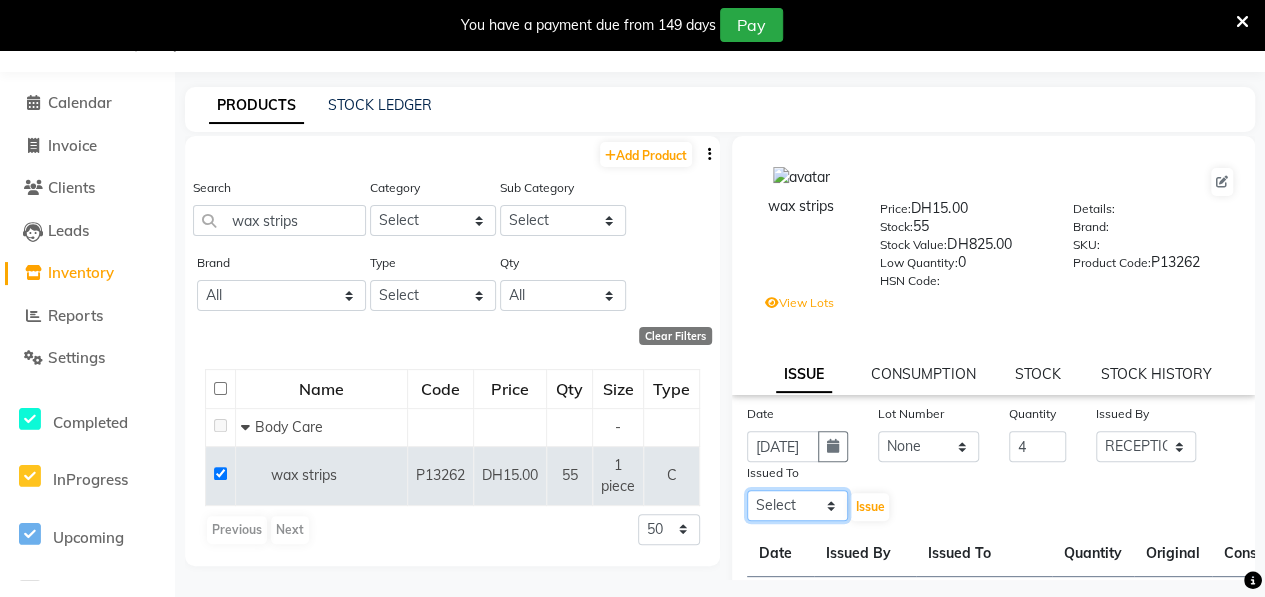 select on "37157" 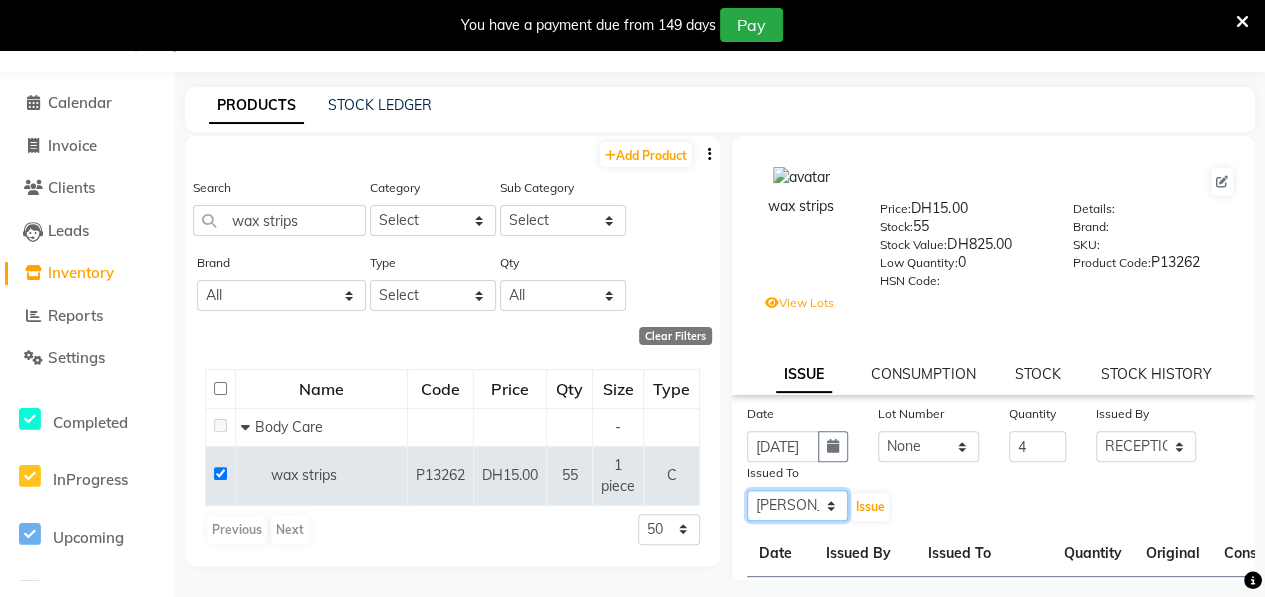 click on "Select ALWAHDA GIVE Kavita LAXMI Management [PERSON_NAME] RECEPTION [PERSON_NAME] [PERSON_NAME] TRIAL STAFF" 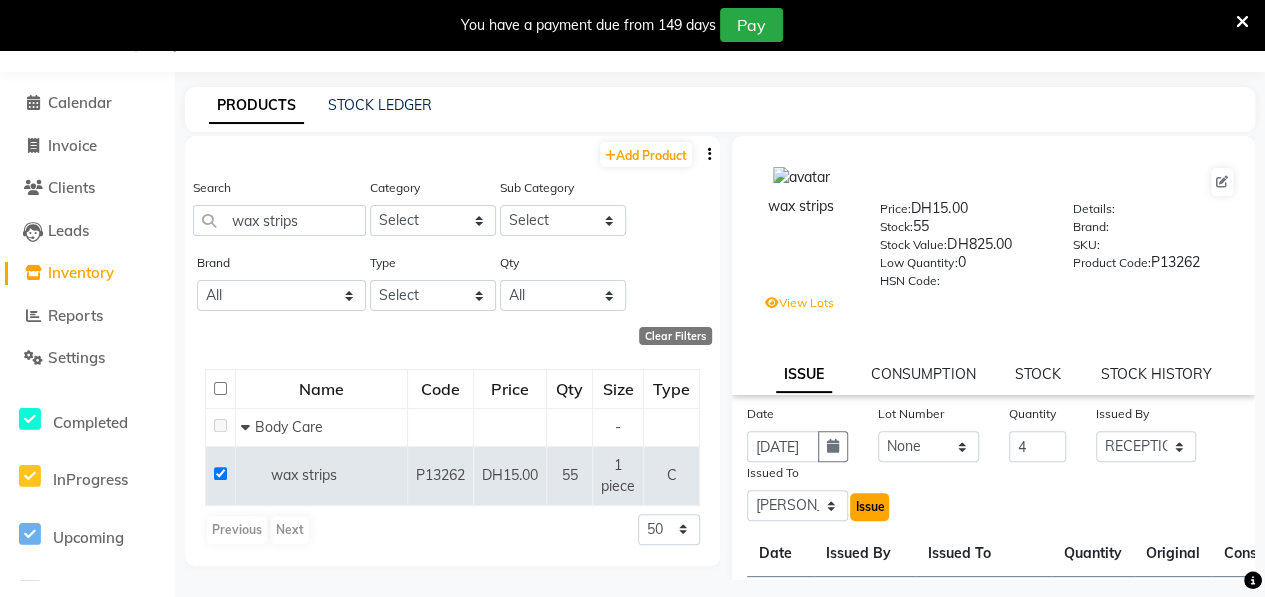 click on "Issue" 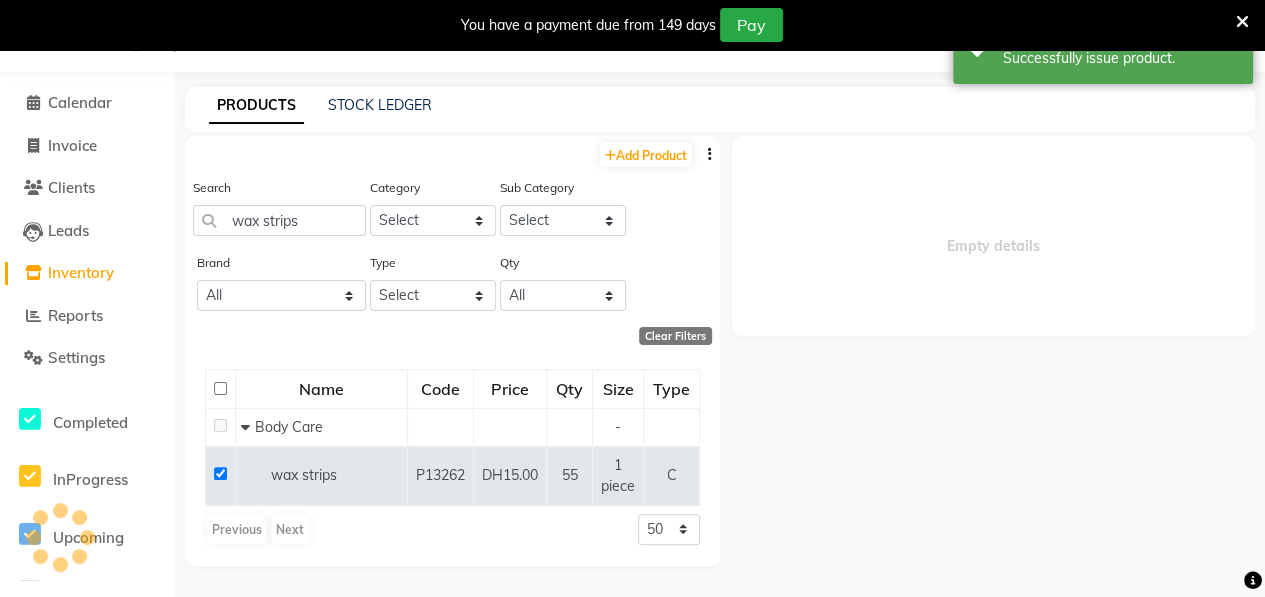 select 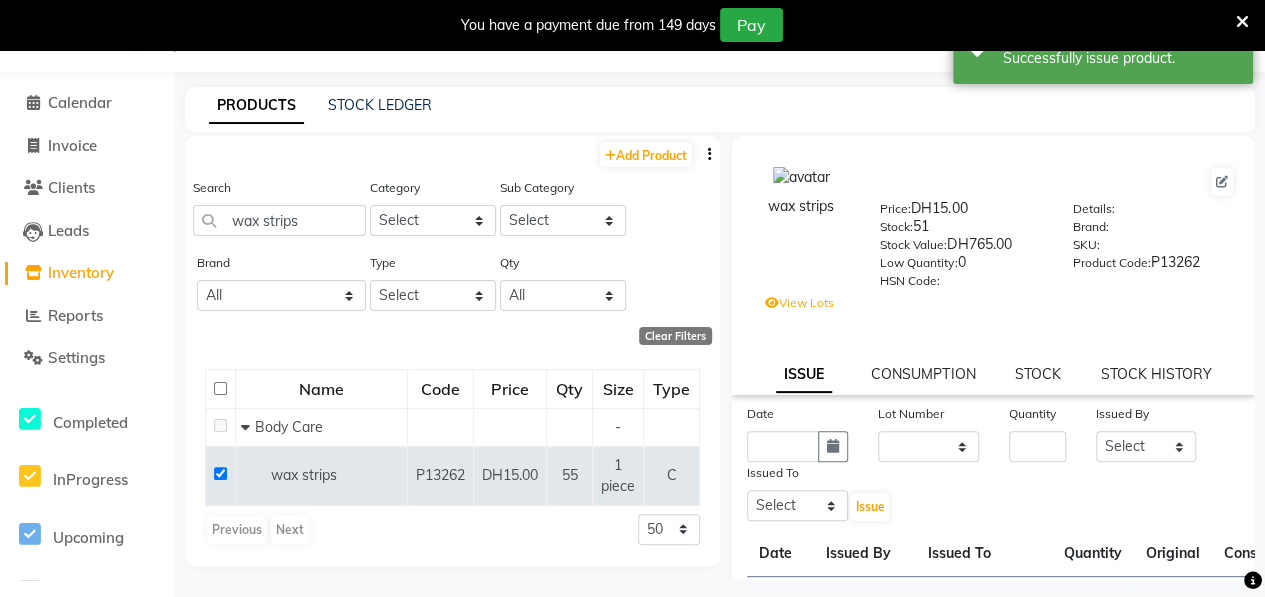 scroll, scrollTop: 388, scrollLeft: 0, axis: vertical 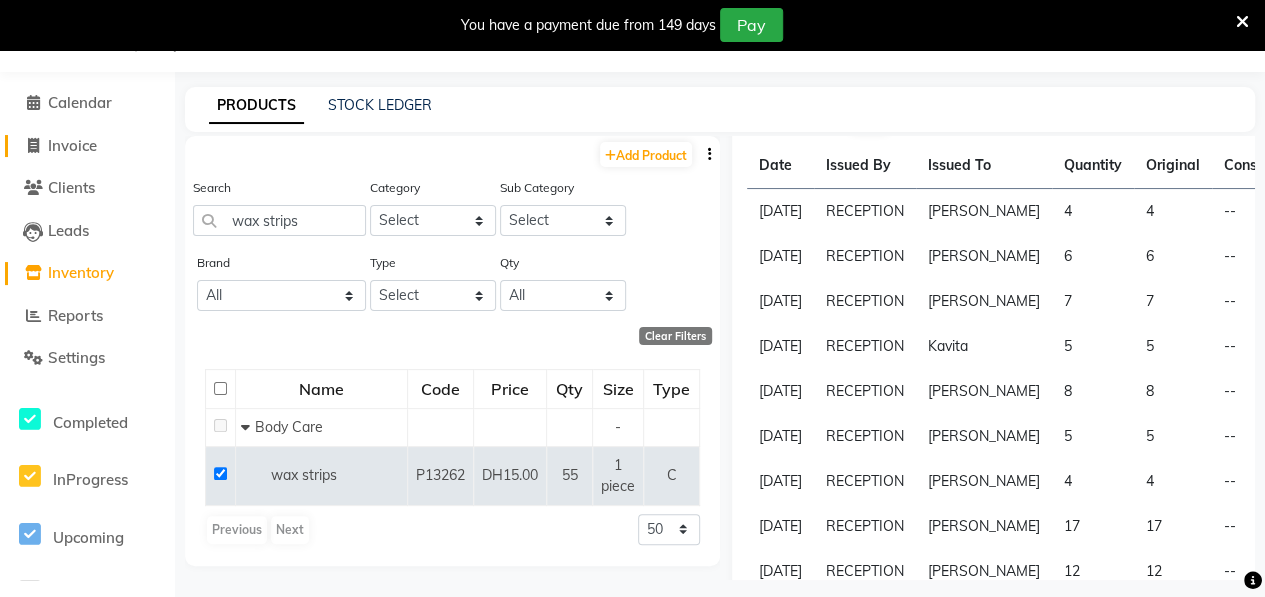 click on "Invoice" 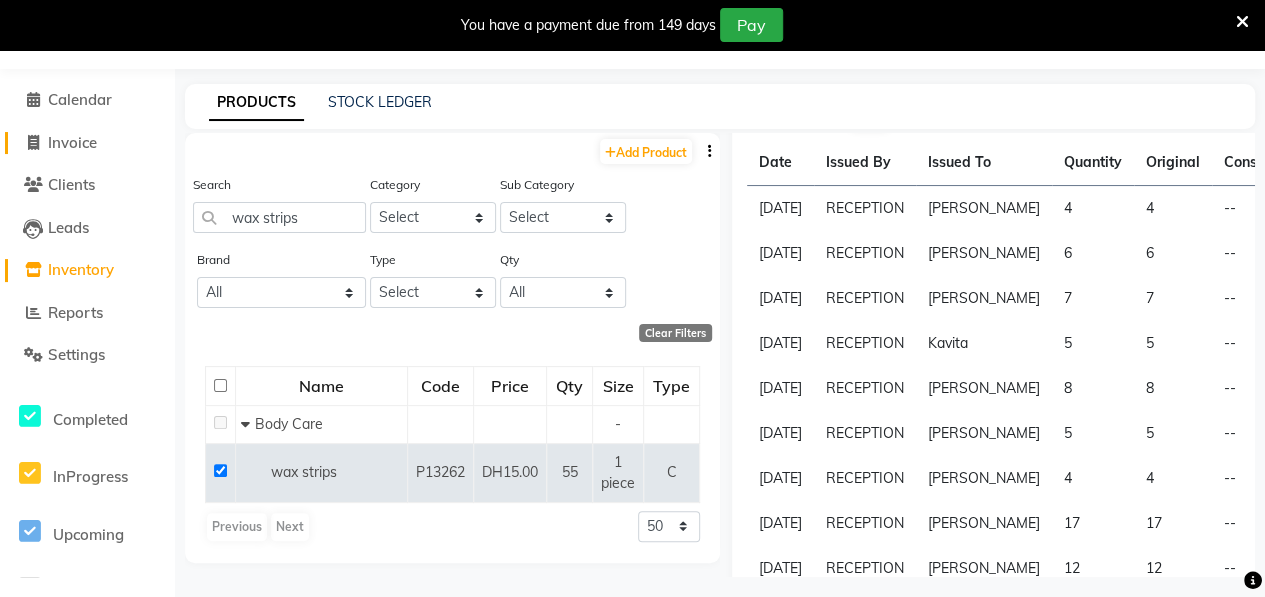 select on "service" 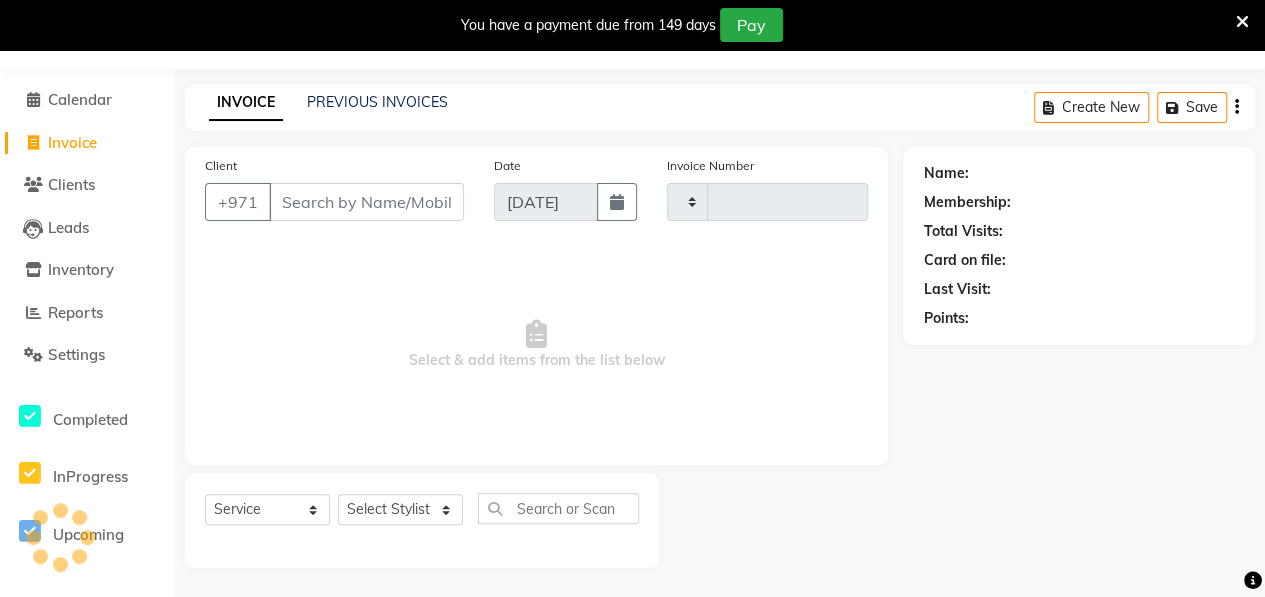 type on "0577" 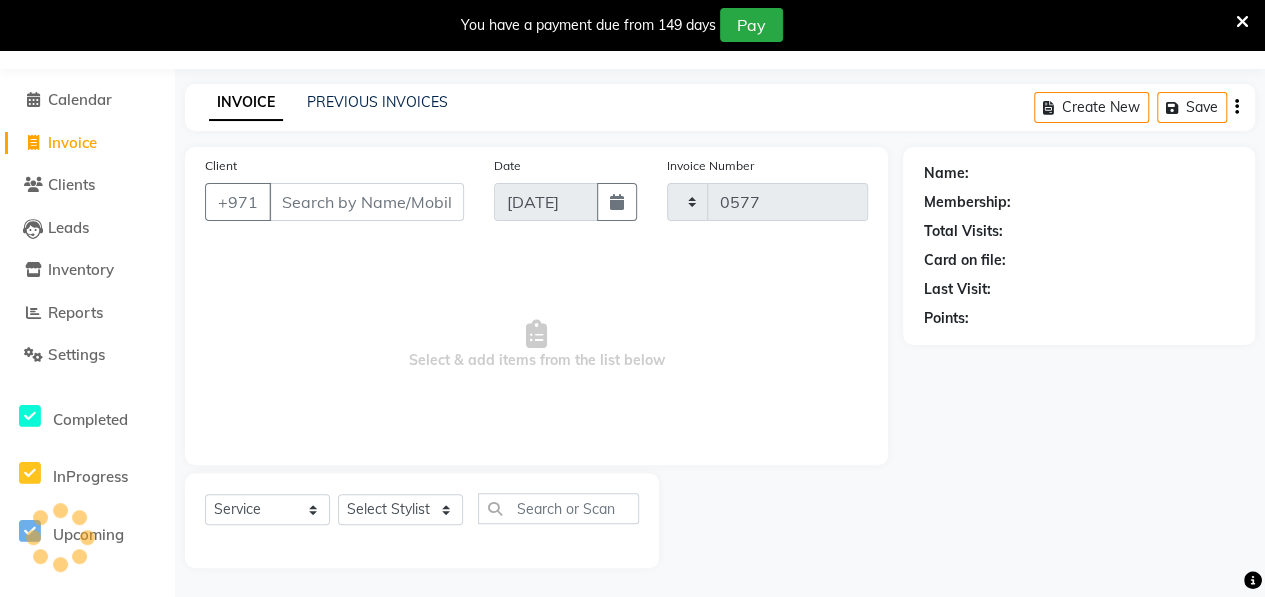 select on "3934" 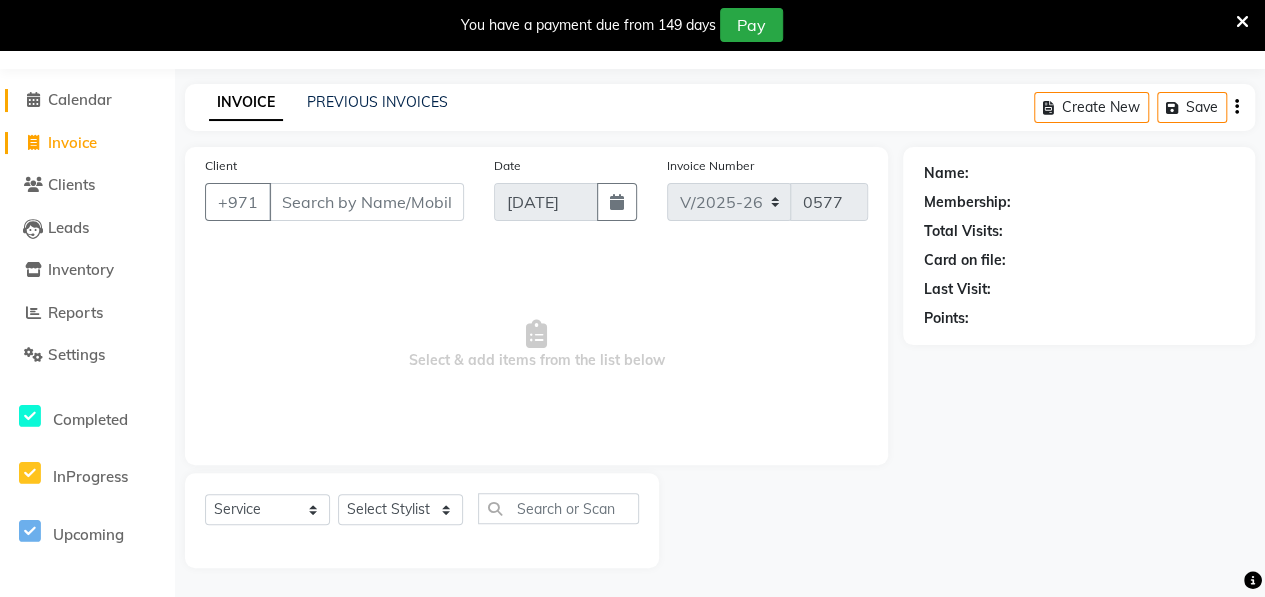 click on "Calendar" 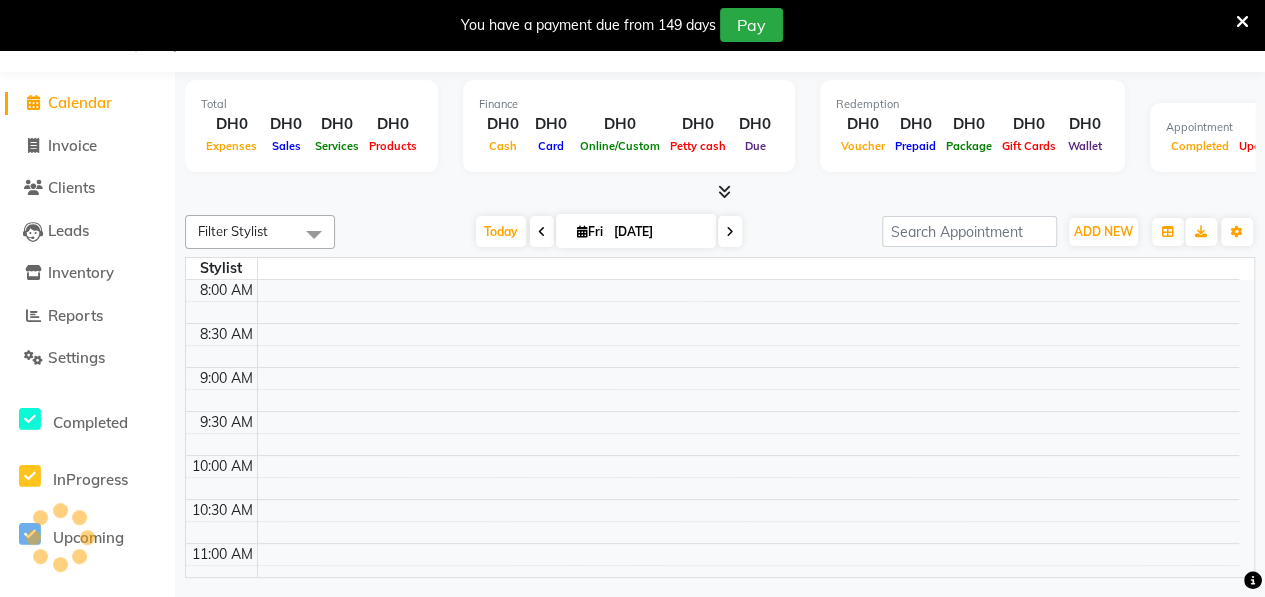 scroll, scrollTop: 49, scrollLeft: 0, axis: vertical 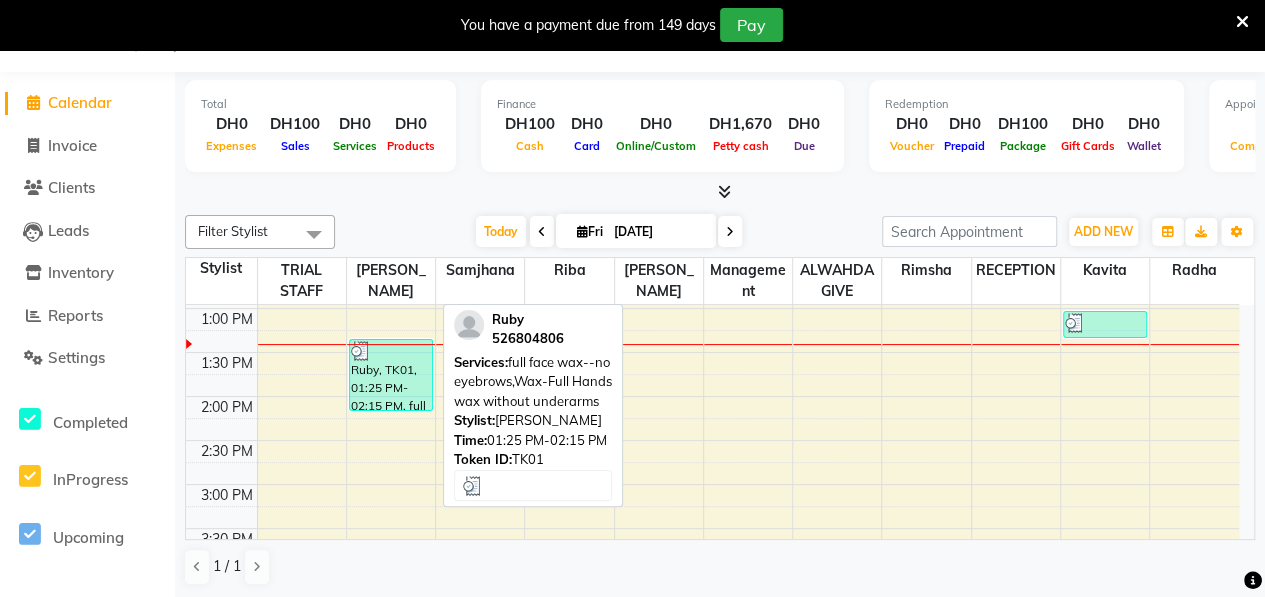 click on "Ruby, TK01, 01:25 PM-02:15 PM, full face wax--no eyebrows,Wax-Full Hands wax without underarms" at bounding box center (391, 375) 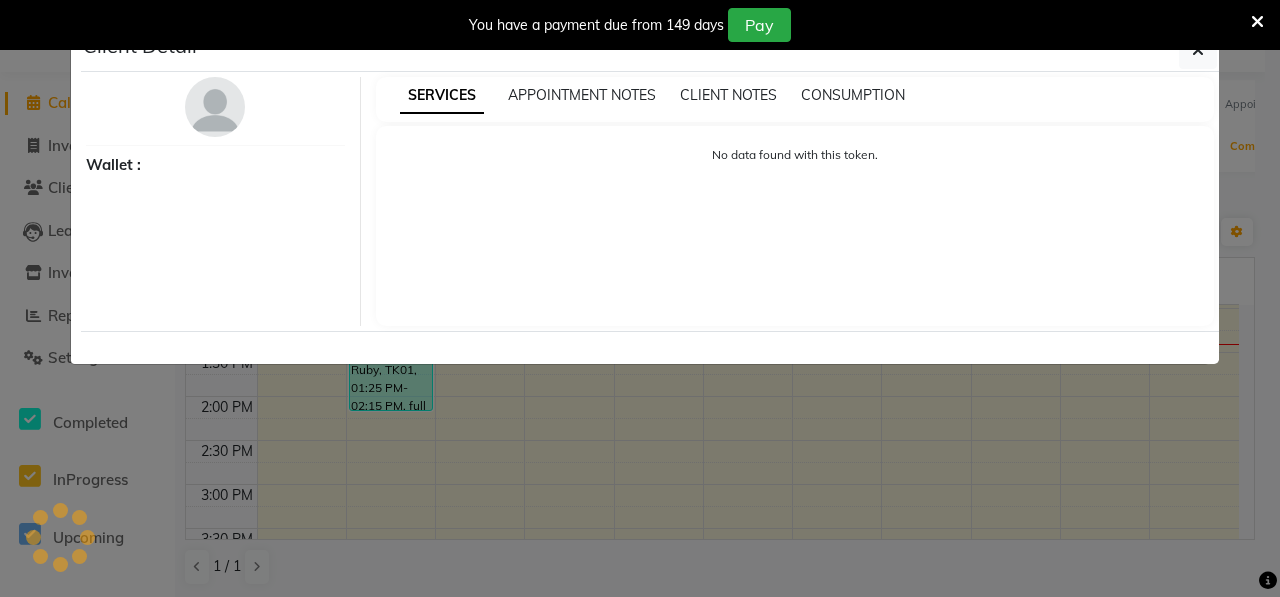 select on "3" 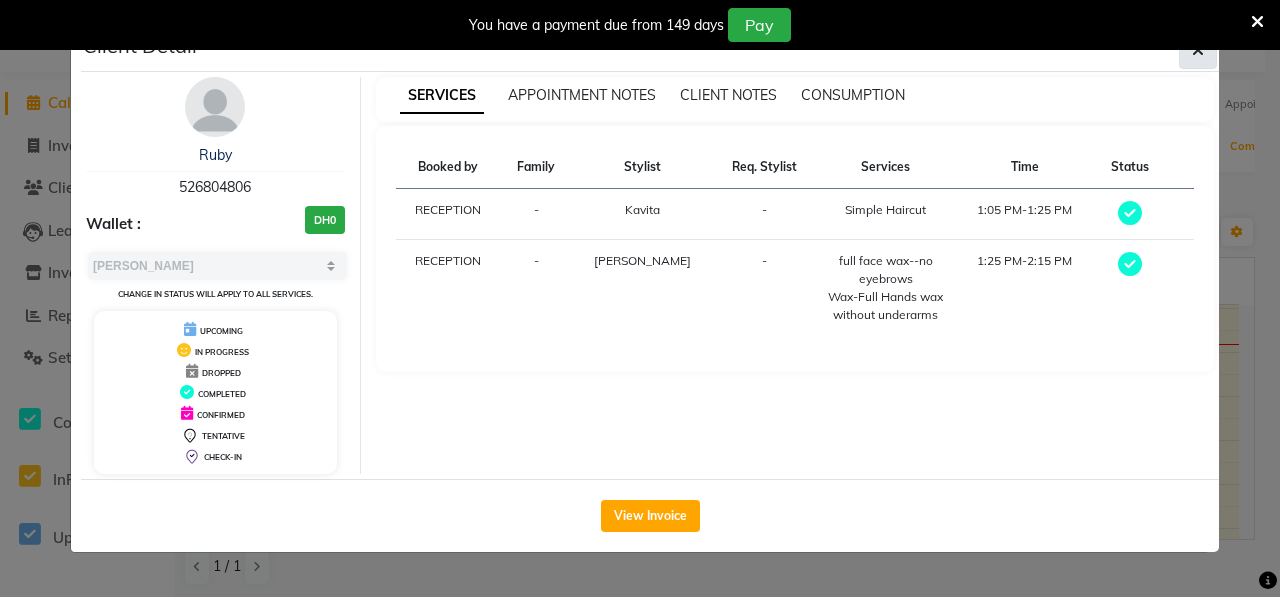 click 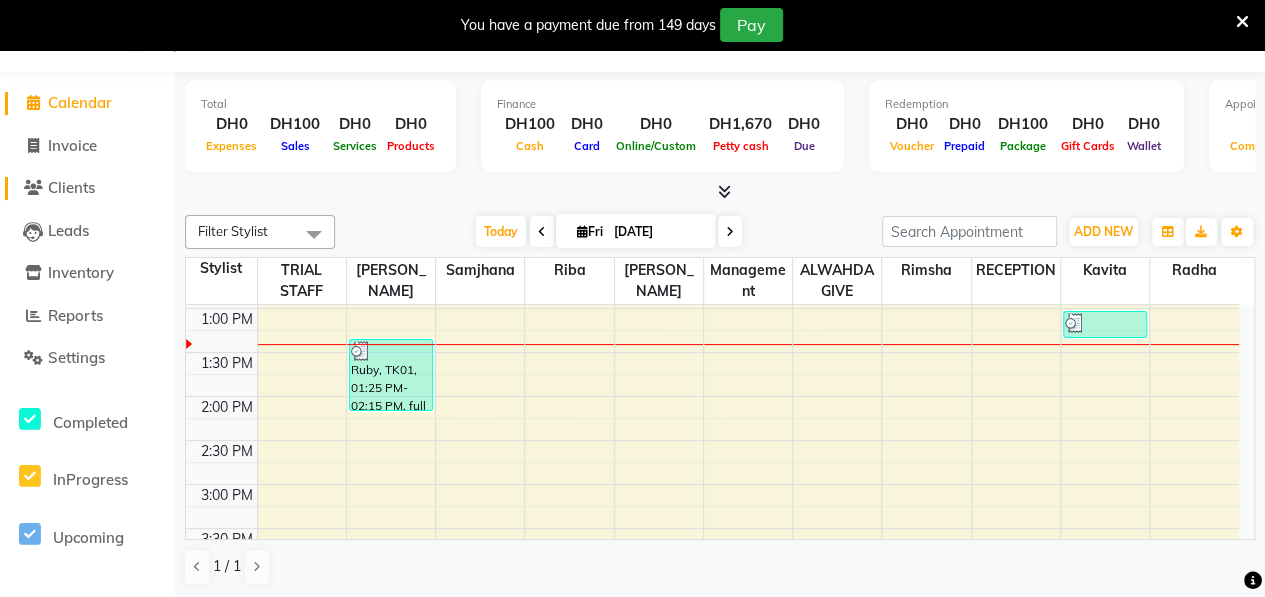 click on "Clients" 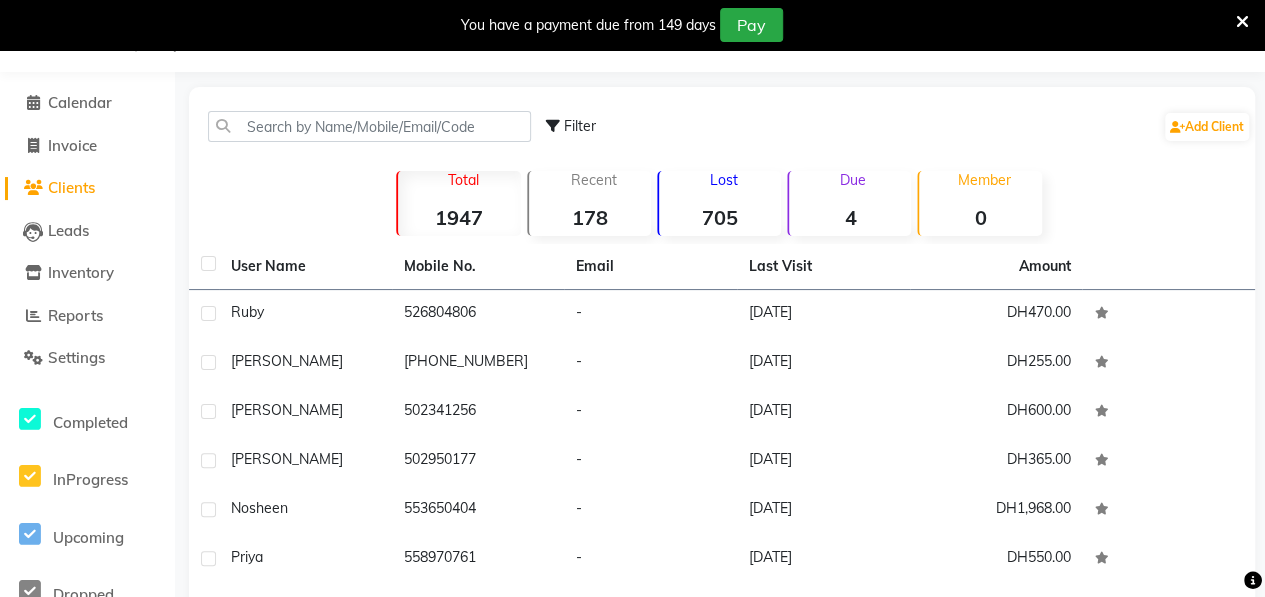 click on "Lost  705" 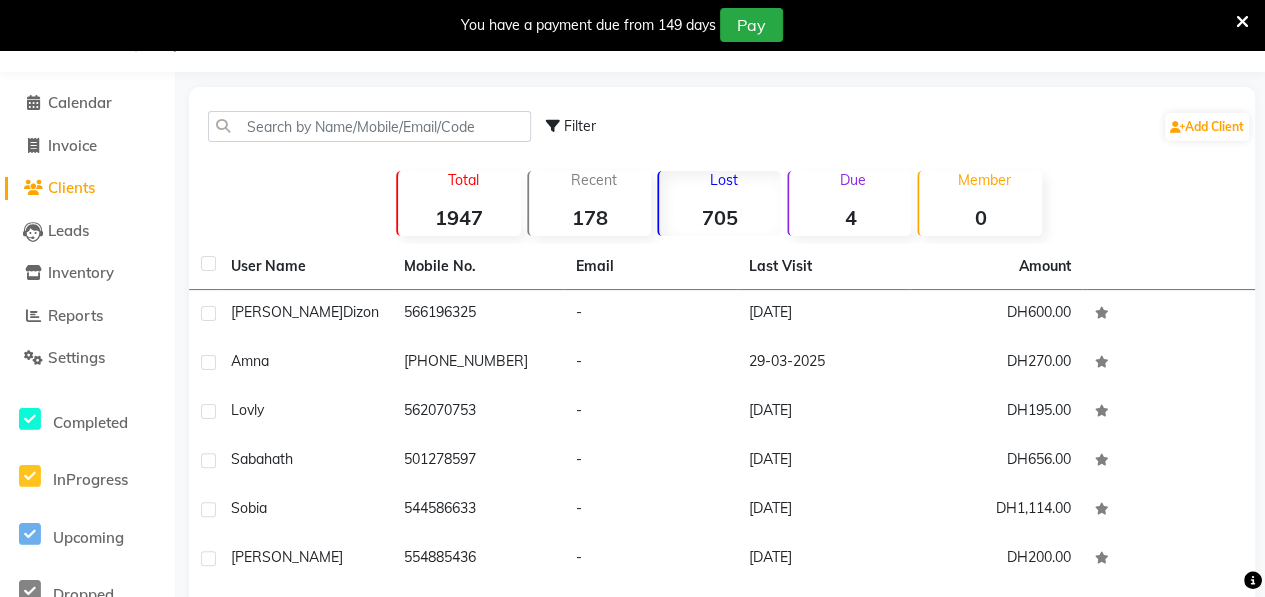 click on "Lost  705" 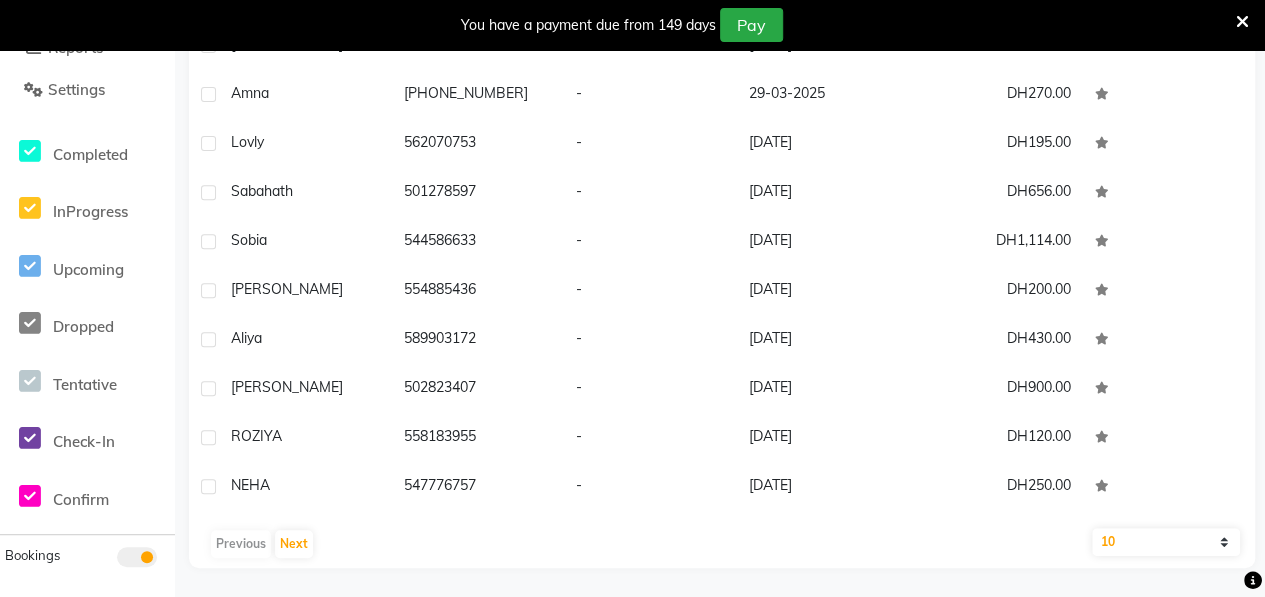 click on "10   50   100" 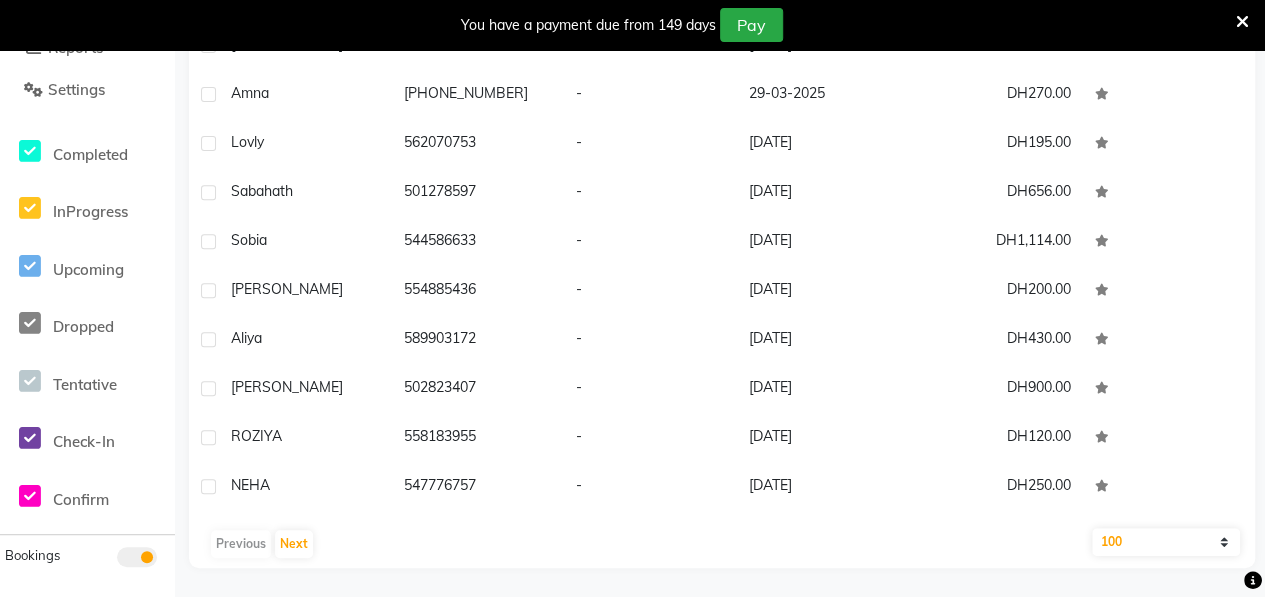click on "10   50   100" 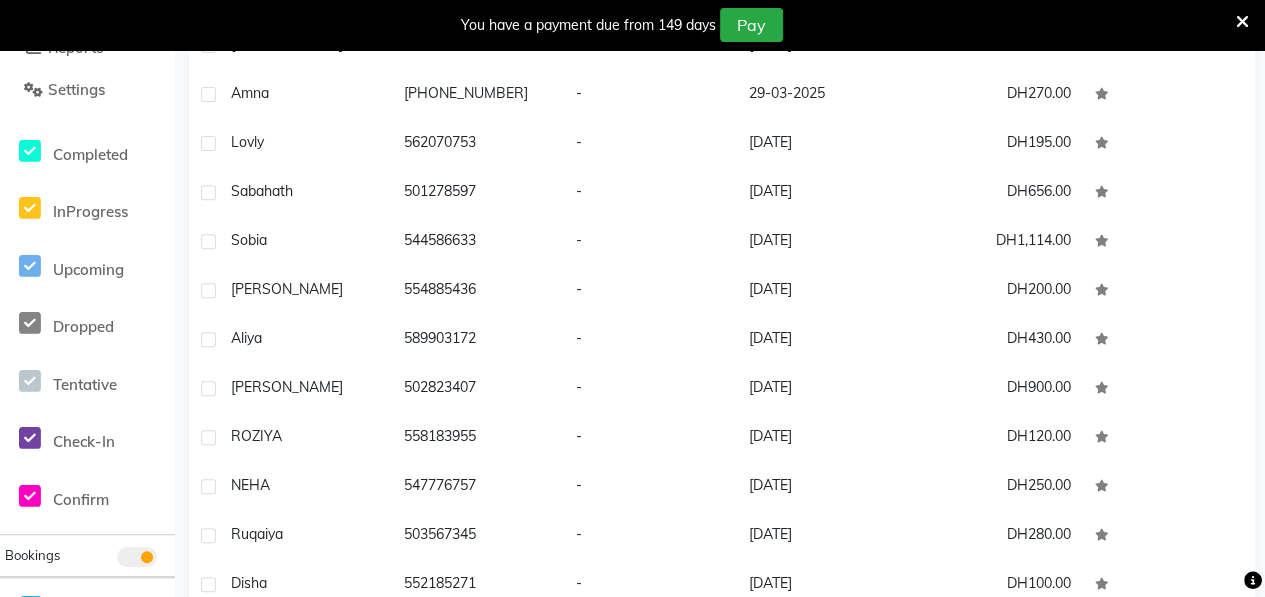 scroll, scrollTop: 424, scrollLeft: 0, axis: vertical 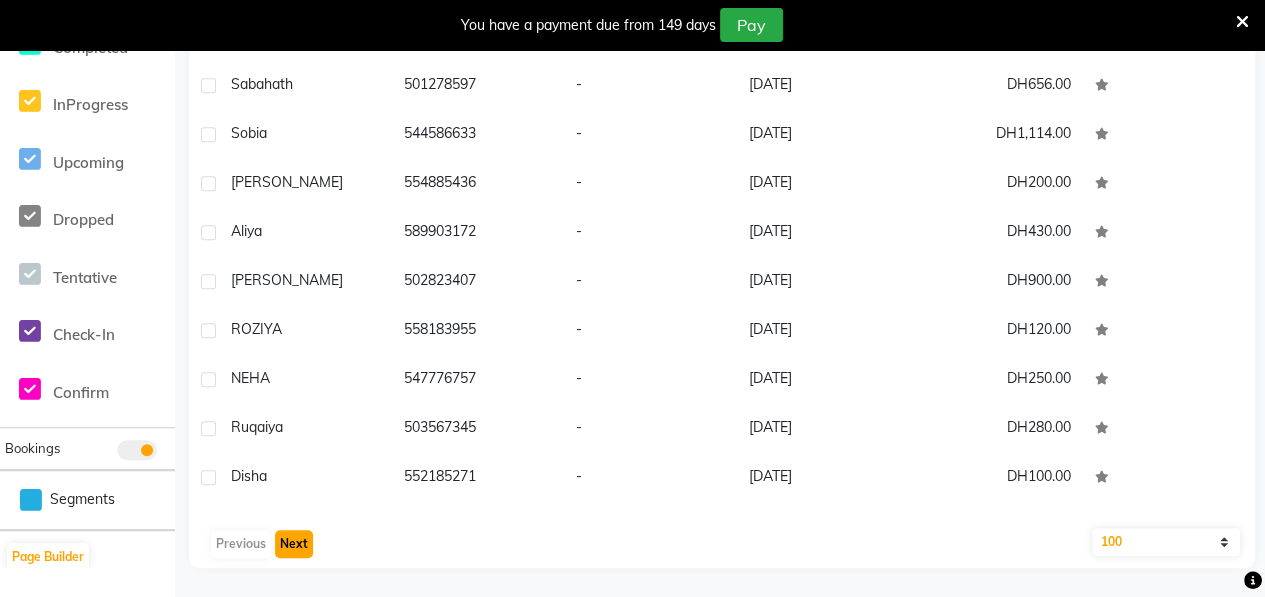click on "Next" 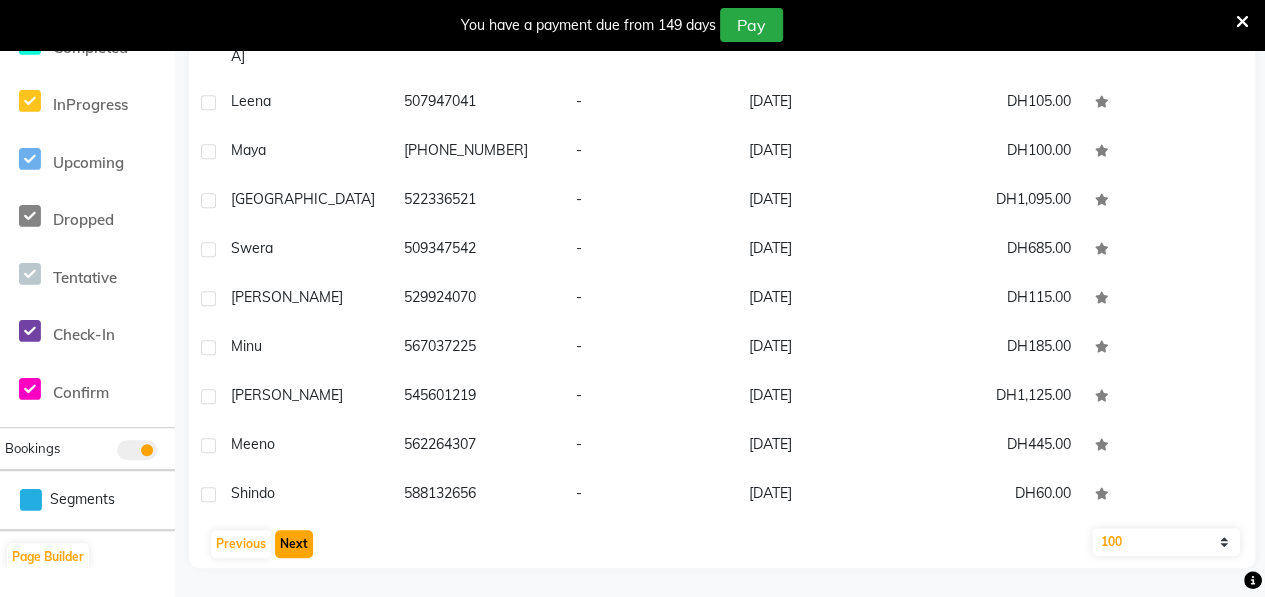 click on "Next" 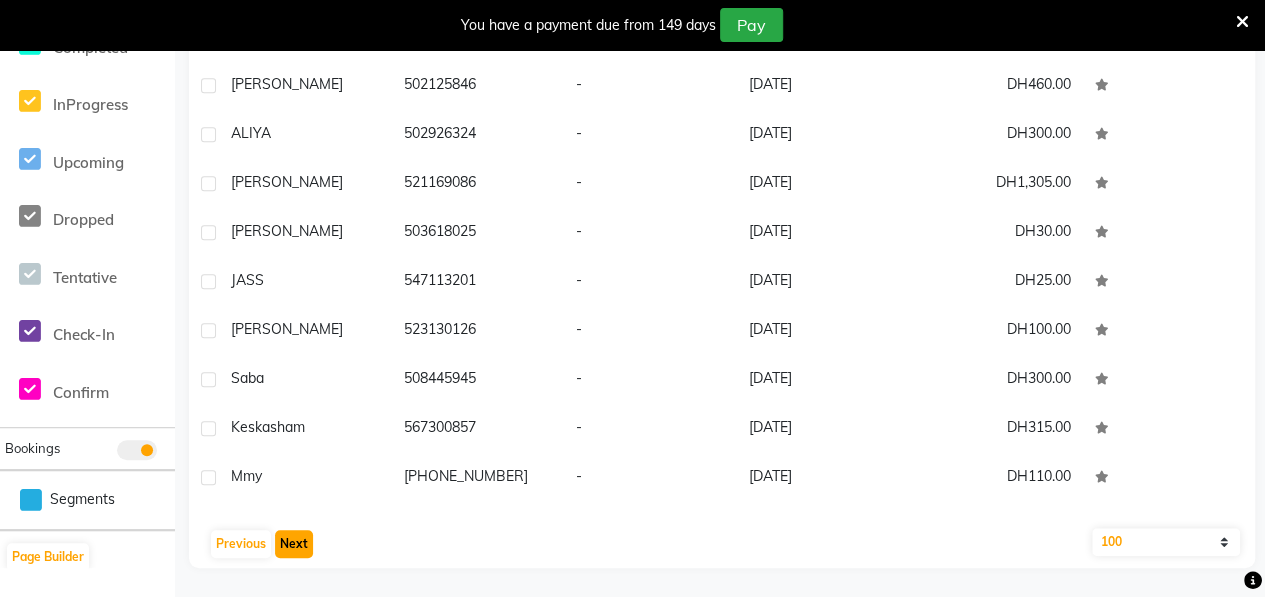 click on "Next" 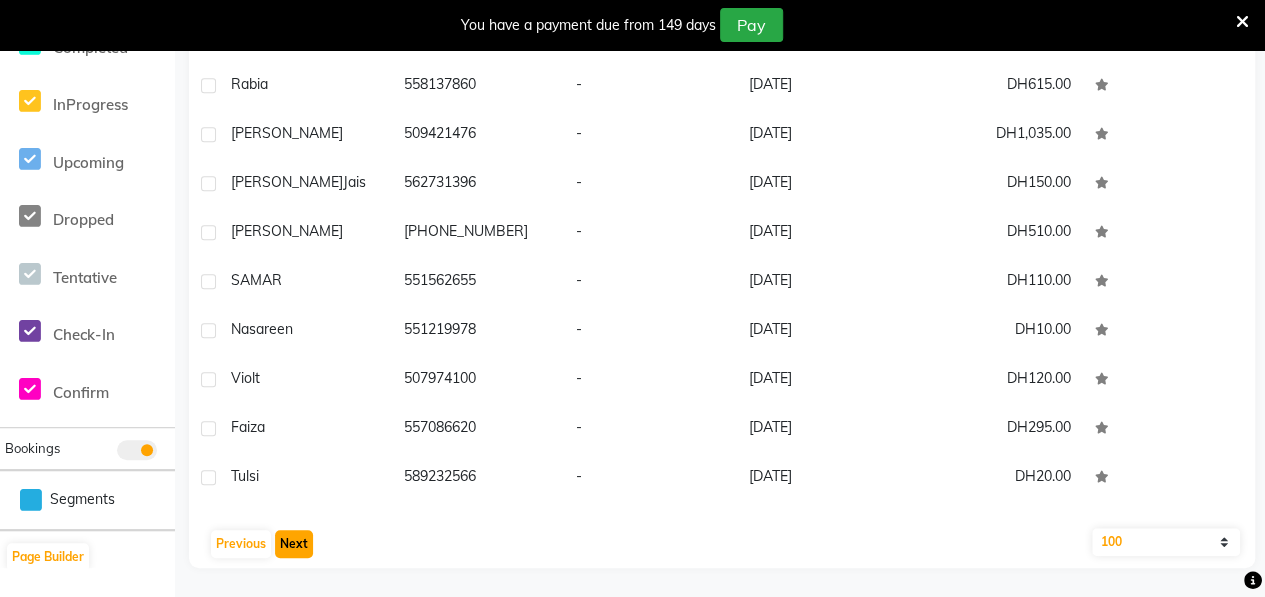 click on "Next" 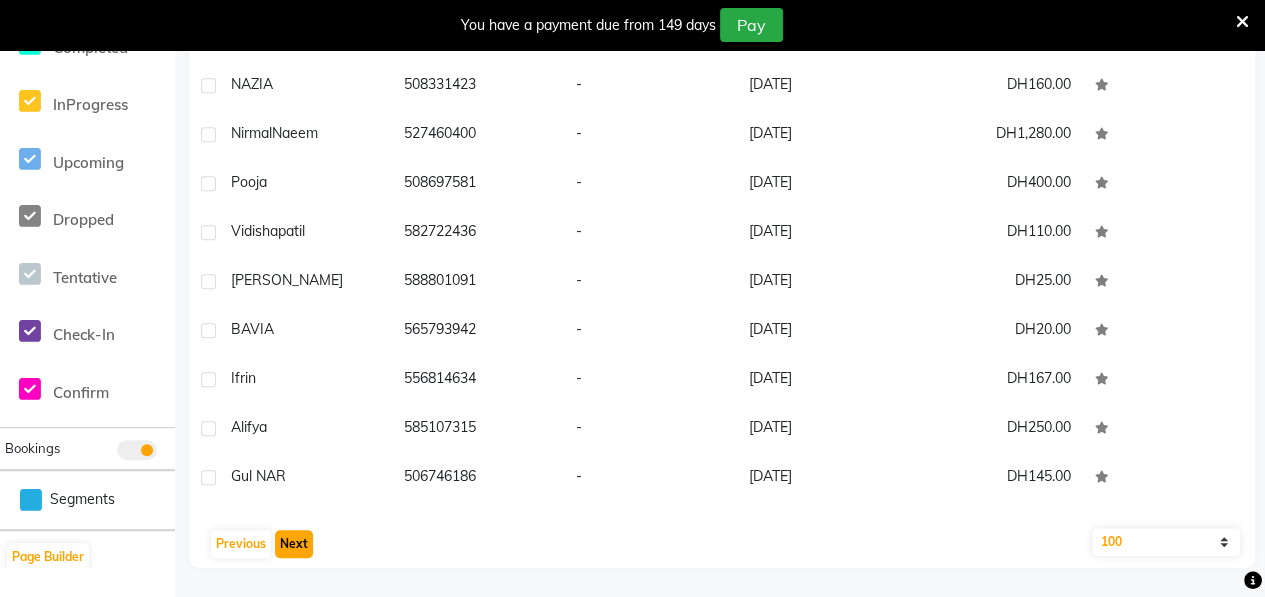 click on "Next" 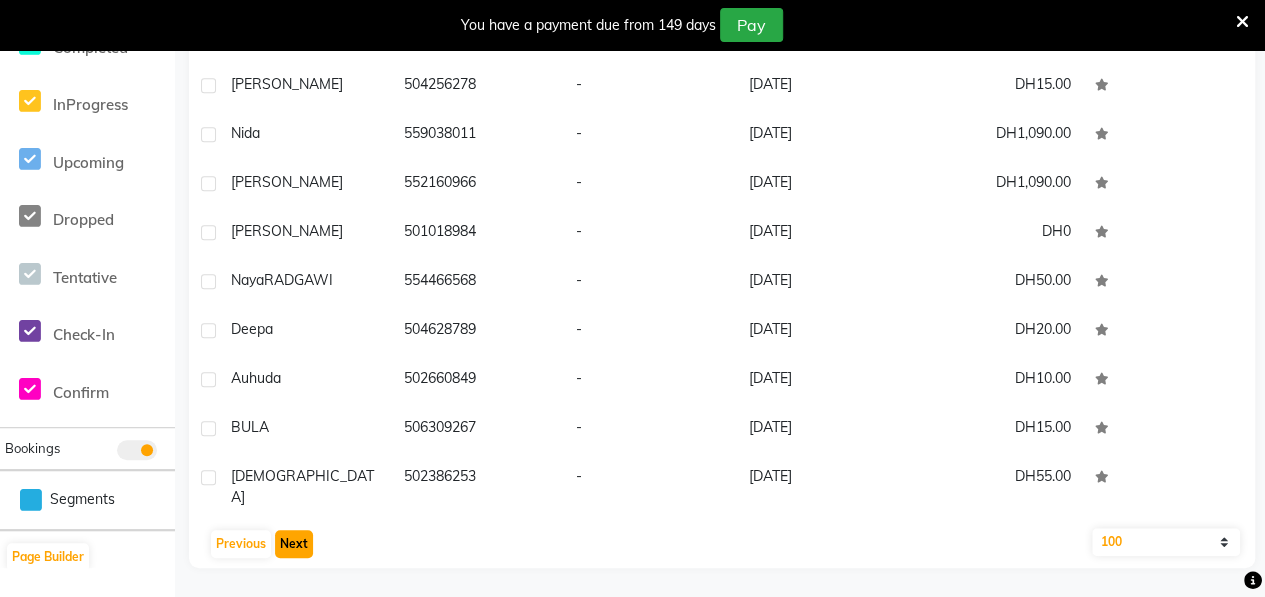 click on "Next" 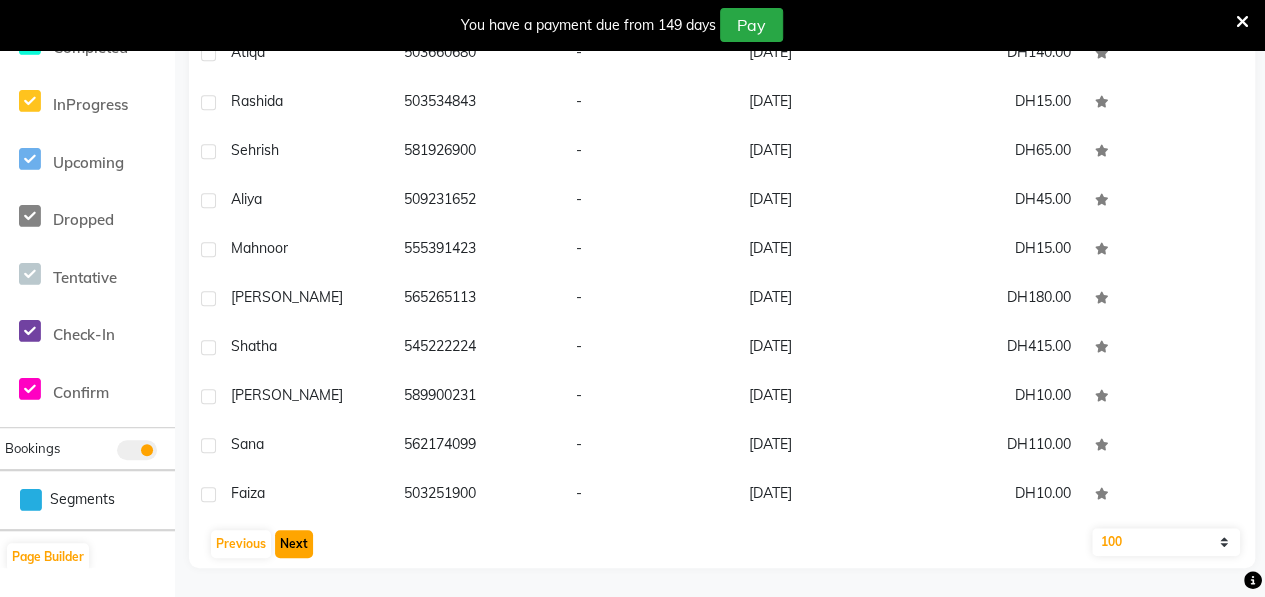 click on "Next" 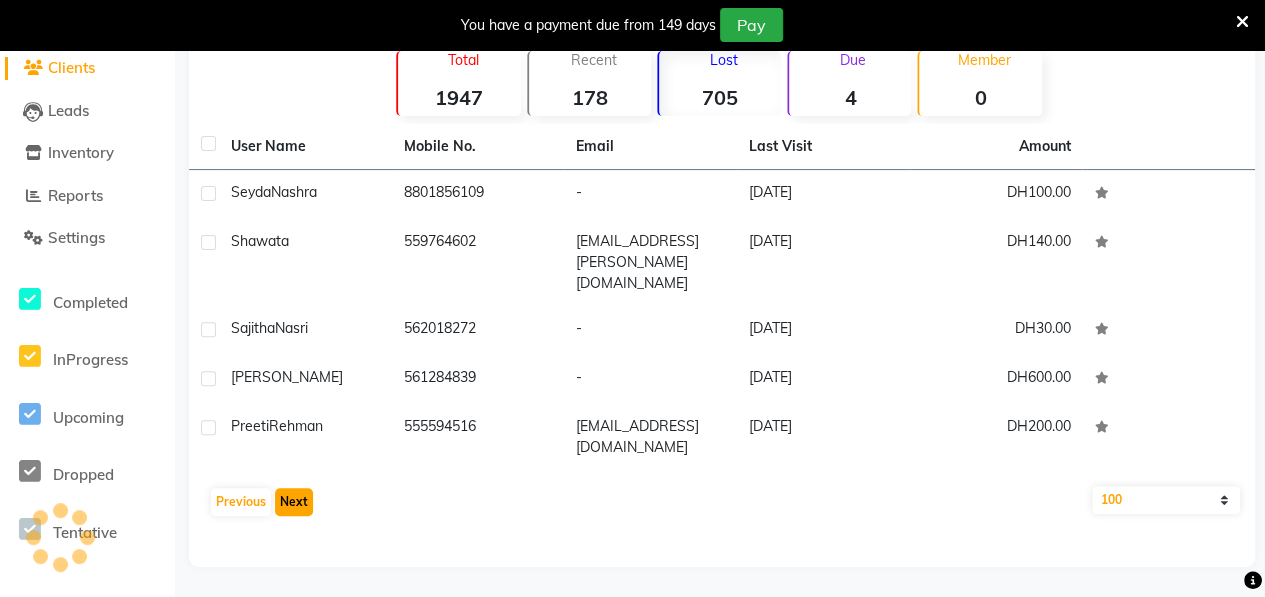 scroll, scrollTop: 168, scrollLeft: 0, axis: vertical 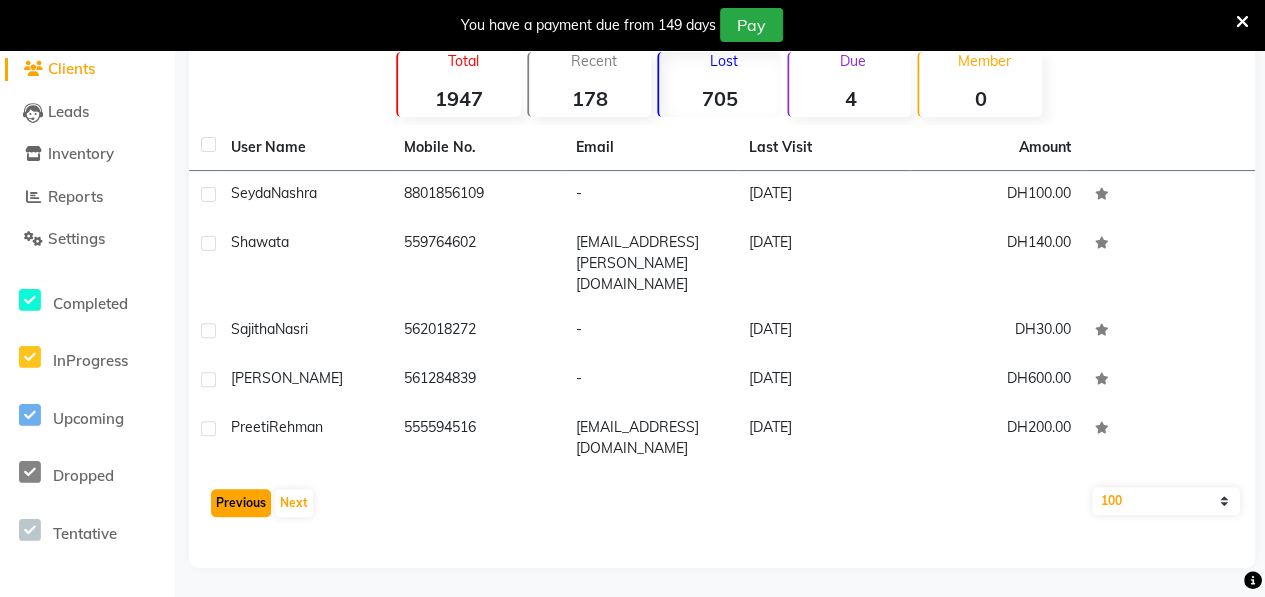click on "Previous" 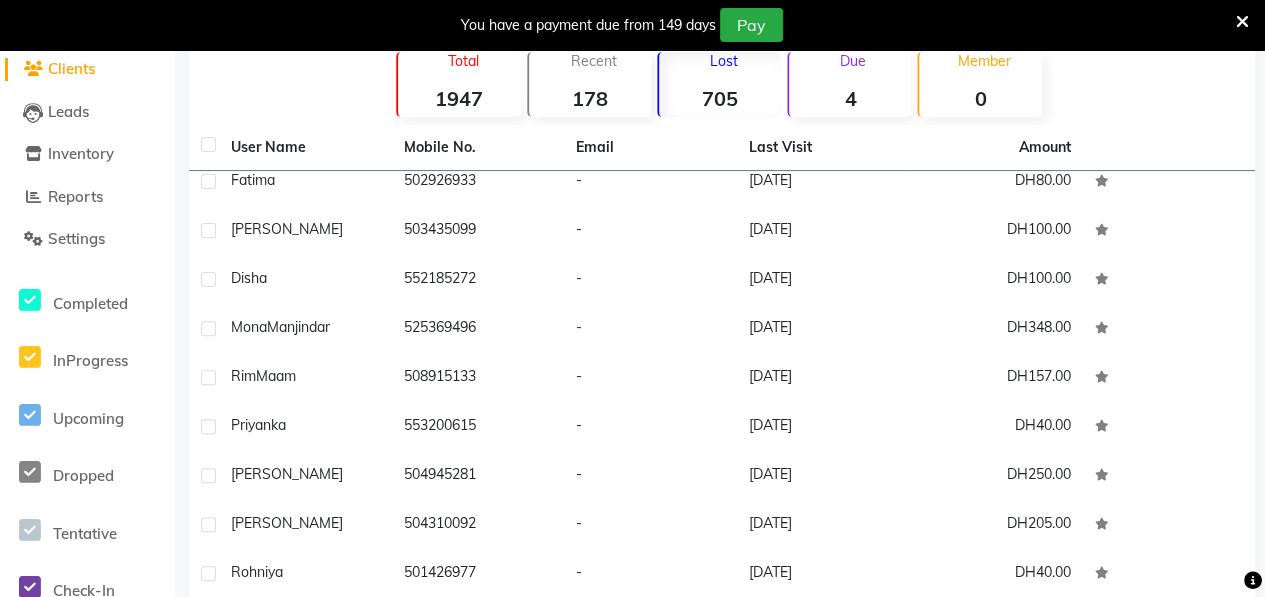 scroll, scrollTop: 1542, scrollLeft: 0, axis: vertical 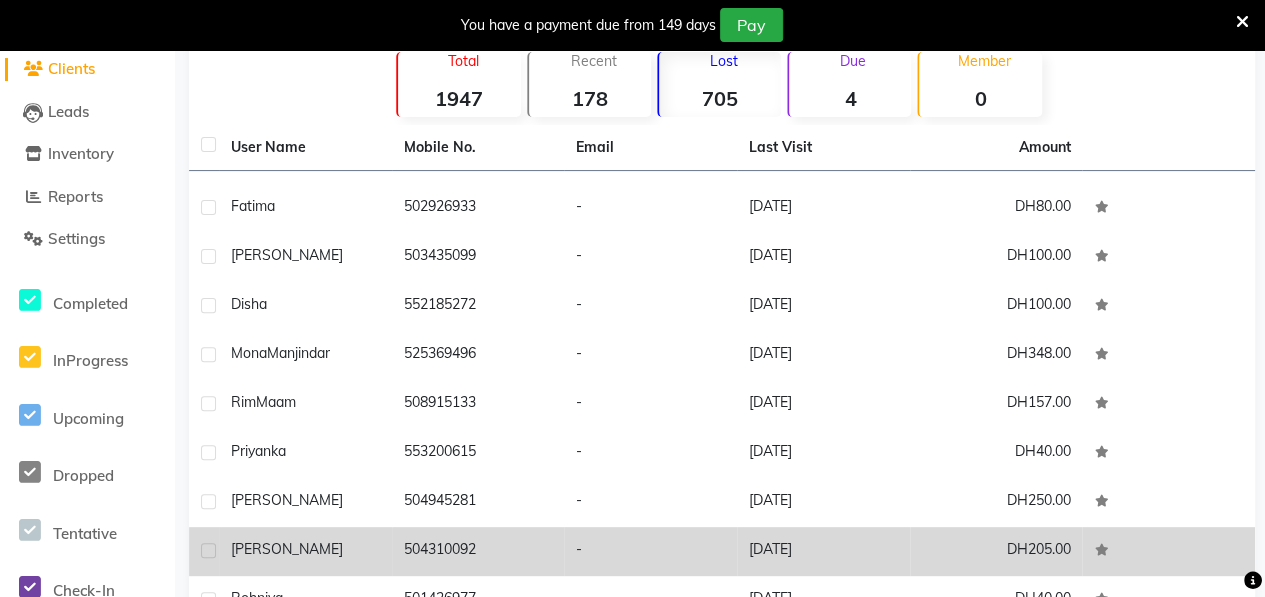 click 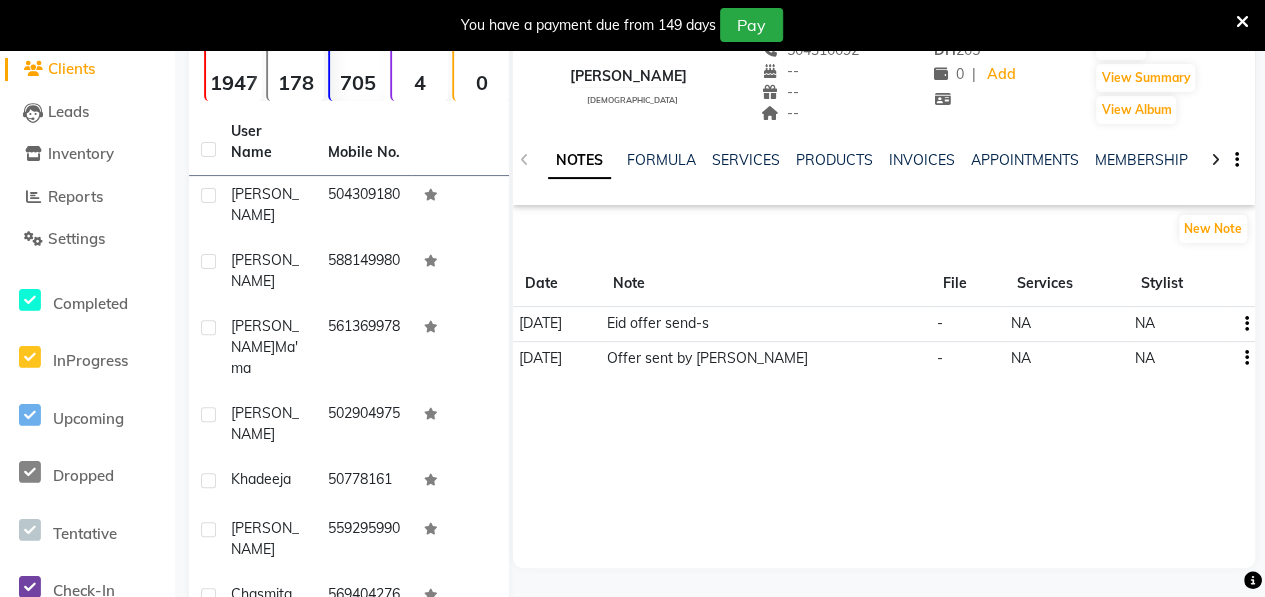 scroll, scrollTop: 4143, scrollLeft: 0, axis: vertical 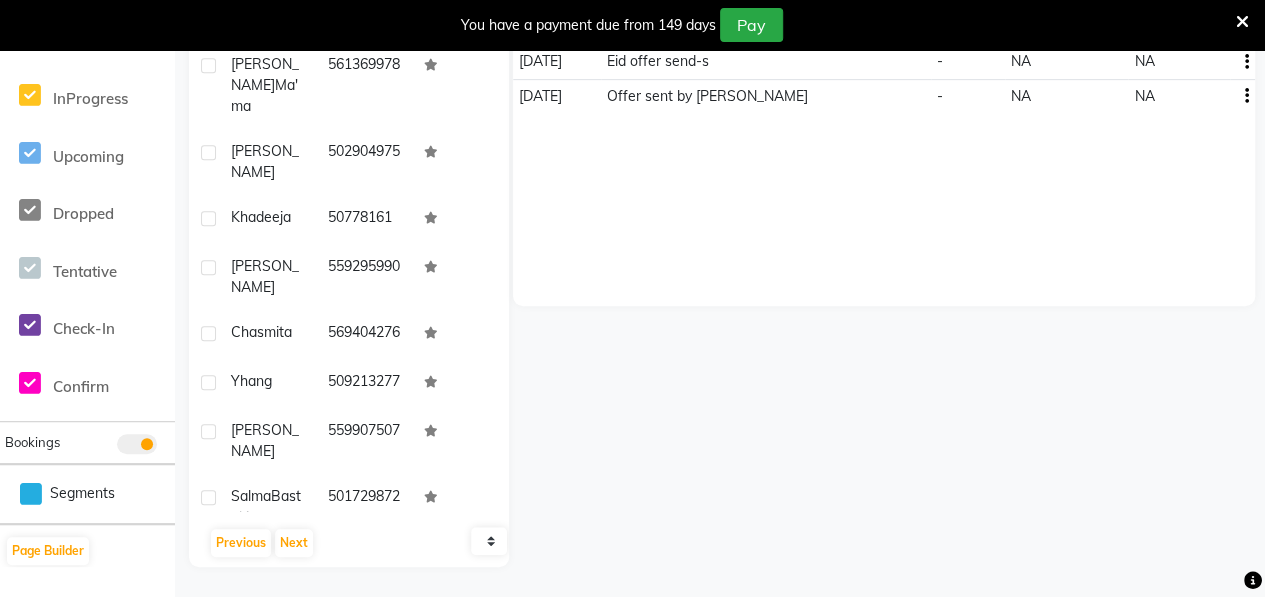 click on "10   50   100" 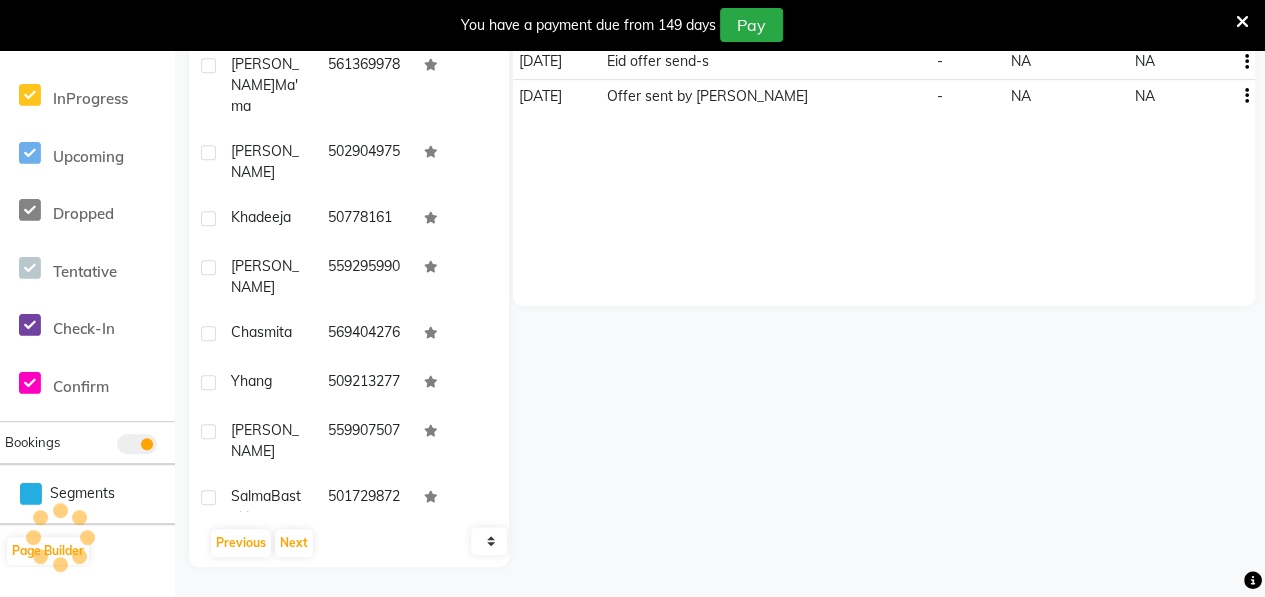 scroll, scrollTop: 2766, scrollLeft: 0, axis: vertical 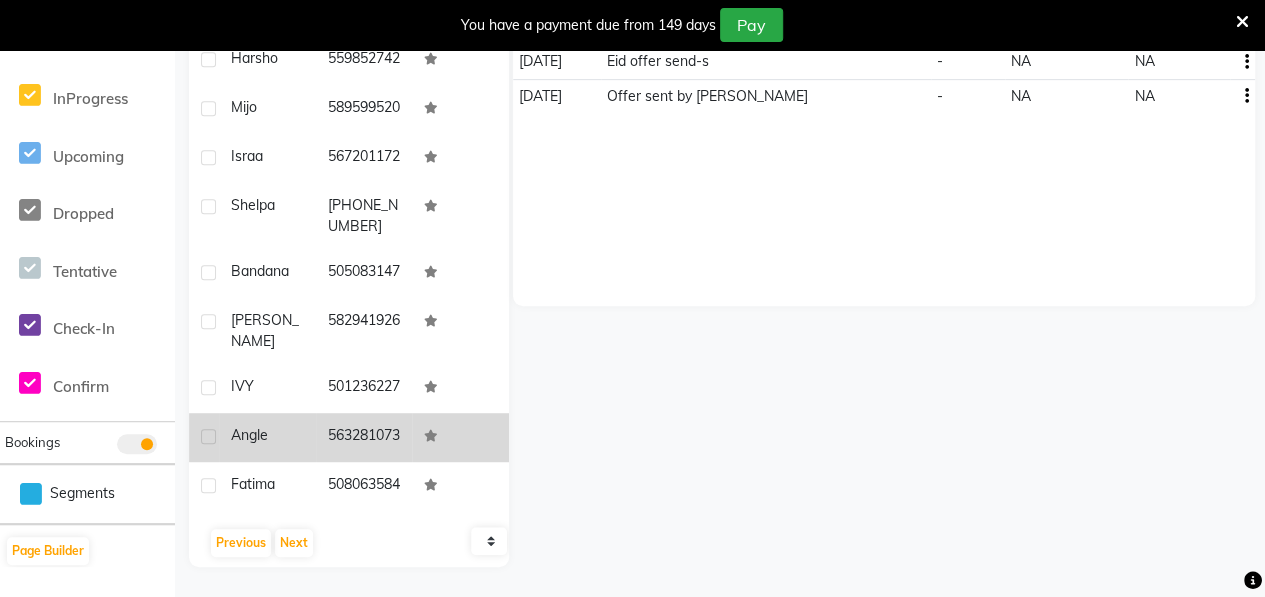 click on "Angle" 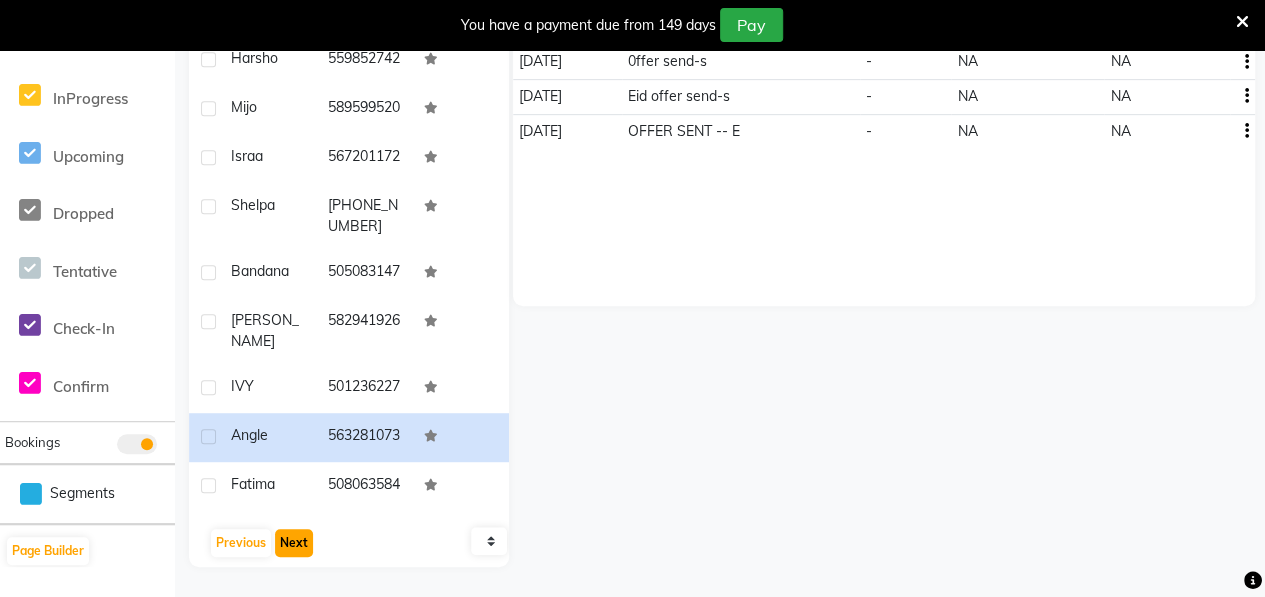 click on "Next" 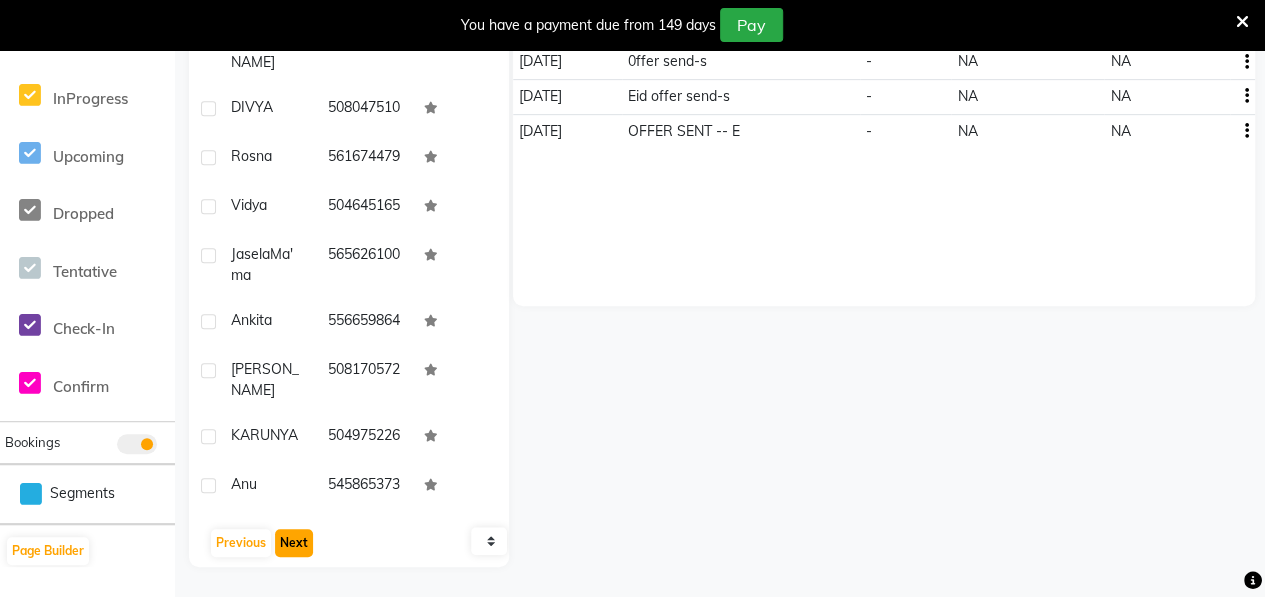 scroll, scrollTop: 2748, scrollLeft: 0, axis: vertical 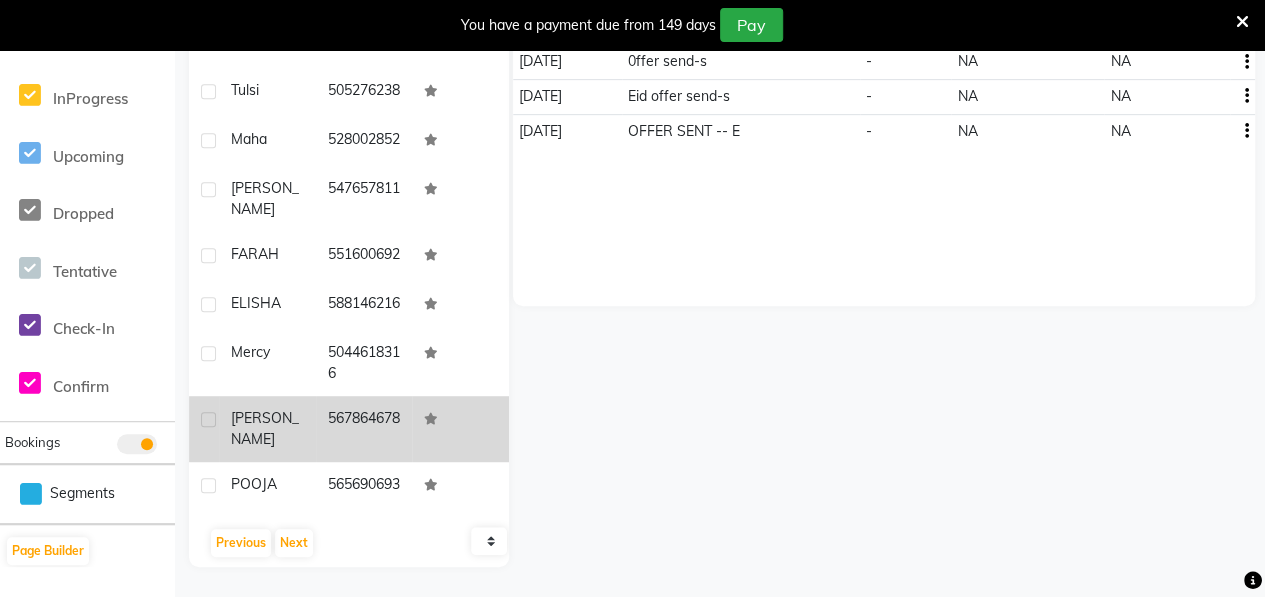 click on "[PERSON_NAME]" 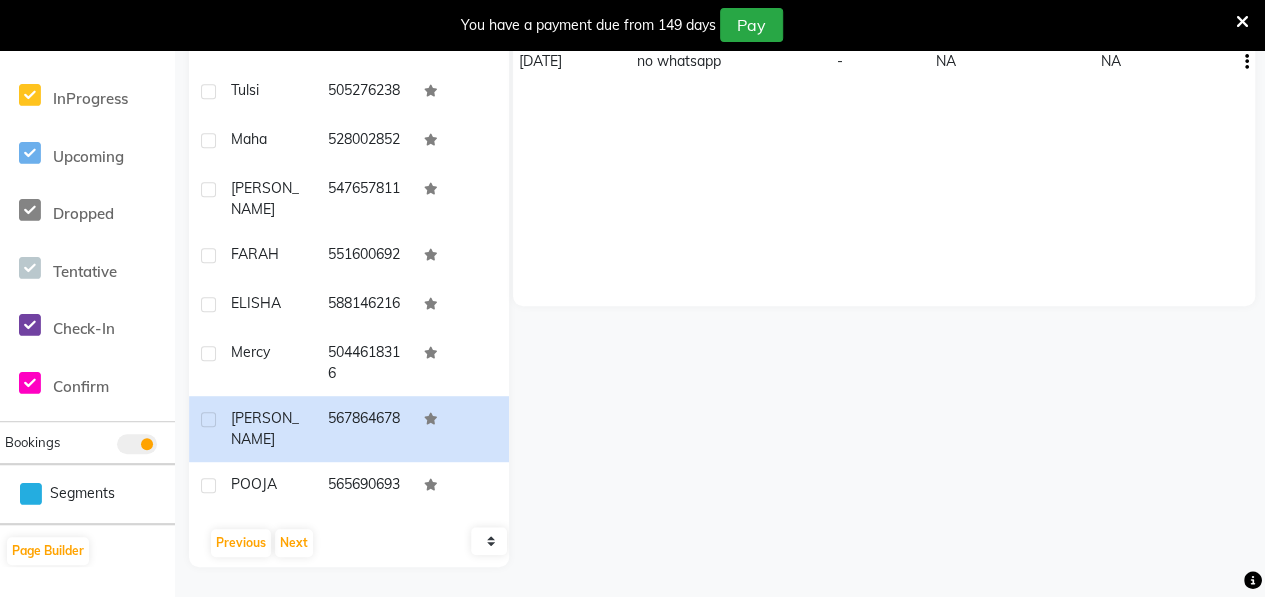 click on "10   50   100" 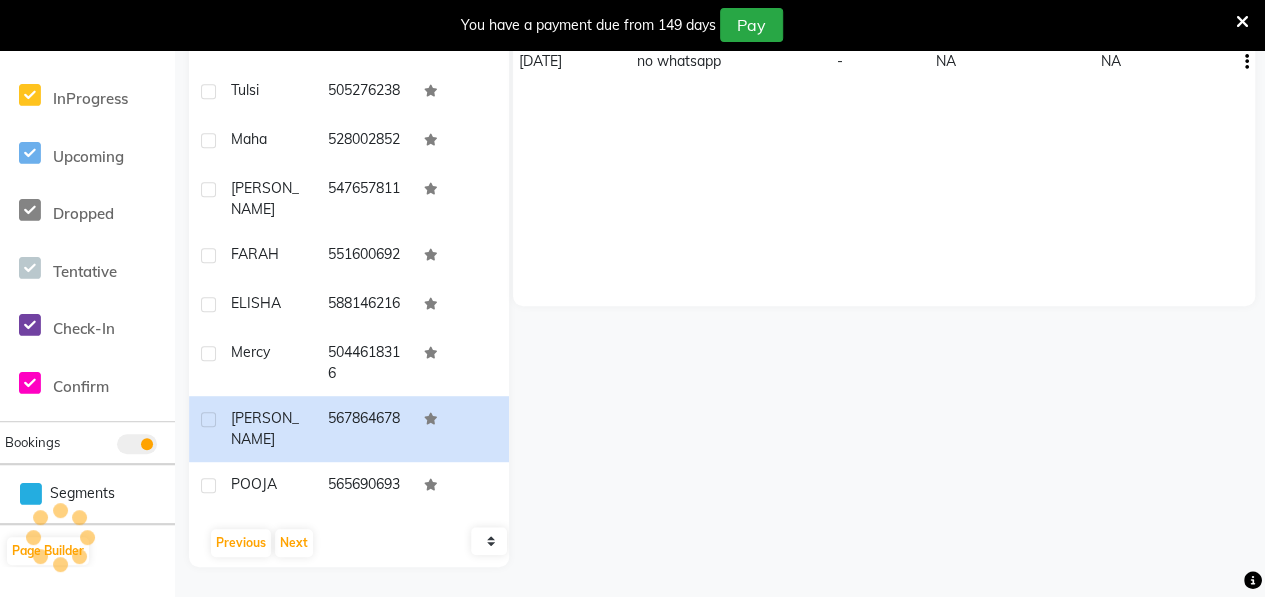 scroll, scrollTop: 62, scrollLeft: 0, axis: vertical 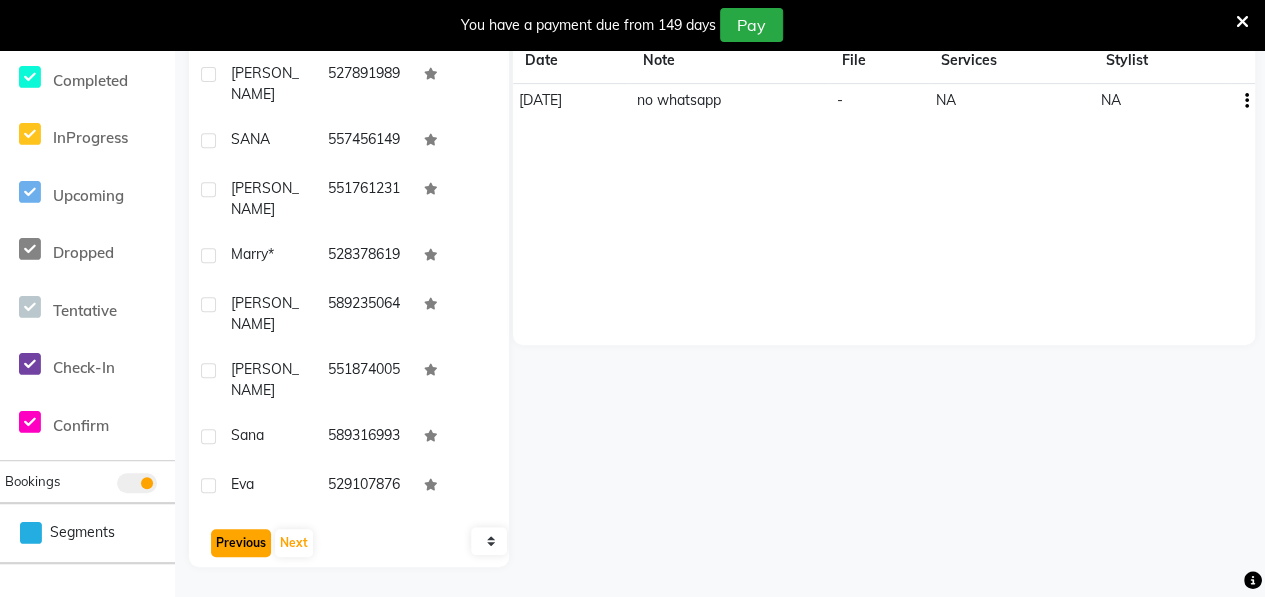 click on "Previous" 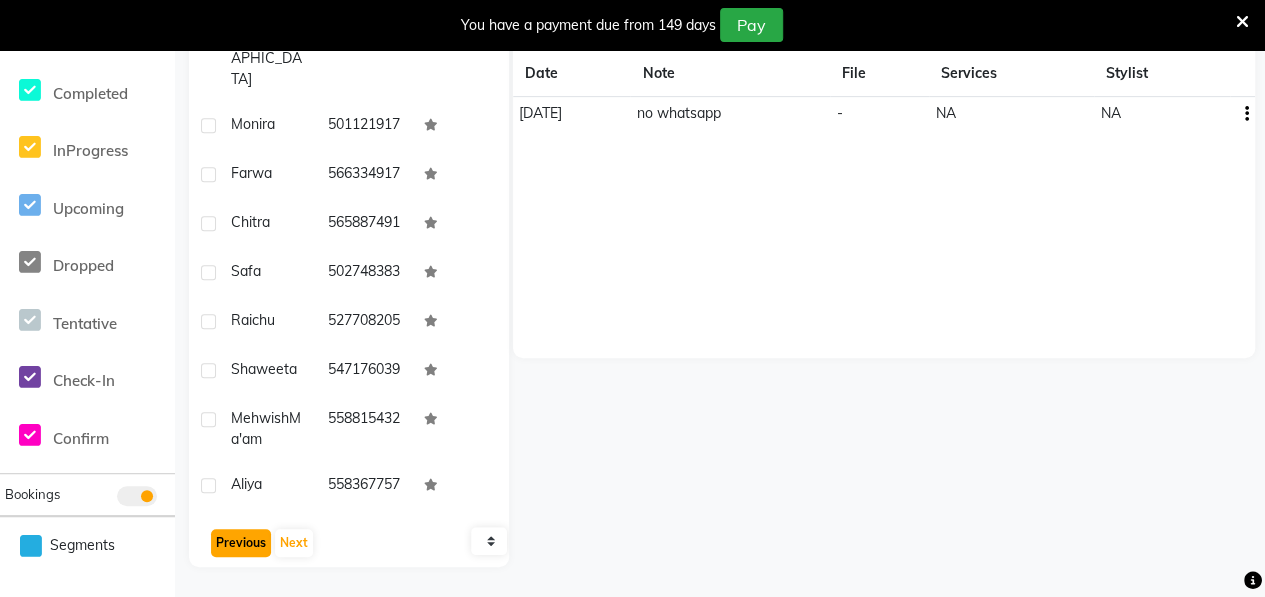 click on "Previous" 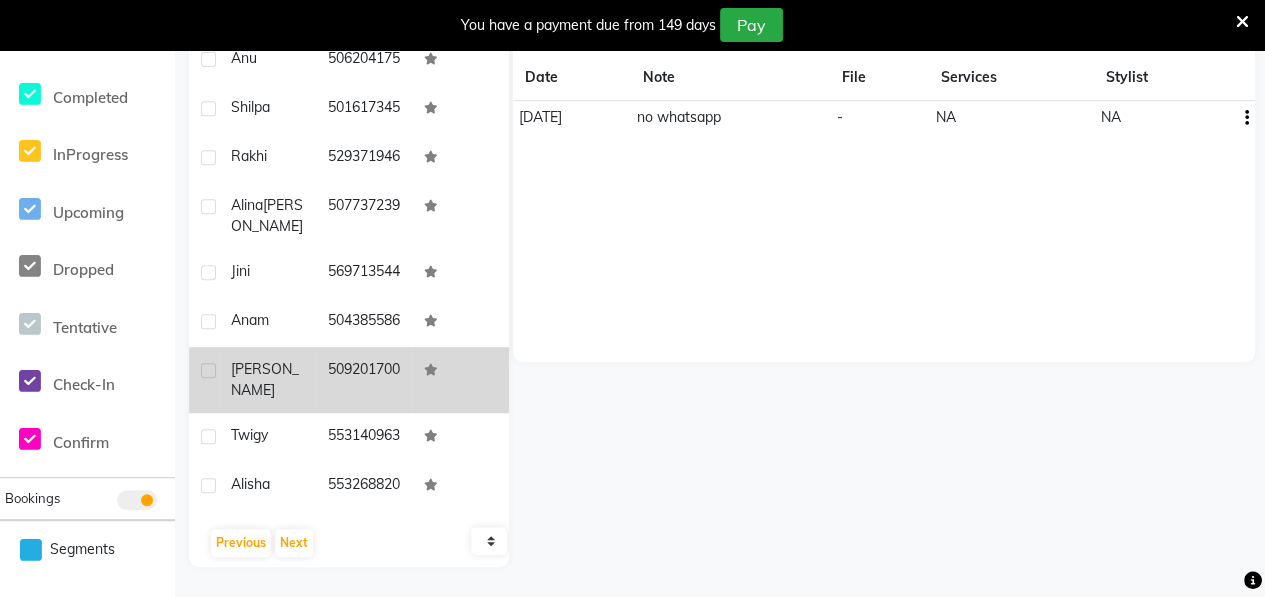 click on "[PERSON_NAME]" 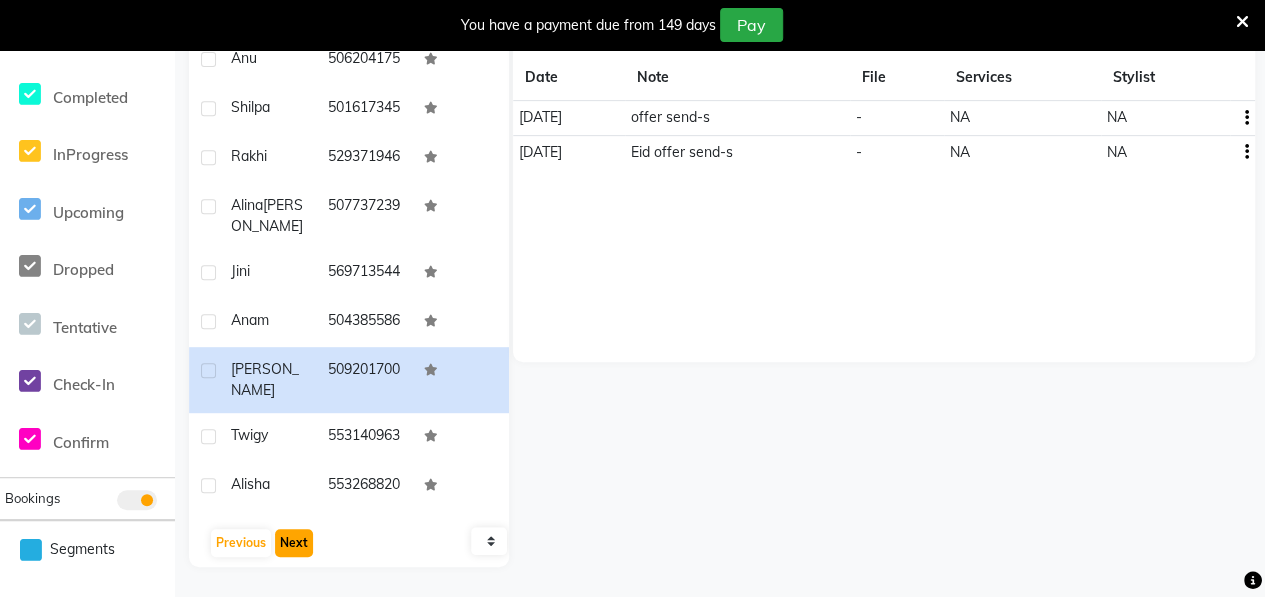 click on "Next" 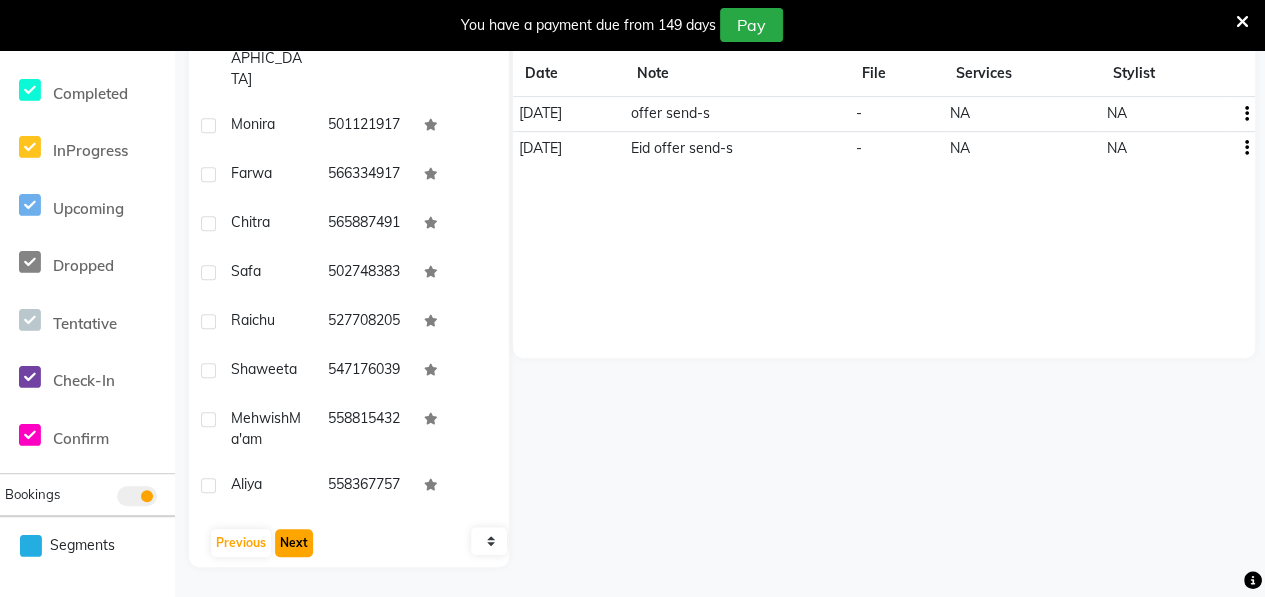 click on "Next" 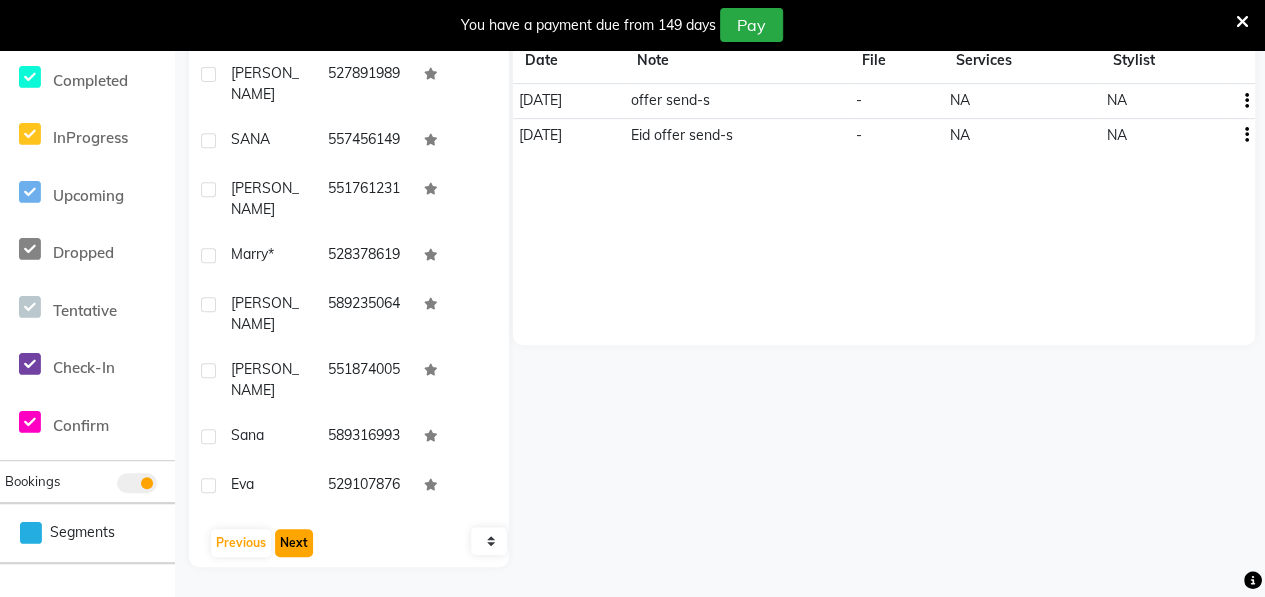click on "Next" 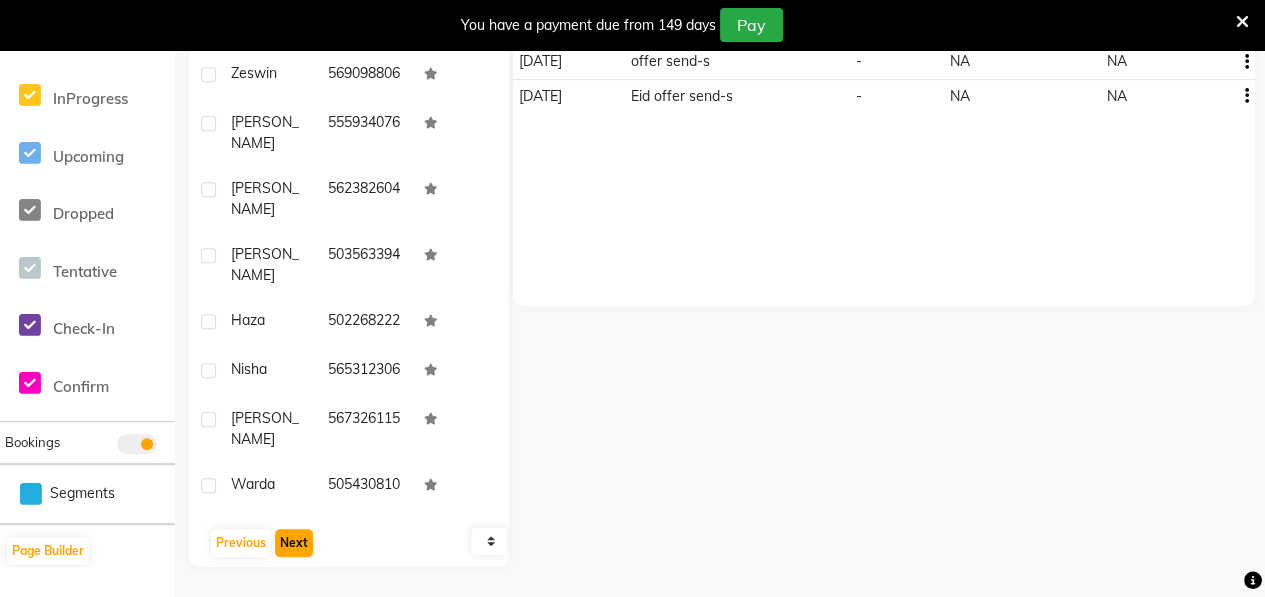 click on "Next" 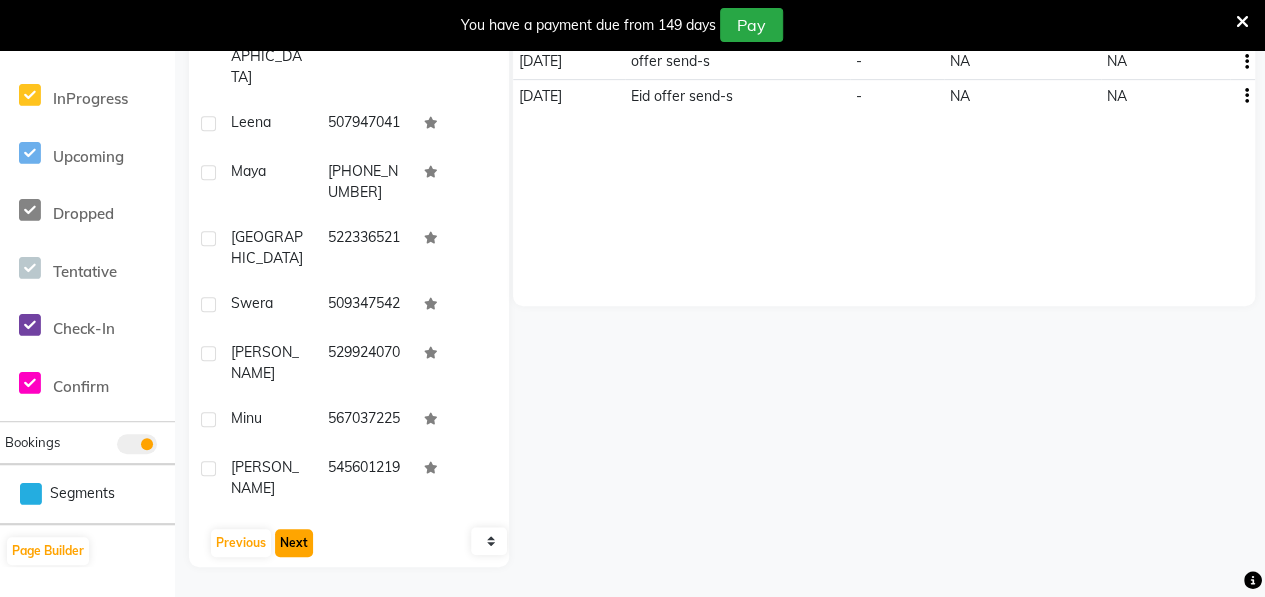 click on "Next" 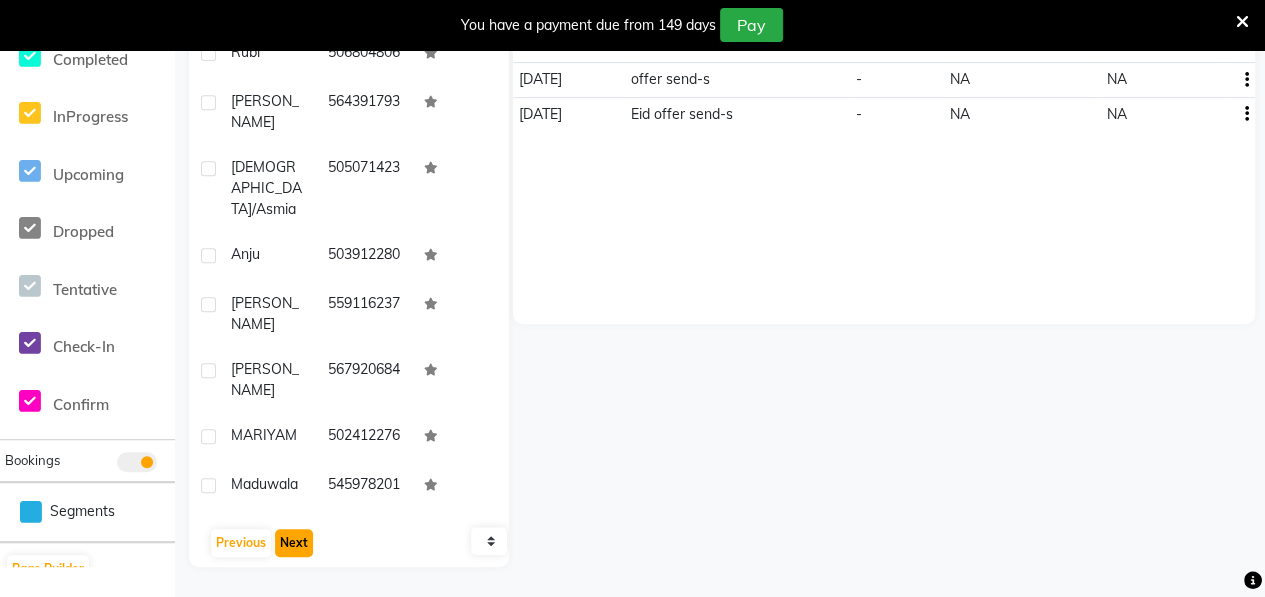 click on "Next" 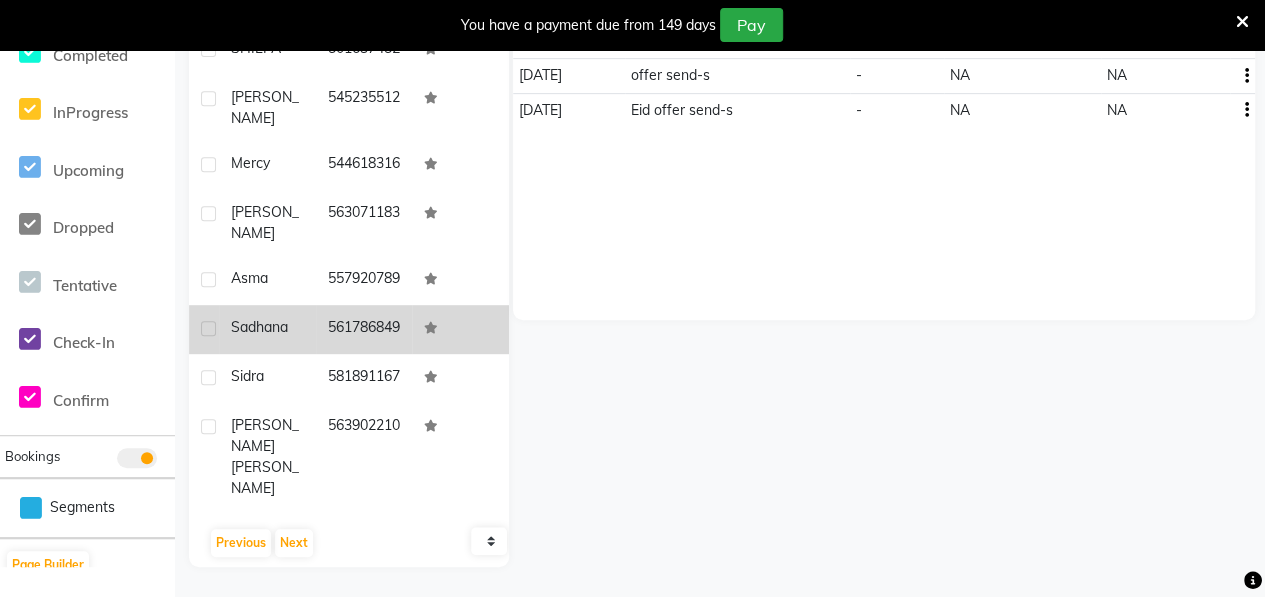 click on "Sadhana" 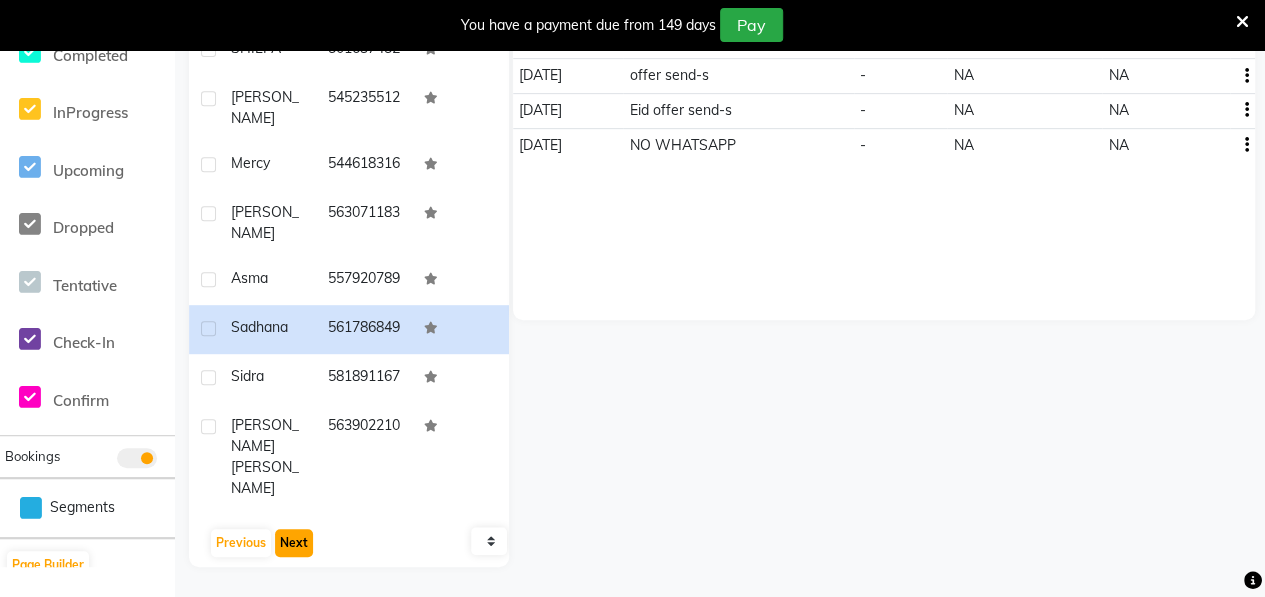 click on "Next" 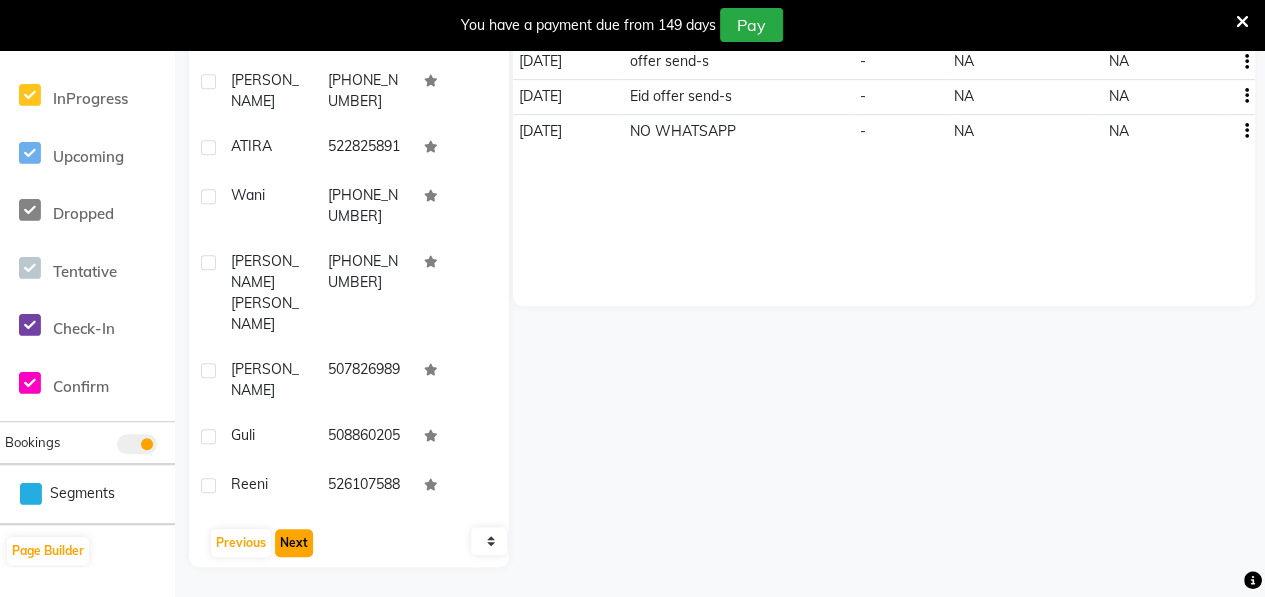 click on "Next" 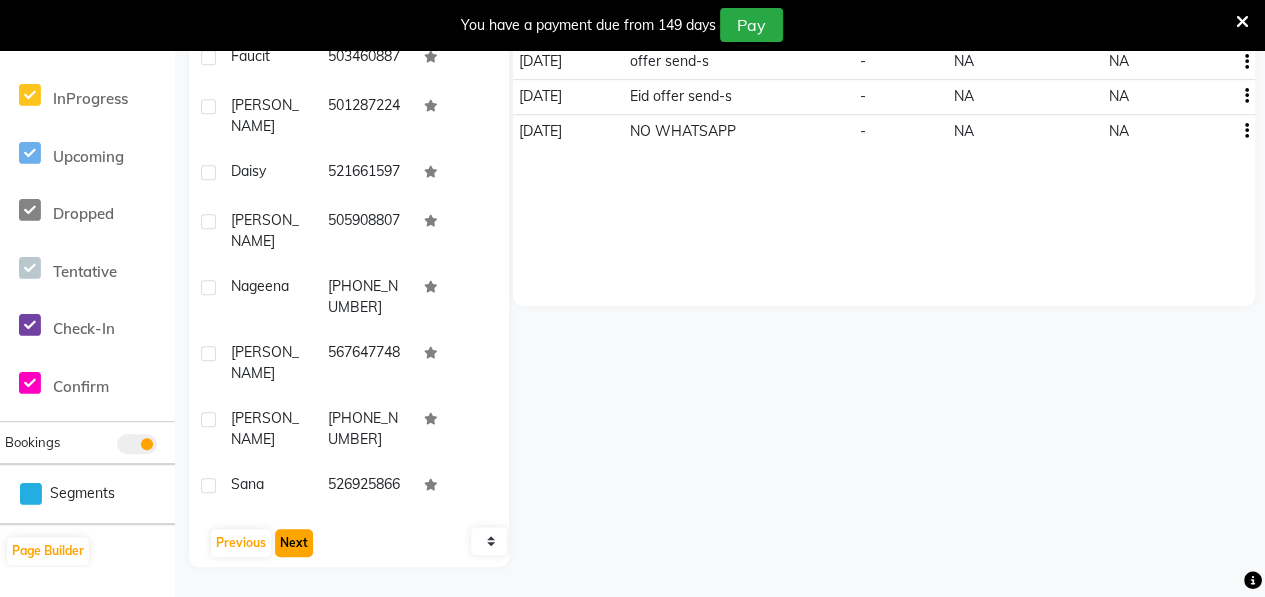 click on "Next" 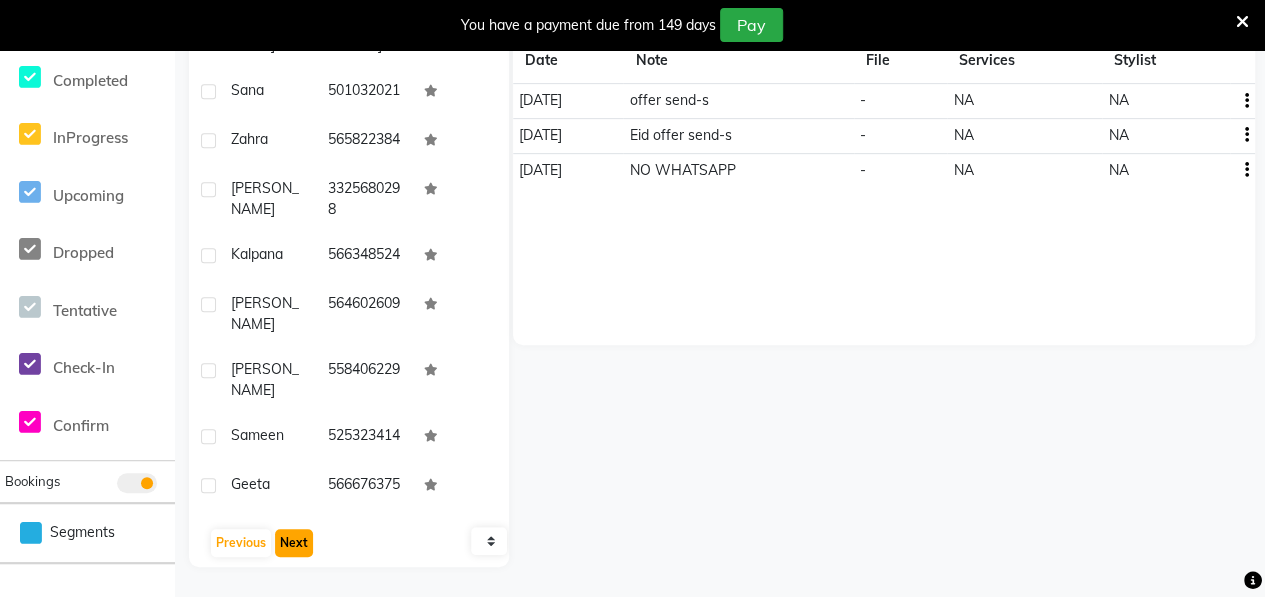 click on "Next" 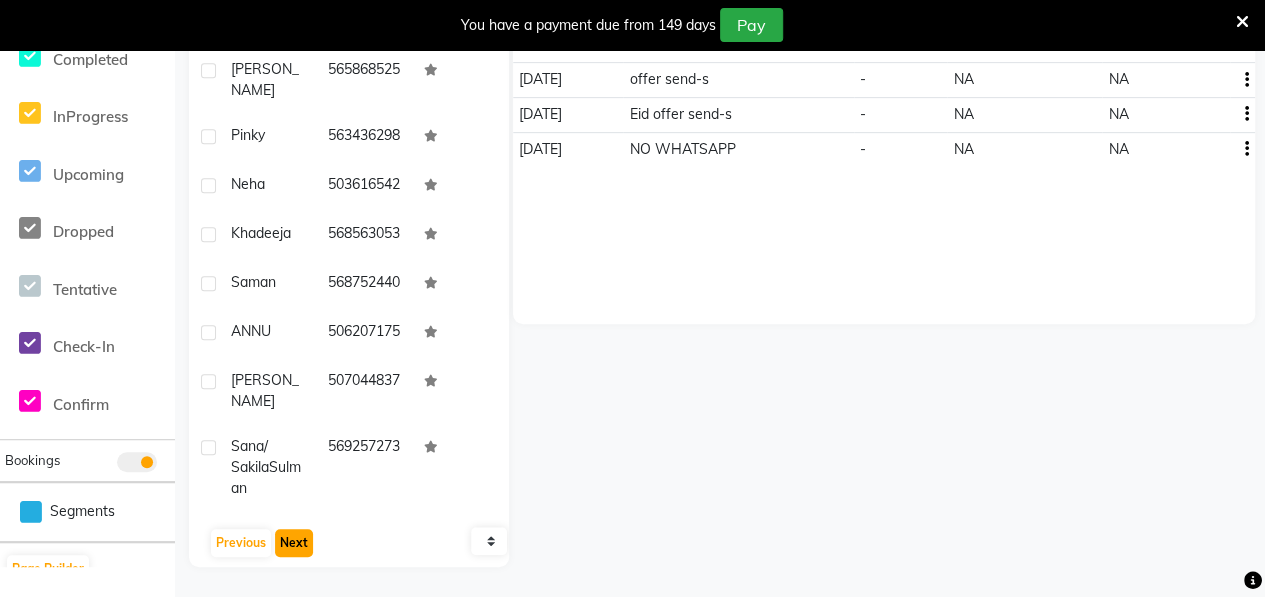 click on "Next" 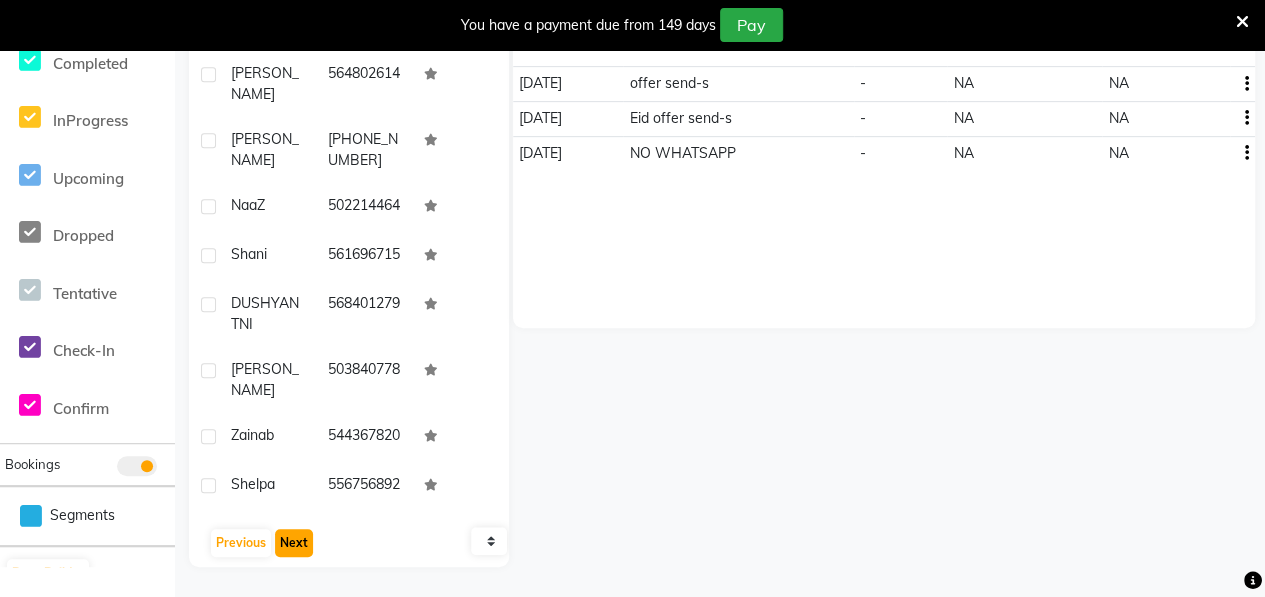 click on "Next" 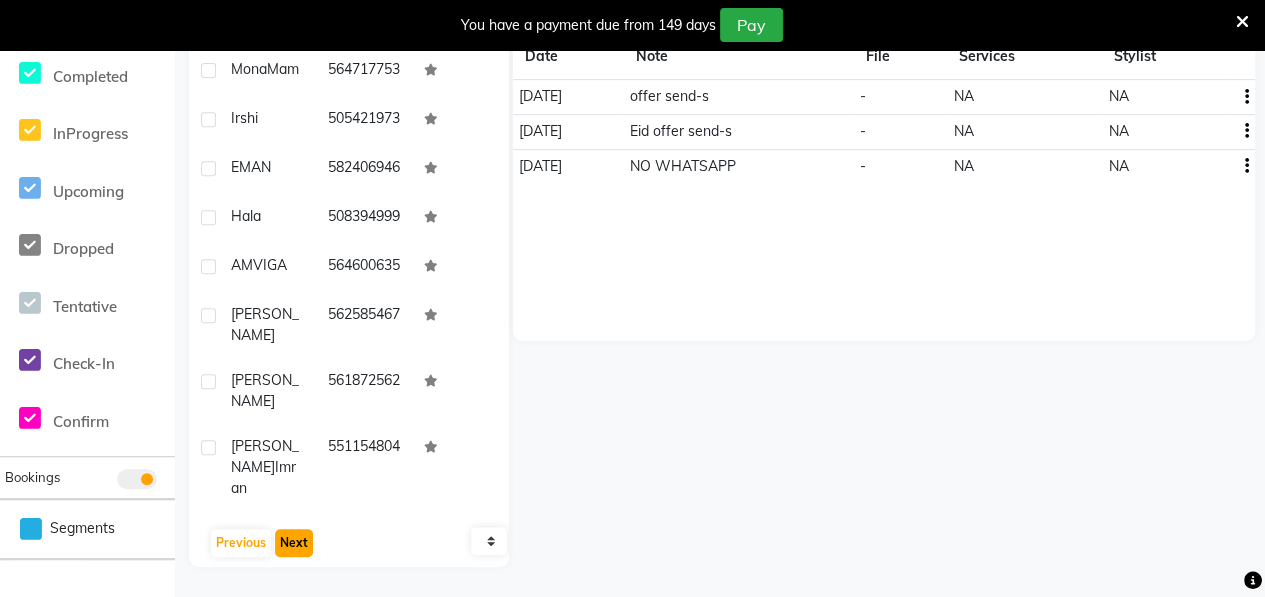 click on "Next" 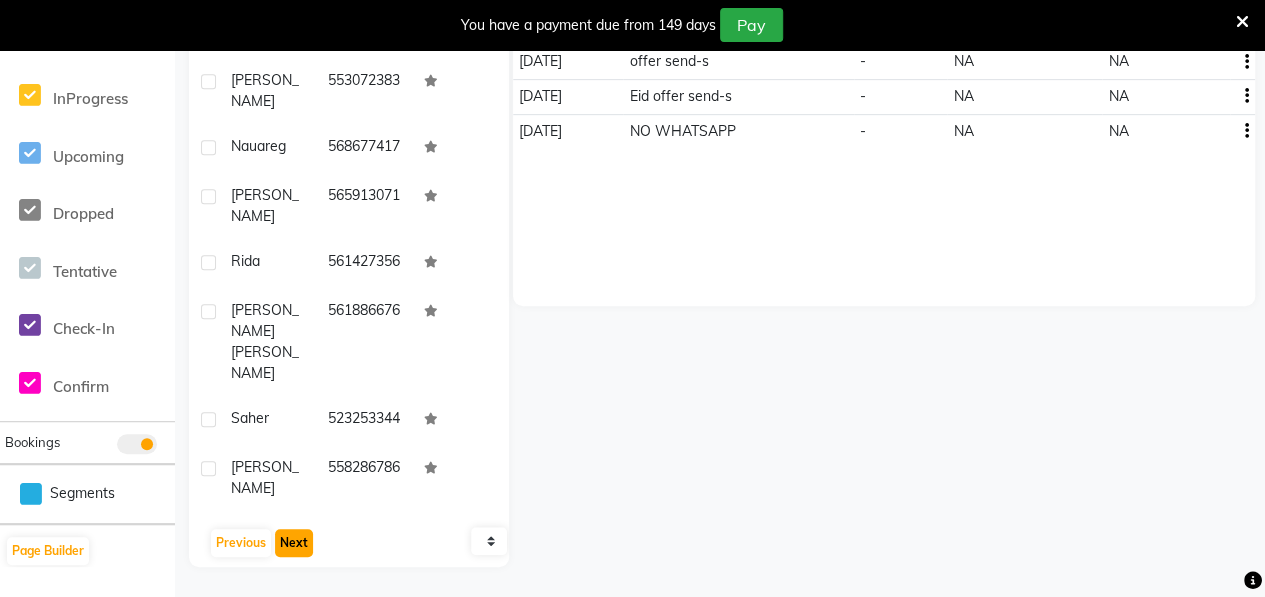 click on "Next" 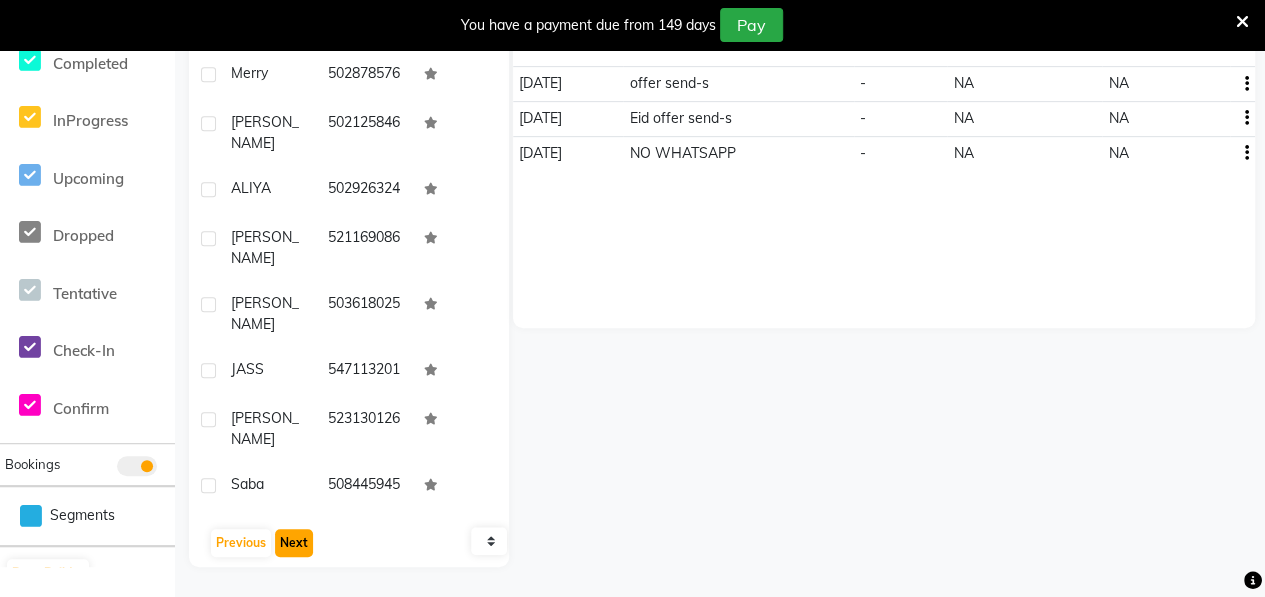 click on "Next" 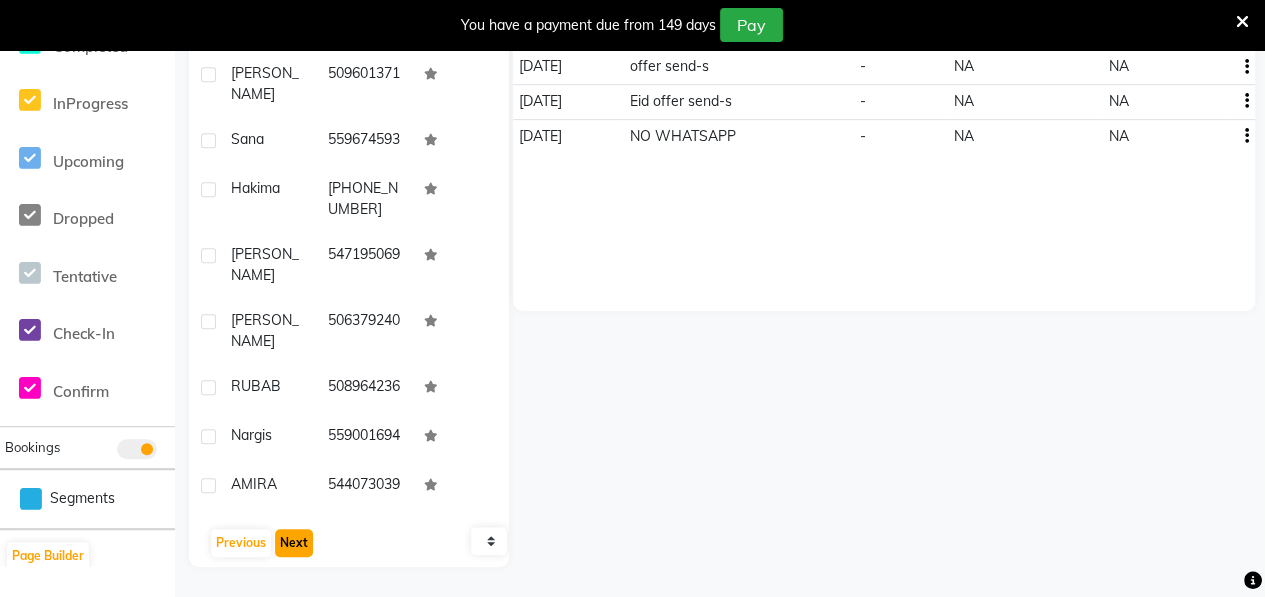 click on "Next" 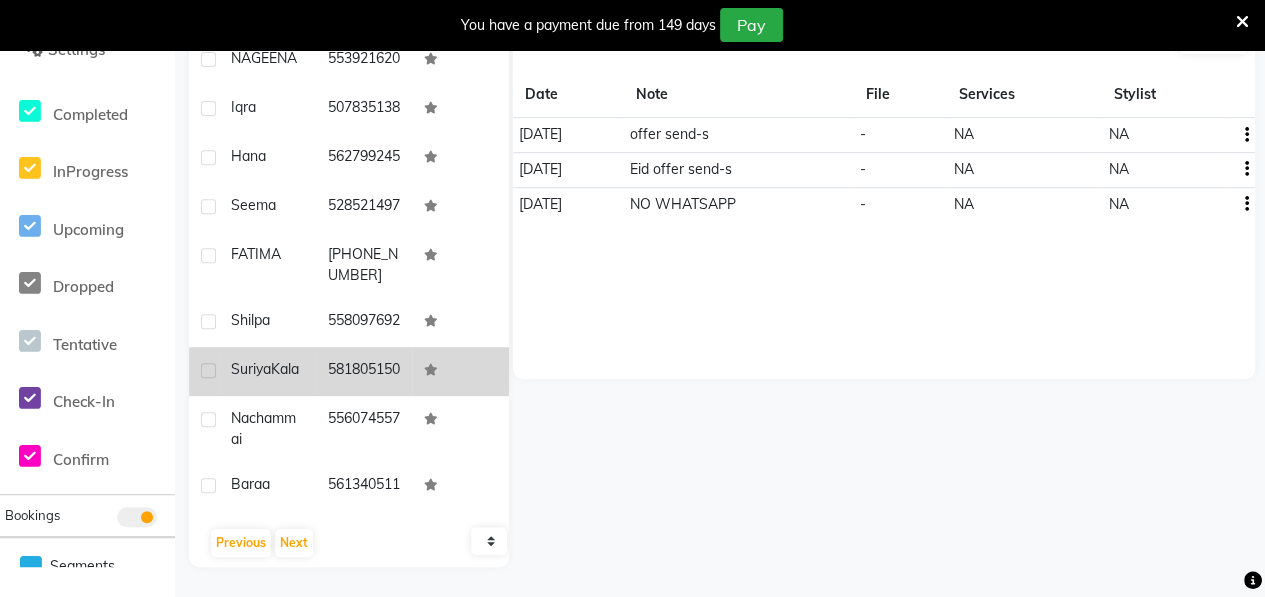 click on "[PERSON_NAME]" 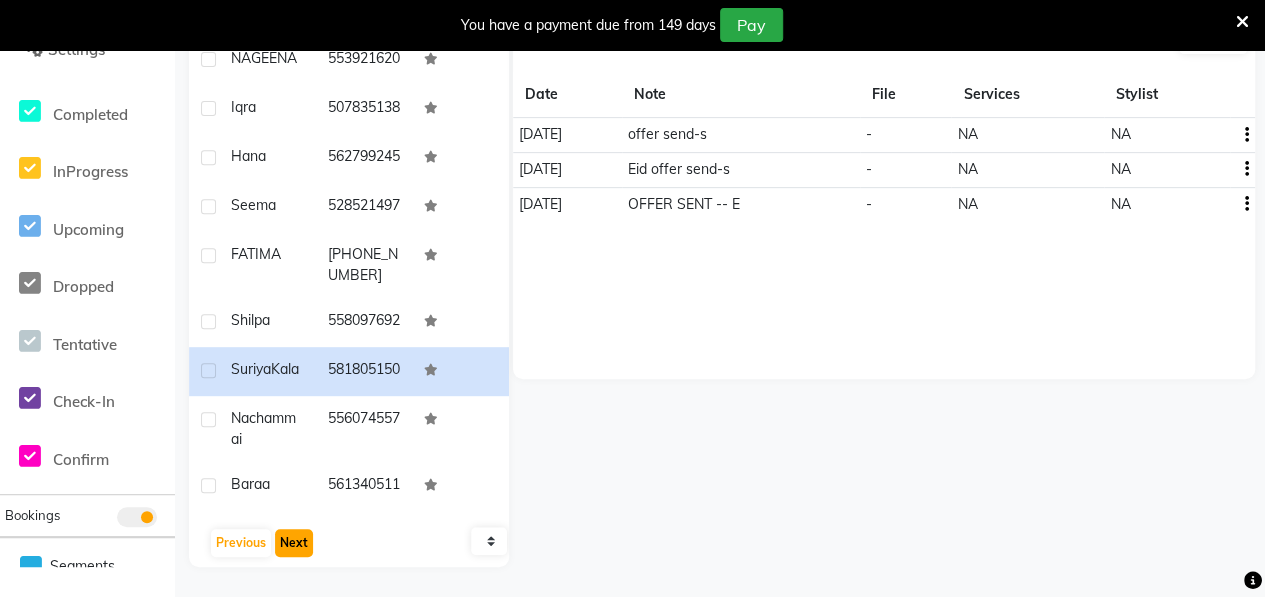 click on "Next" 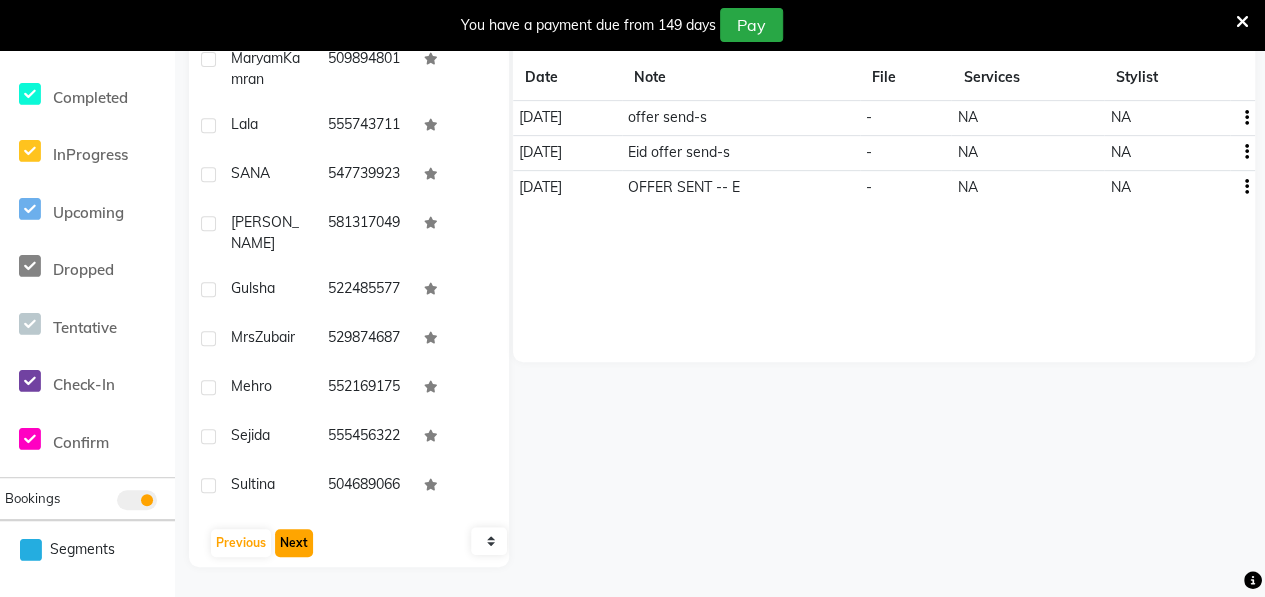 click on "Next" 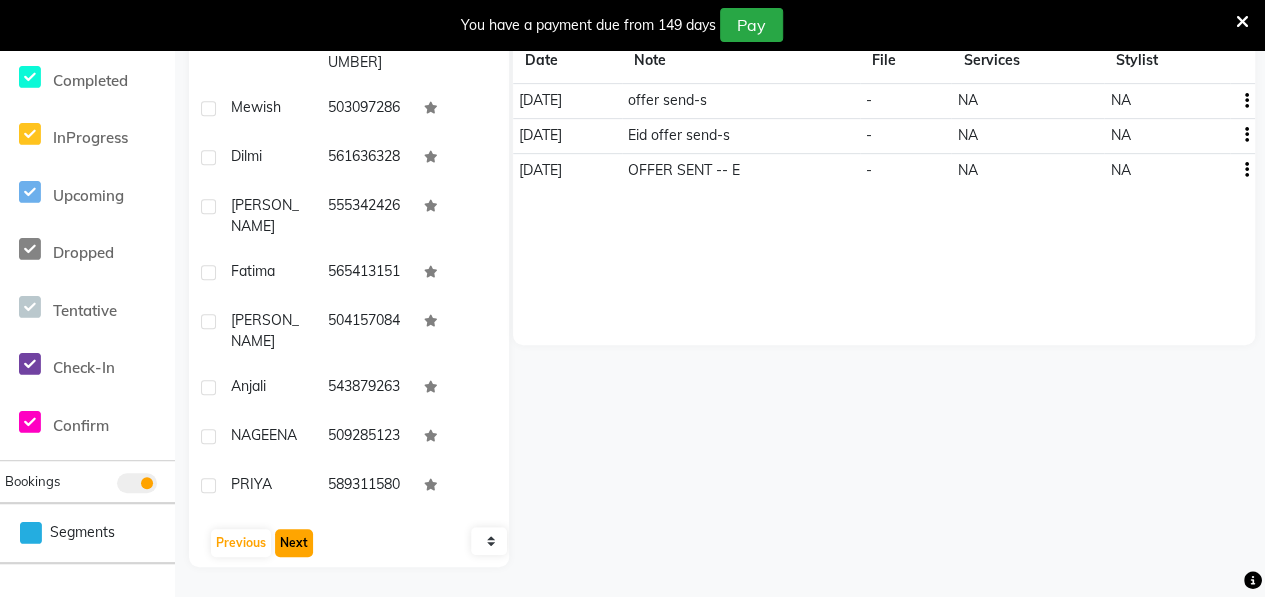 click on "Next" 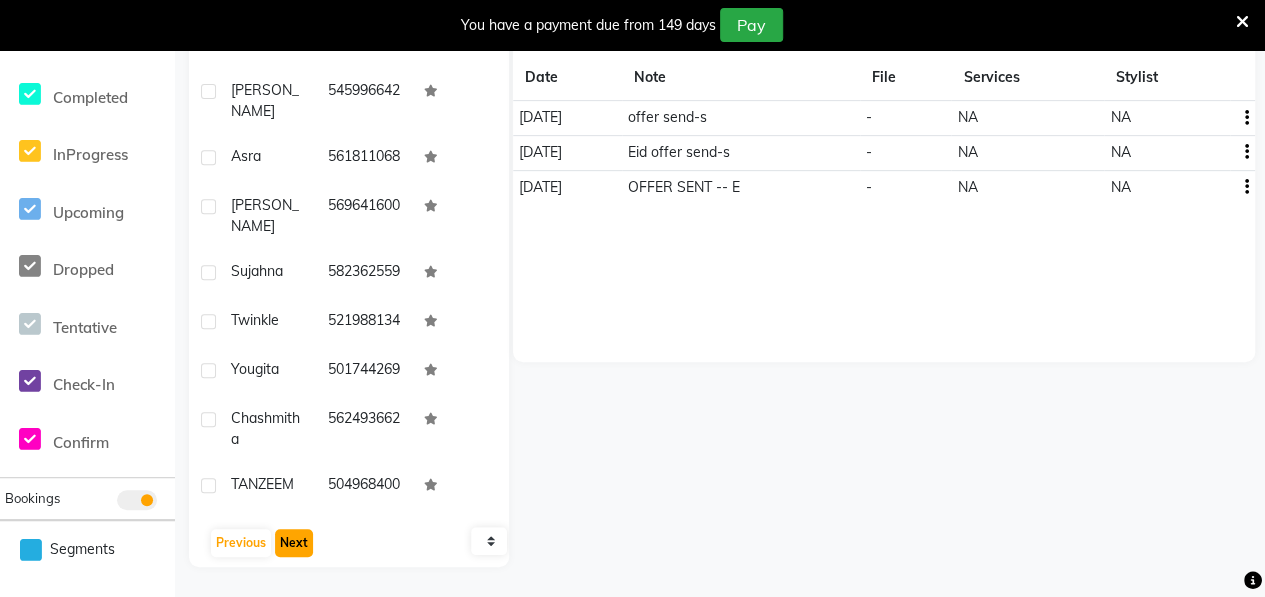 click on "Next" 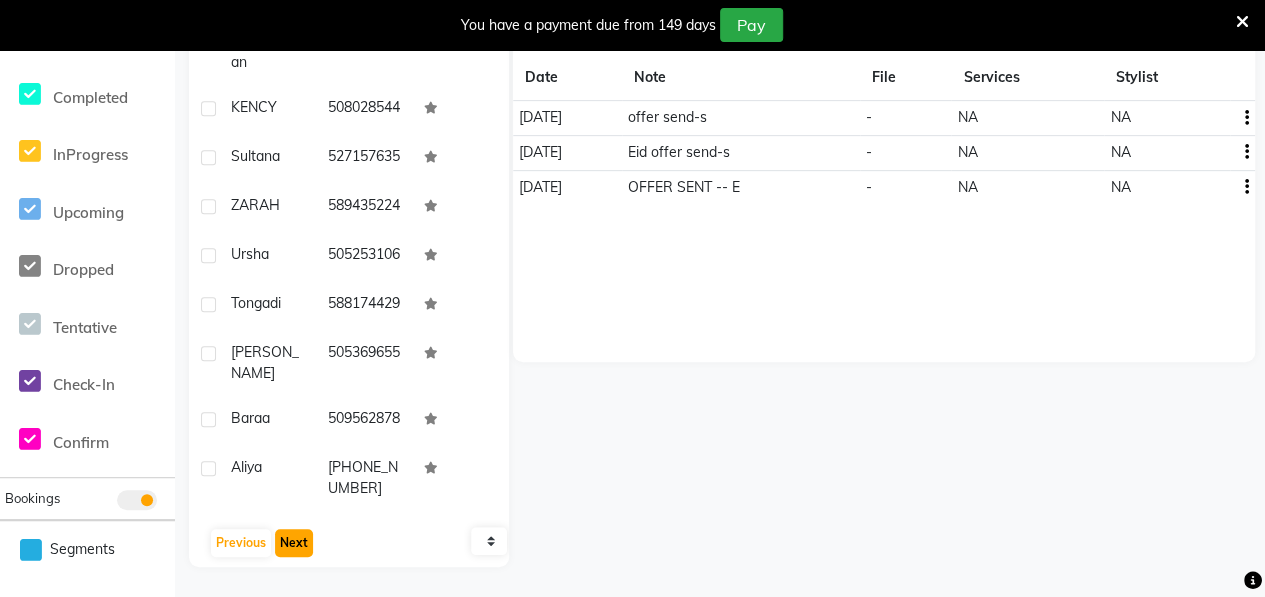 click on "Next" 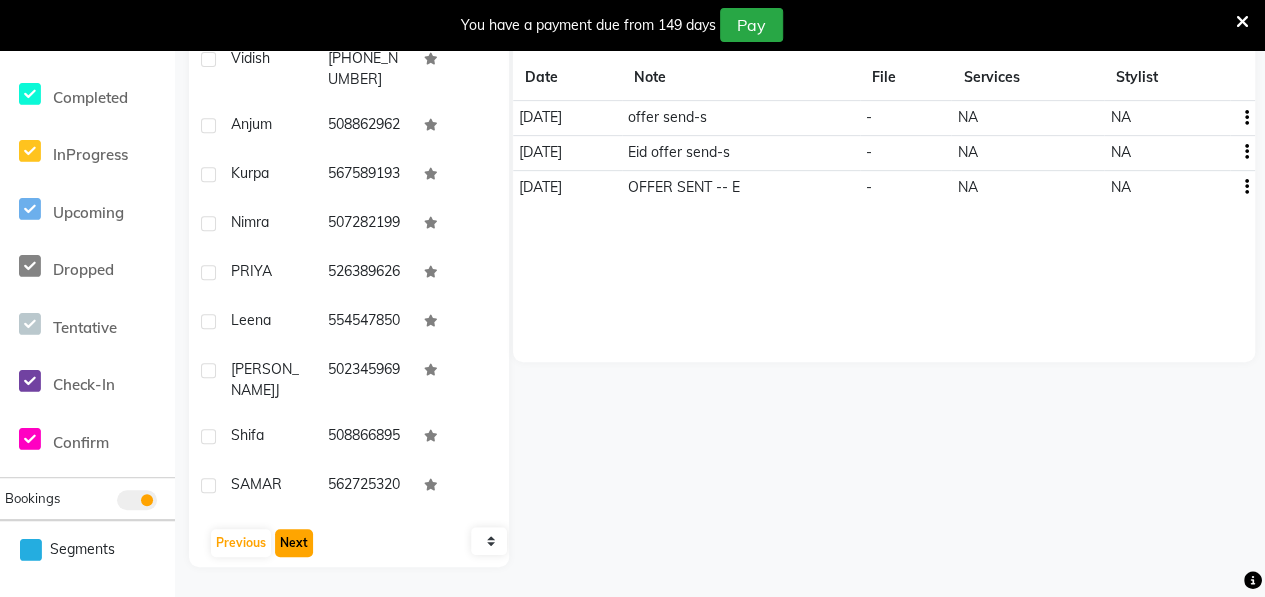 click on "Next" 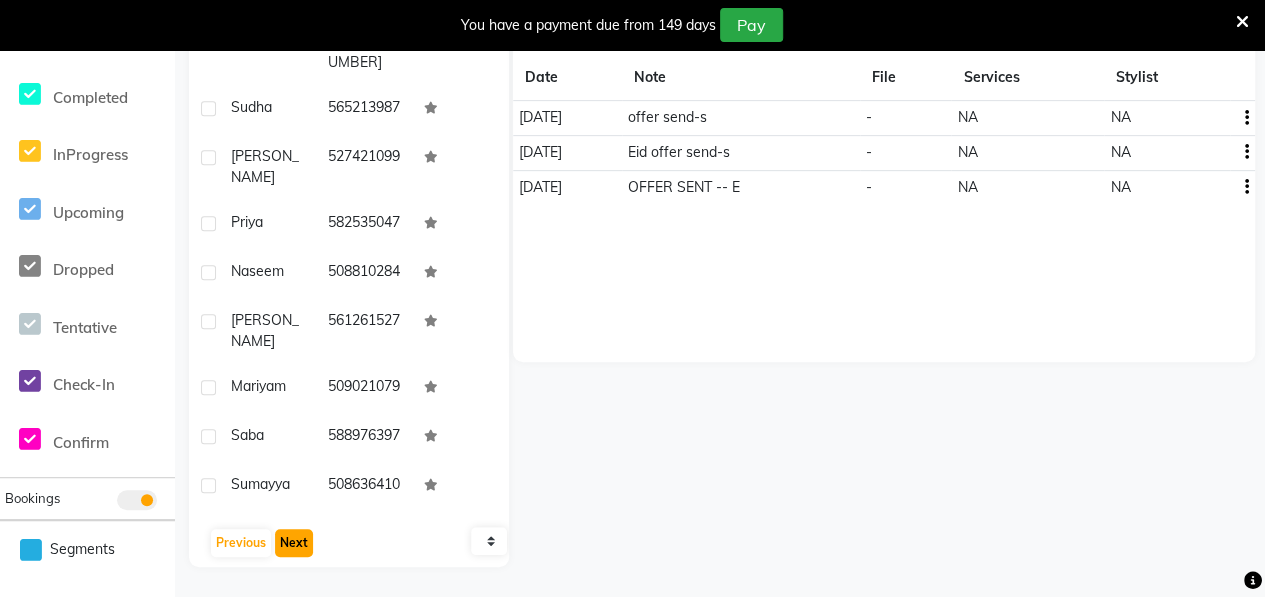 click on "Next" 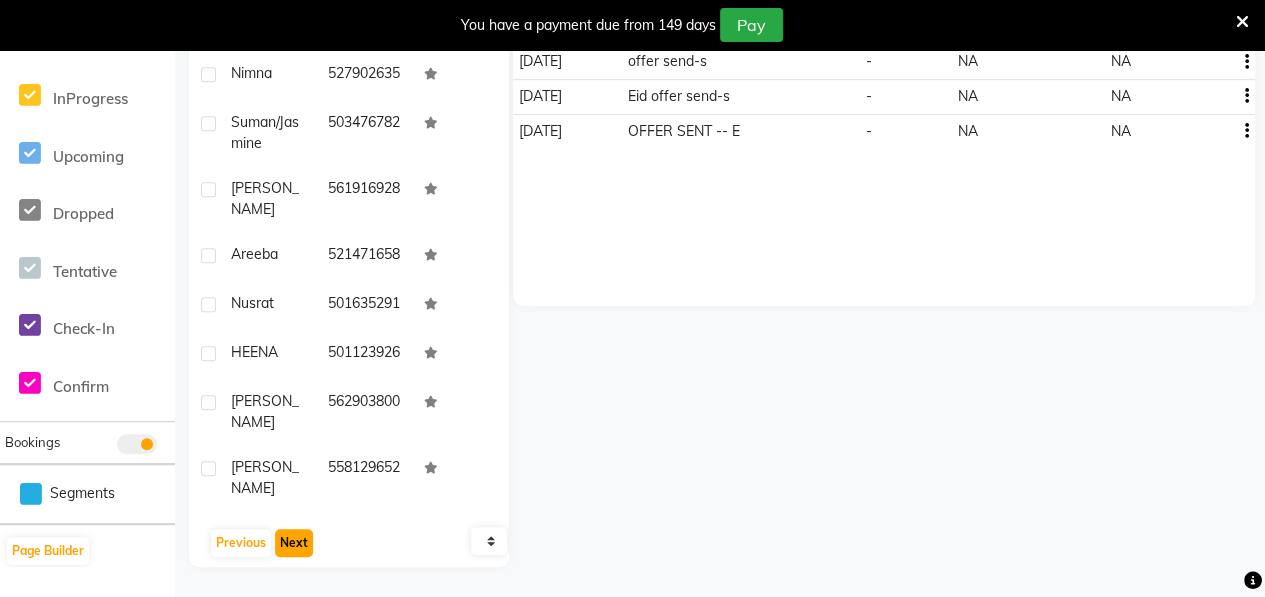 click on "Next" 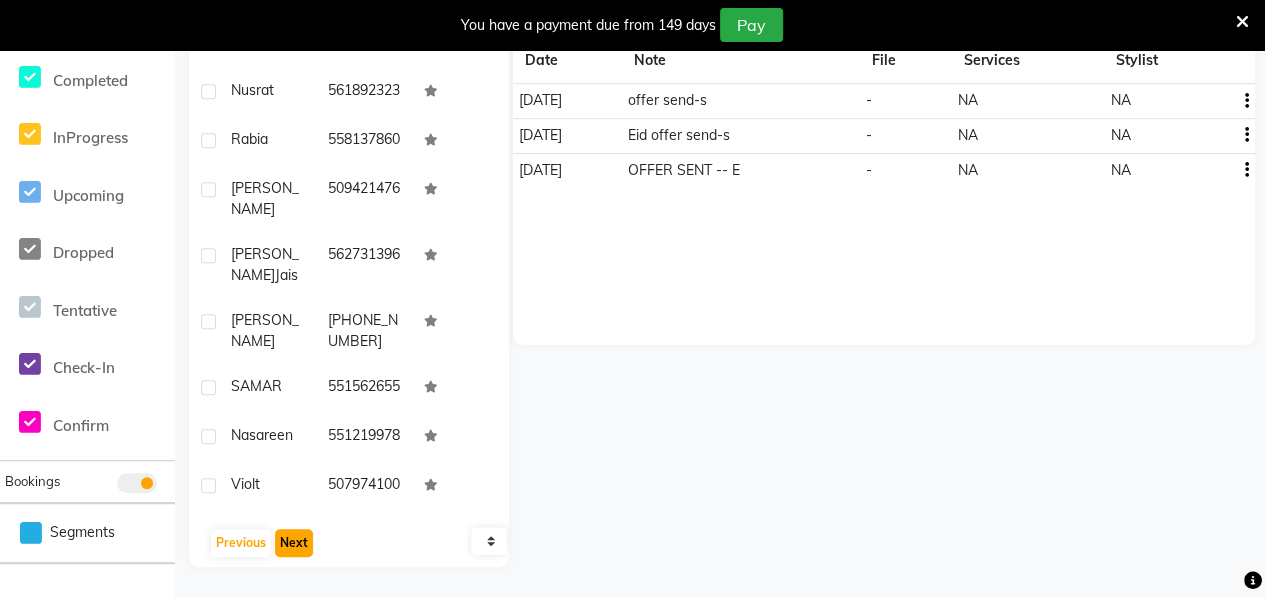 click on "Next" 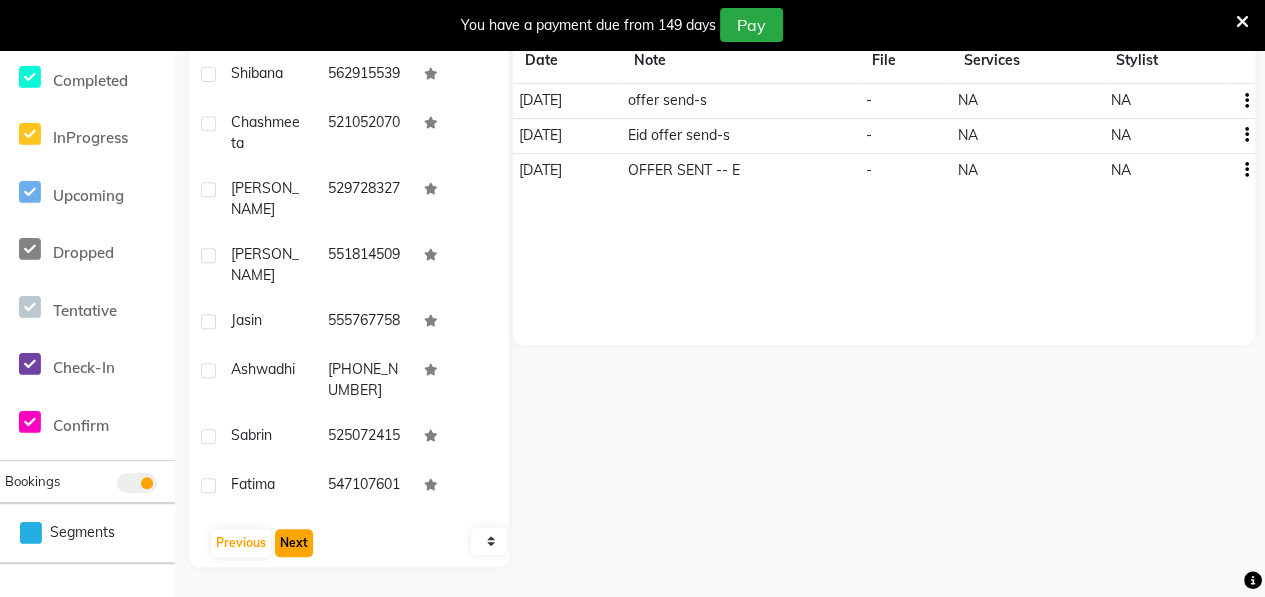 click on "Next" 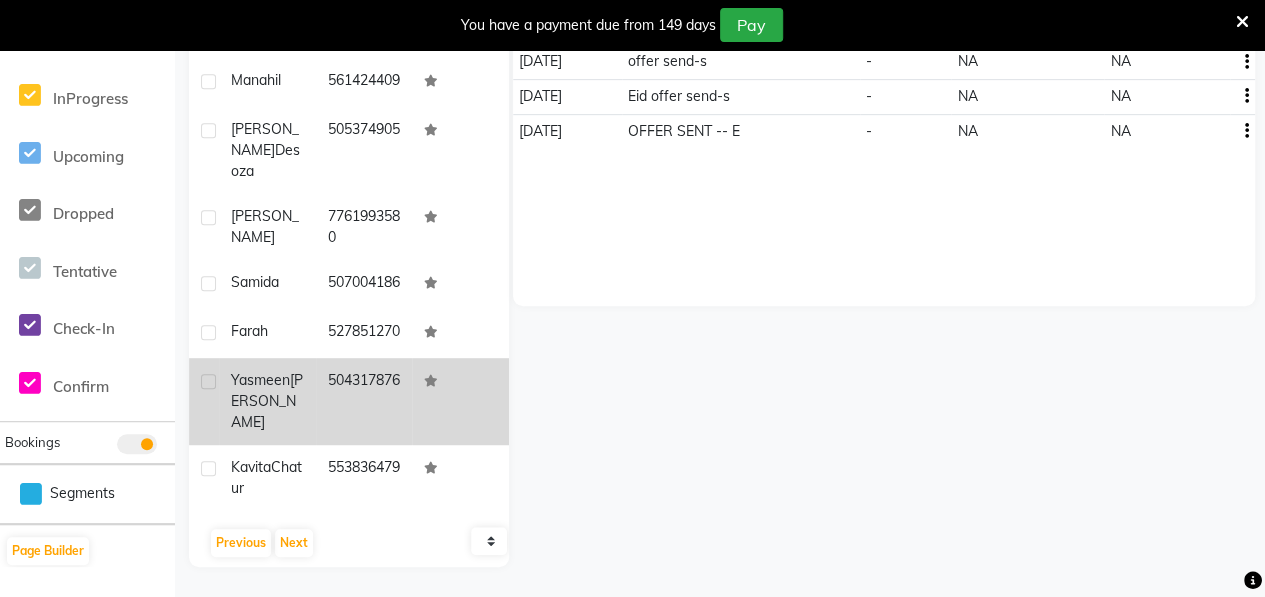 click on "[PERSON_NAME]" 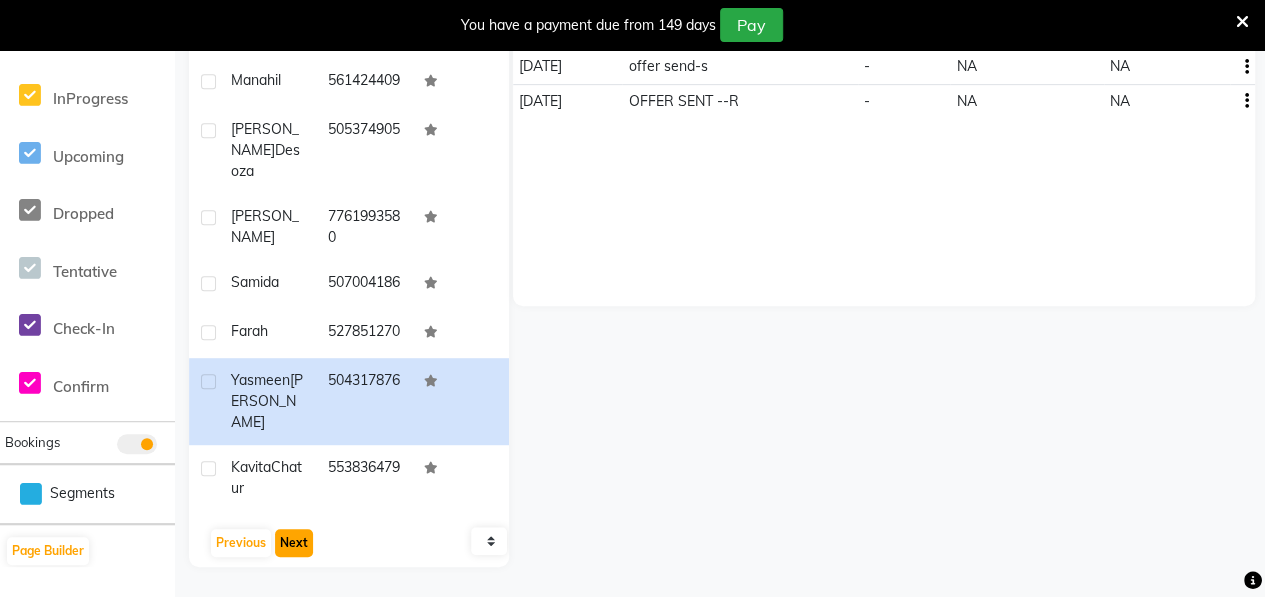 click on "Next" 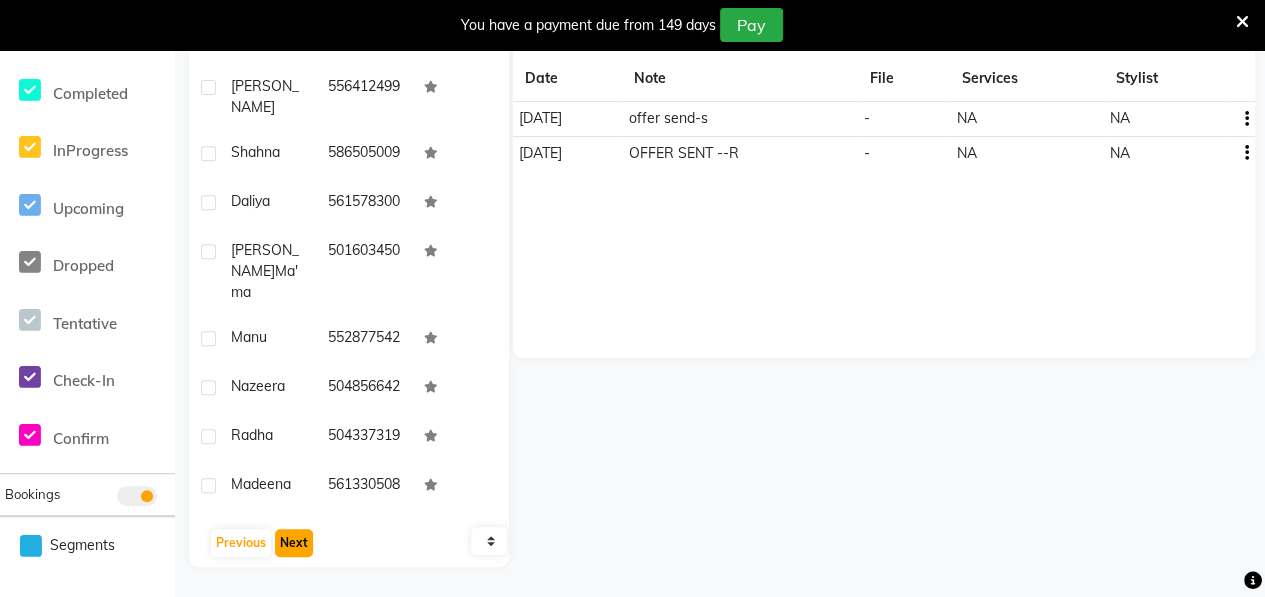 click on "Next" 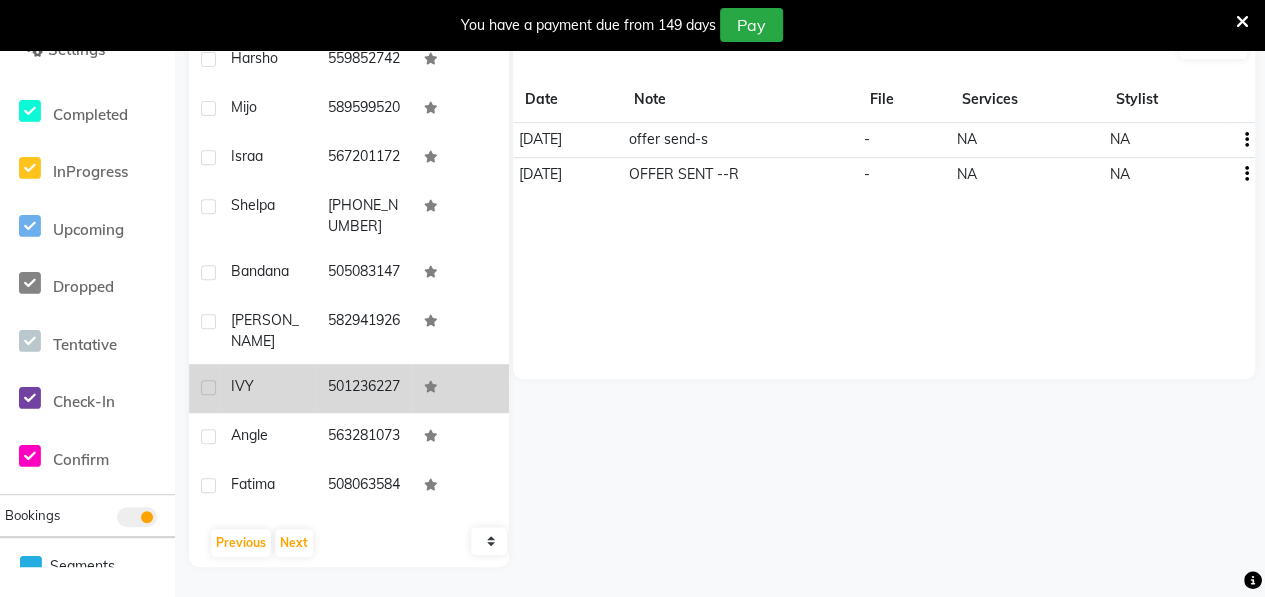 click on "IVY" 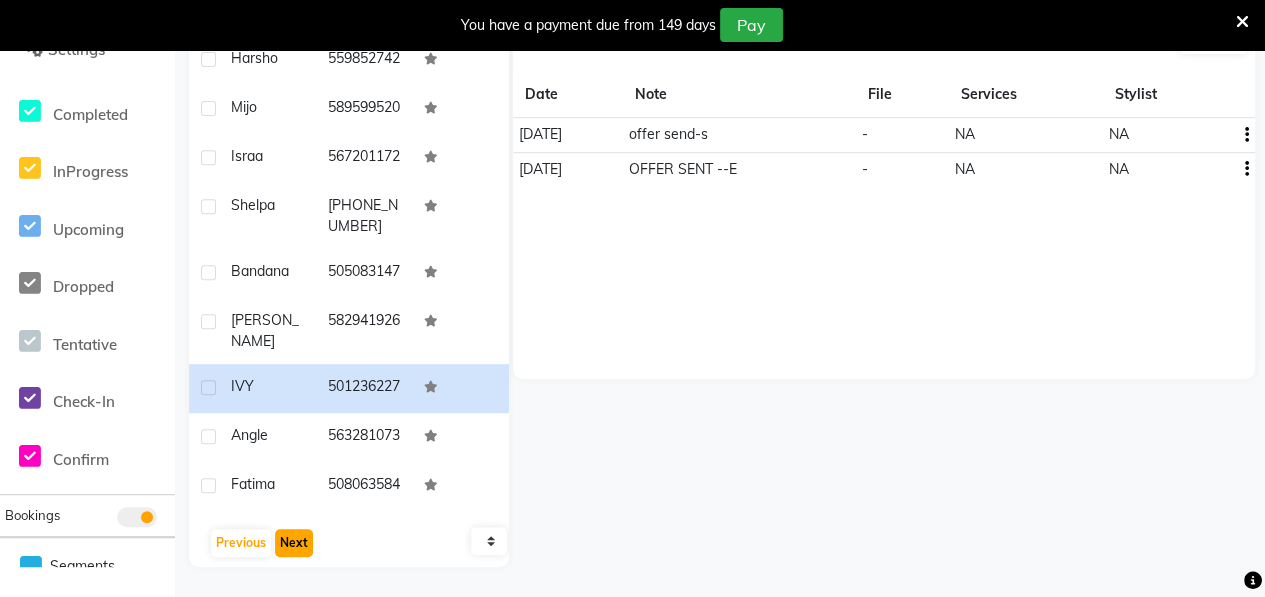click on "Next" 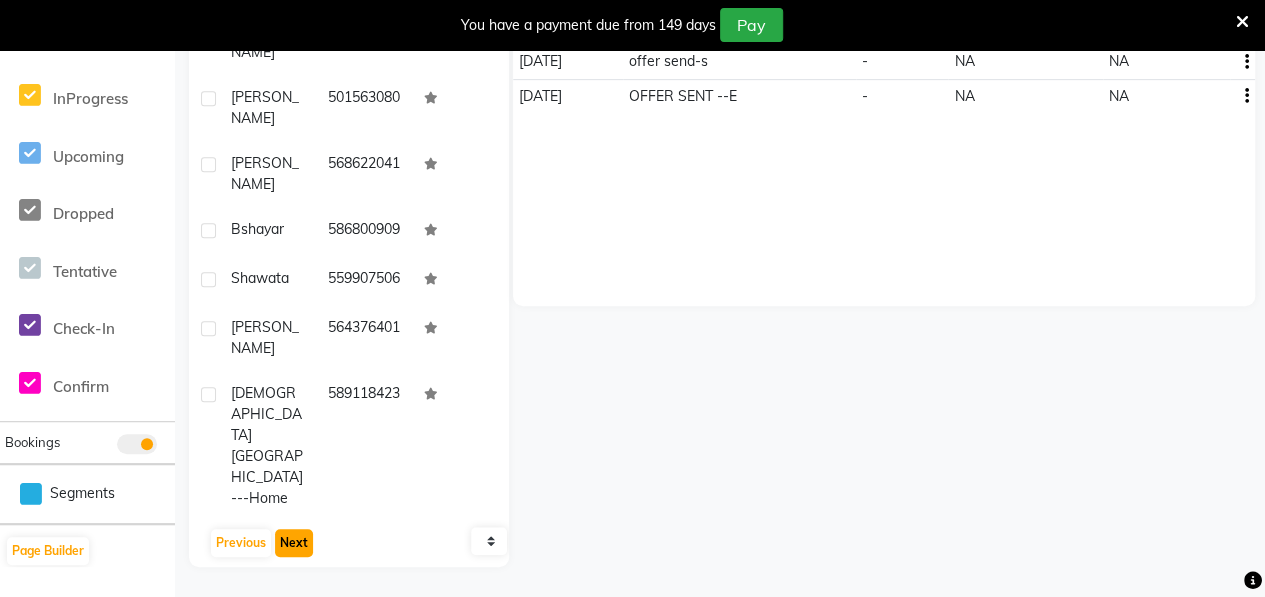 click on "Next" 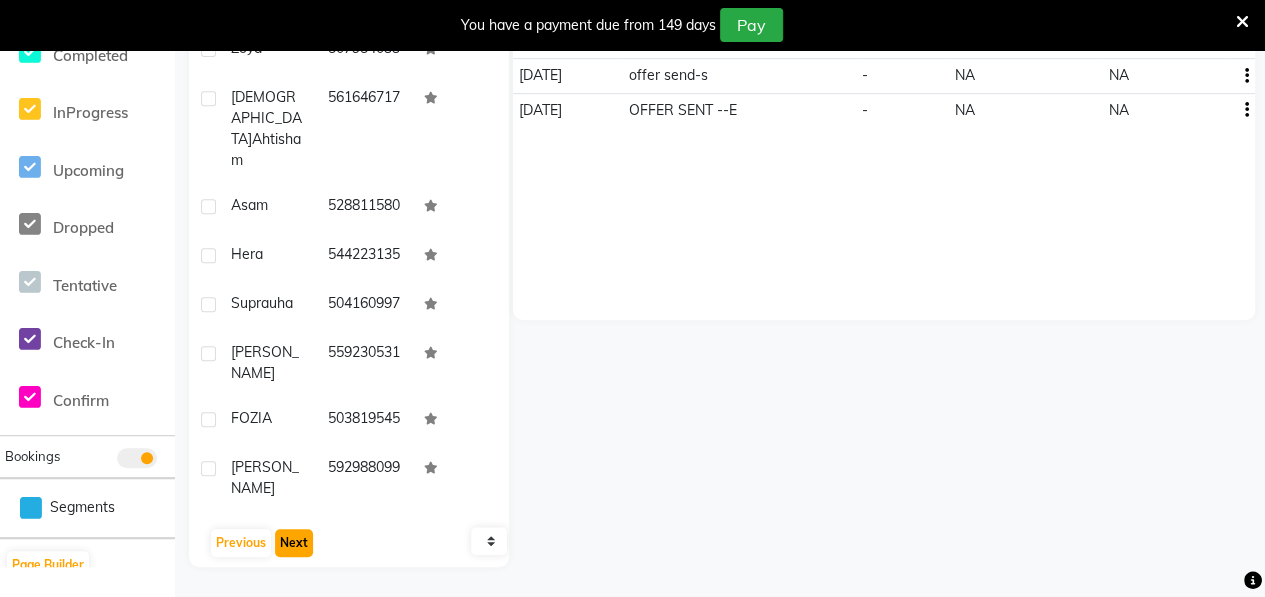 click on "Next" 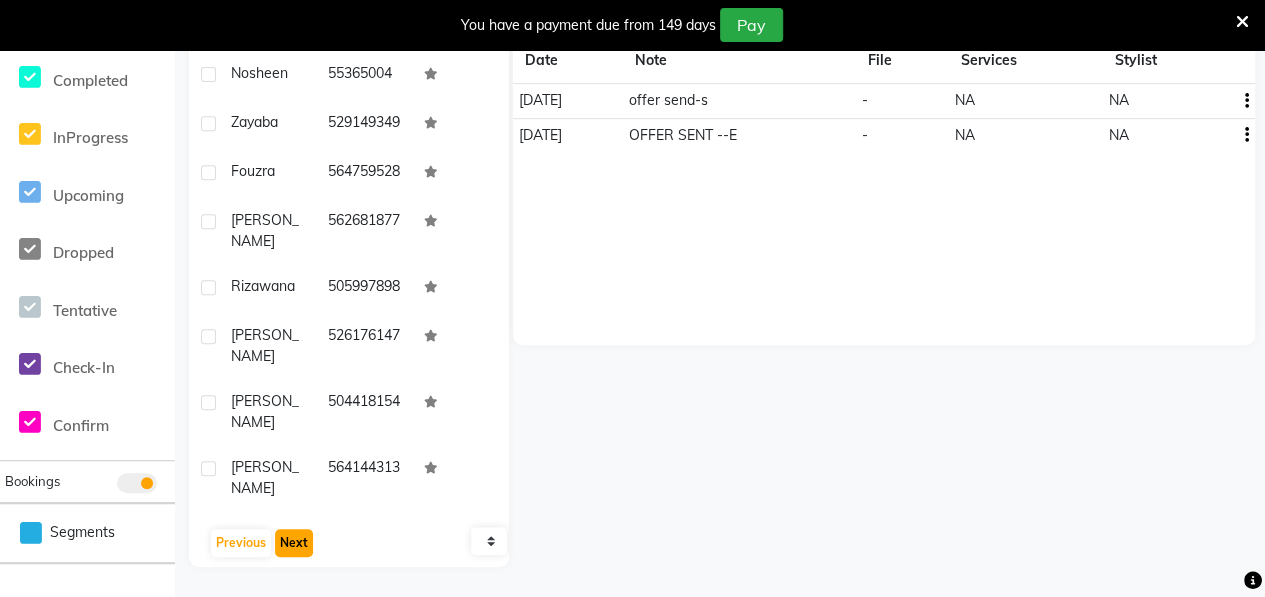 scroll, scrollTop: 46, scrollLeft: 0, axis: vertical 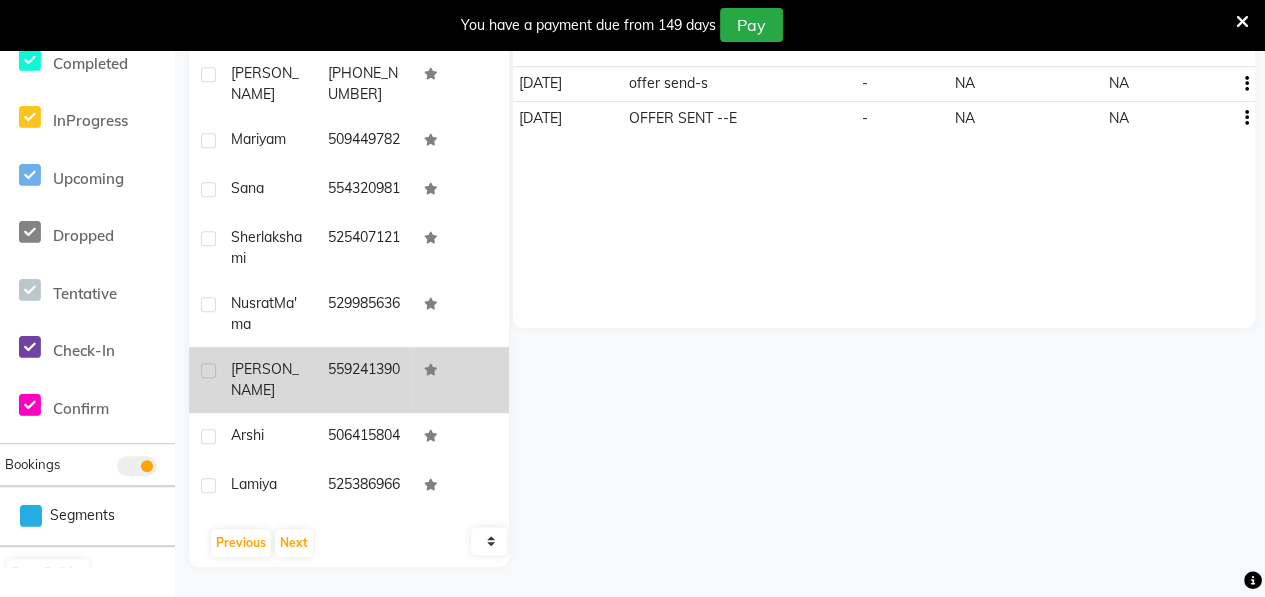 click on "[PERSON_NAME]" 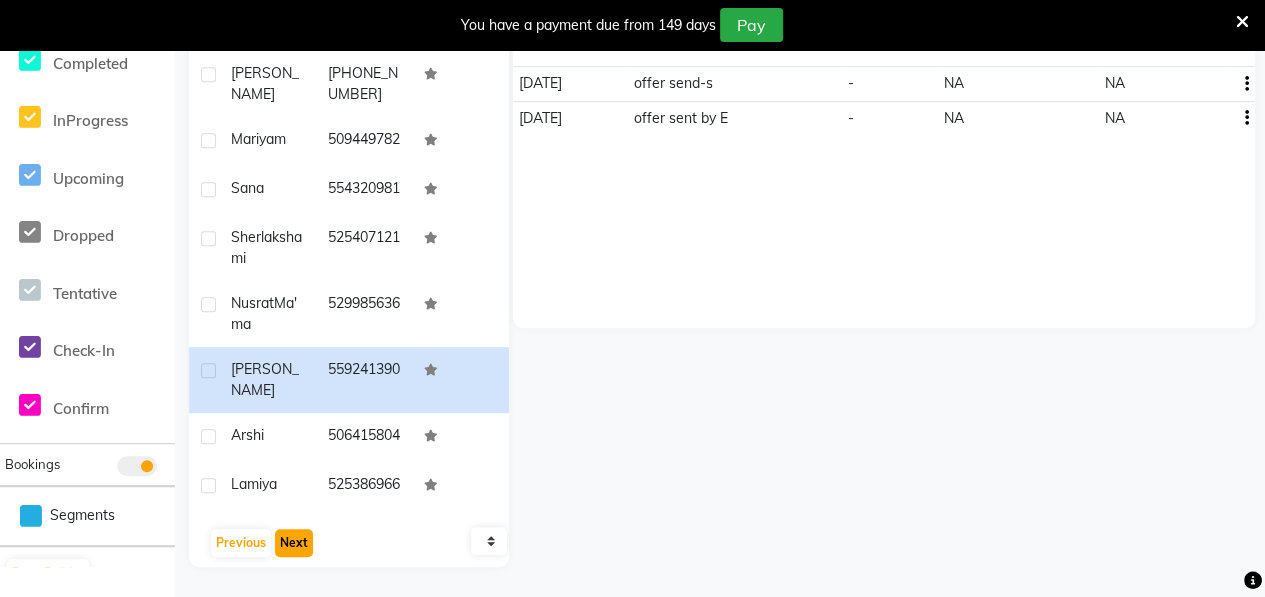 click on "Next" 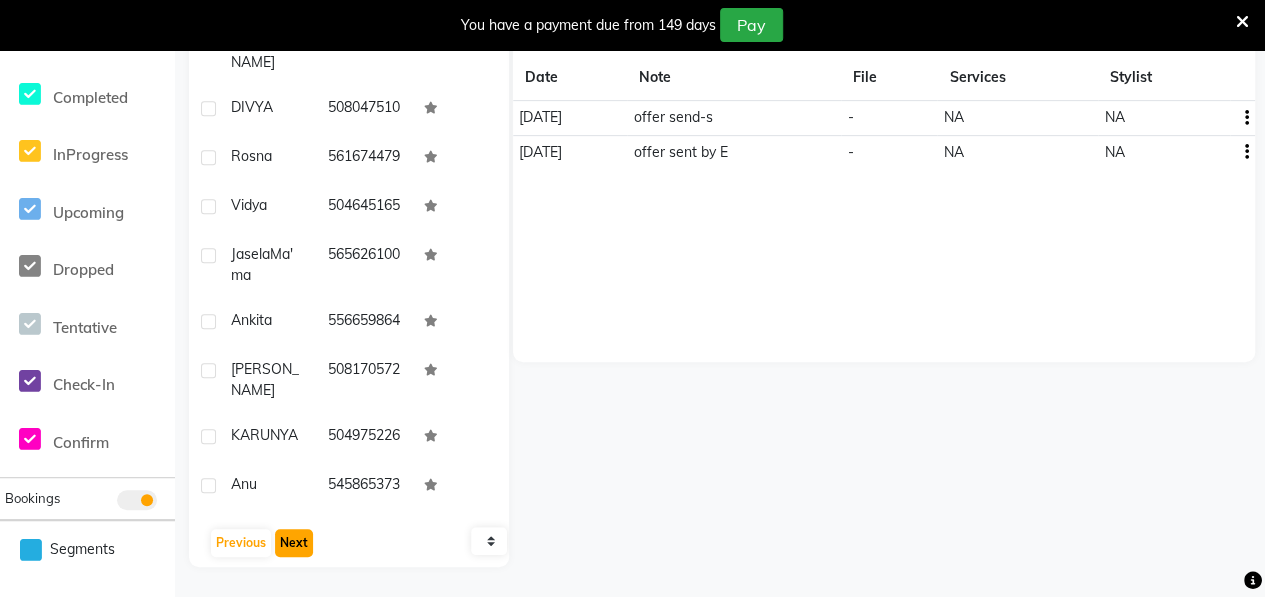 click on "Next" 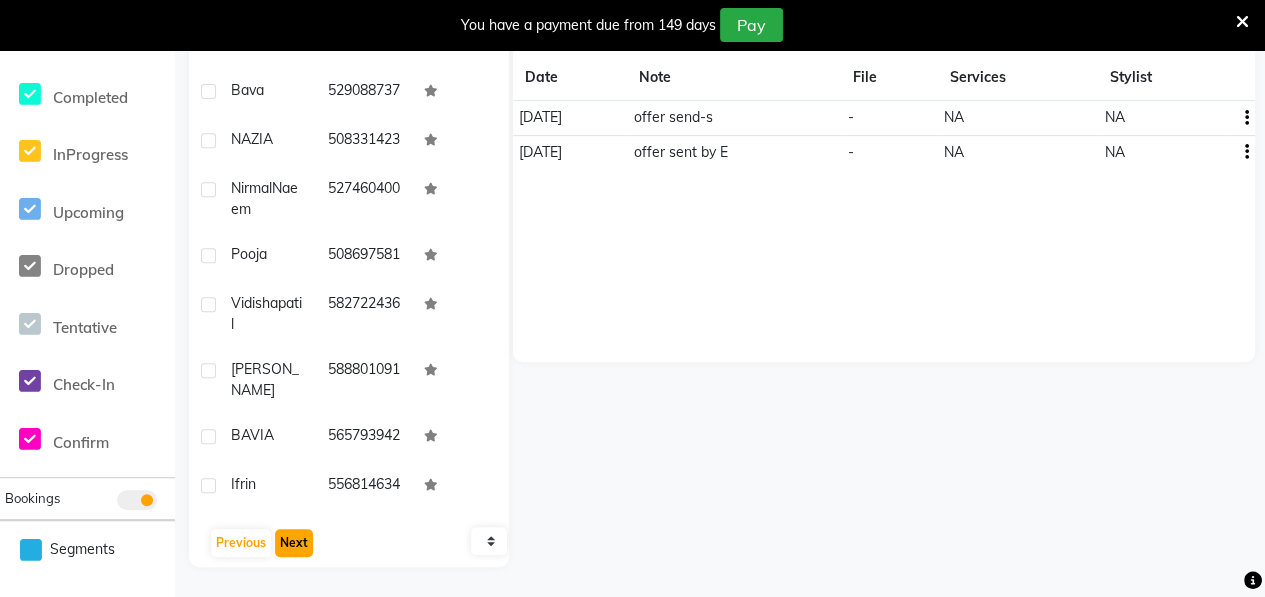 click on "Next" 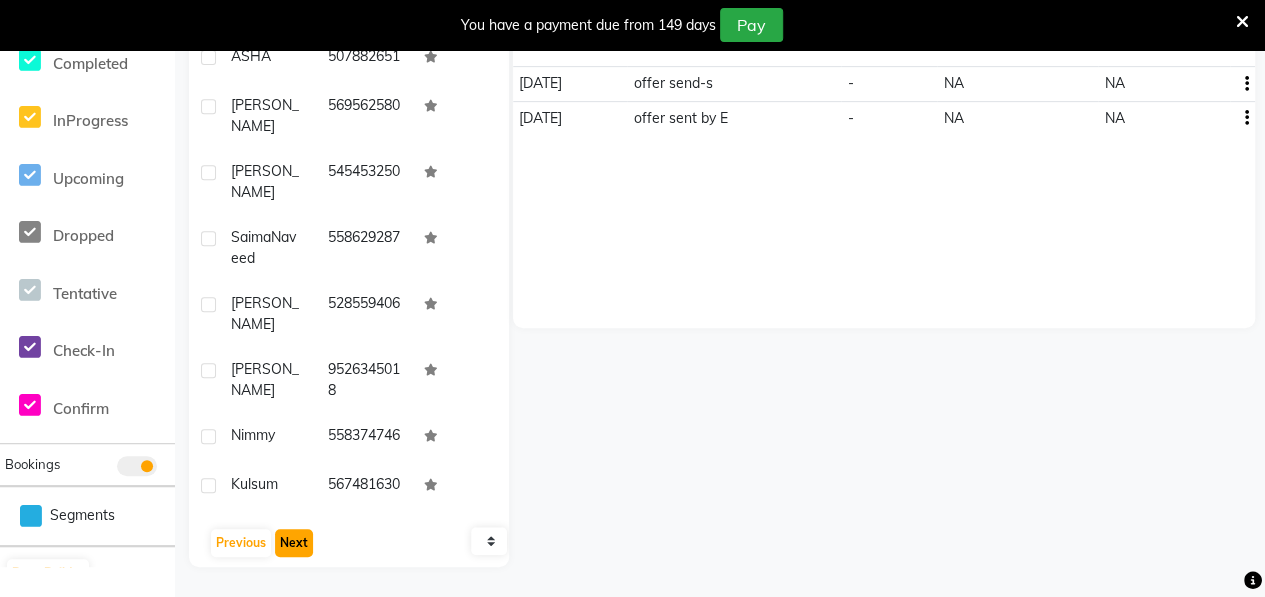 click on "Next" 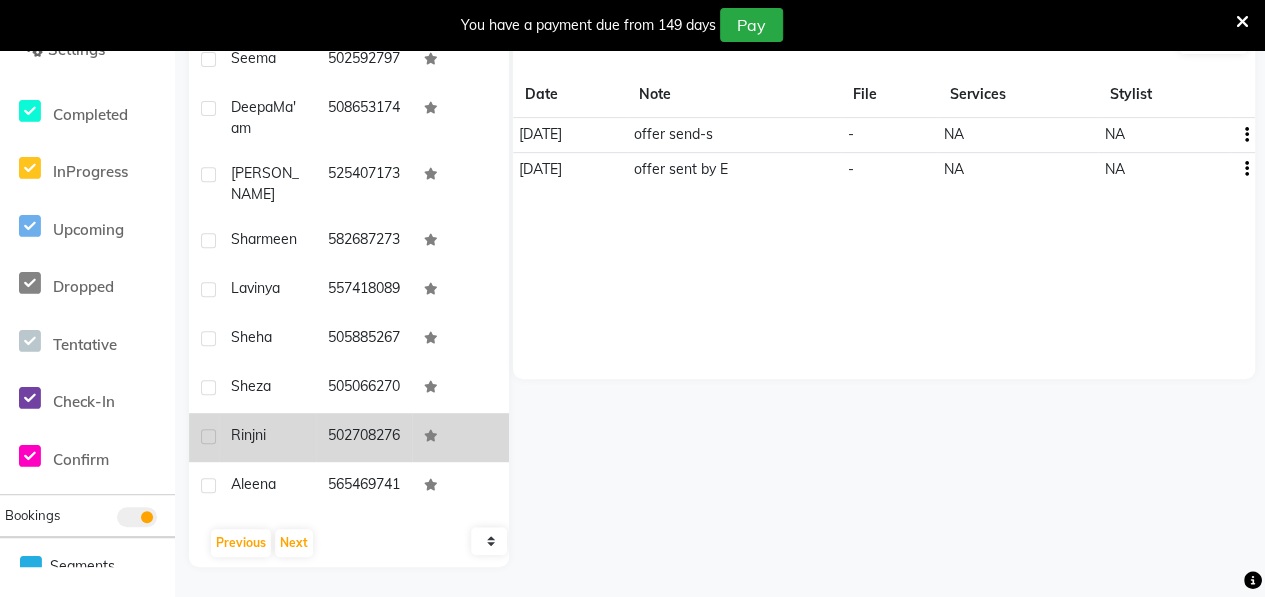 click on "Rinjni" 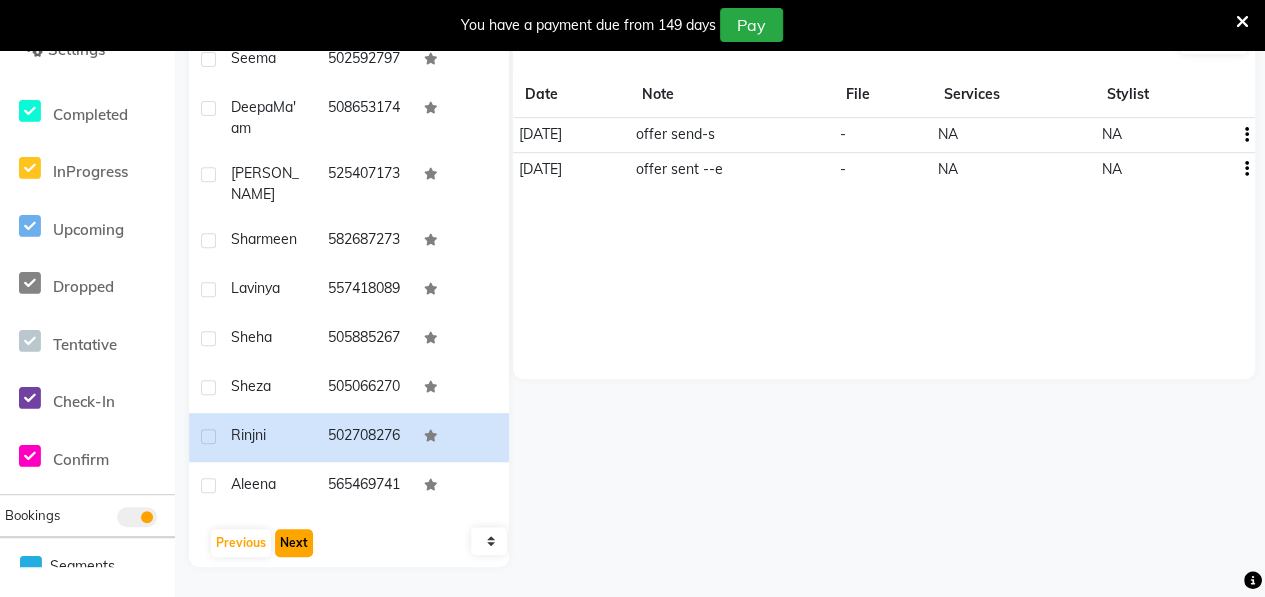 click on "Next" 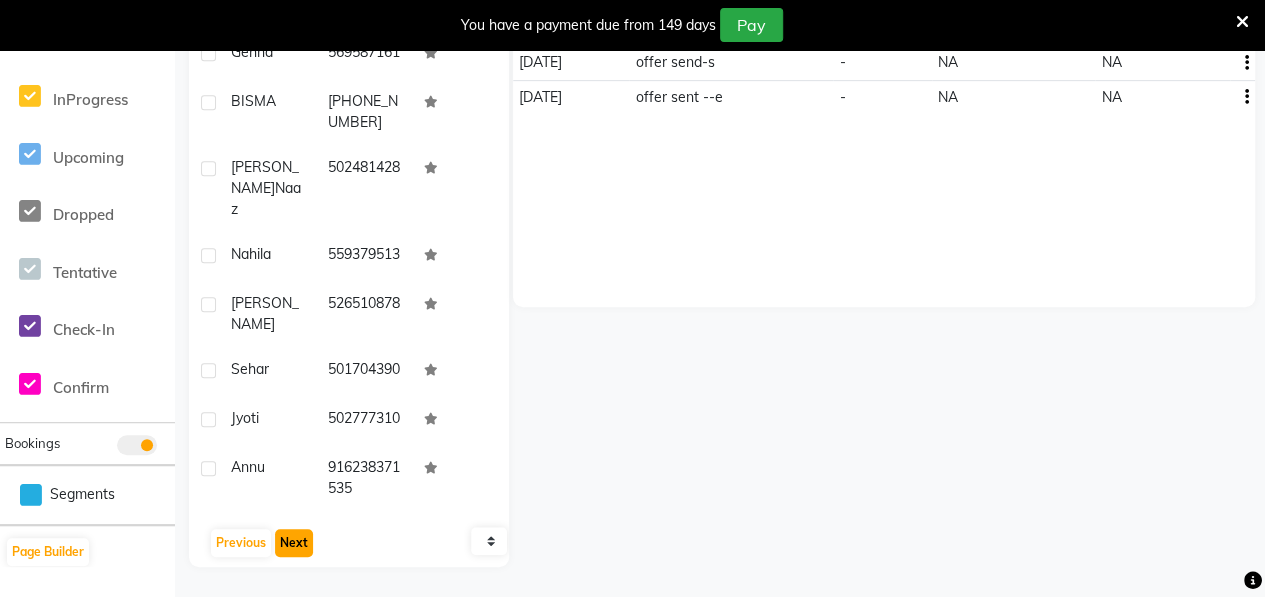 click on "Next" 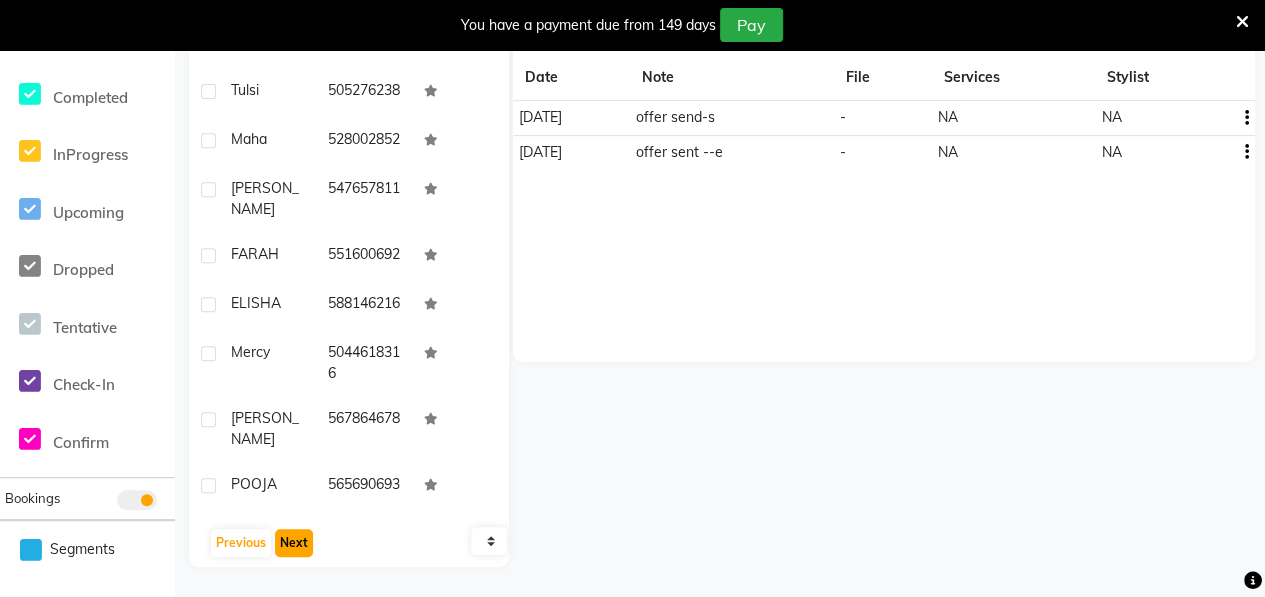 click on "Next" 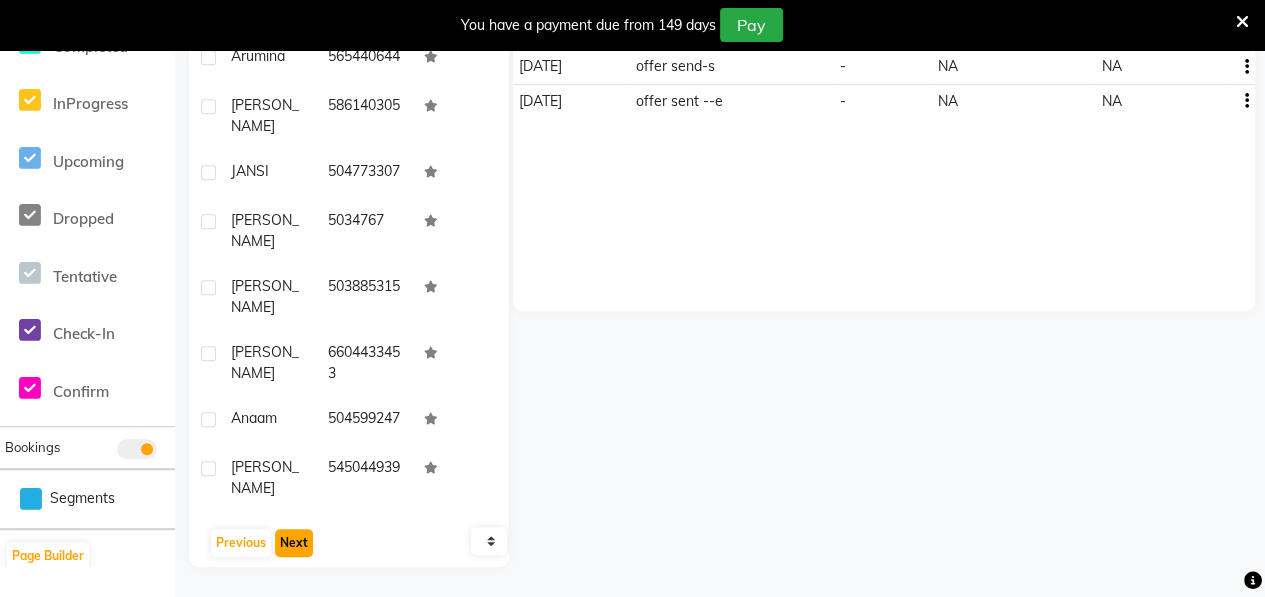 click on "Next" 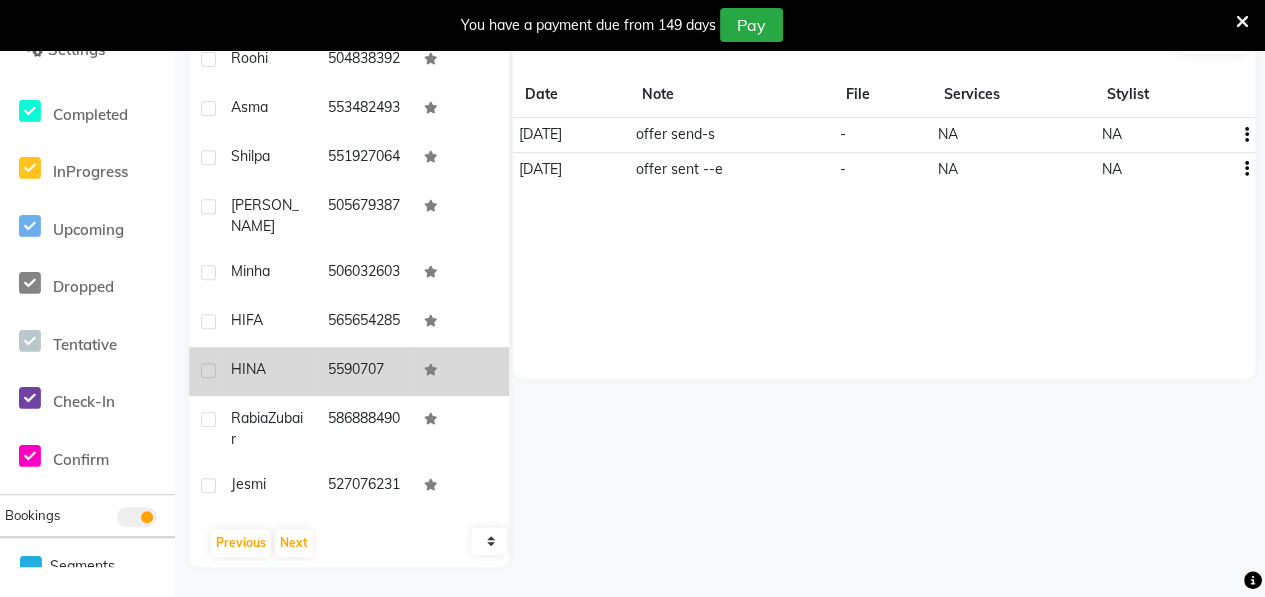 click on "HINA" 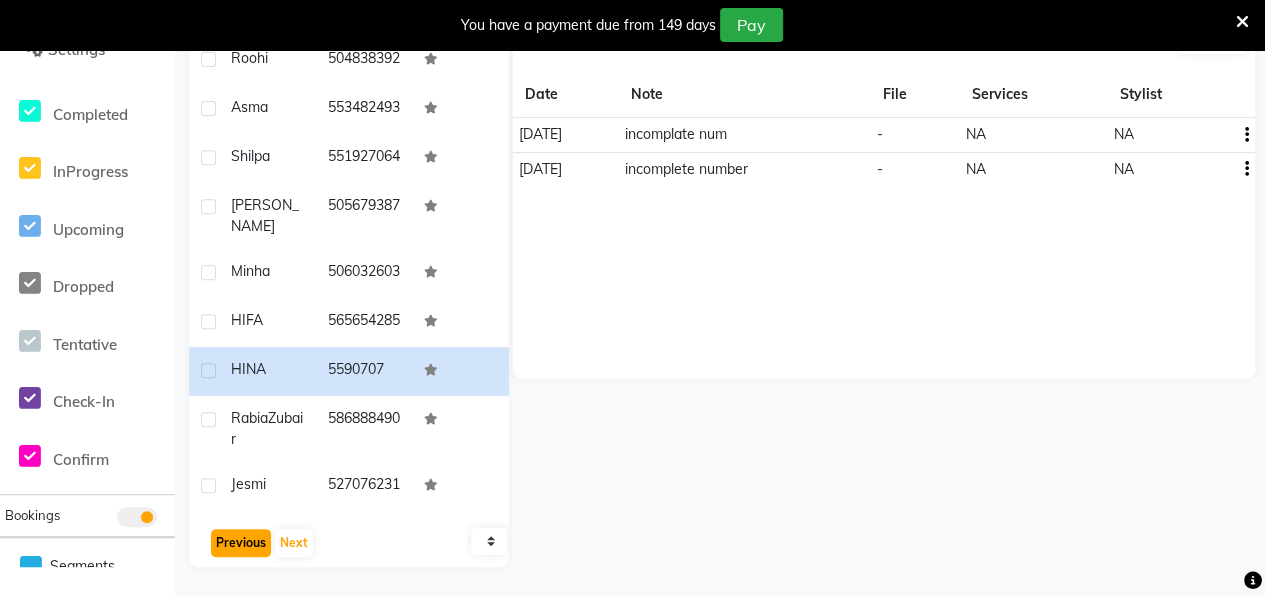 click on "Previous" 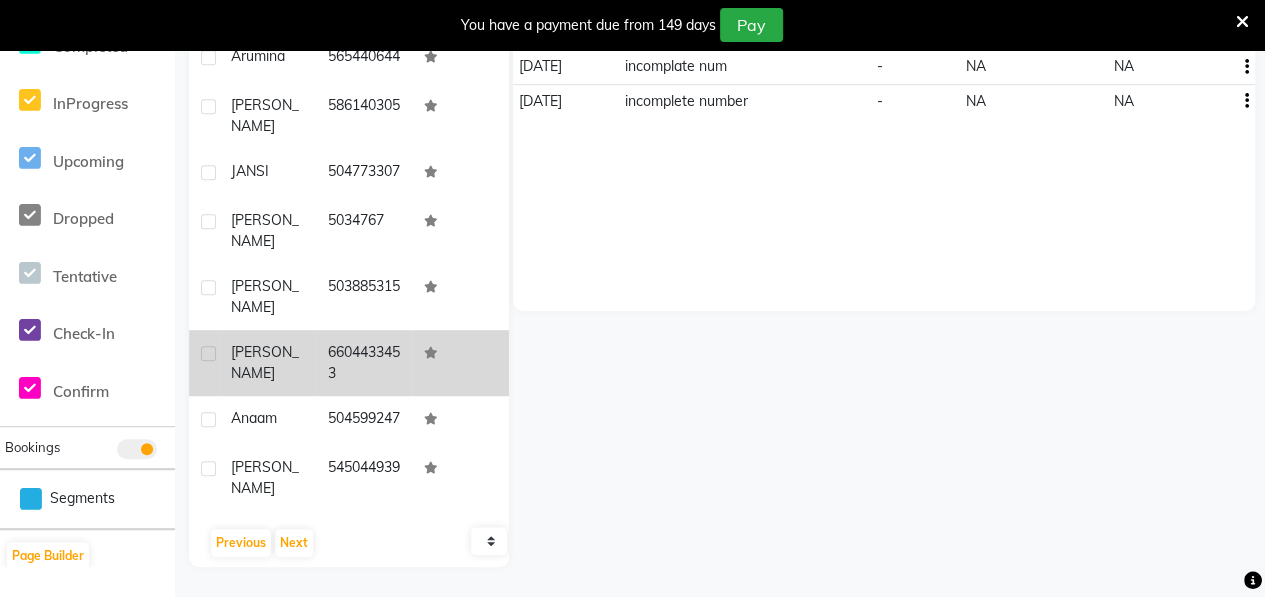 click on "[PERSON_NAME]" 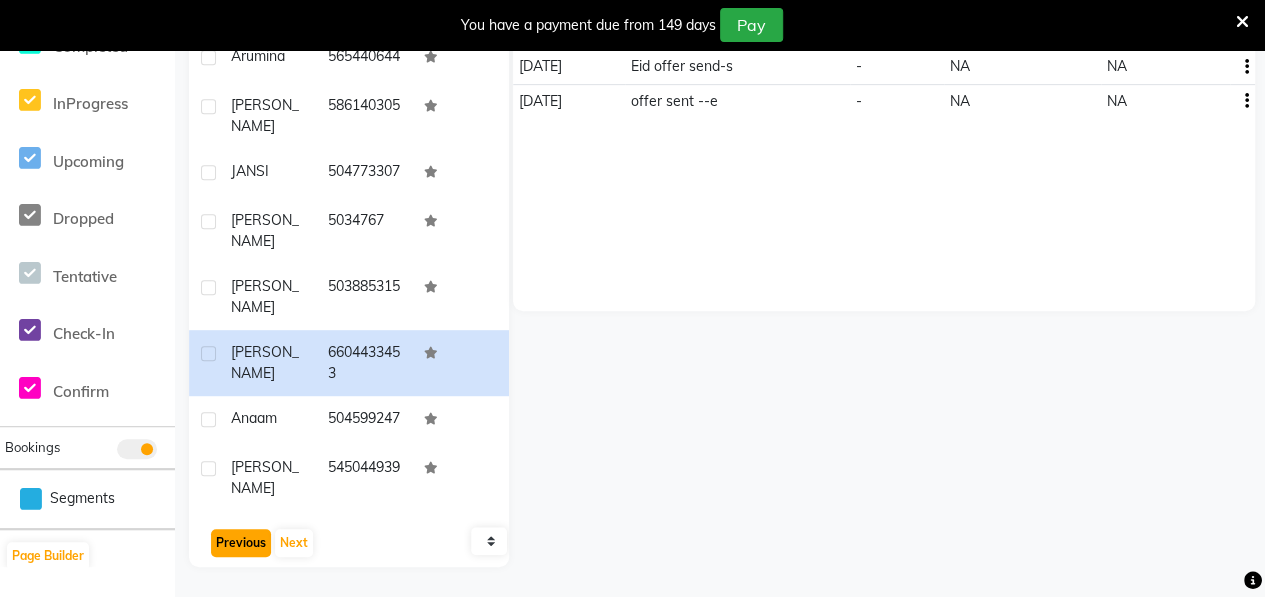 click on "Previous" 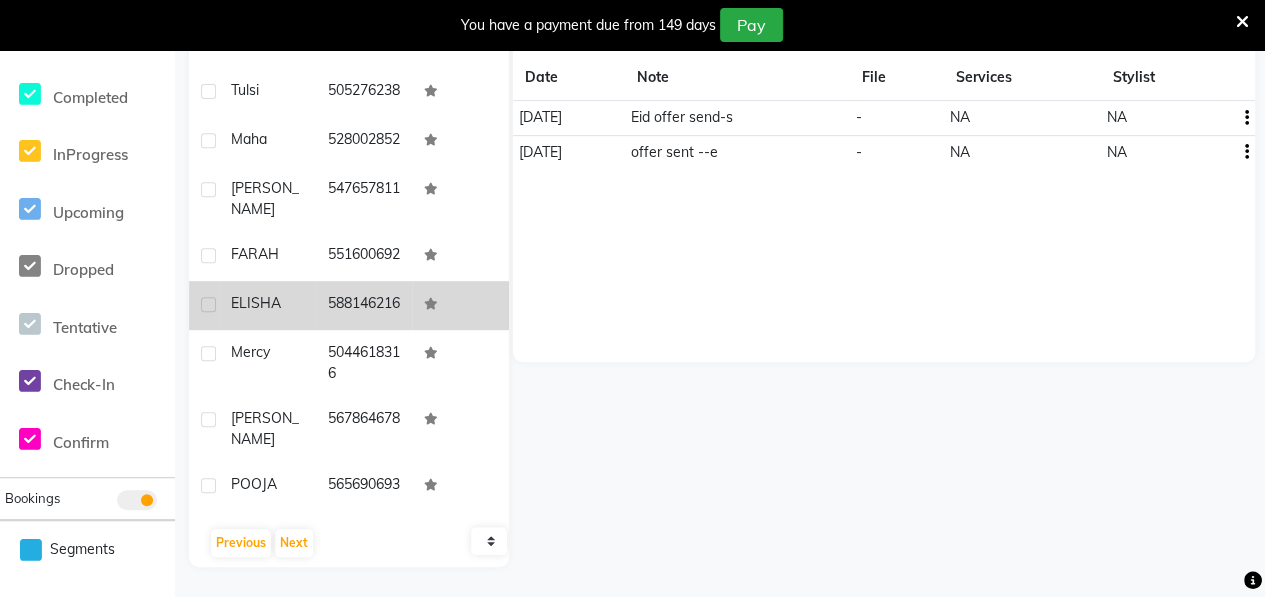 click on "ELISHA" 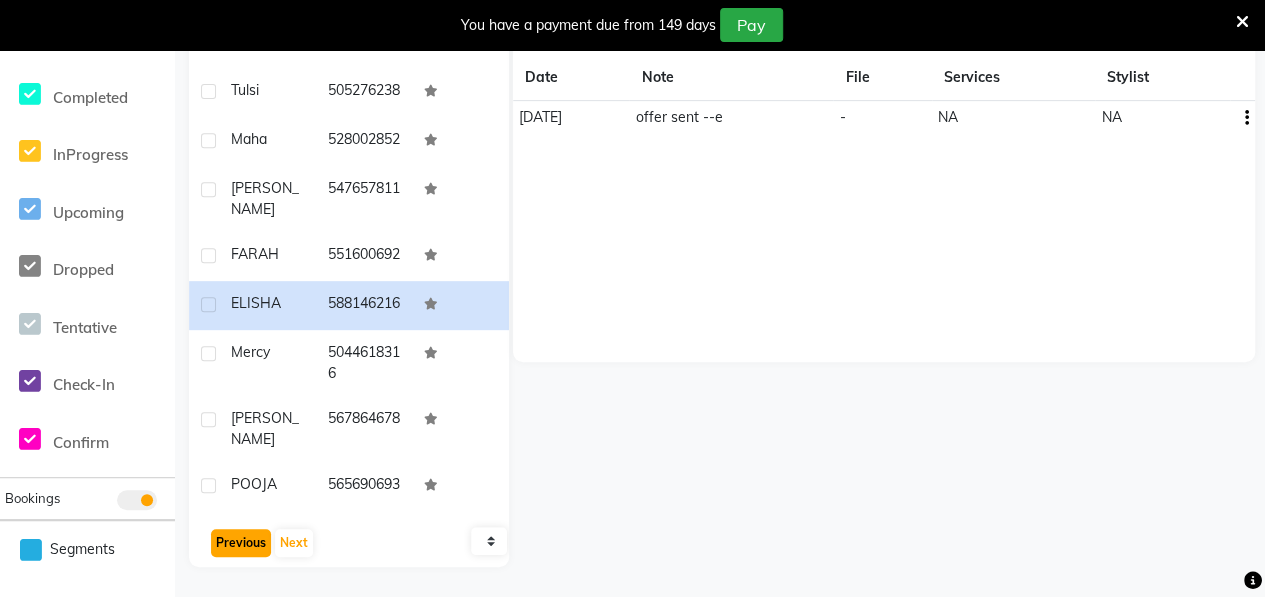 click on "Previous" 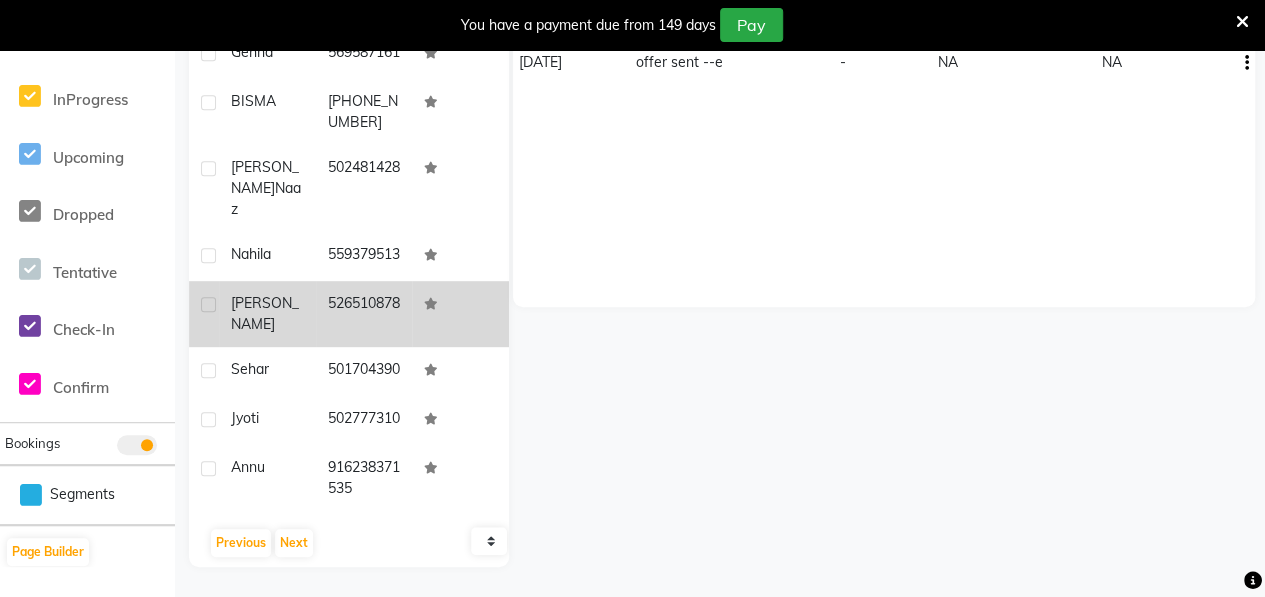 click on "[PERSON_NAME]" 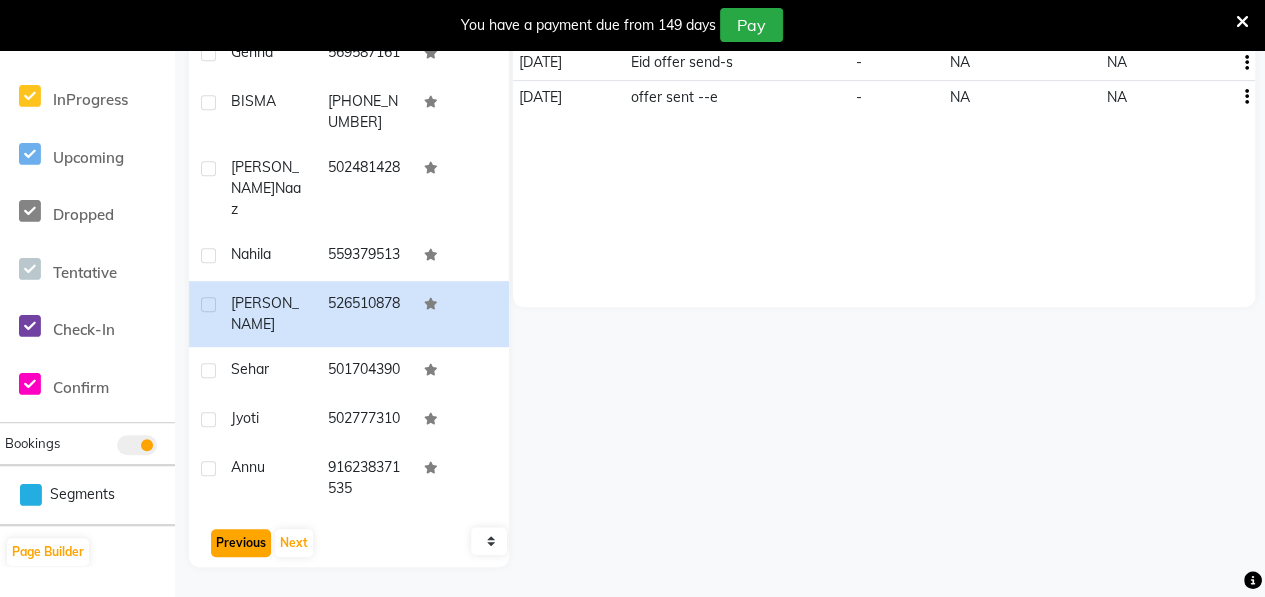 click on "Previous" 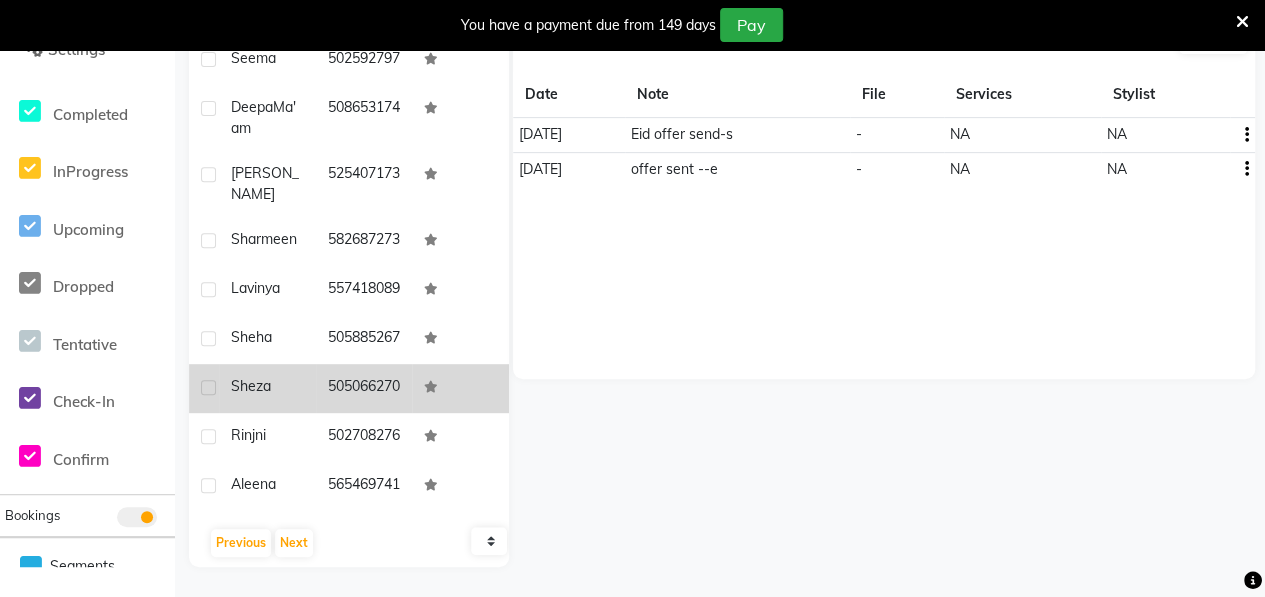 click on "sheza" 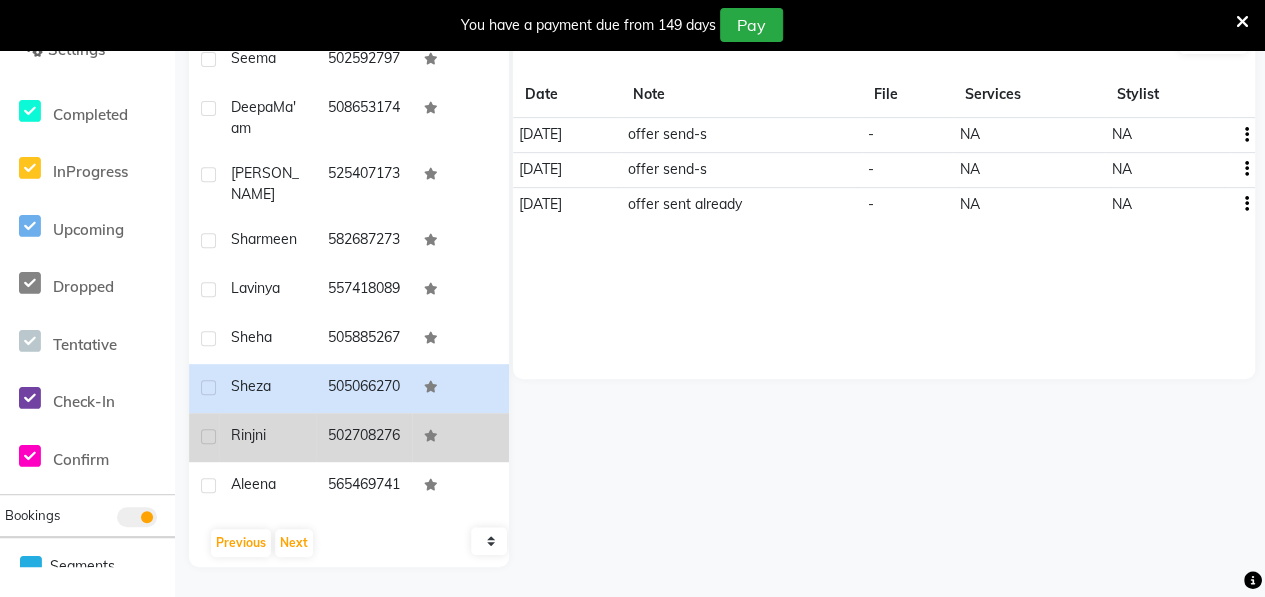 click on "Rinjni" 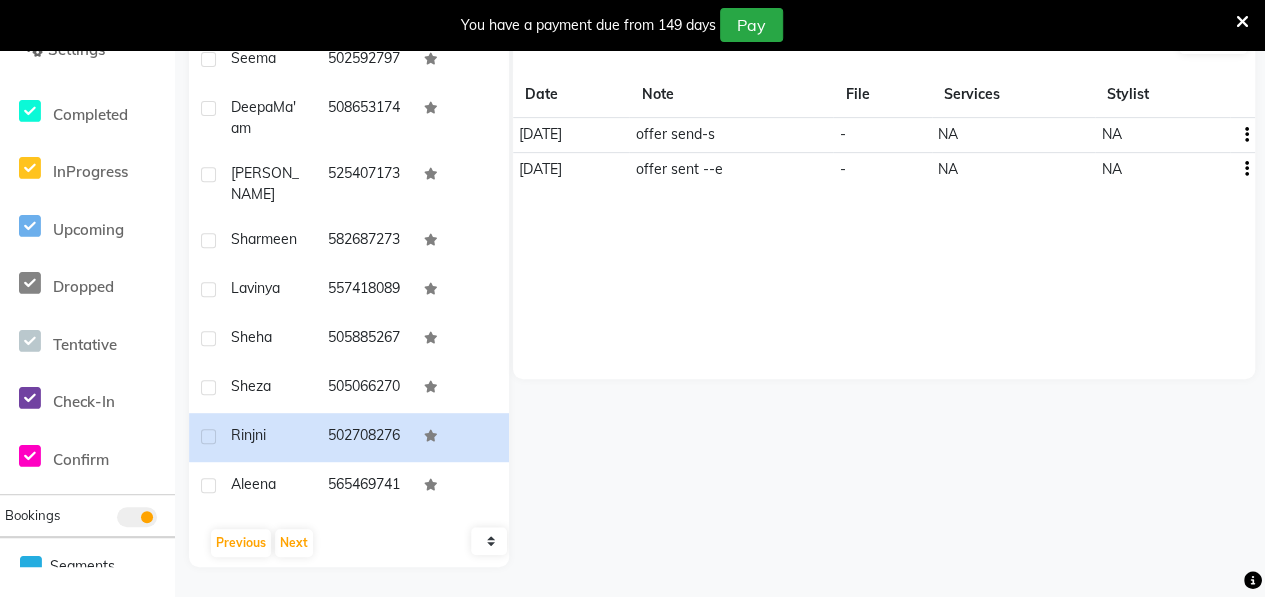 click on "Previous   Next" 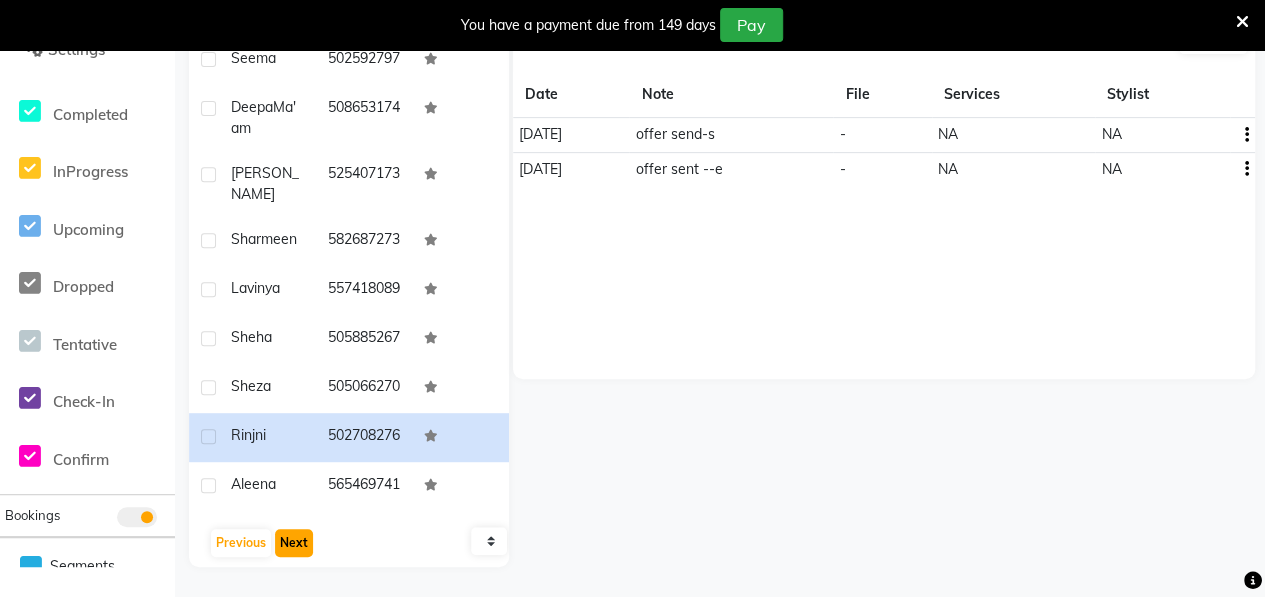 click on "Next" 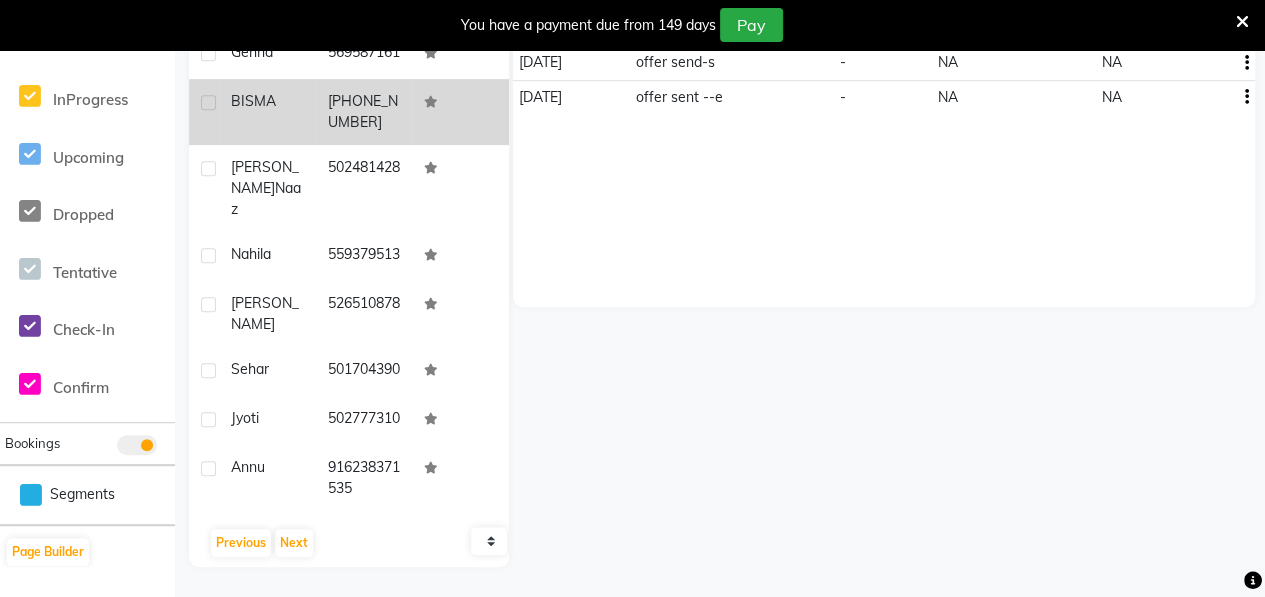 click on "BISMA" 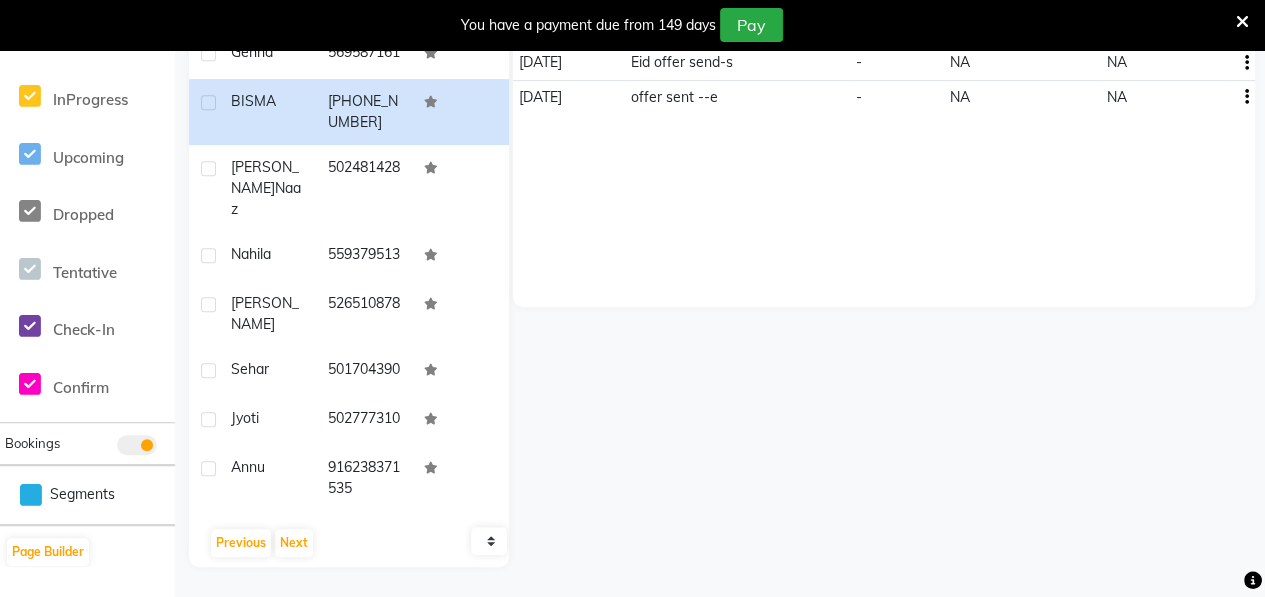 scroll, scrollTop: 0, scrollLeft: 0, axis: both 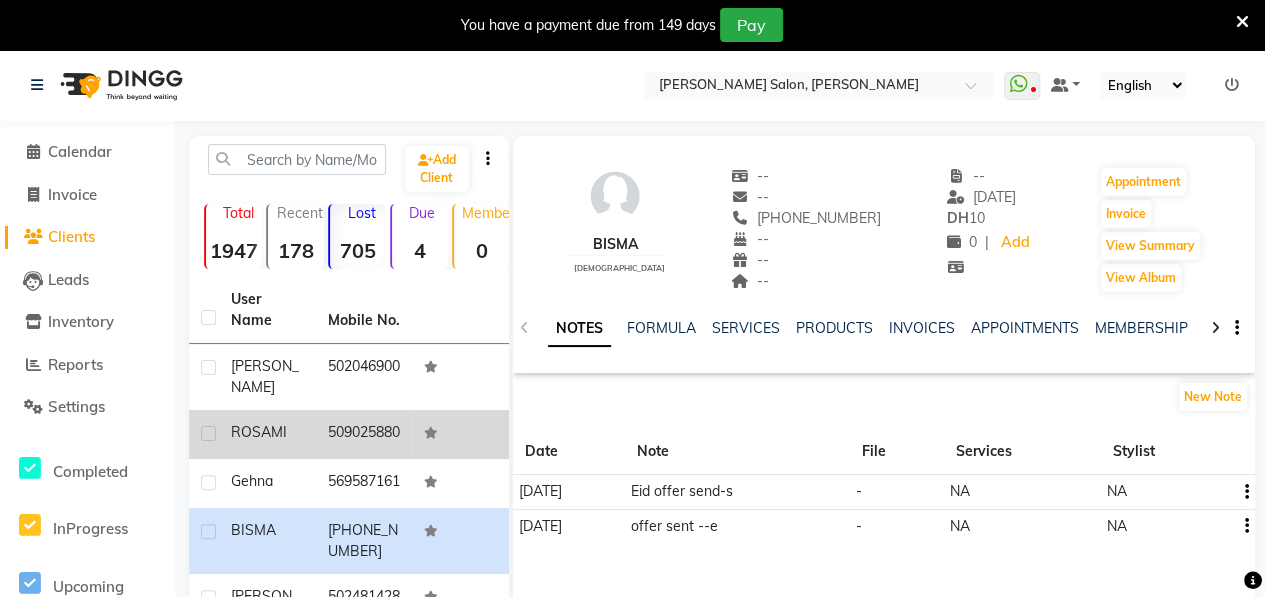 click on "ROSAMI" 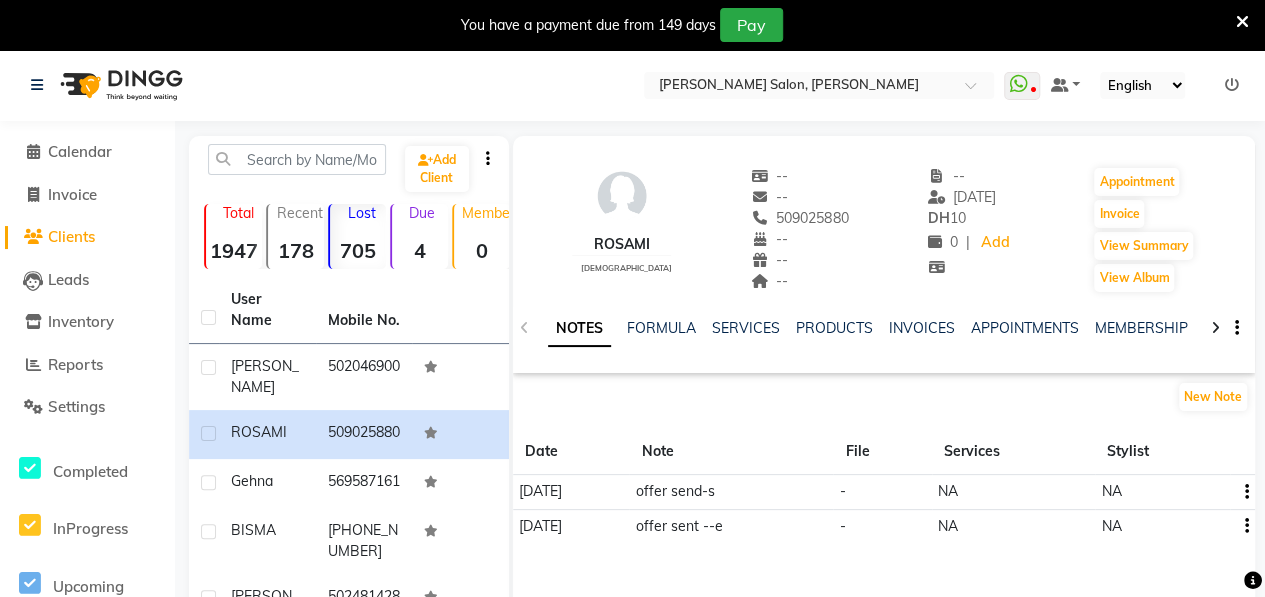 scroll, scrollTop: 0, scrollLeft: 0, axis: both 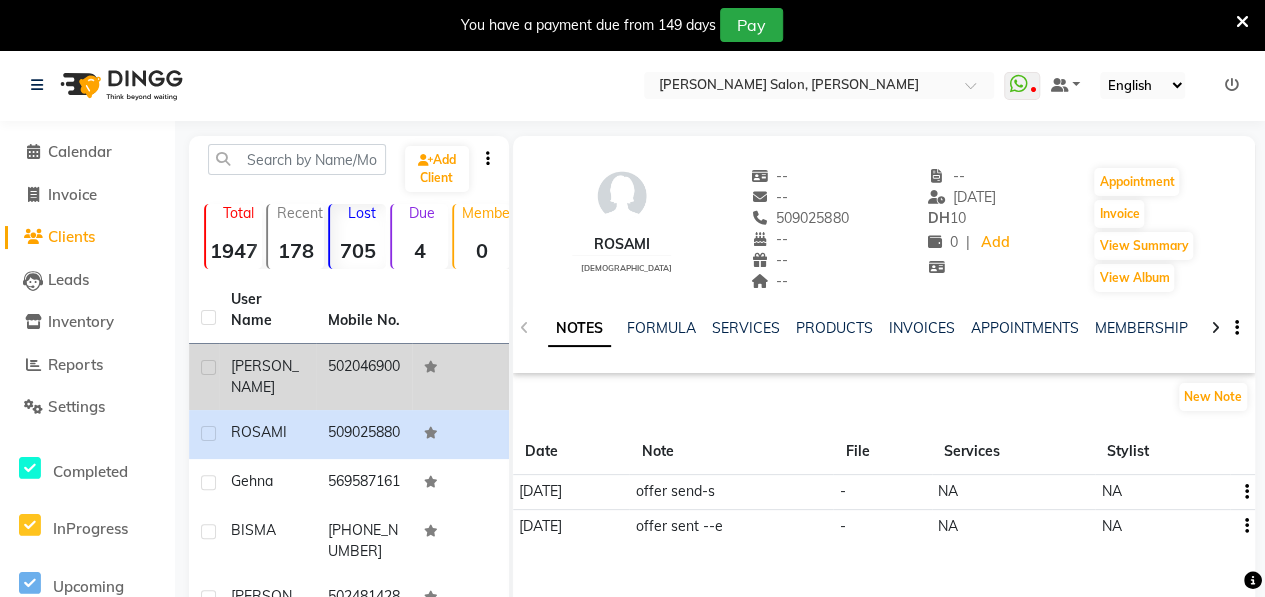 click on "[PERSON_NAME]" 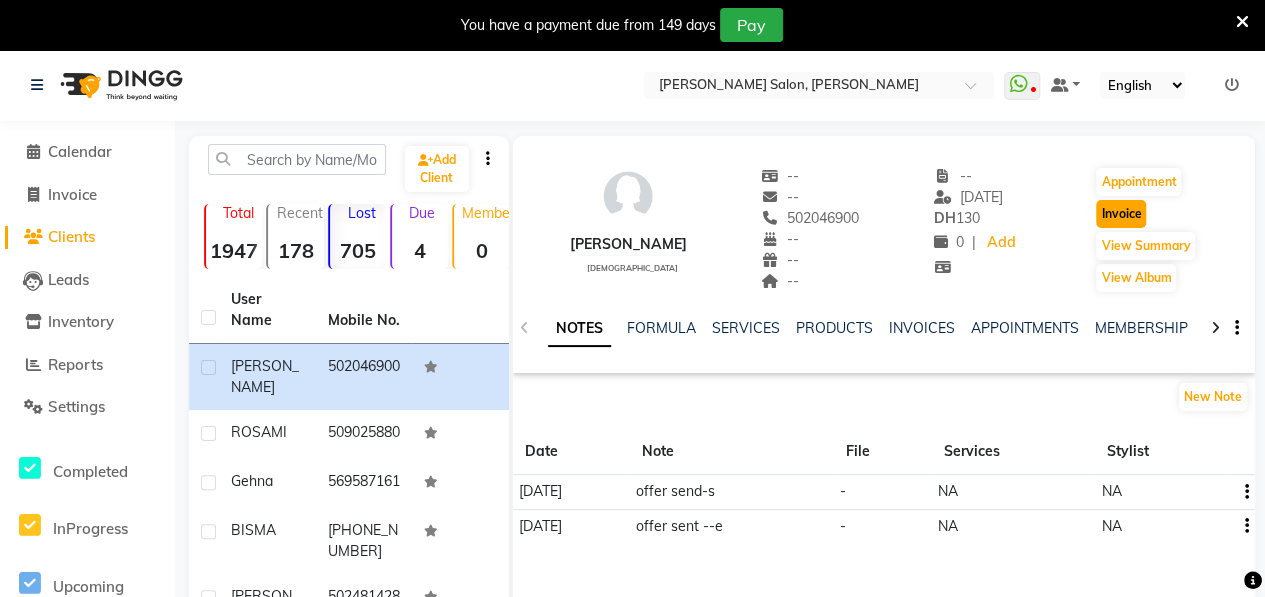 click on "Invoice" 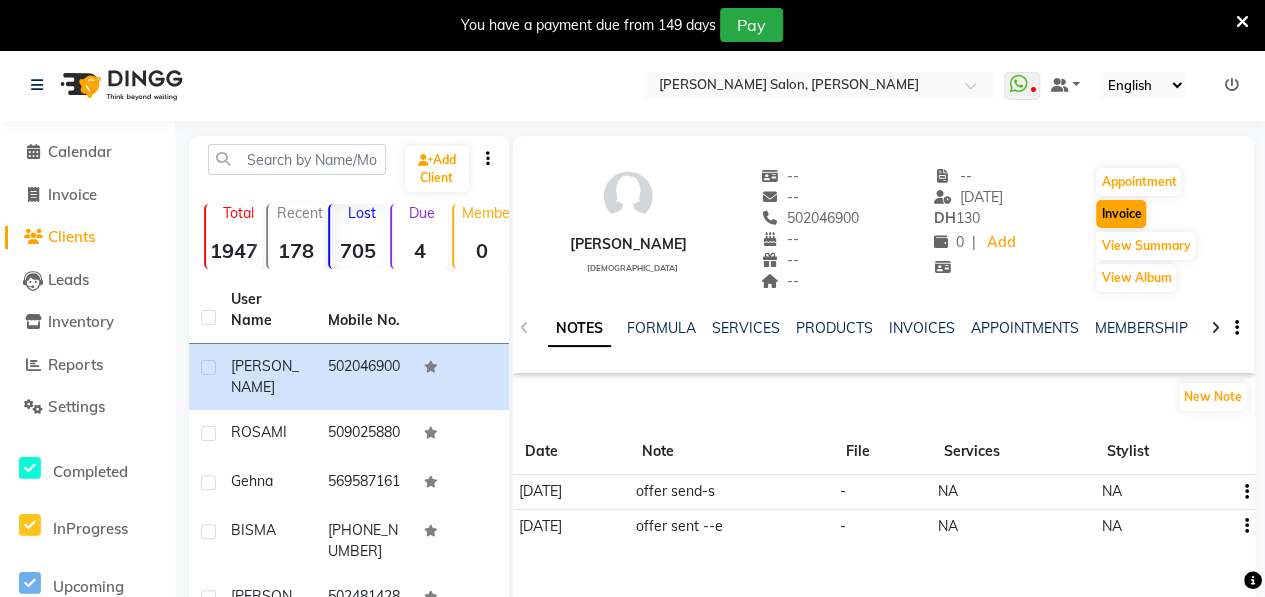 select on "service" 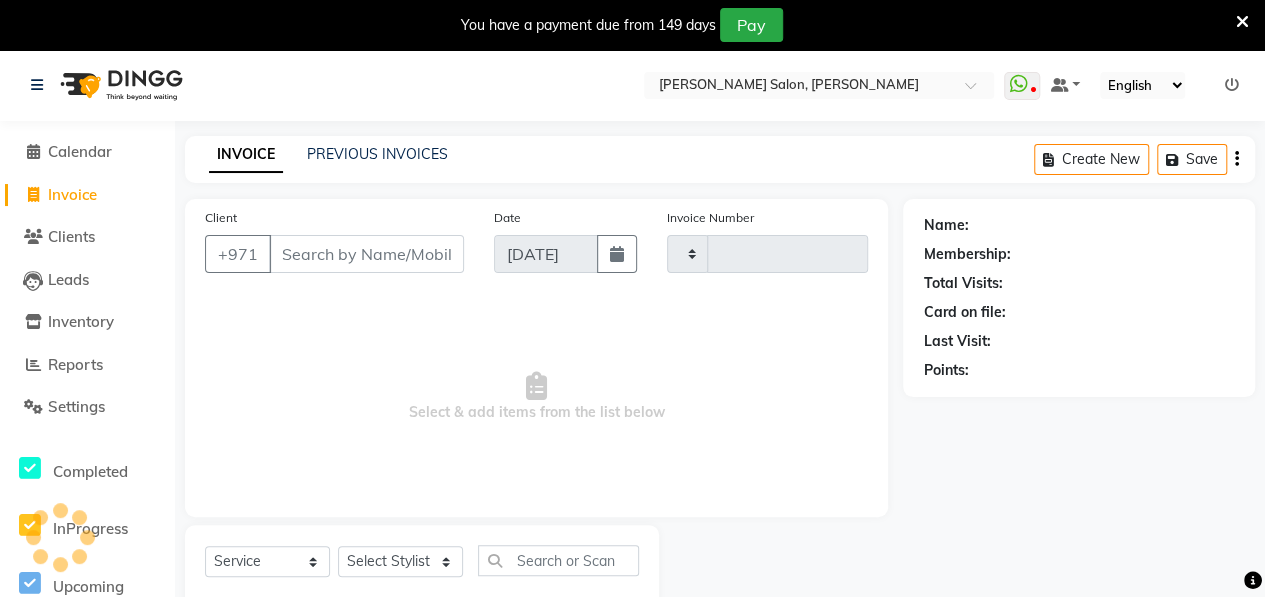 scroll, scrollTop: 52, scrollLeft: 0, axis: vertical 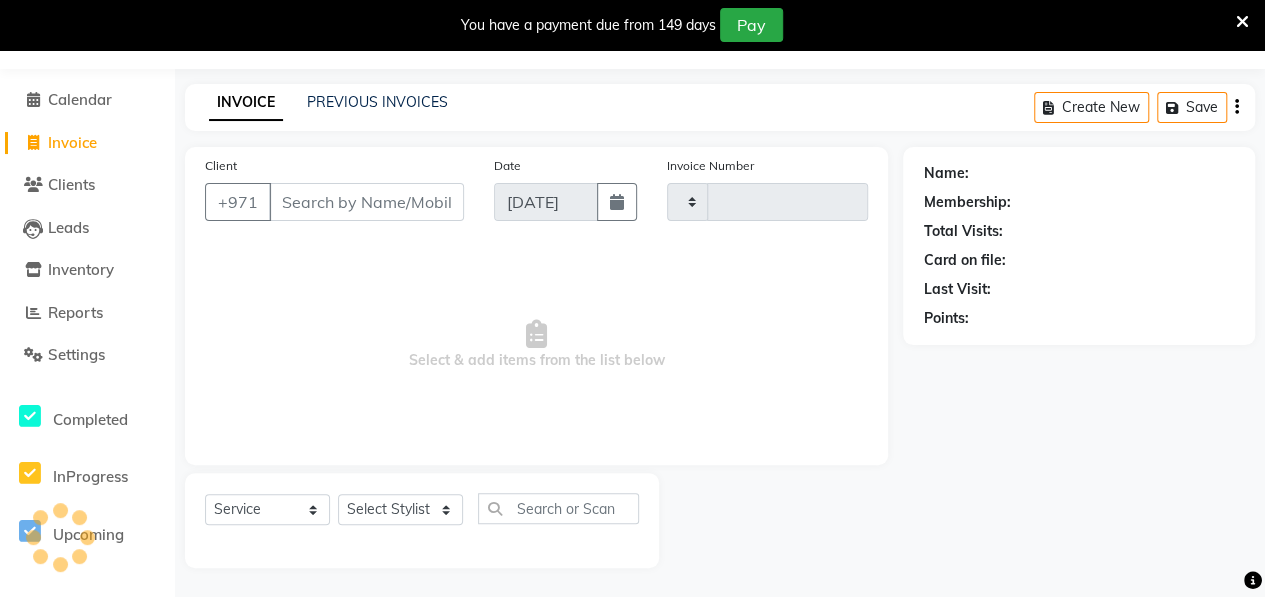 type on "0577" 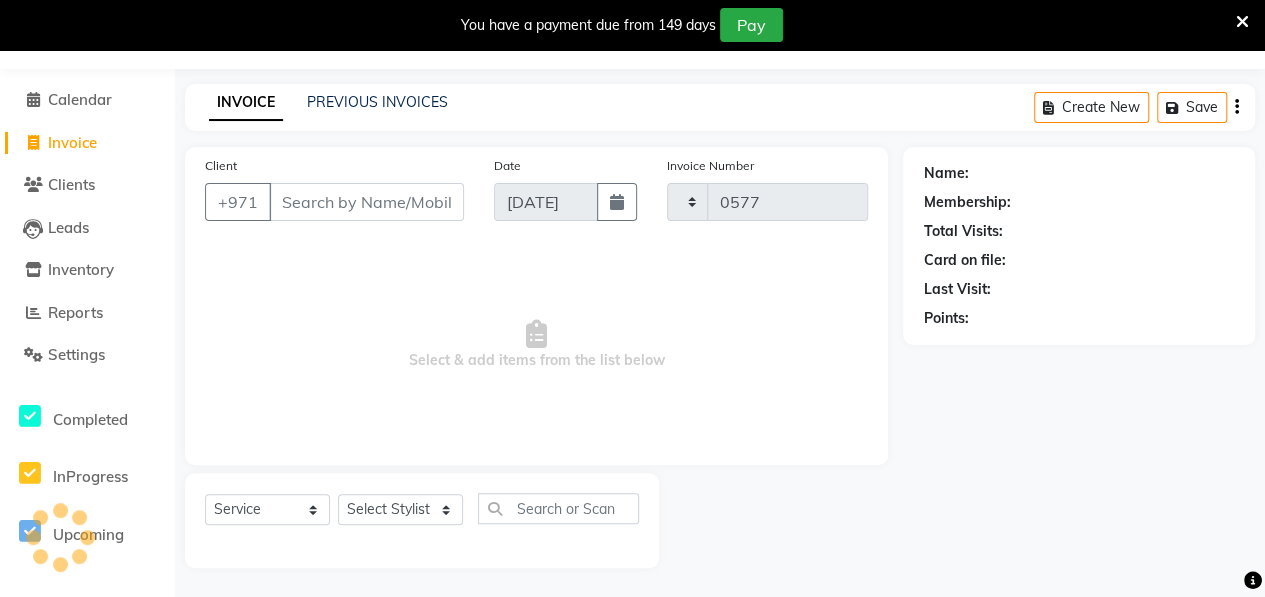 select on "3934" 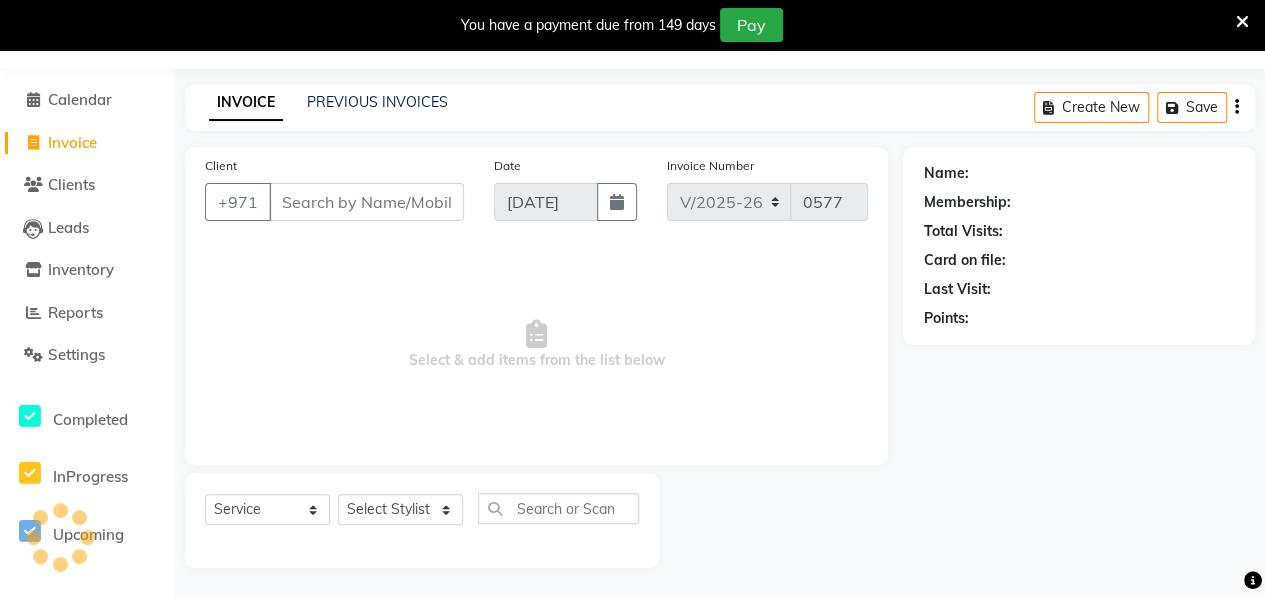type on "502046900" 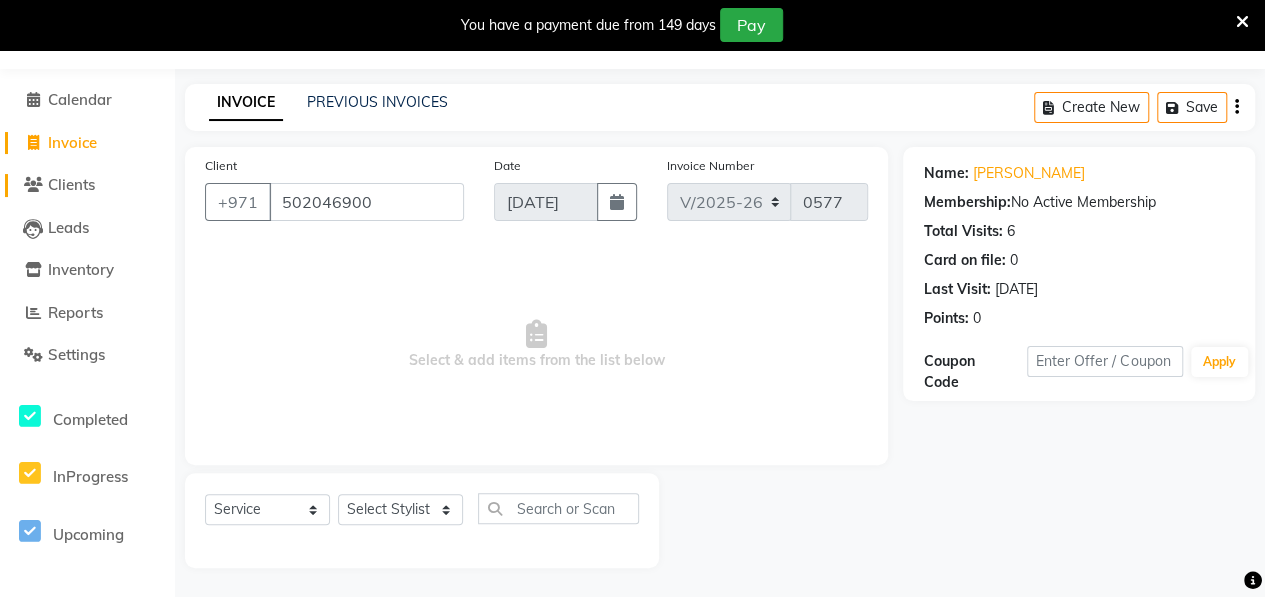 click on "Clients" 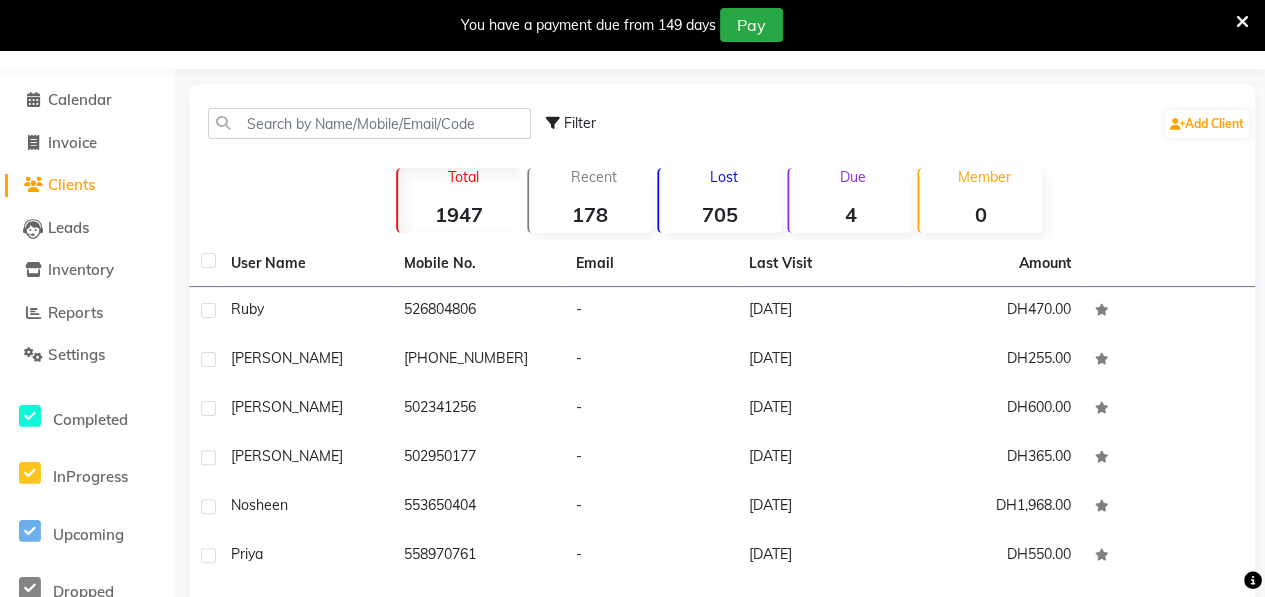 click on "705" 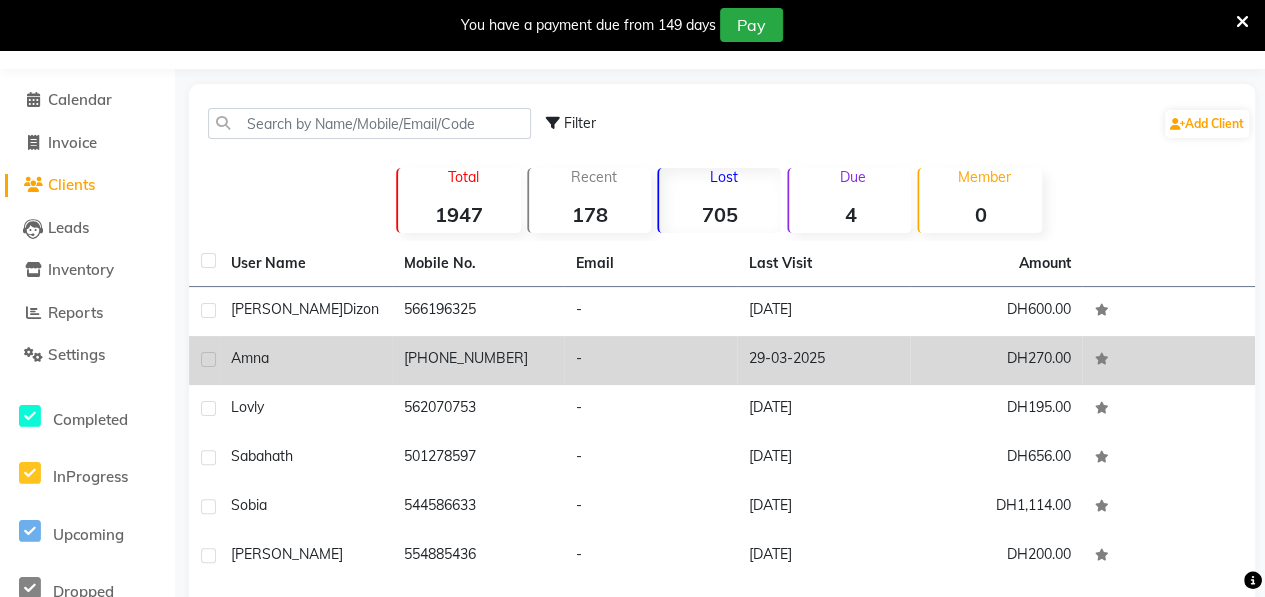 click on "Amna" 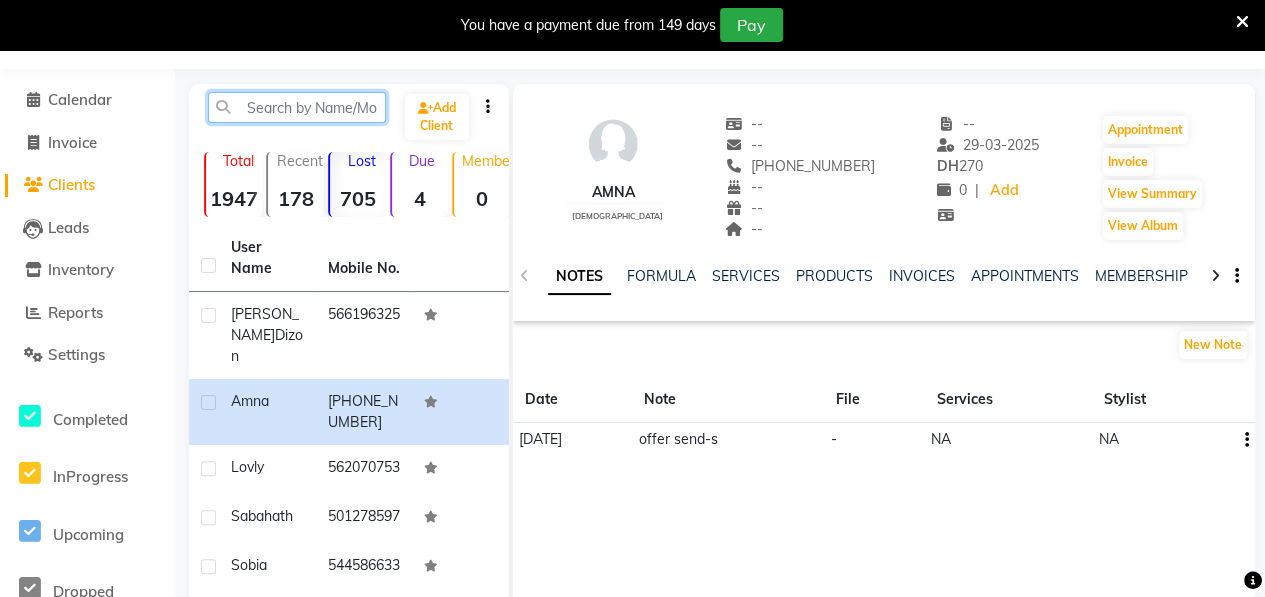 click 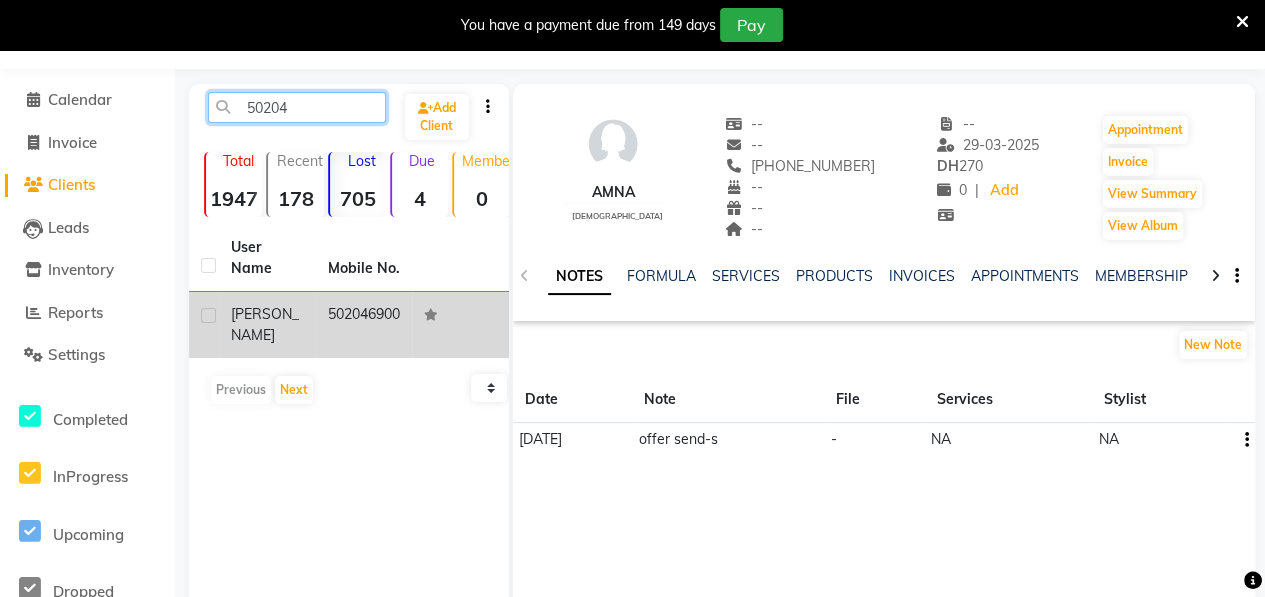type on "50204" 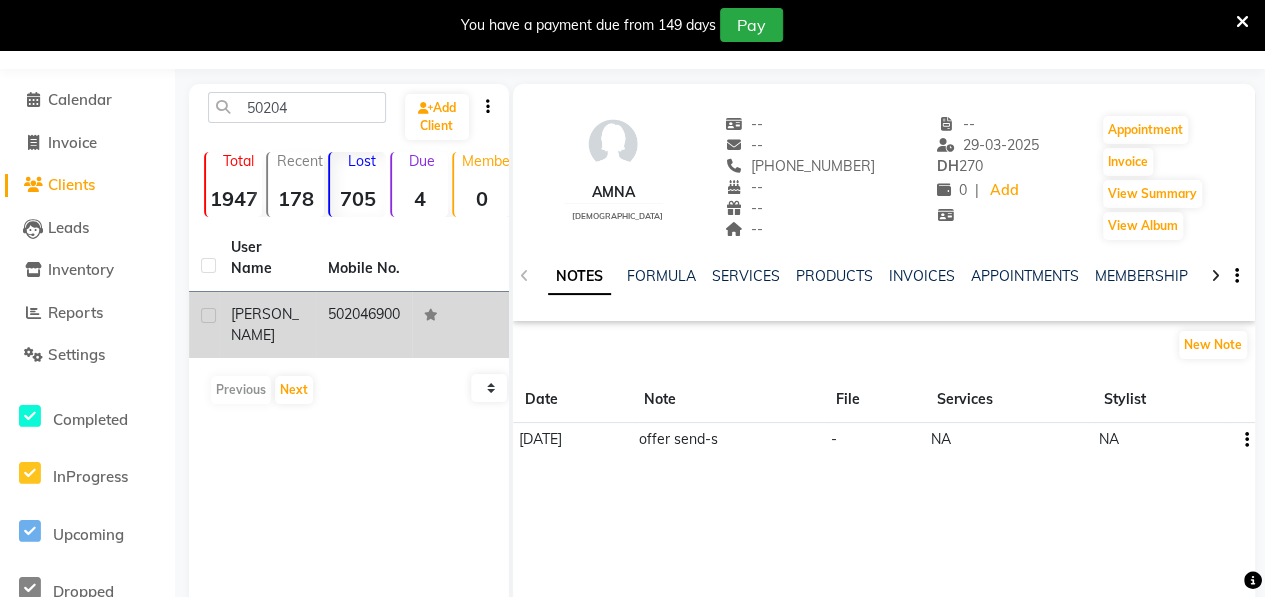 click on "[PERSON_NAME]" 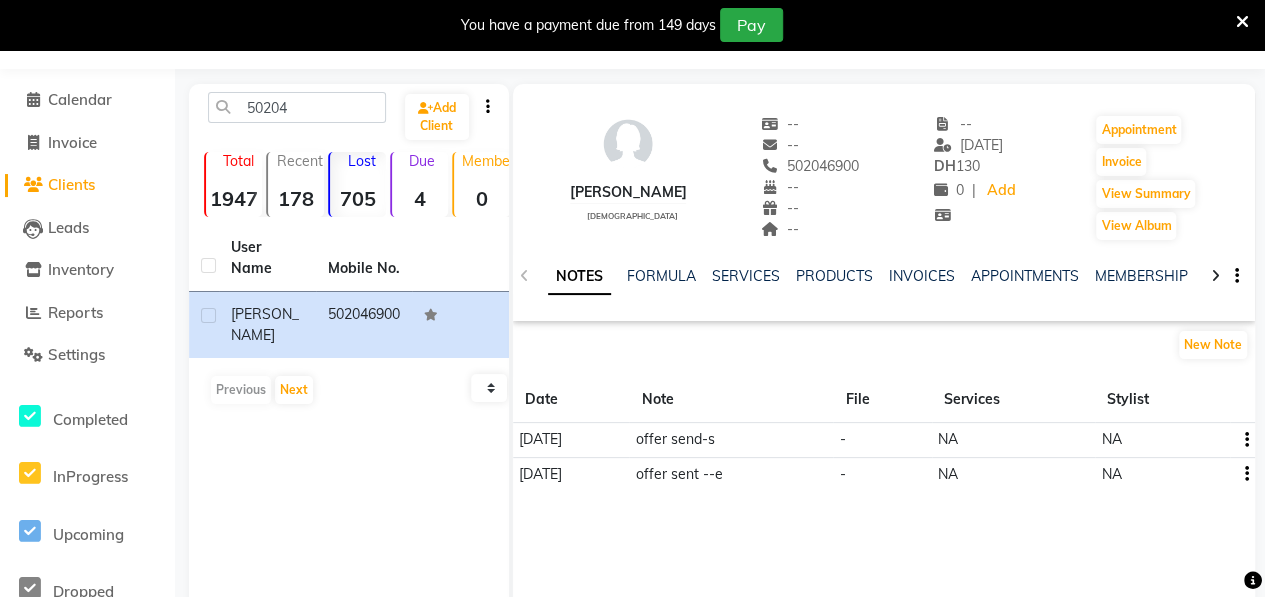 click on "10   50   100" 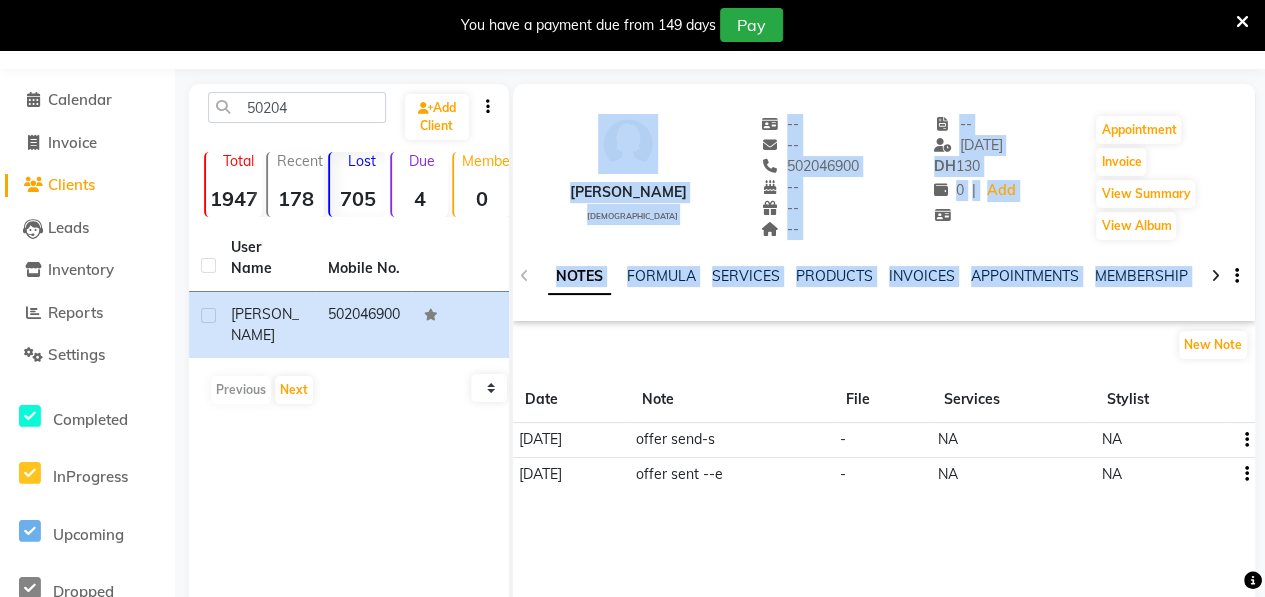 drag, startPoint x: 402, startPoint y: 397, endPoint x: 847, endPoint y: 369, distance: 445.88004 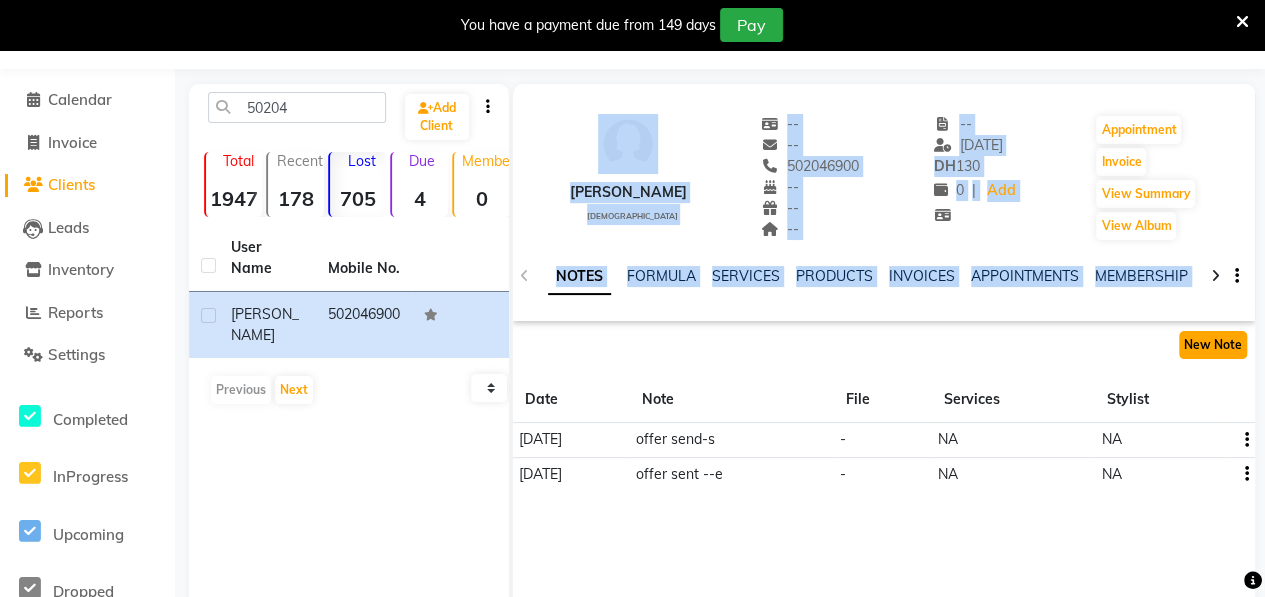 click on "New Note" 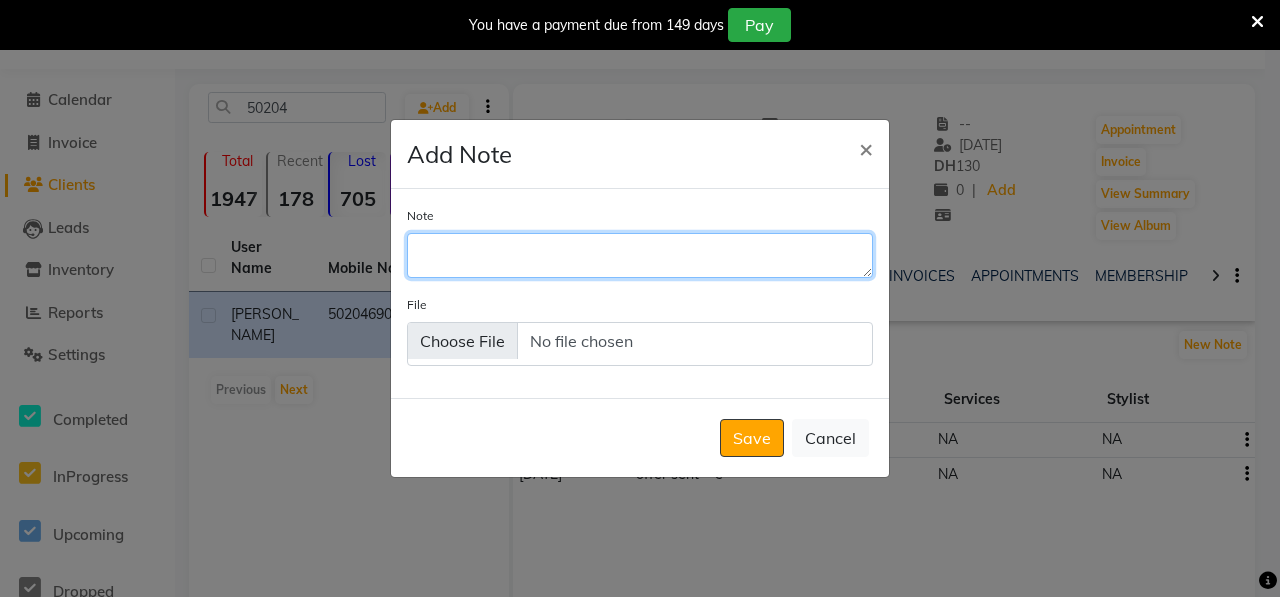 click on "Note" at bounding box center (640, 255) 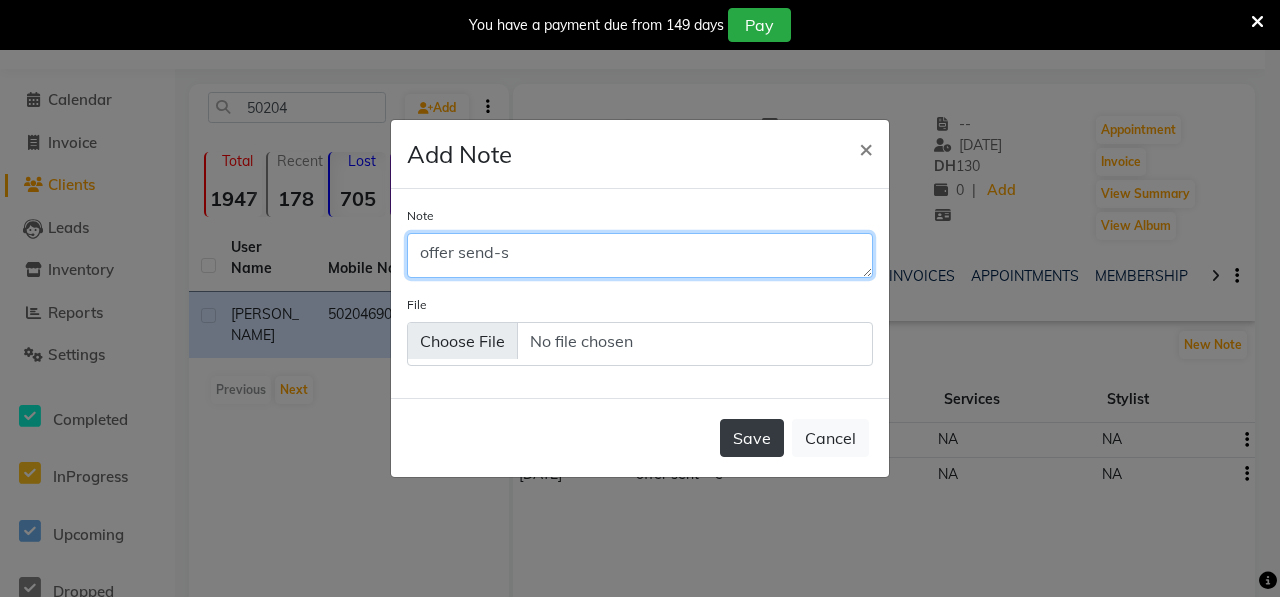 type on "offer send-s" 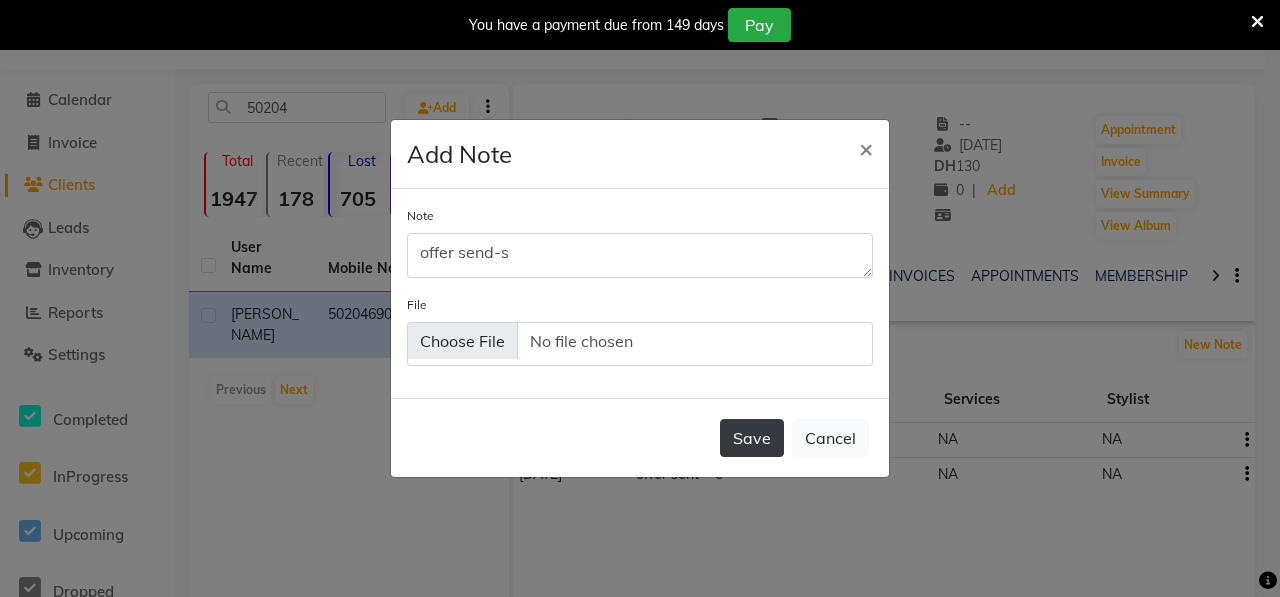 click on "Save" 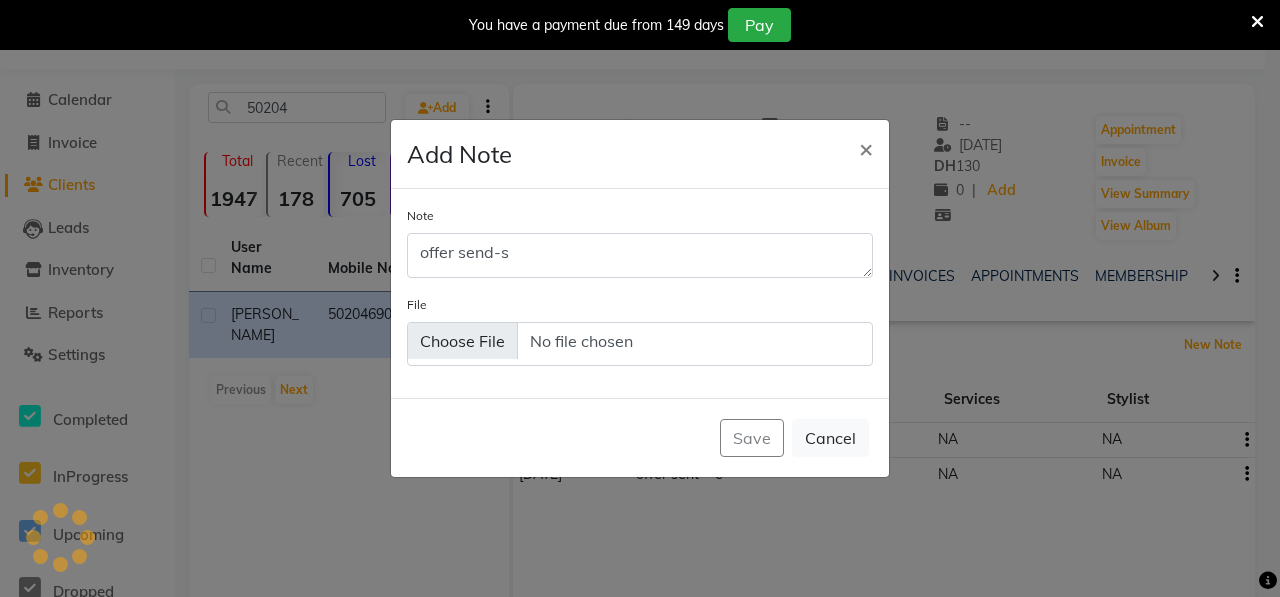 type 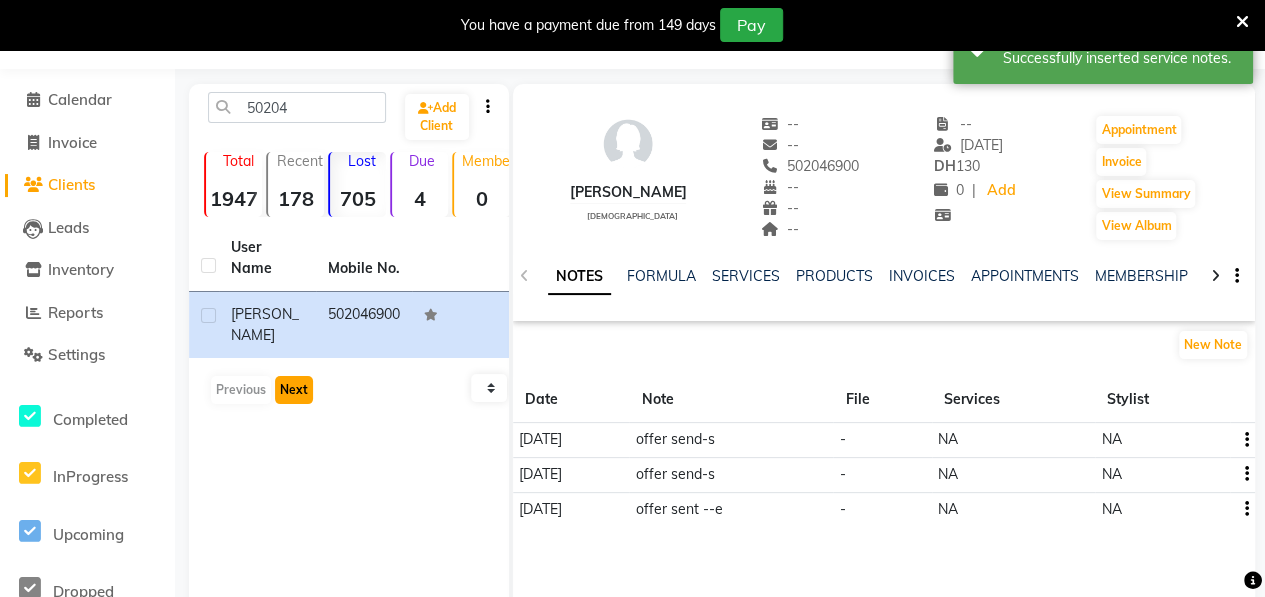 click on "Next" 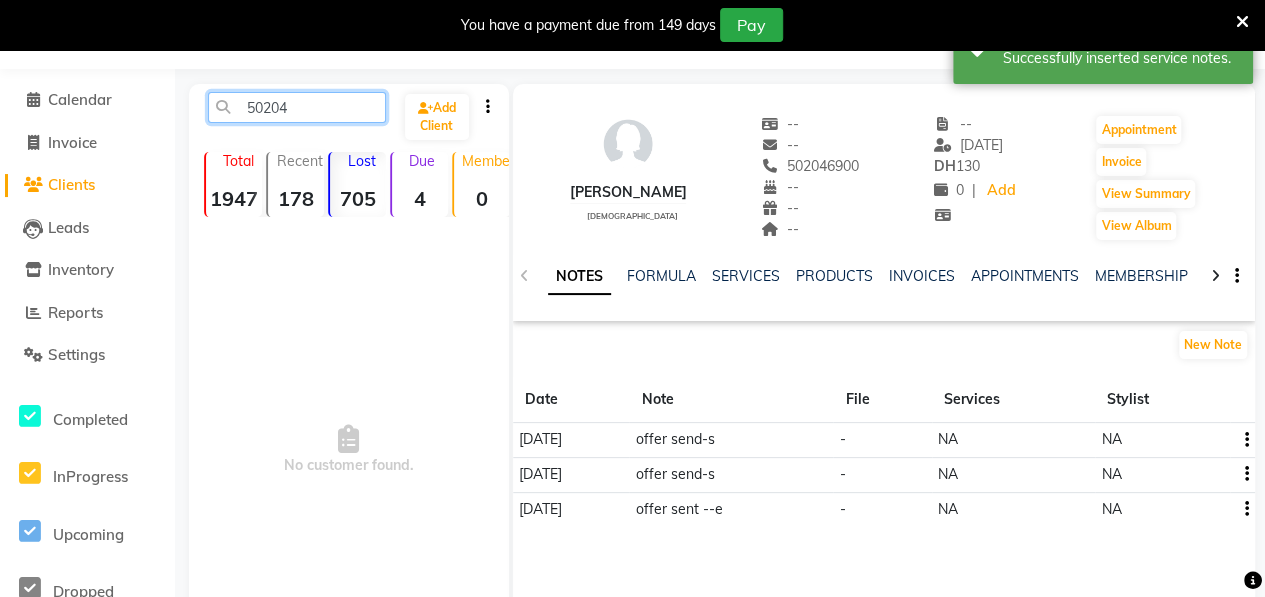 click on "50204" 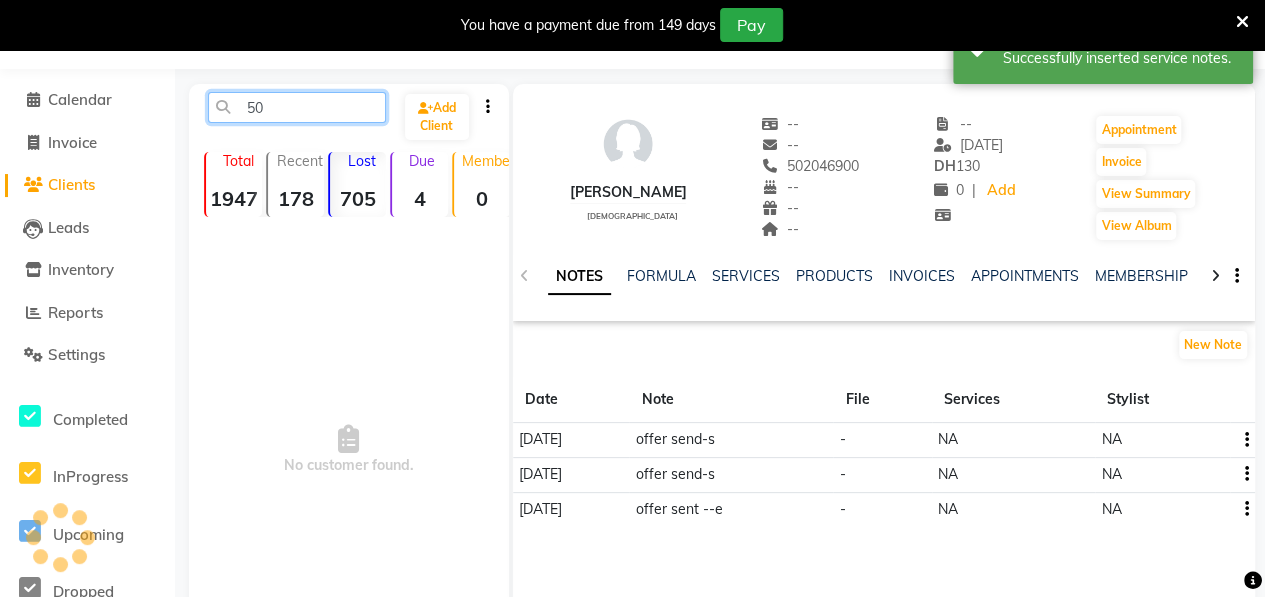 type on "5" 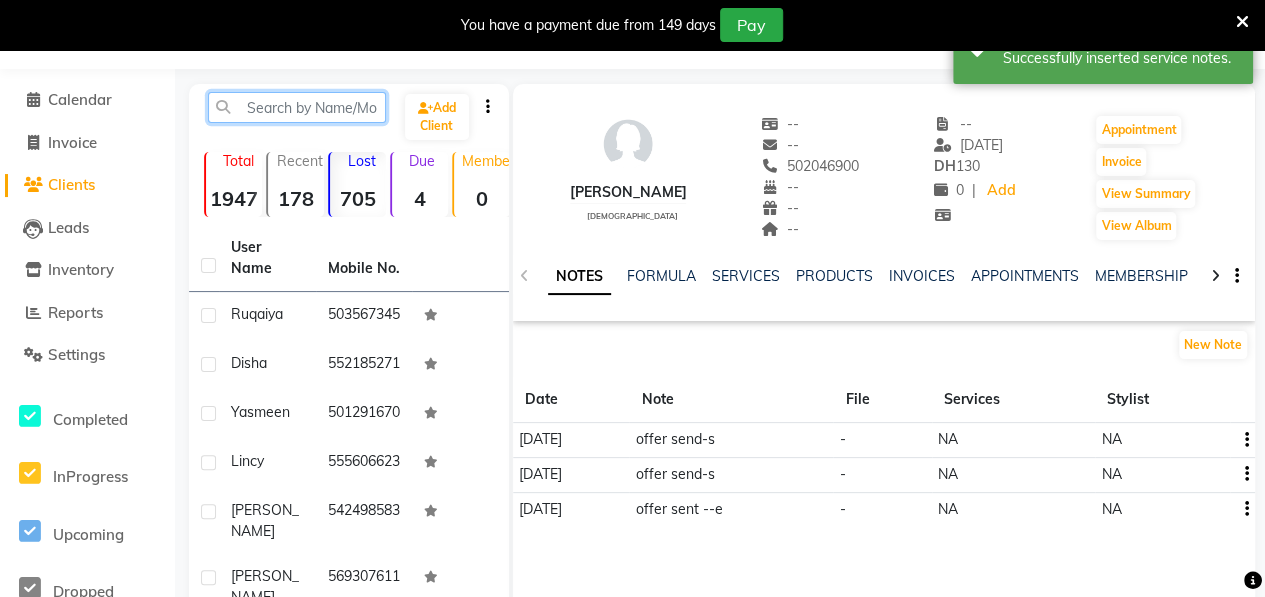 type 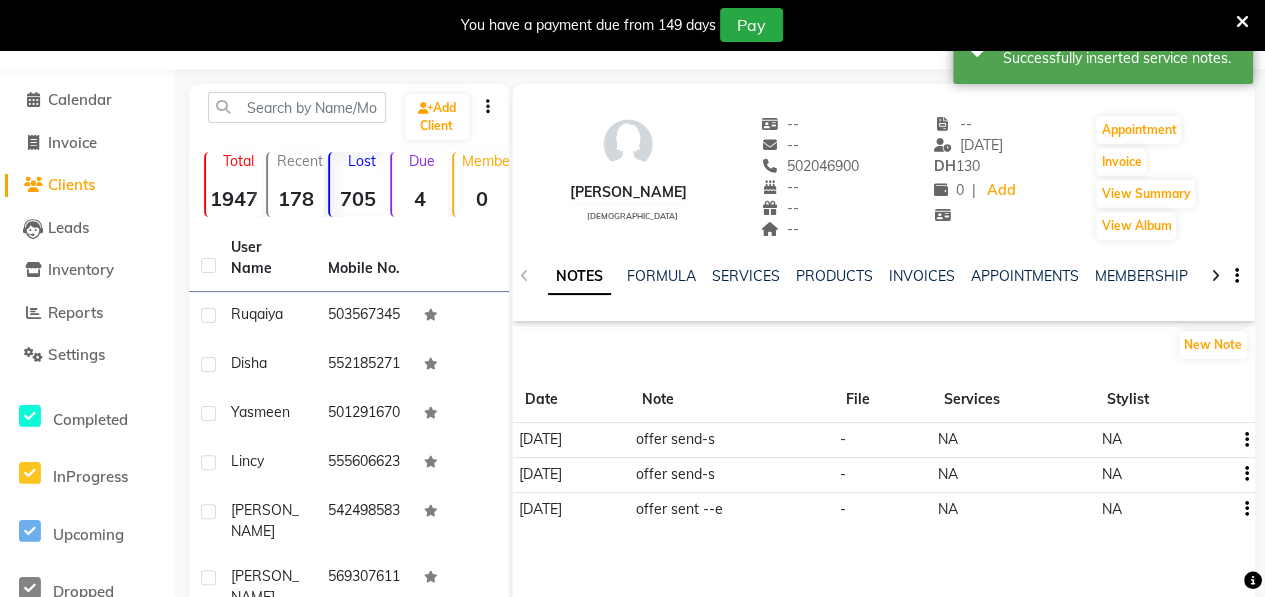 click on "Lost  705" 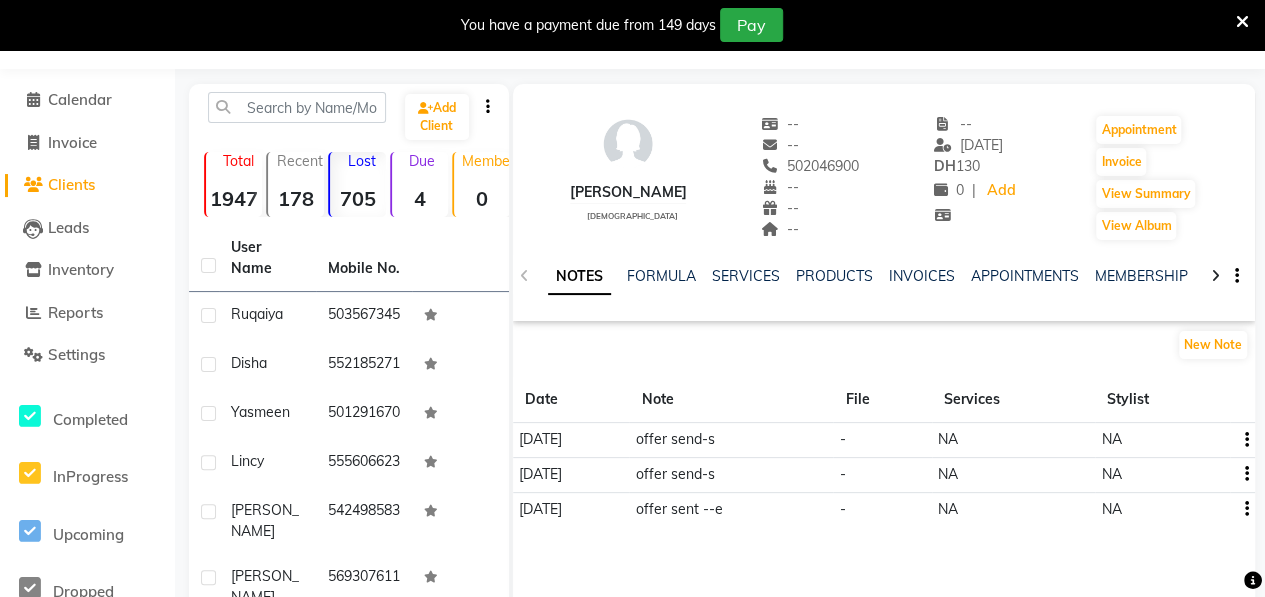 scroll, scrollTop: 430, scrollLeft: 0, axis: vertical 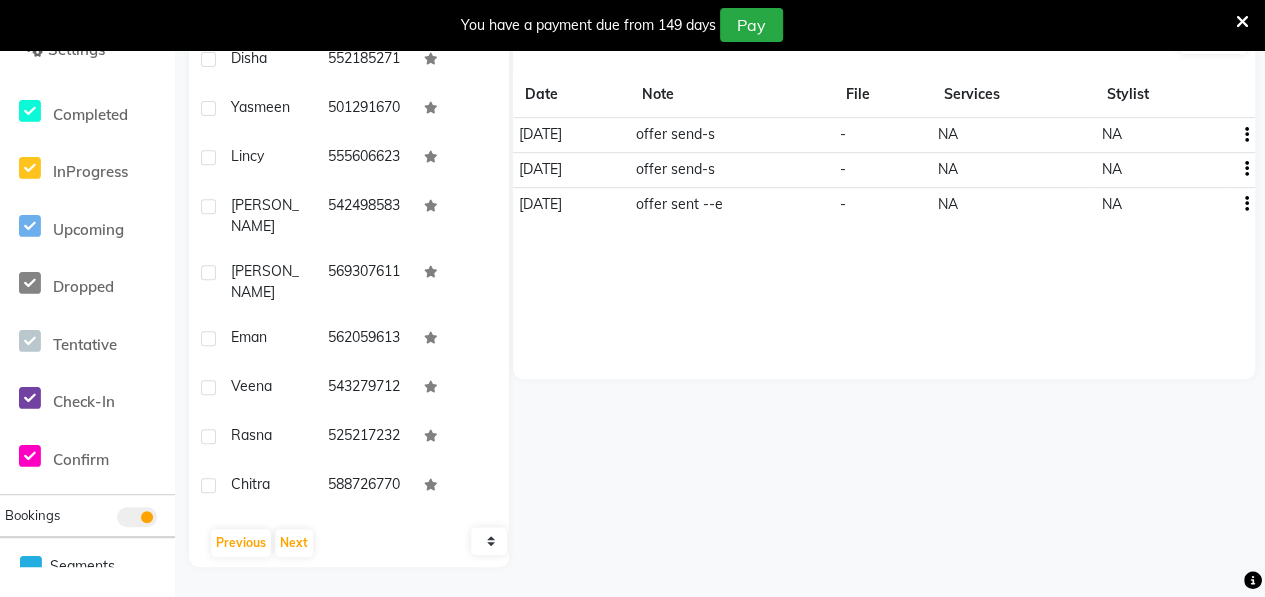click on "10   50   100" 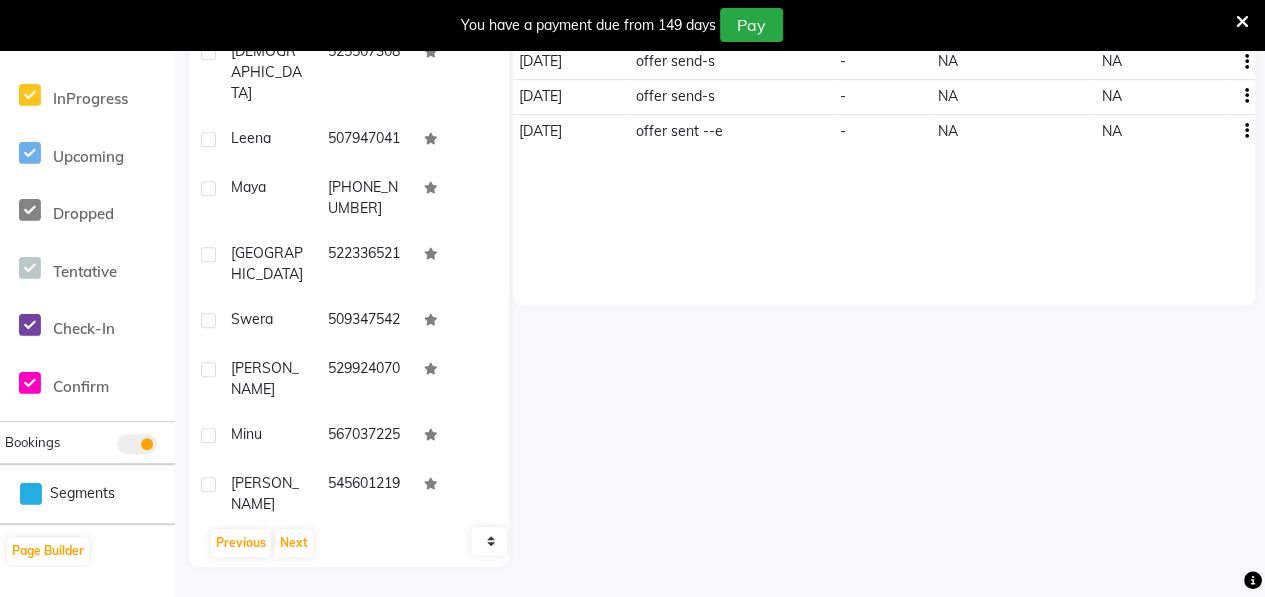 click on "User Name Mobile No. [PERSON_NAME]     529217357  Priya     502664015  Shaista     525507308  Leena     507947041  Maya    [PHONE_NUMBER]  Roma     522336521  Swera     509347542  [PERSON_NAME]     529924070  Minu     567037225  [PERSON_NAME]     545601219  Meeno     562264307  Shindo     588132656  Rubi     506804806  AYESHA     564391793  Shaista/Asmia     505071423  Anju     503912280  [PERSON_NAME]     559116237  [PERSON_NAME]     567920684  MARIYAM     502412276  Maduwala     545978201  Fazila     559936848  Shazia     529209601  SHILPA     501637452  [PERSON_NAME]     545235512  Mercy     544618316  [PERSON_NAME]     563071183  Asma     557920789  Sadhana     561786849  Sidra     581891167  [PERSON_NAME]   563902210  Priyanka     569569526  [PERSON_NAME]     504188539  Jass     547902536  [PERSON_NAME]    [PHONE_NUMBER]  ATIRA     522825891  Wani    [PHONE_NUMBER]  [PERSON_NAME]  [PHONE_NUMBER]  [PERSON_NAME]     507826989  Guli     508860205  Reeni     526107588  Shaista     503481067  [PERSON_NAME]     567850623  Faucit     503460887  Nikki     501287224  [PERSON_NAME]" 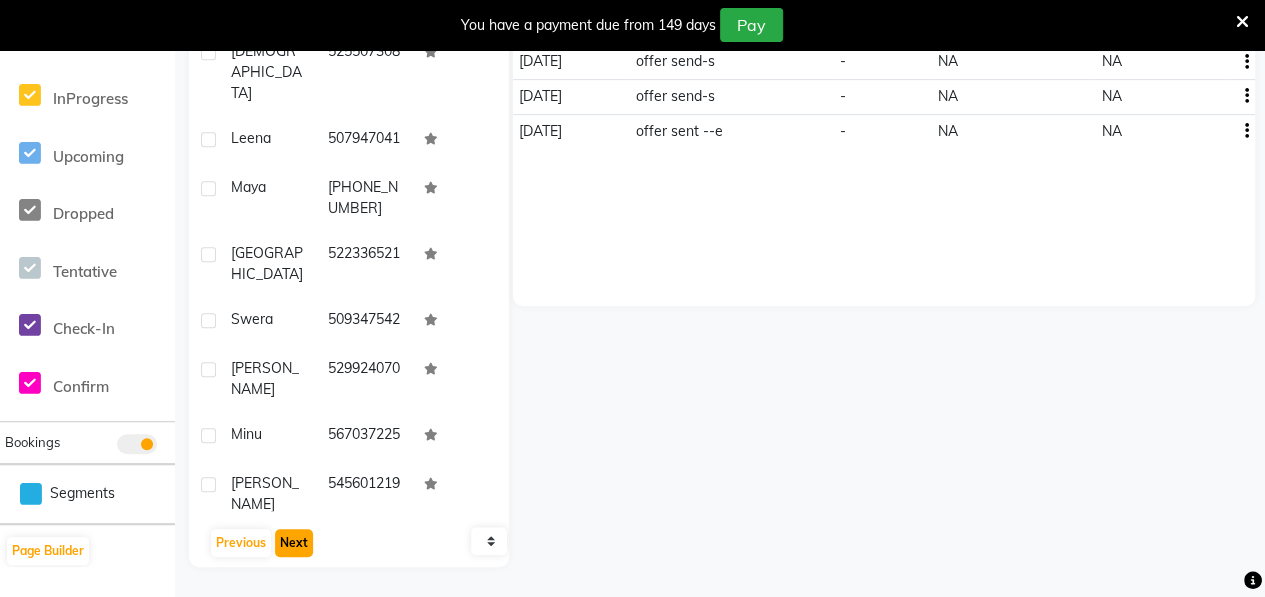 click on "Next" 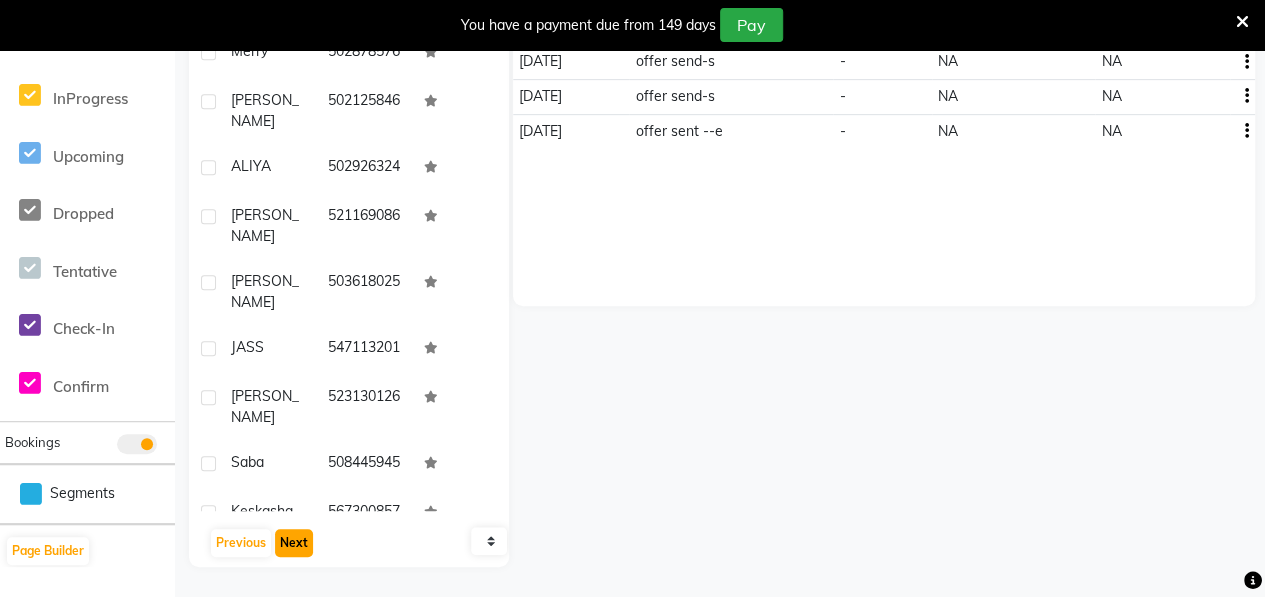 click on "Next" 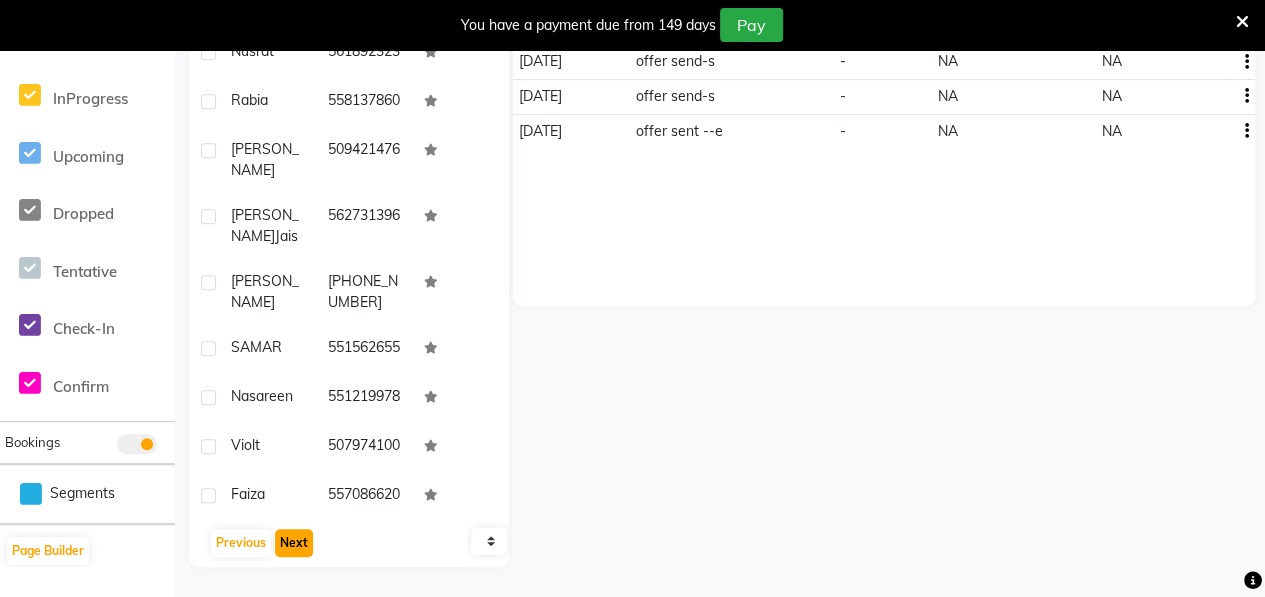 click on "Next" 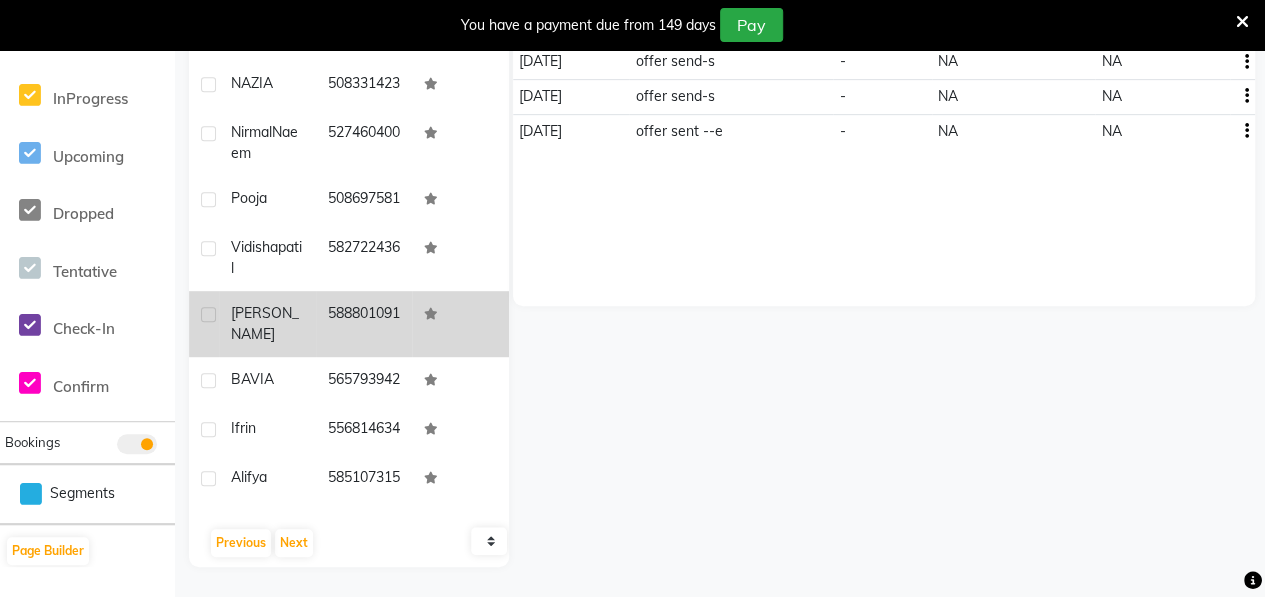 click on "[PERSON_NAME]" 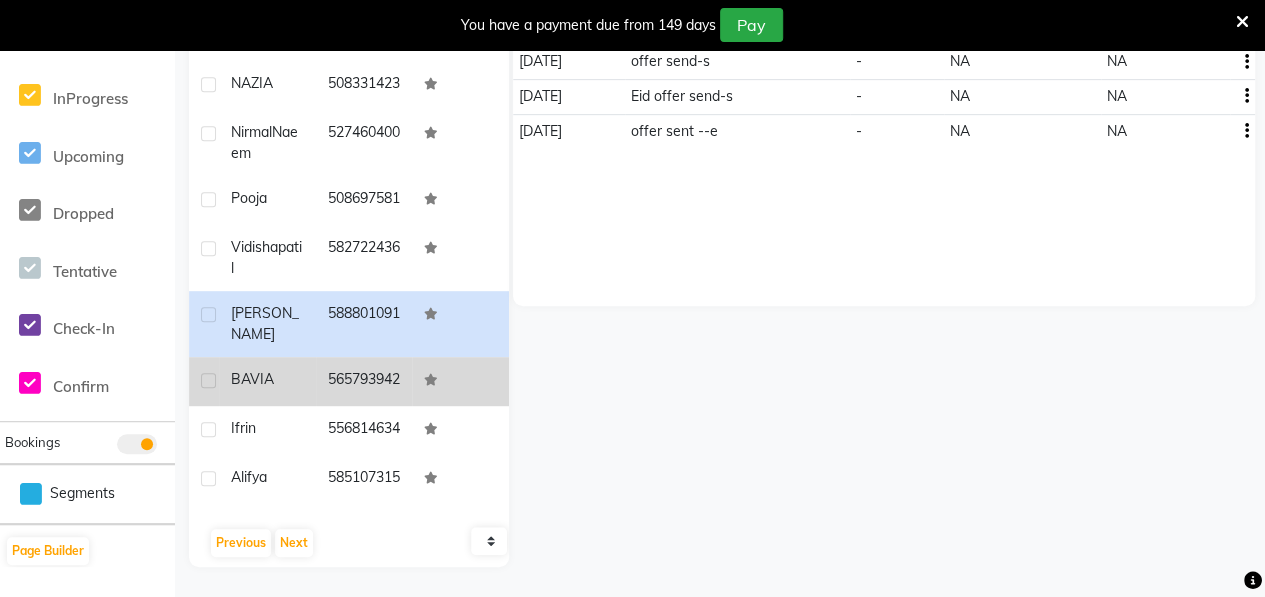 click on "BAVIA" 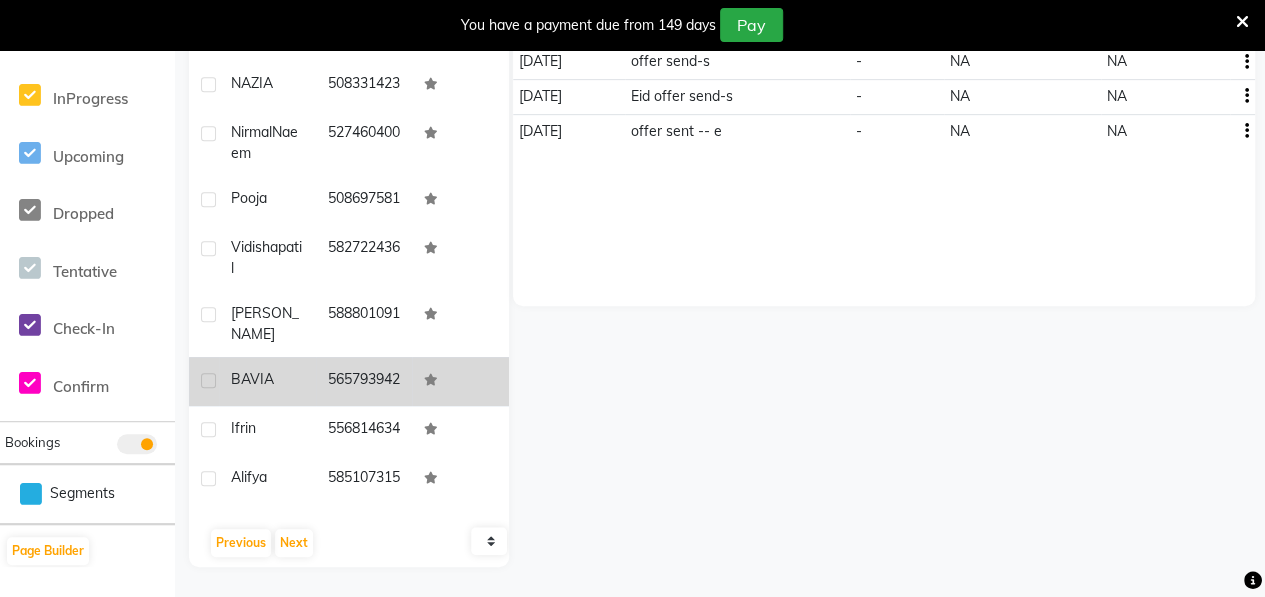 click on "BAVIA" 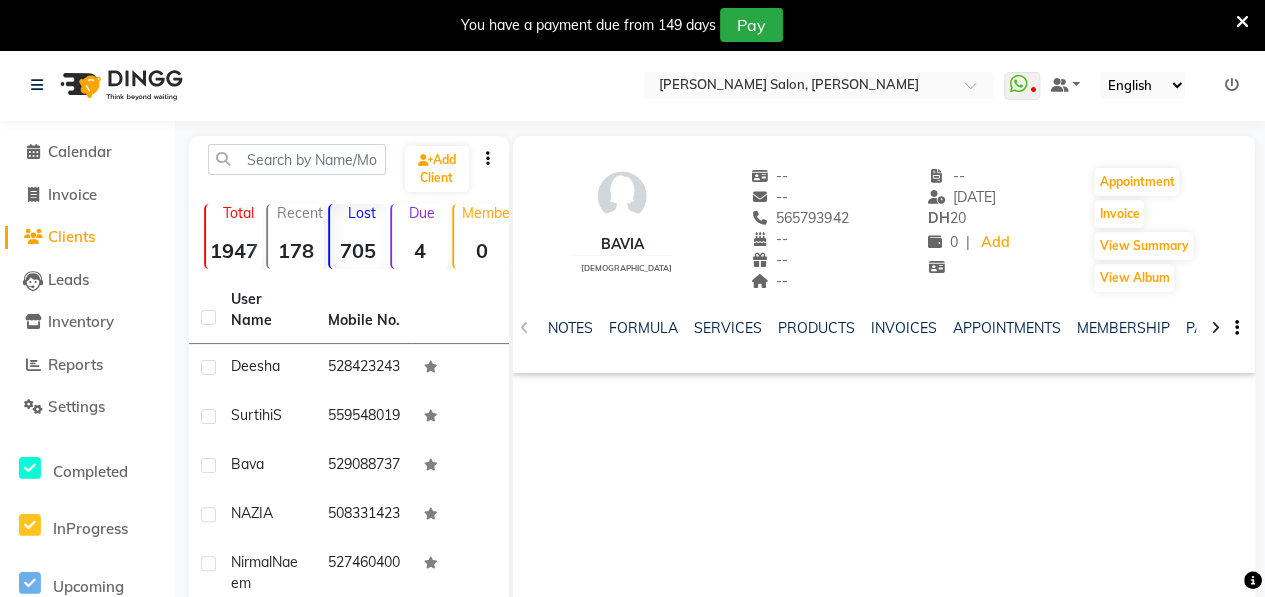 scroll, scrollTop: 430, scrollLeft: 0, axis: vertical 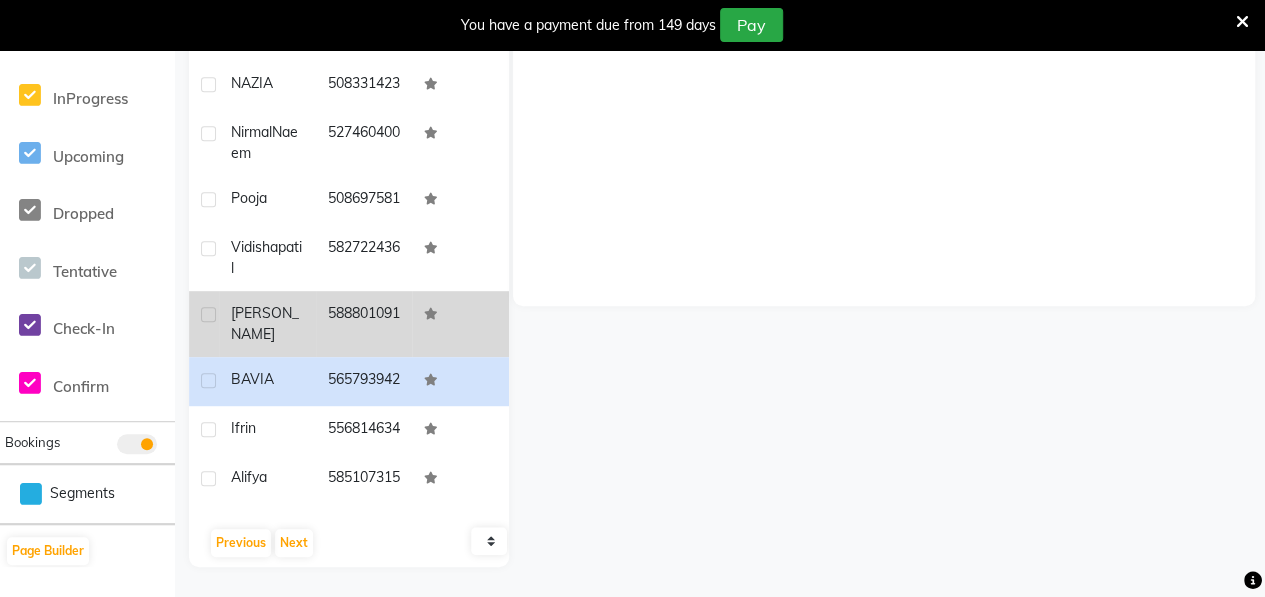 click on "[PERSON_NAME]" 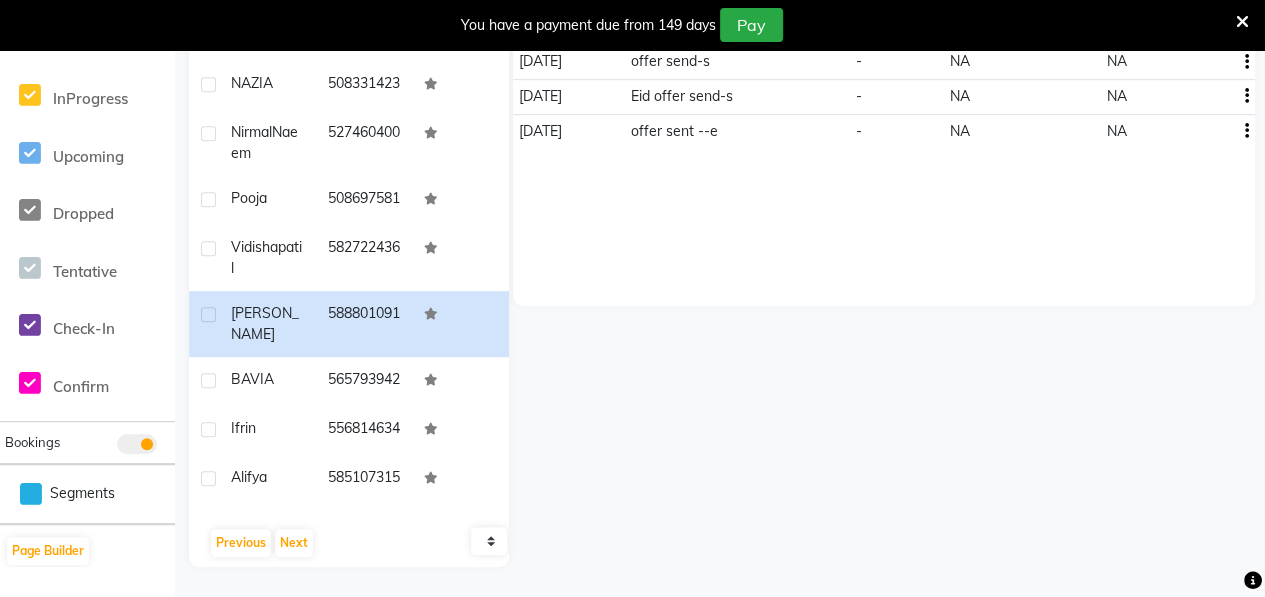 click on "10   50   100" 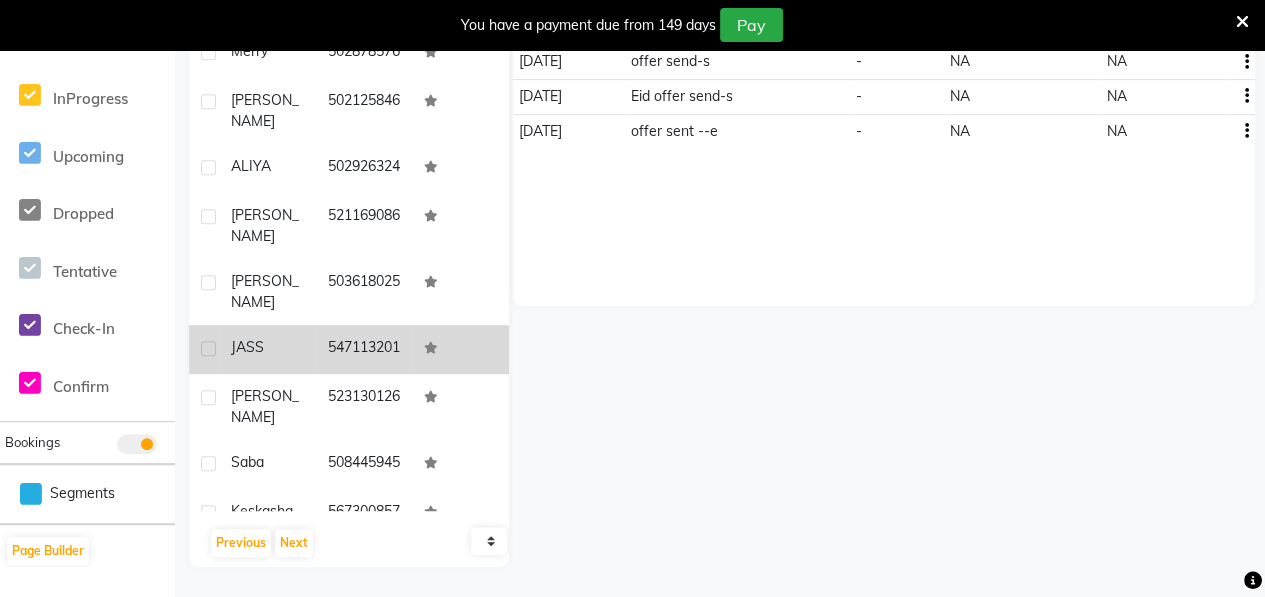 click on "JASS" 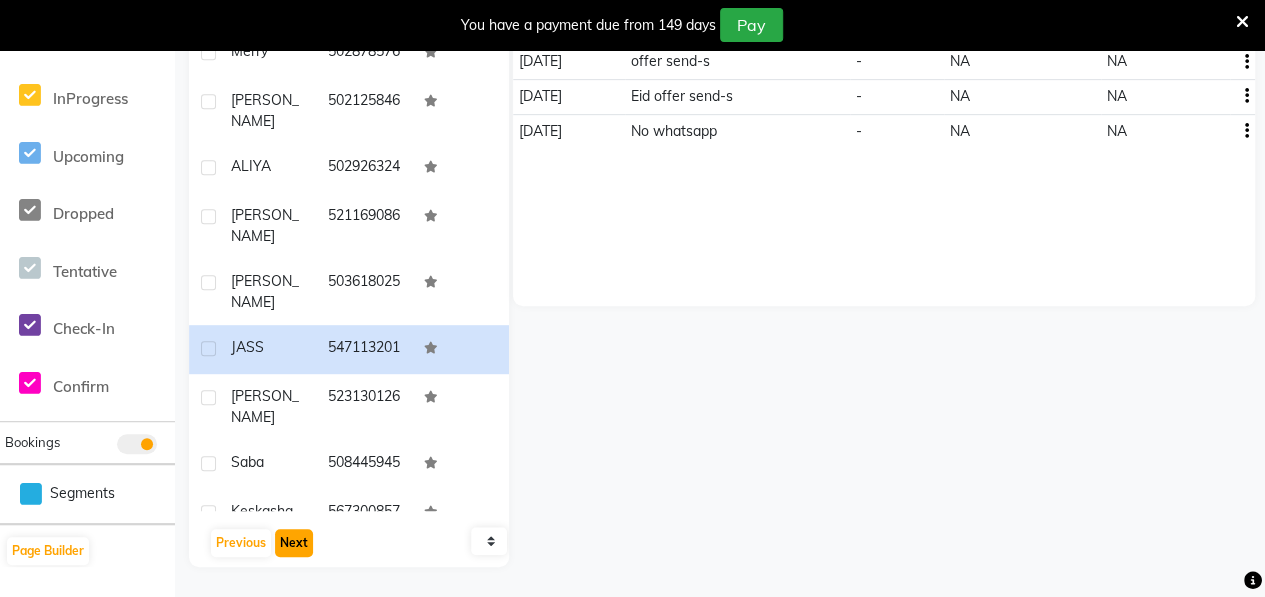 click on "Next" 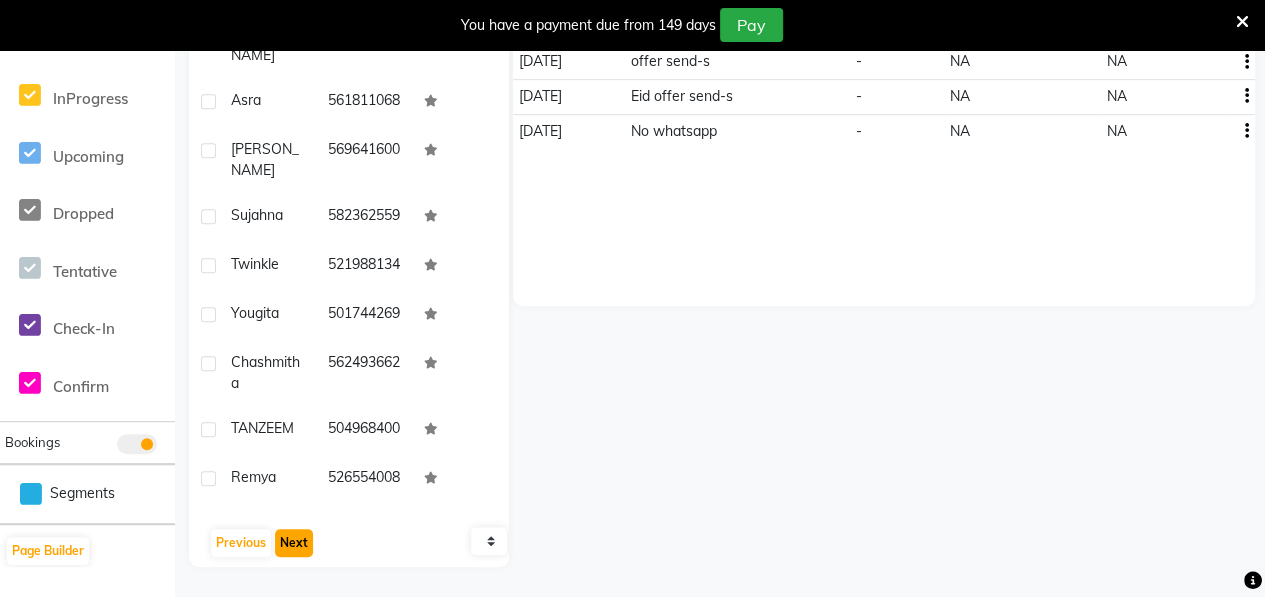 click on "Next" 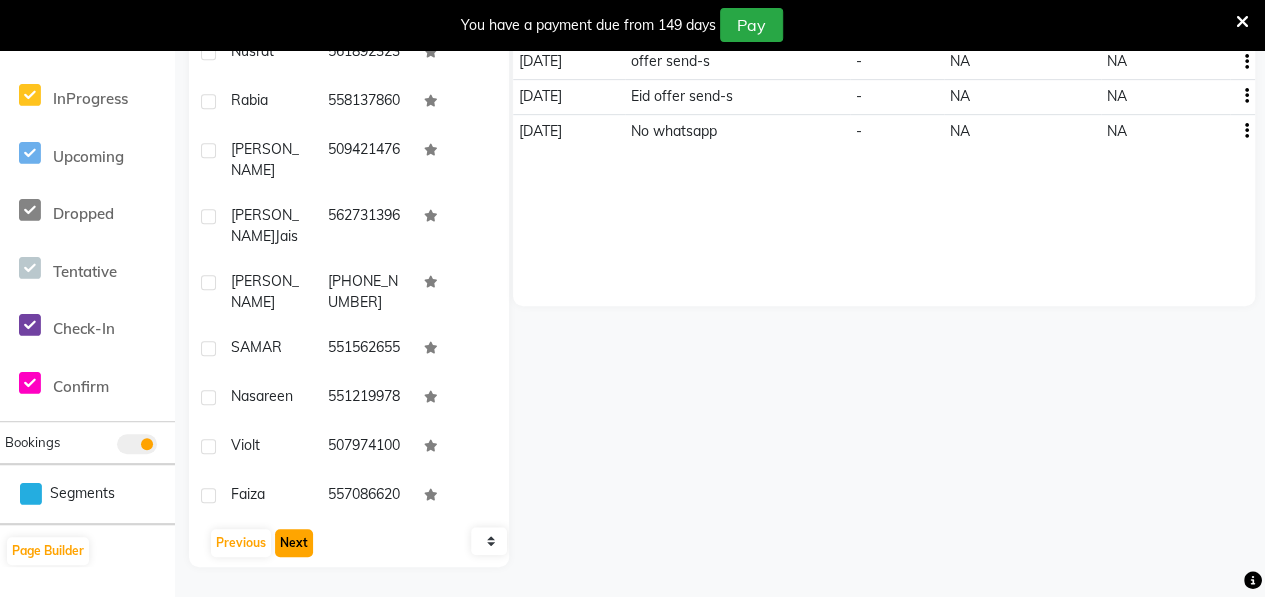 click on "Next" 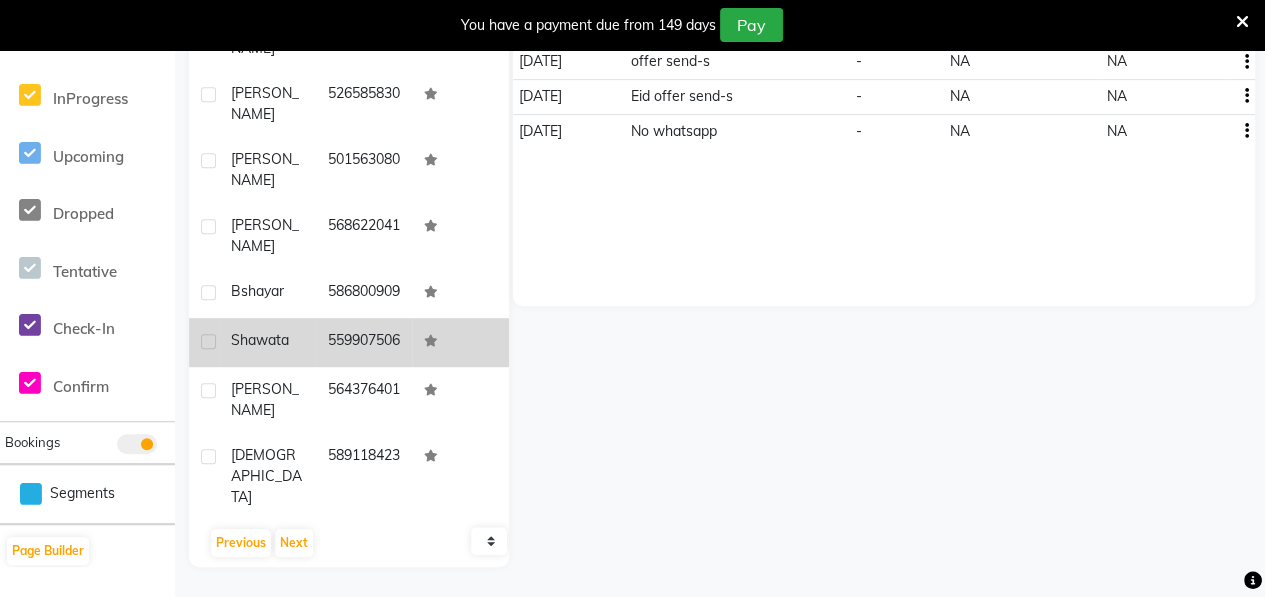 click on "Shawata" 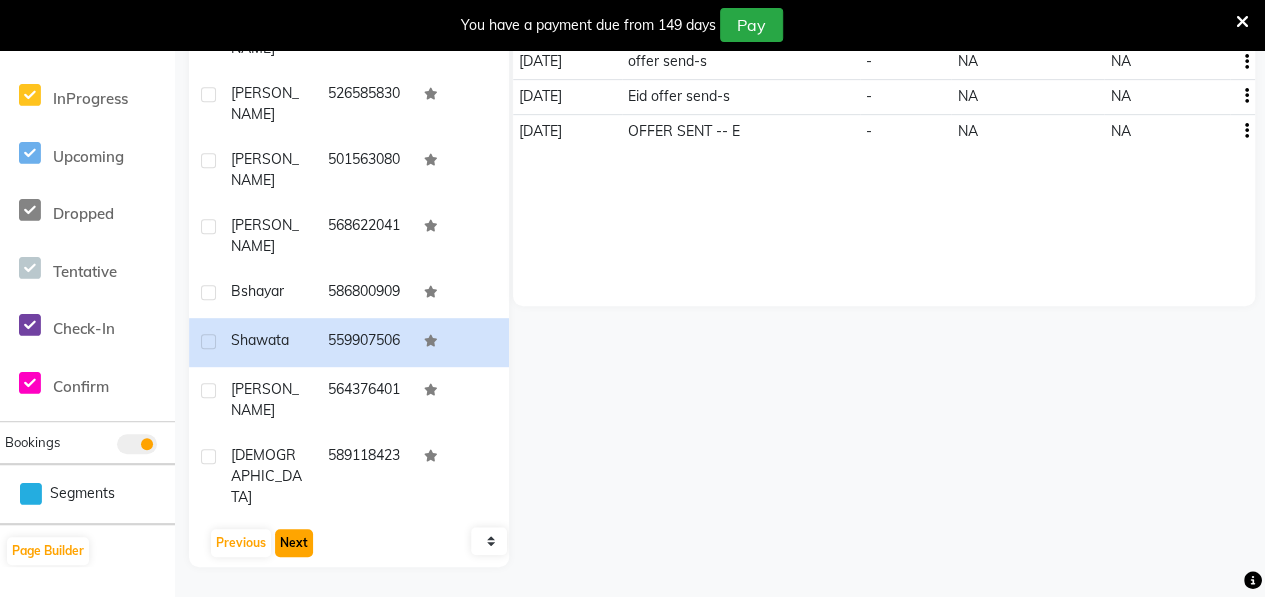 click on "Next" 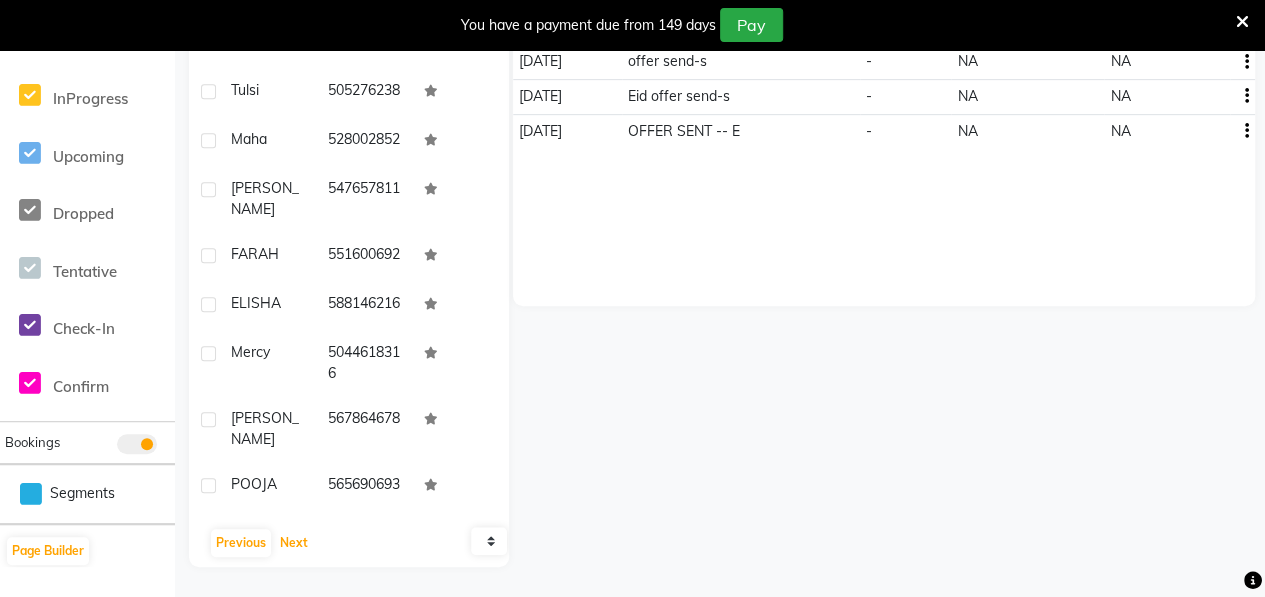 scroll, scrollTop: 1678, scrollLeft: 0, axis: vertical 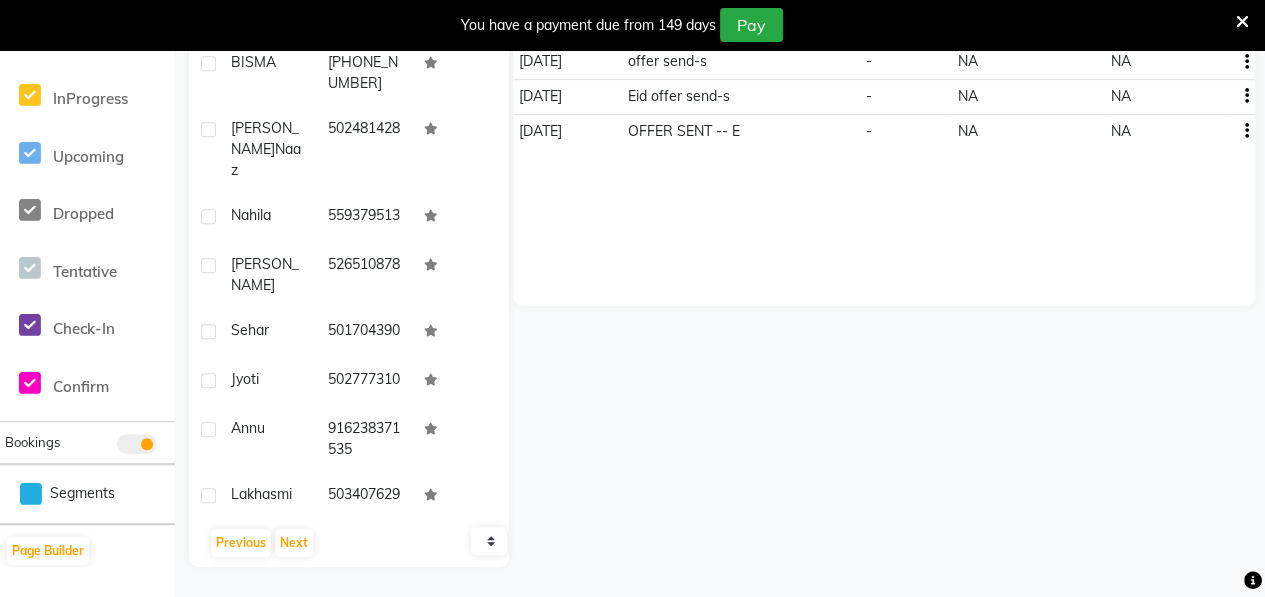 click on "ROSAMI" 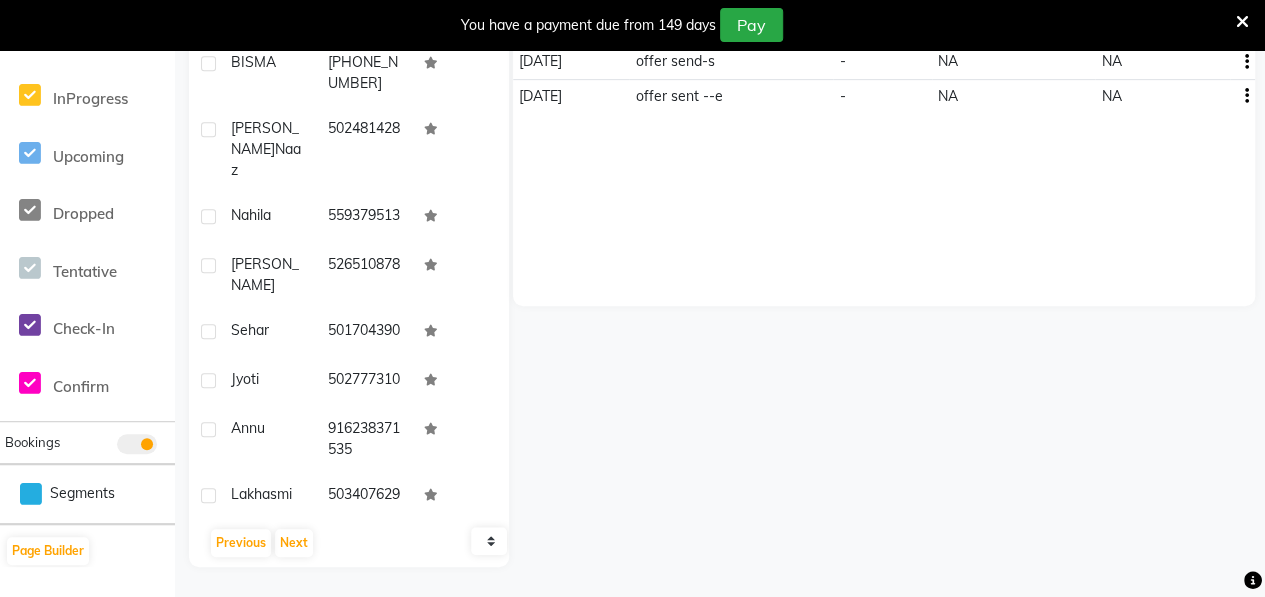scroll, scrollTop: 0, scrollLeft: 0, axis: both 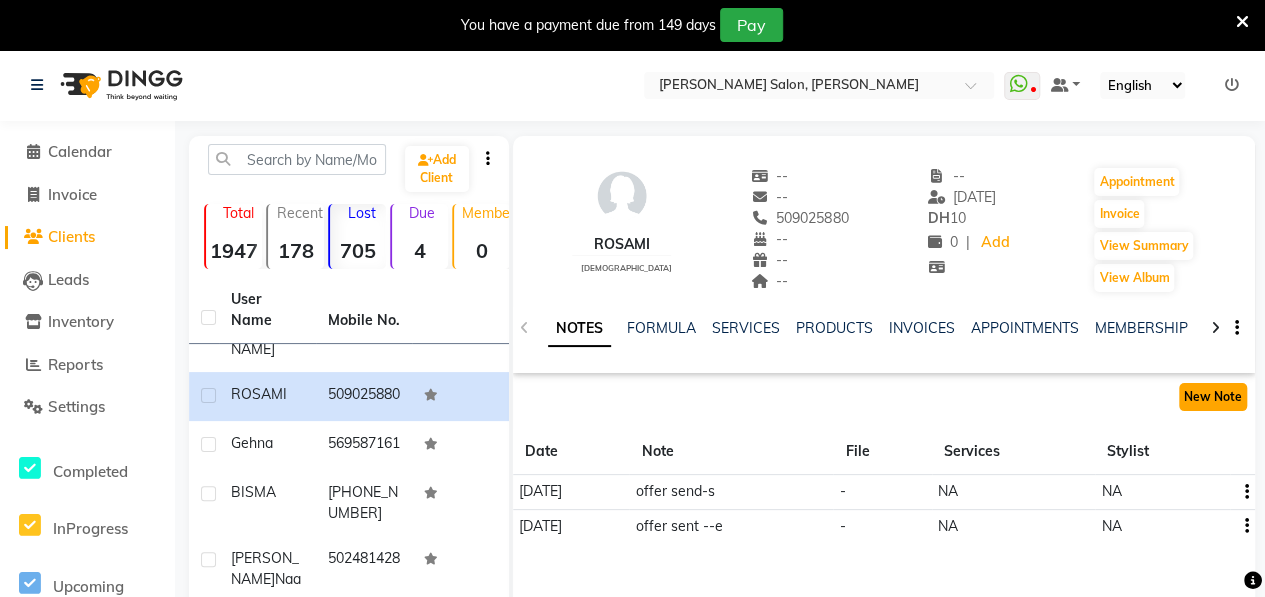 click on "New Note" 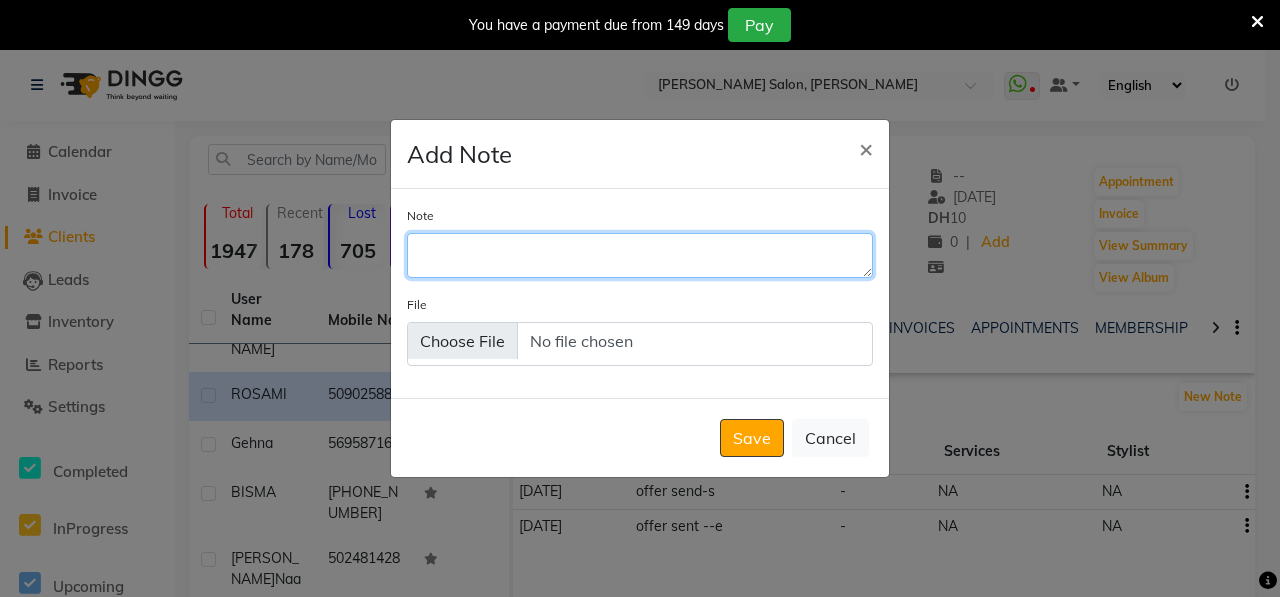 click on "Note" at bounding box center [640, 255] 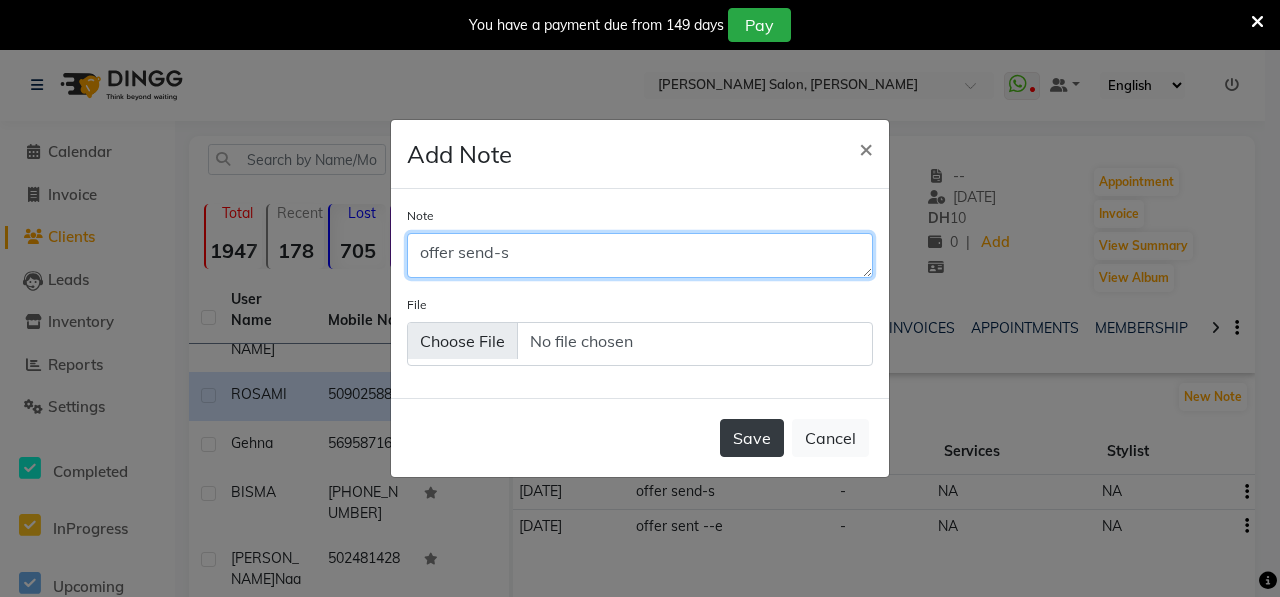type on "offer send-s" 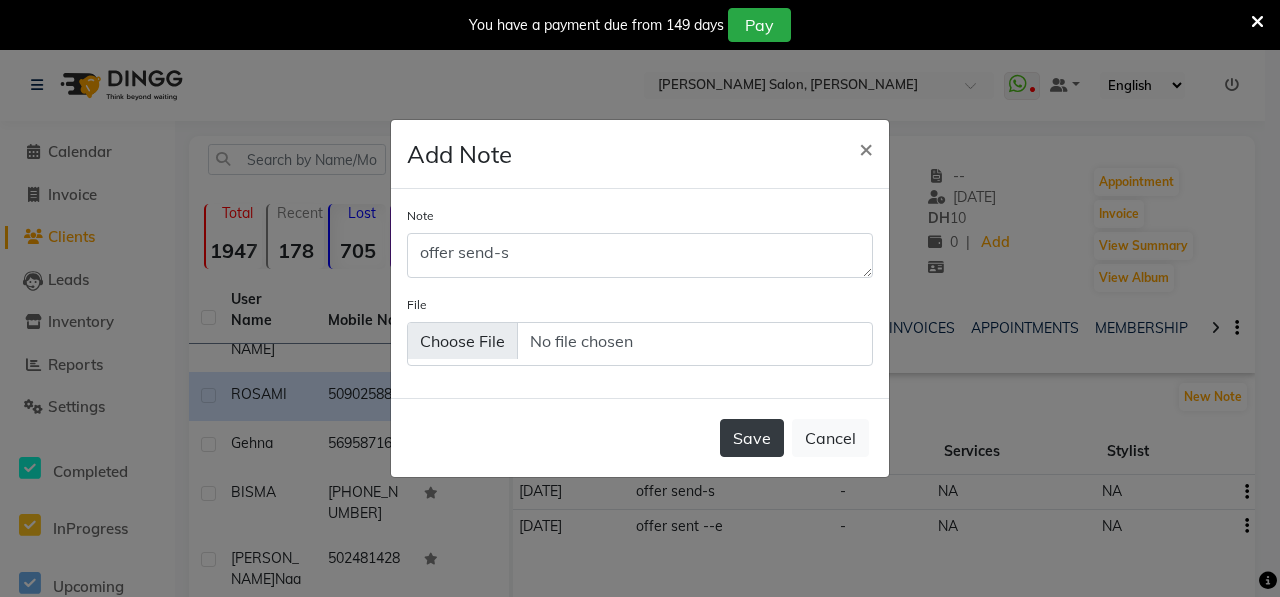 click on "Save" 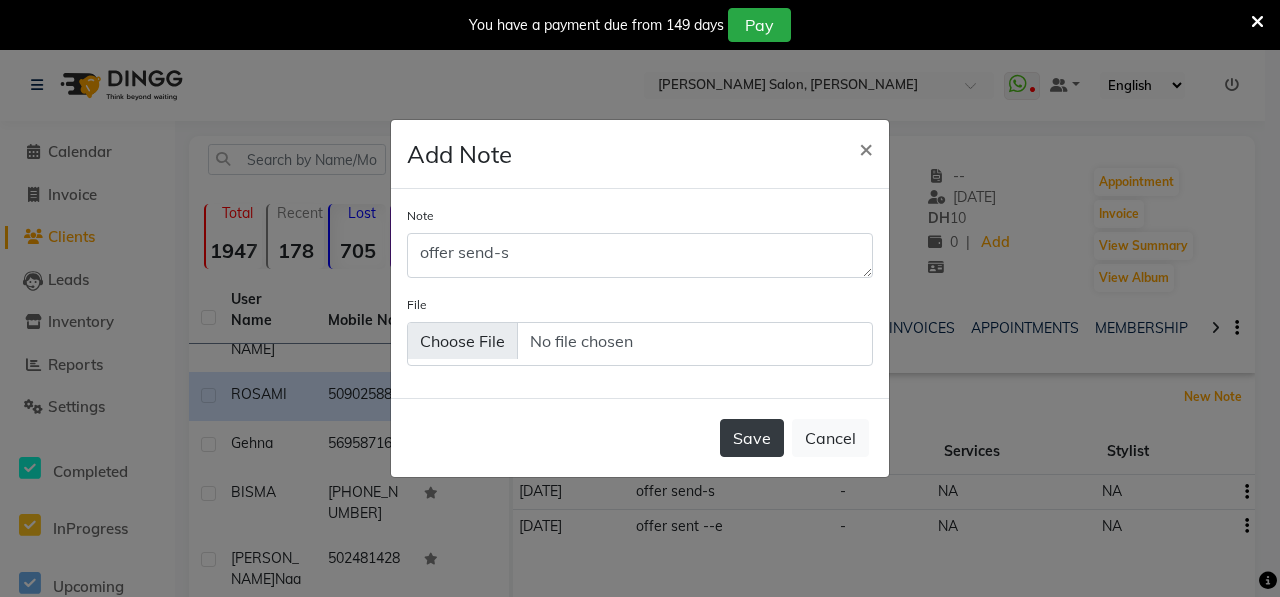 type 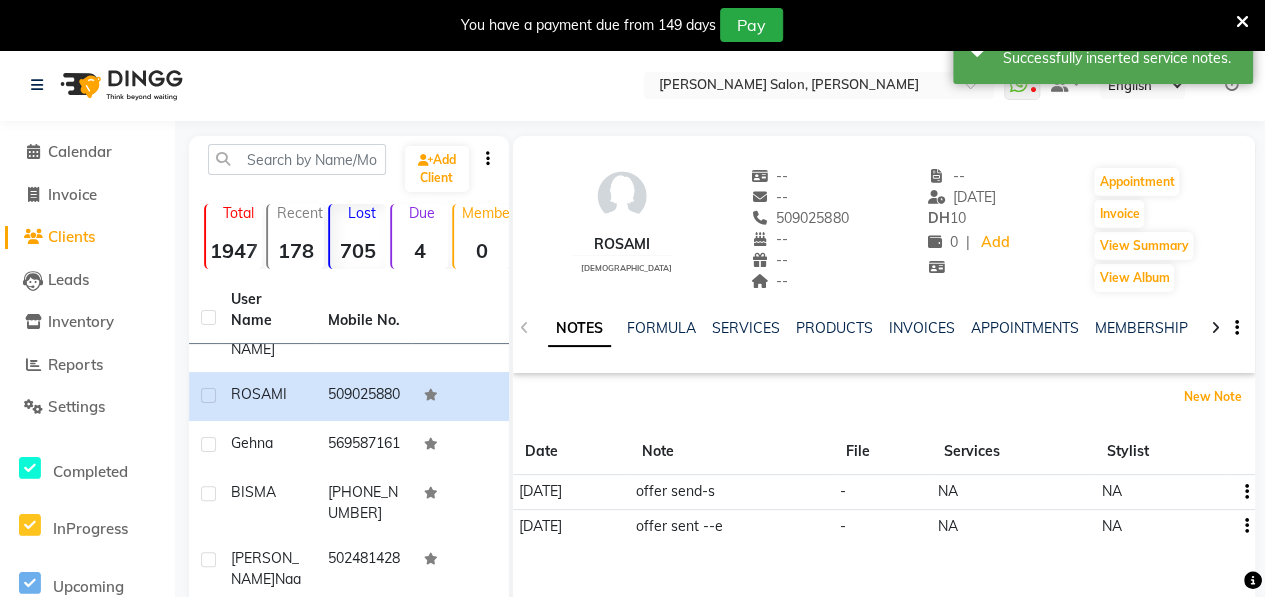 scroll, scrollTop: 430, scrollLeft: 0, axis: vertical 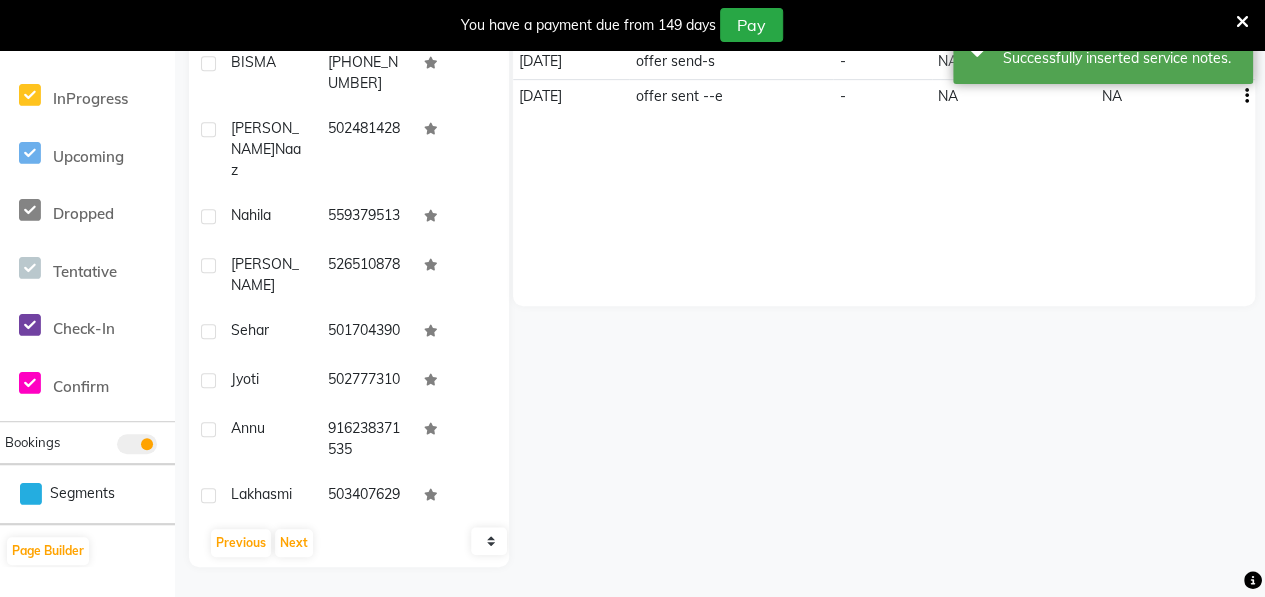 click on "Gehna" 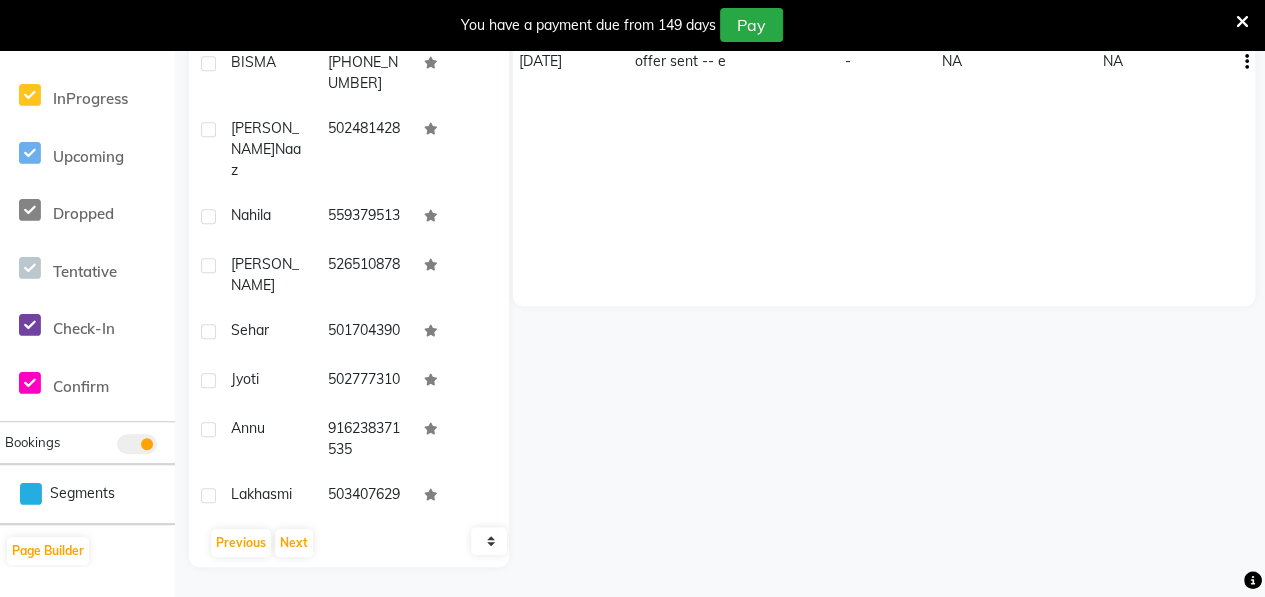 scroll, scrollTop: 0, scrollLeft: 0, axis: both 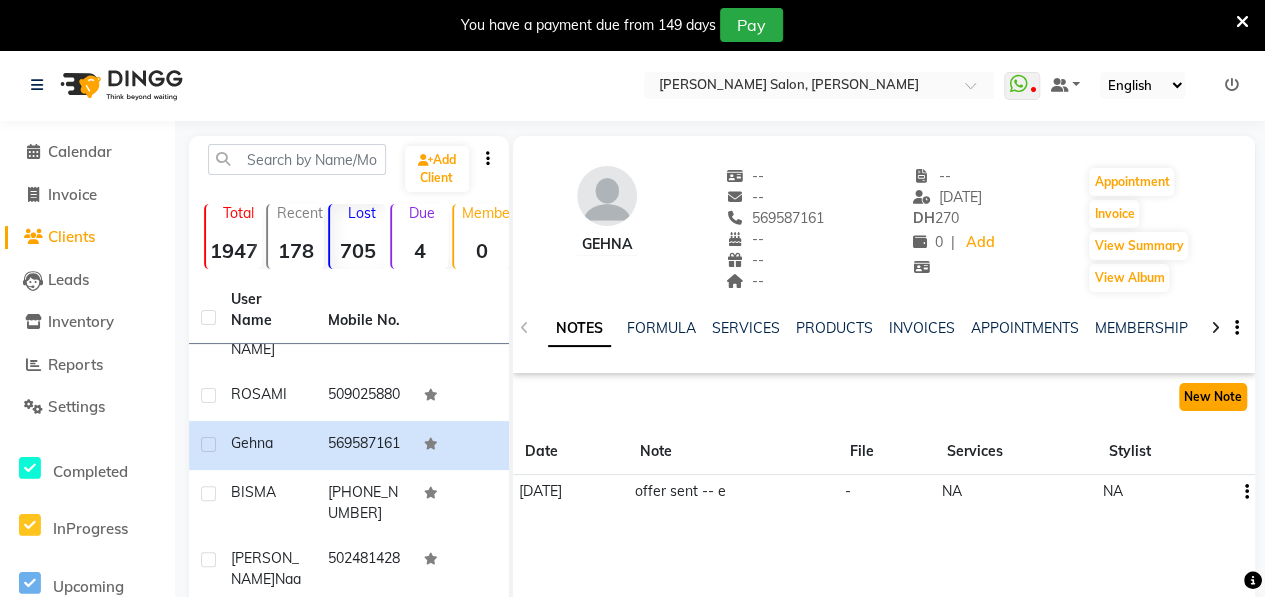 click on "New Note" 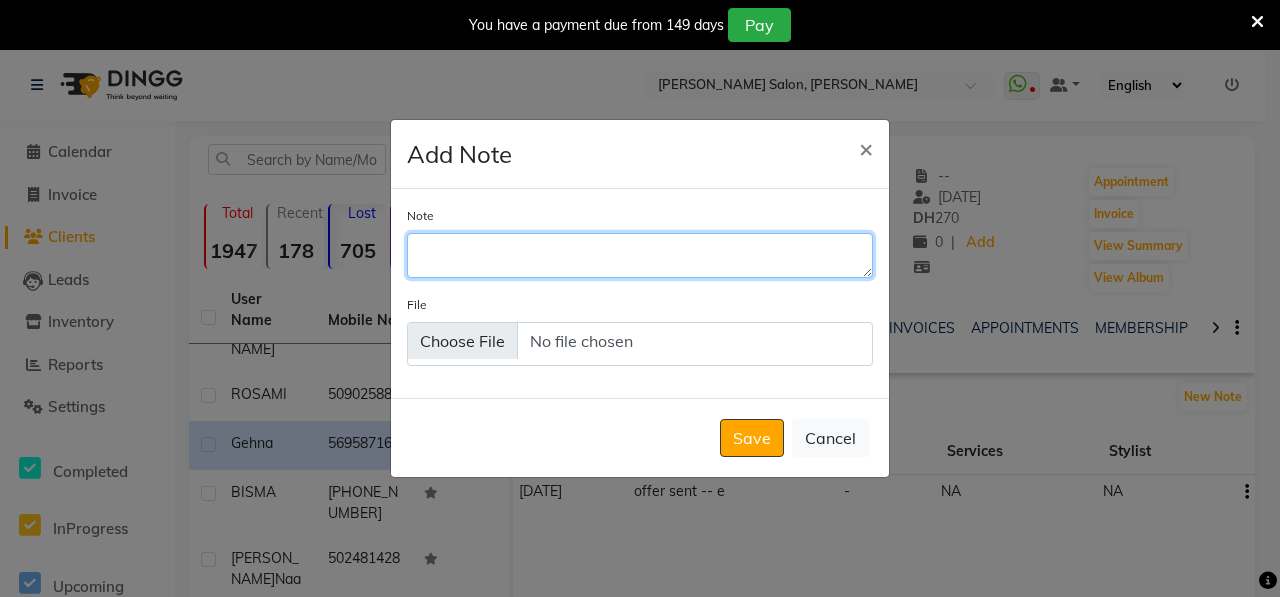 click on "Note" at bounding box center (640, 255) 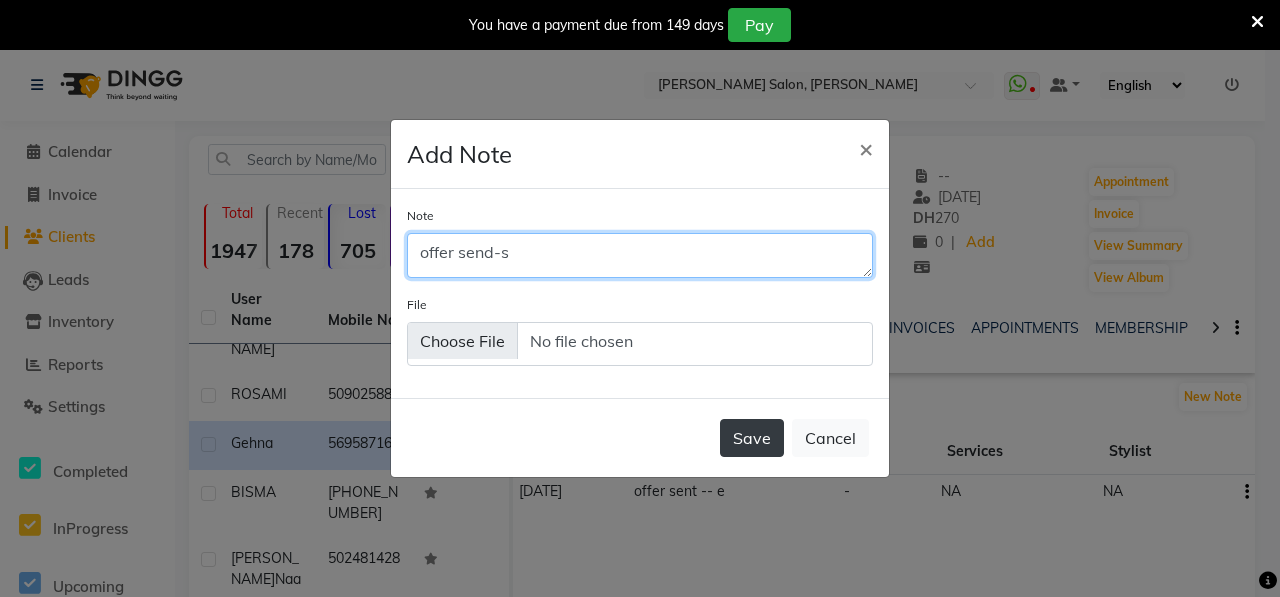 type on "offer send-s" 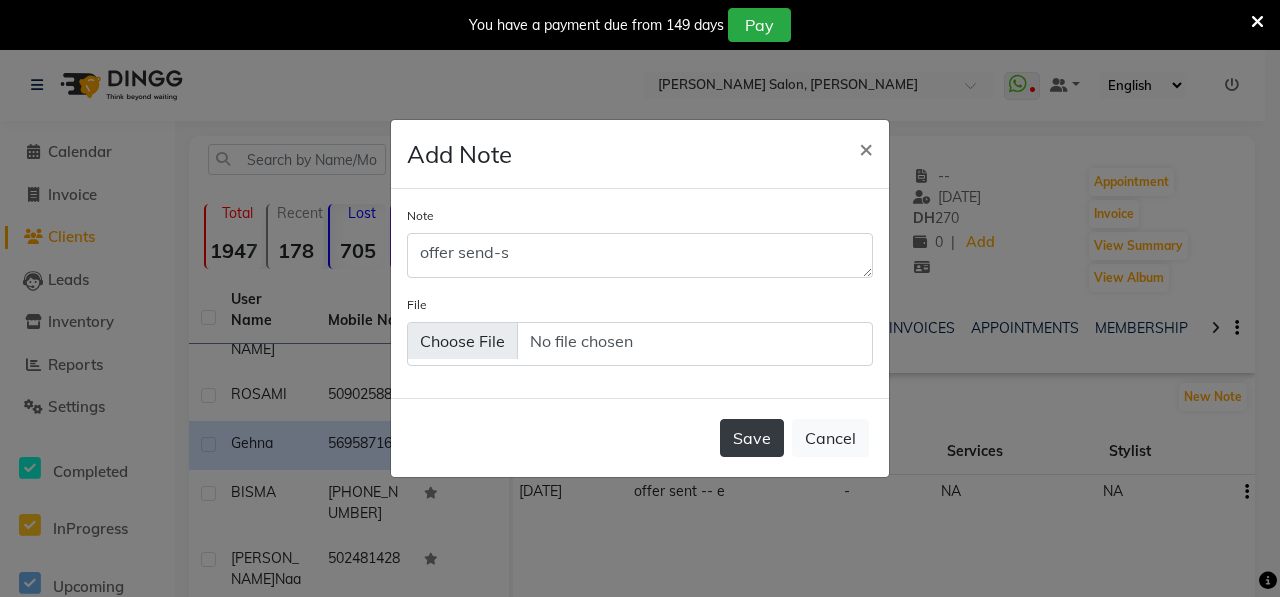 click on "Save" 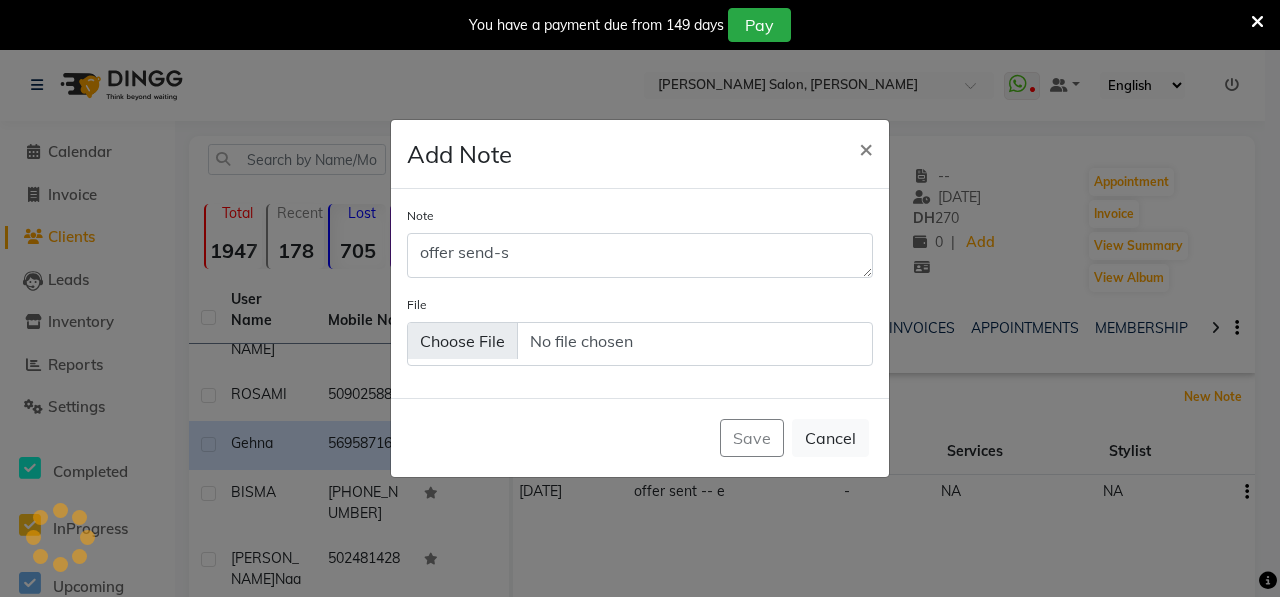 type 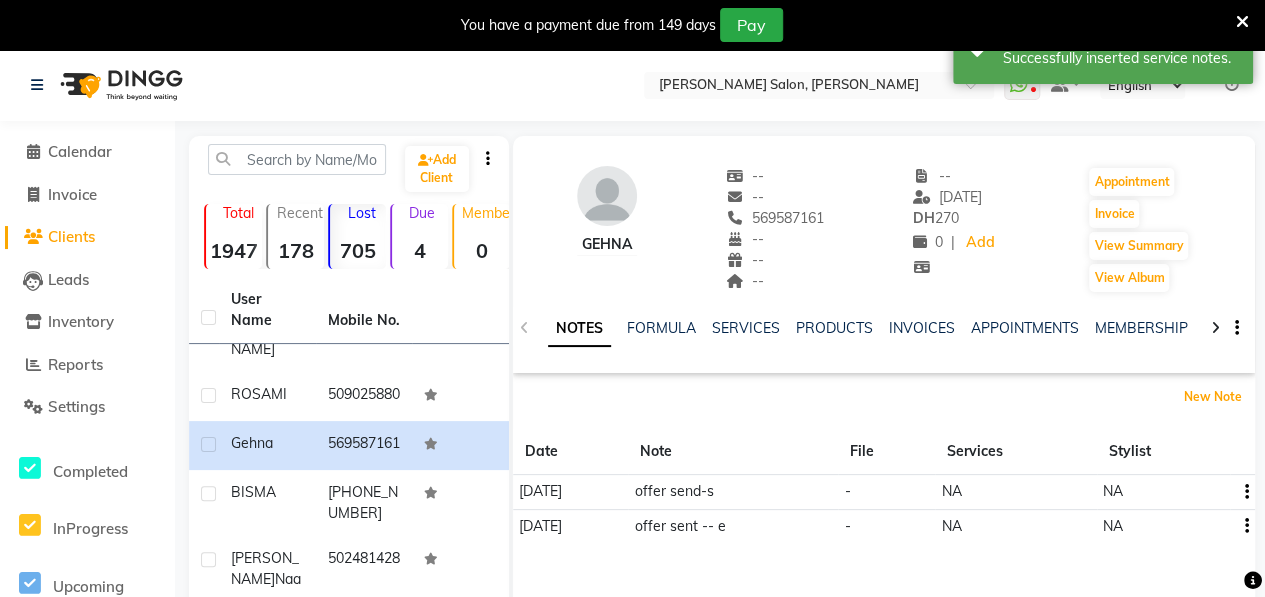 scroll, scrollTop: 430, scrollLeft: 0, axis: vertical 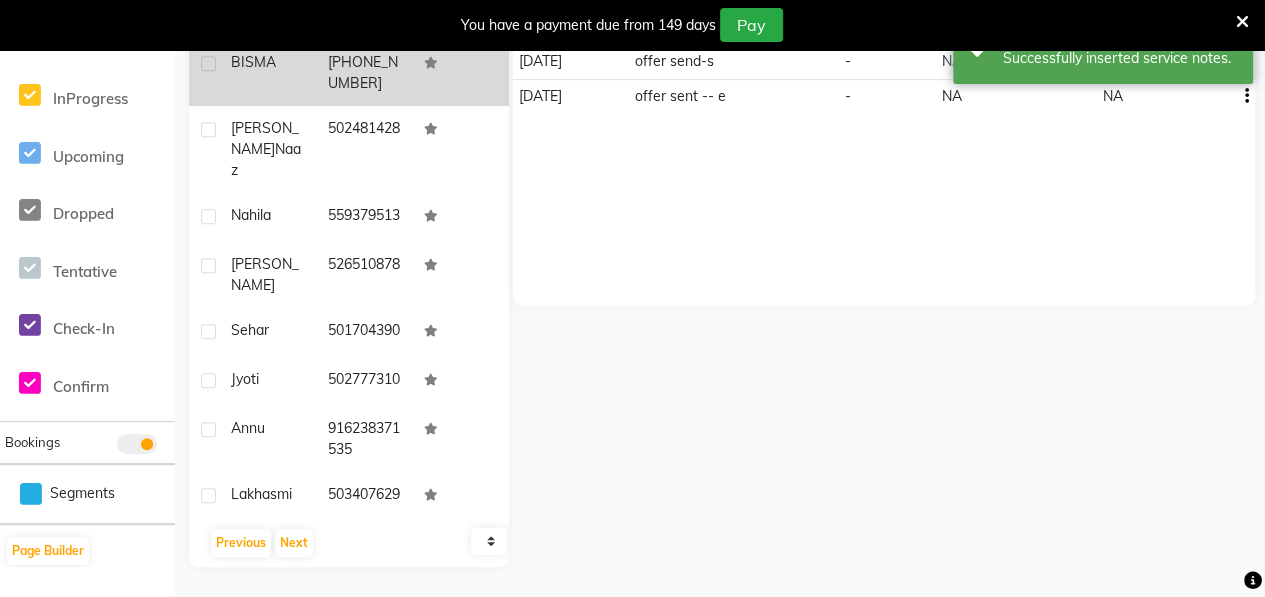 click on "BISMA" 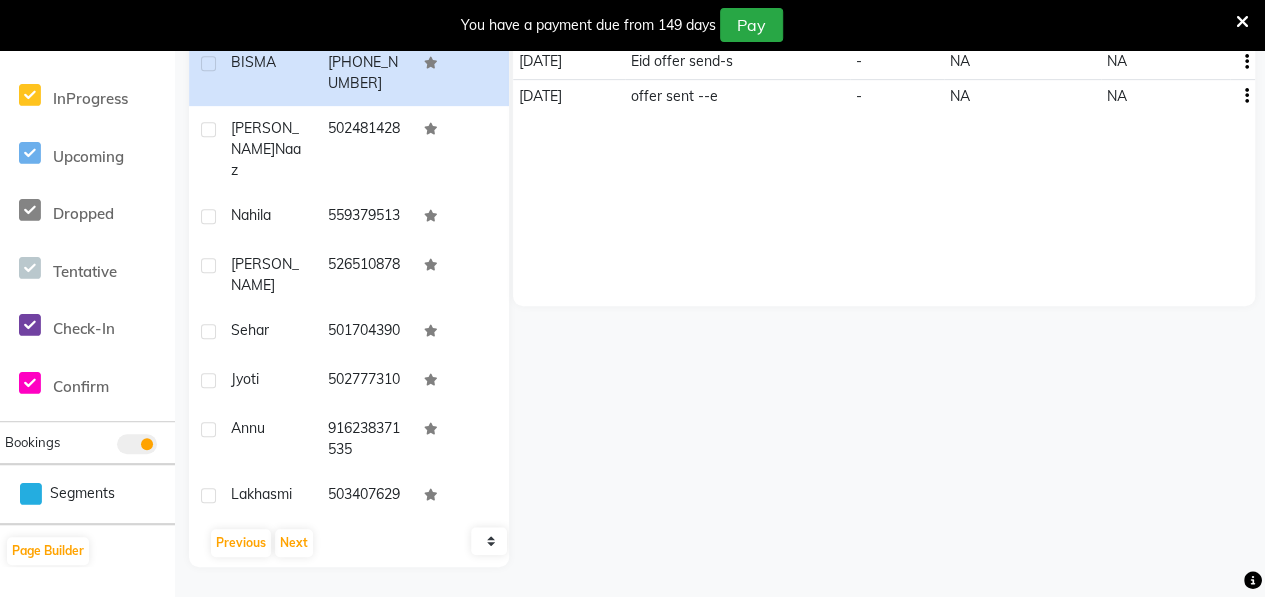 scroll, scrollTop: 0, scrollLeft: 0, axis: both 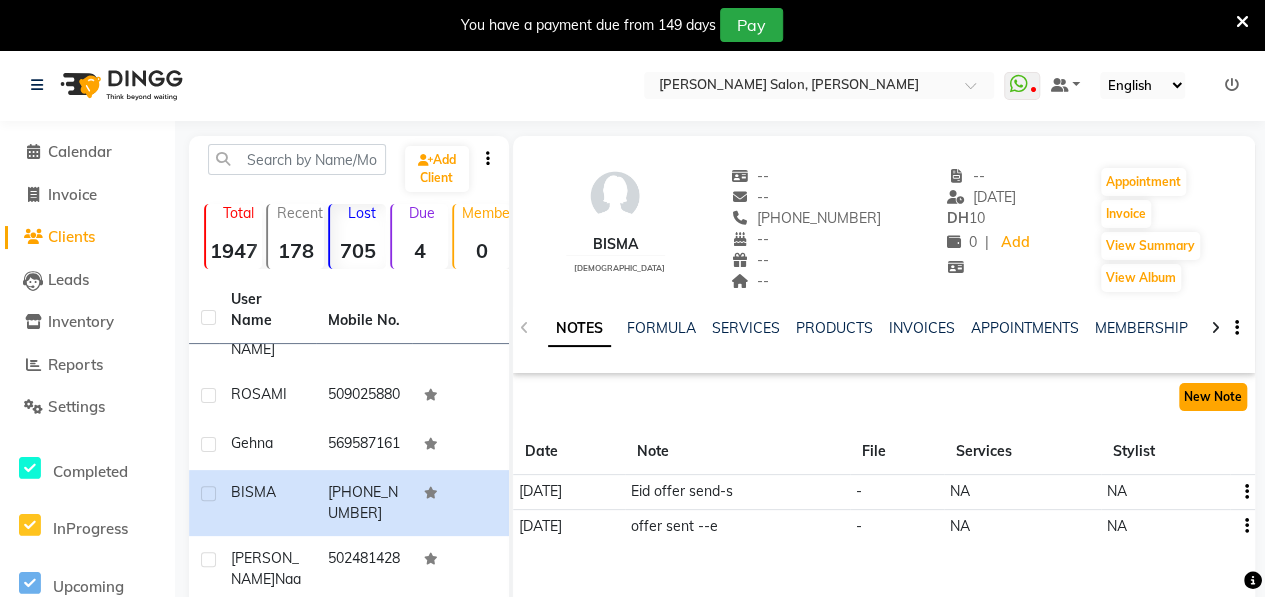 click on "New Note" 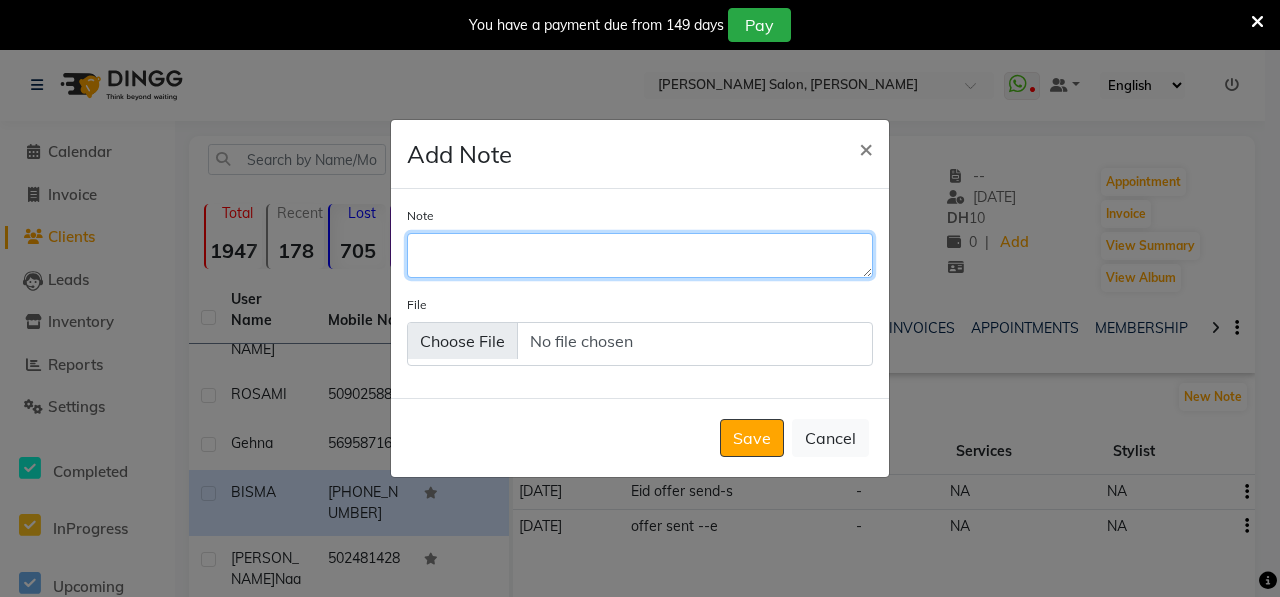 click on "Note" at bounding box center (640, 255) 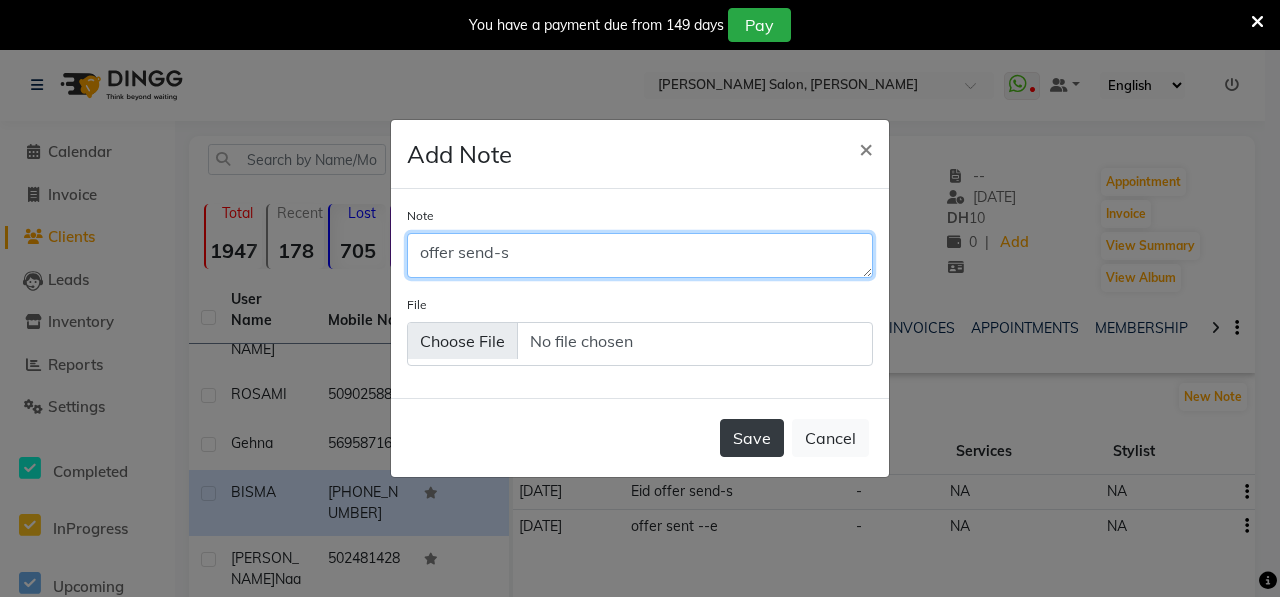 type on "offer send-s" 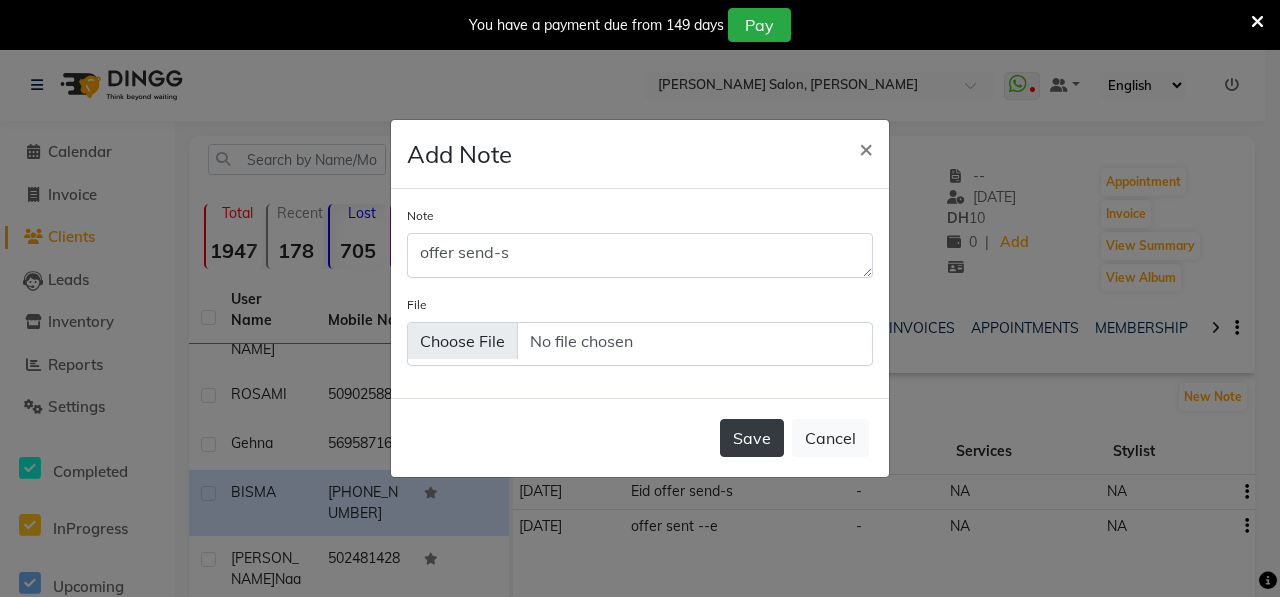 click on "Save" 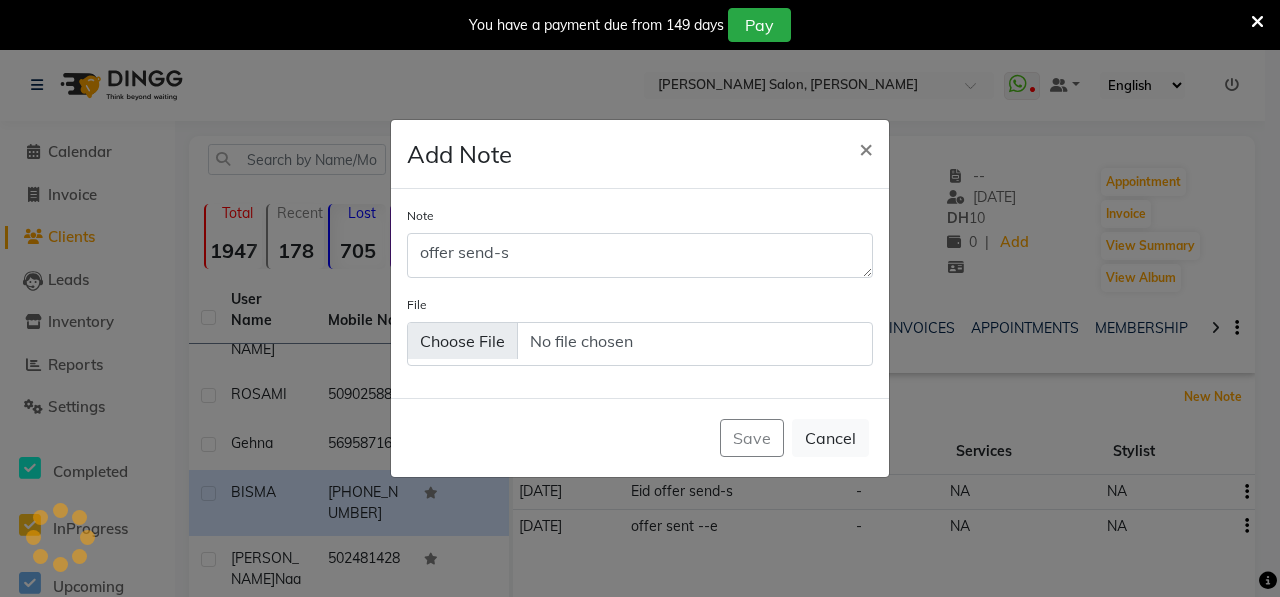 type 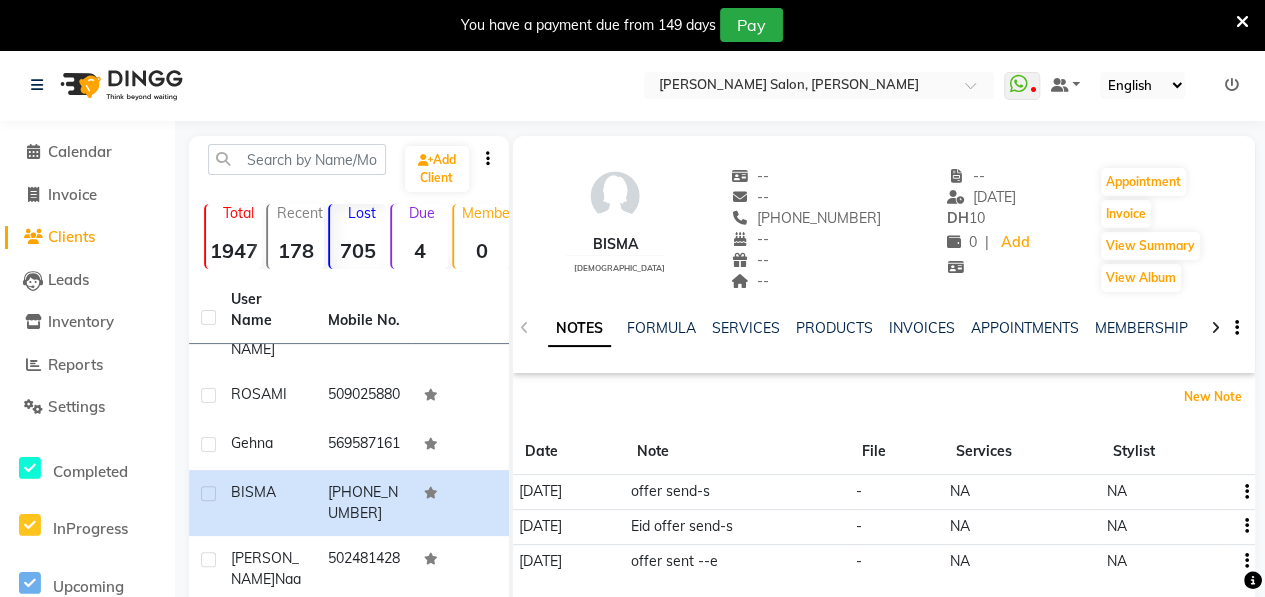 scroll, scrollTop: 430, scrollLeft: 0, axis: vertical 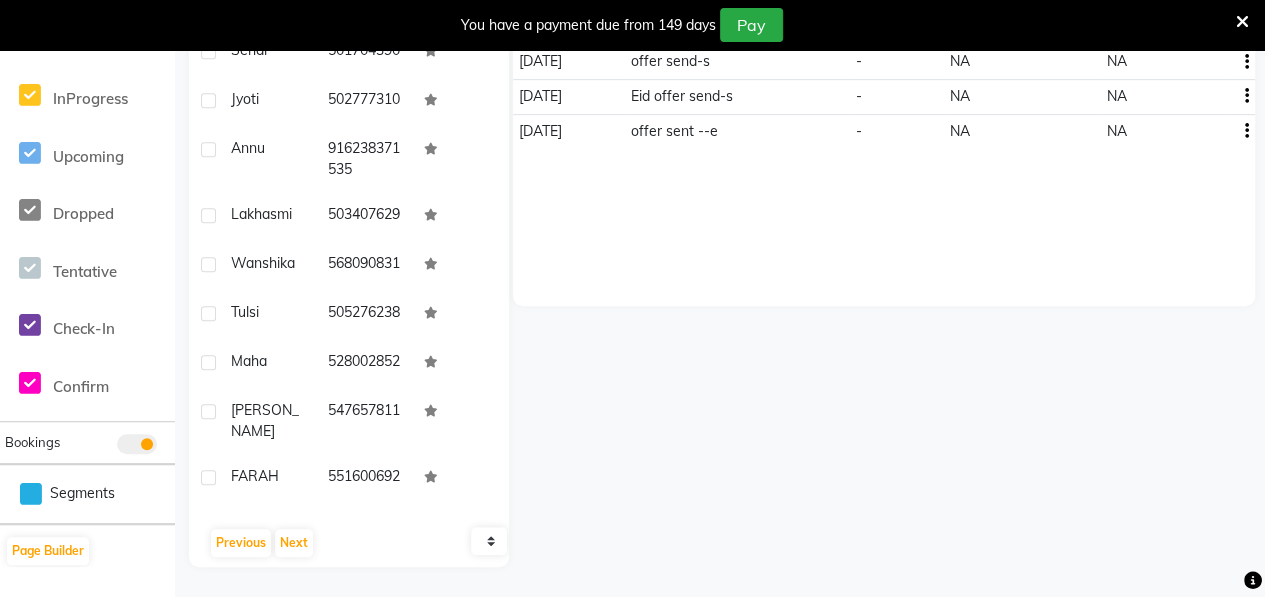 click on "[PERSON_NAME]" 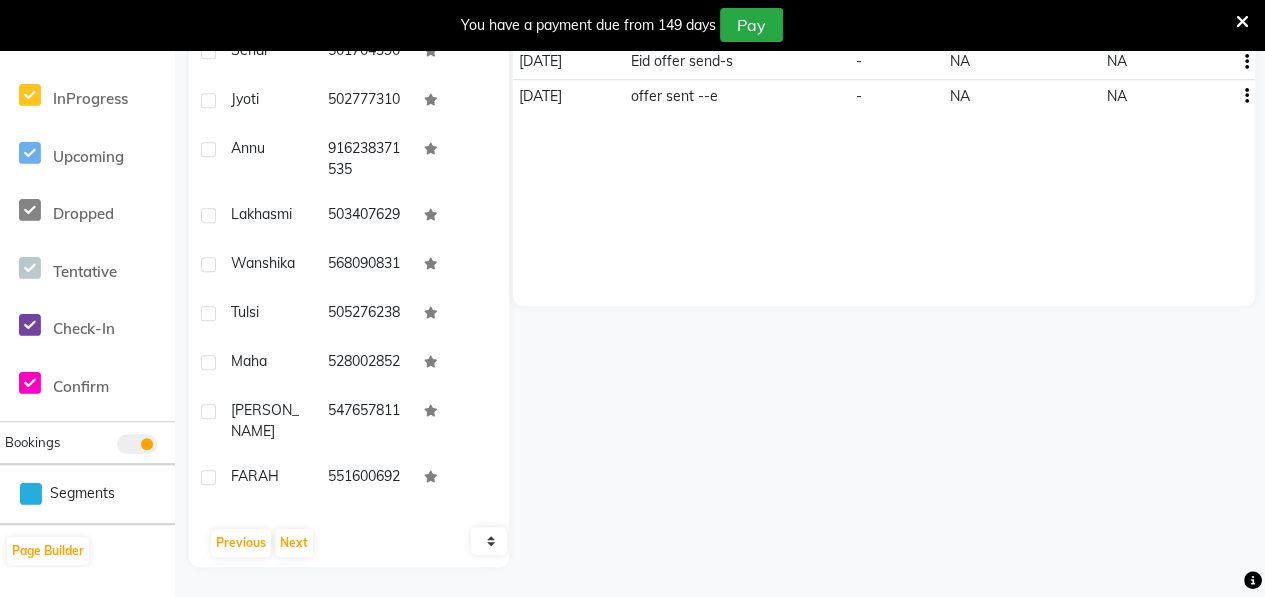 scroll, scrollTop: 0, scrollLeft: 0, axis: both 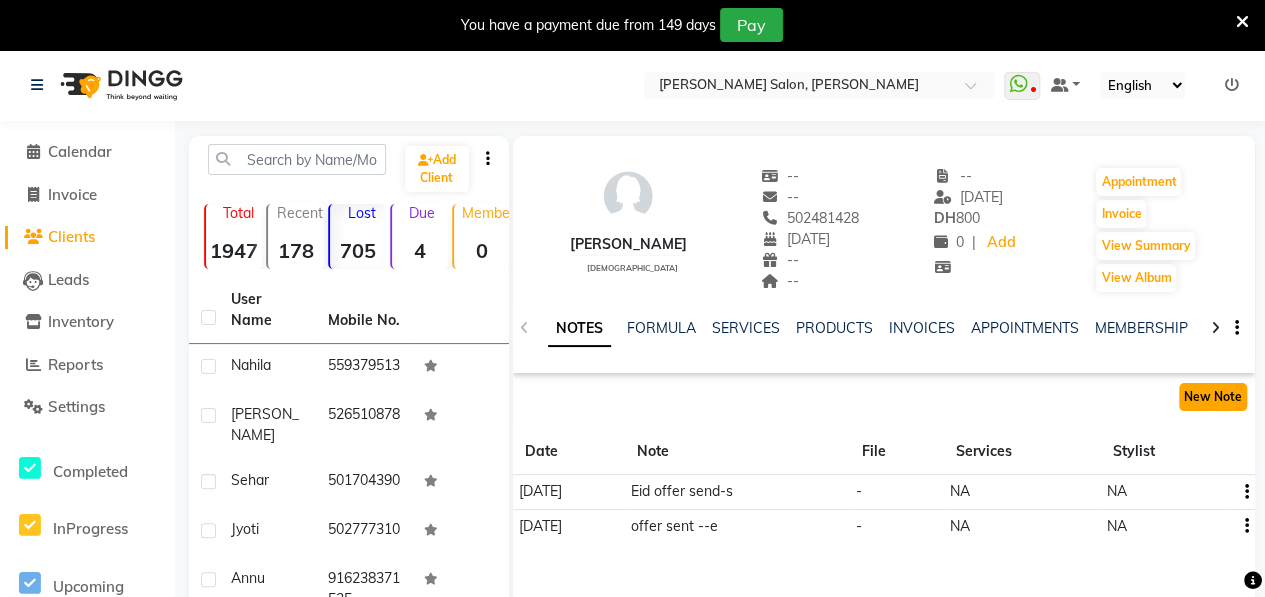 click on "New Note" 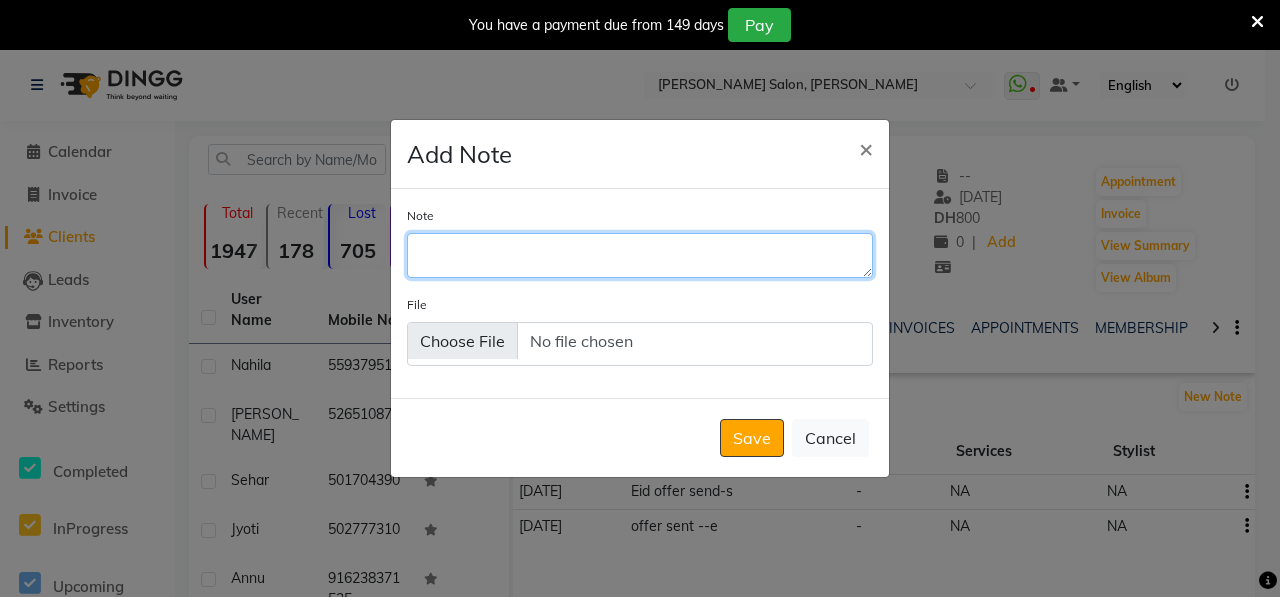 click on "Note" at bounding box center [640, 255] 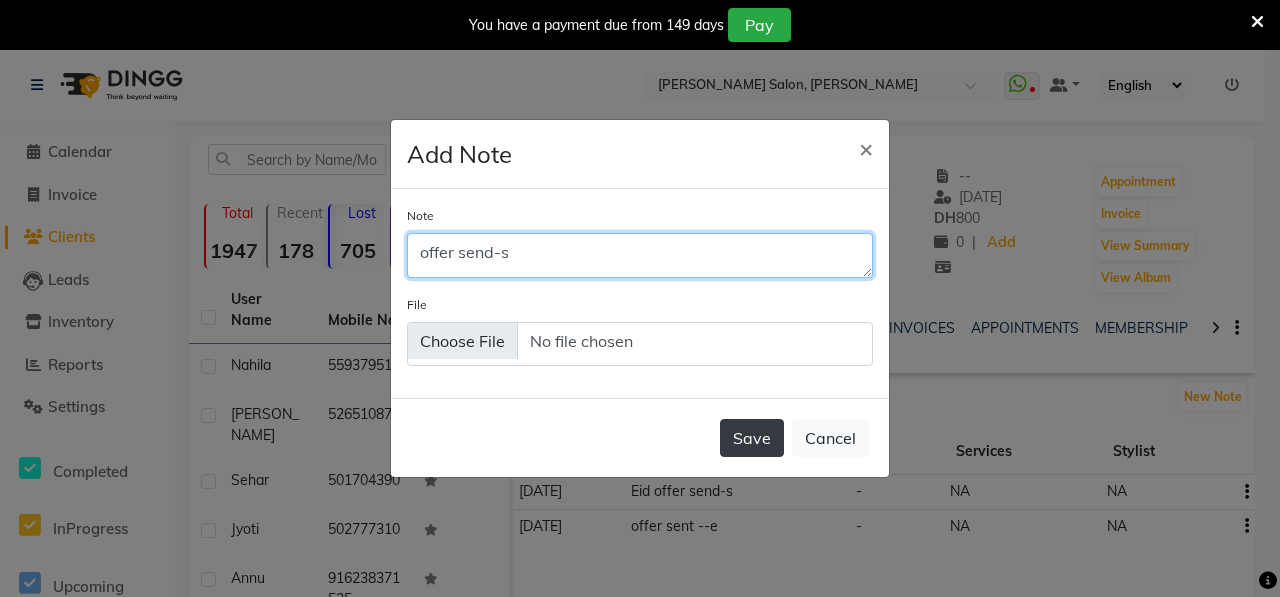 type on "offer send-s" 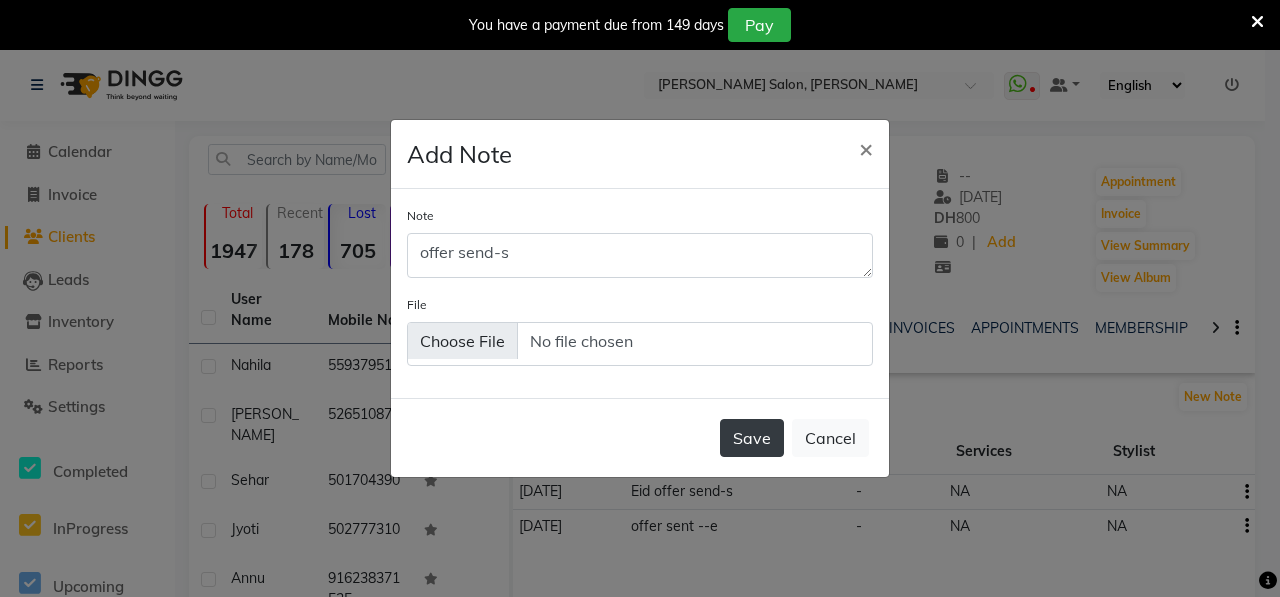 click on "Save" 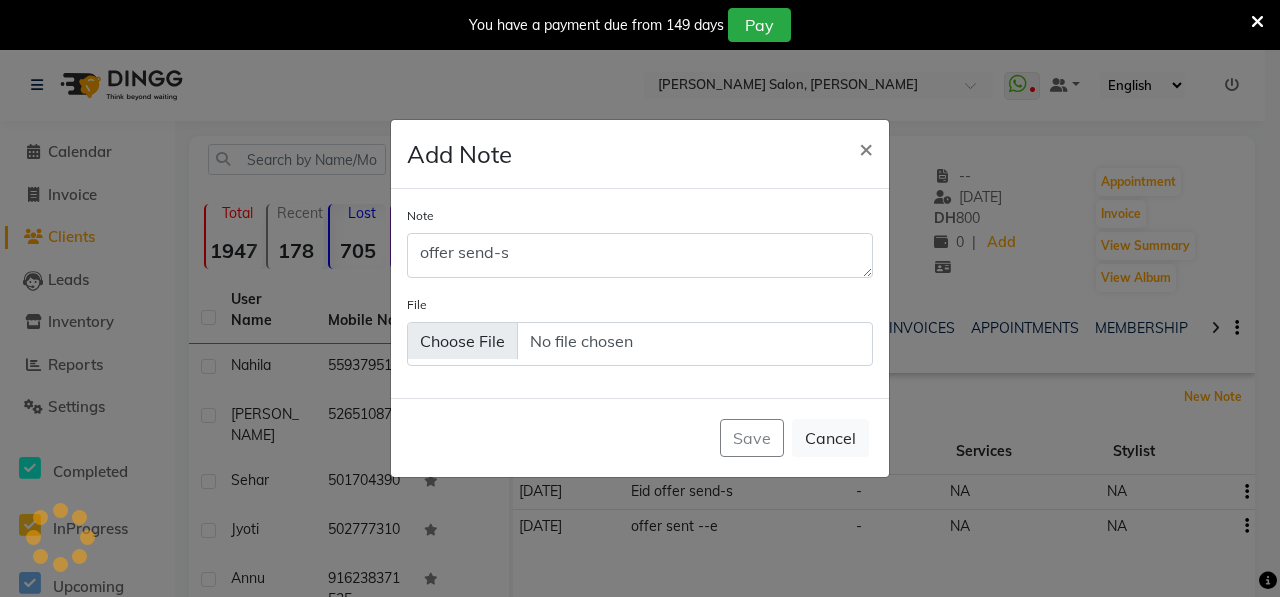 type 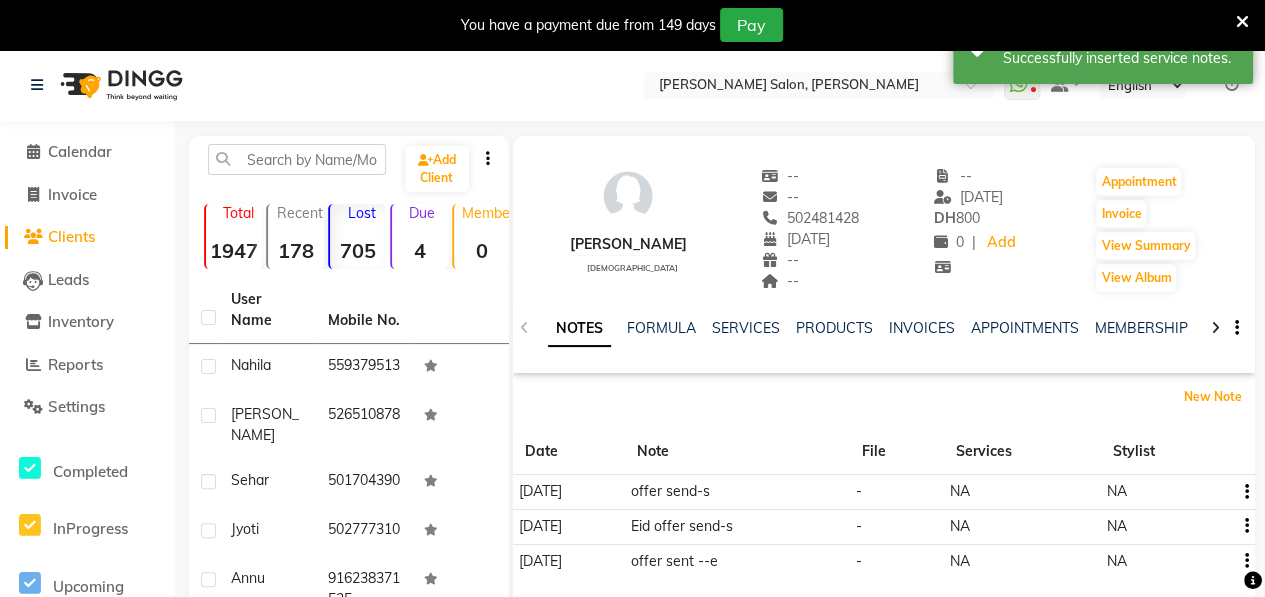 scroll, scrollTop: 430, scrollLeft: 0, axis: vertical 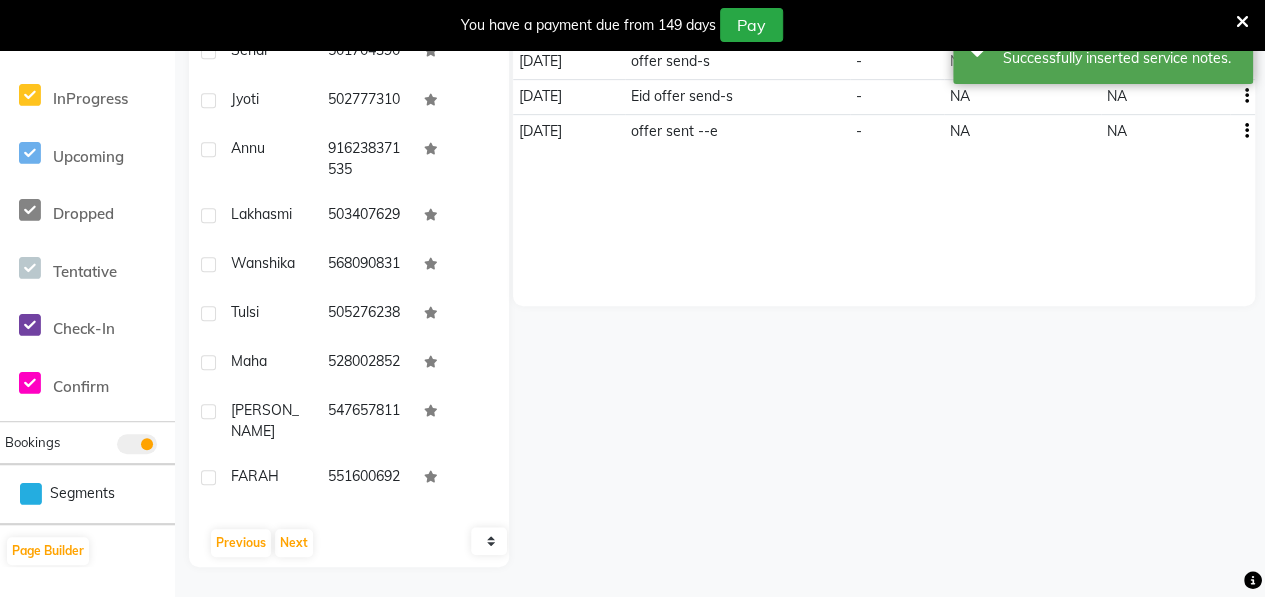 click on "nahila" 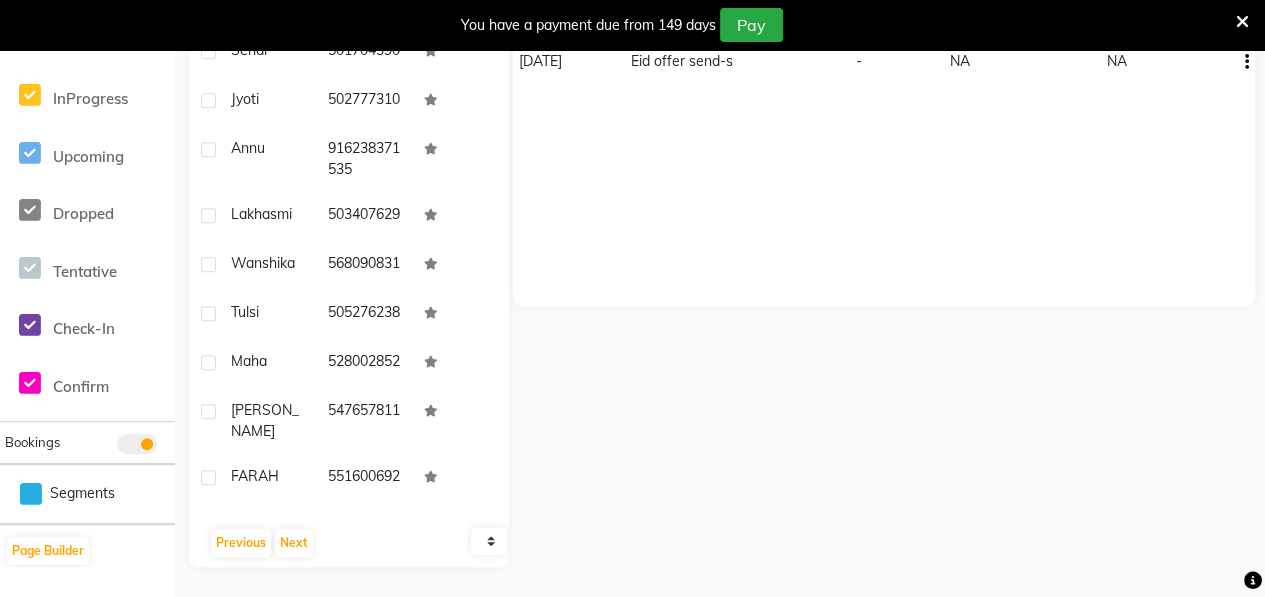 scroll, scrollTop: 0, scrollLeft: 0, axis: both 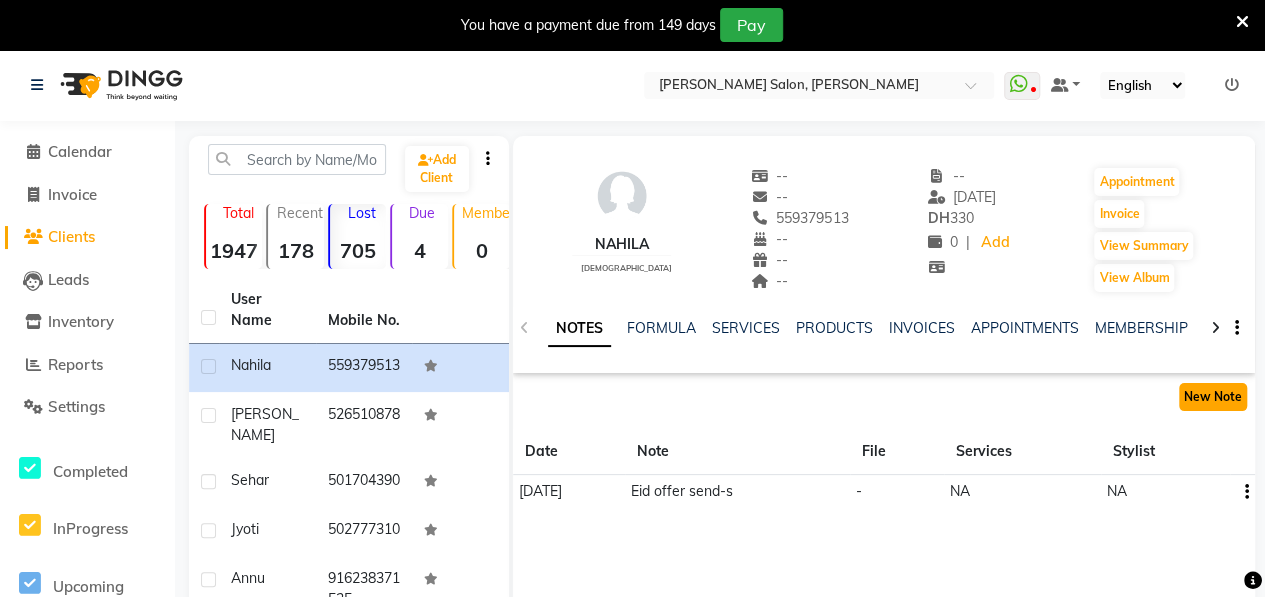 click on "New Note" 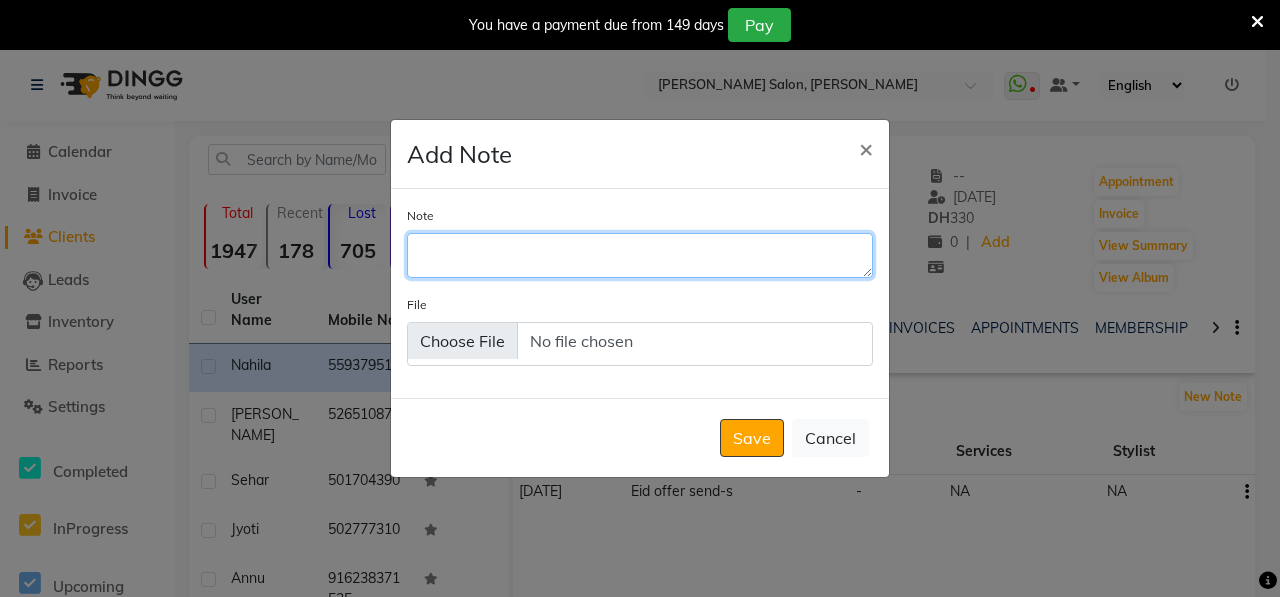 click on "Note" at bounding box center (640, 255) 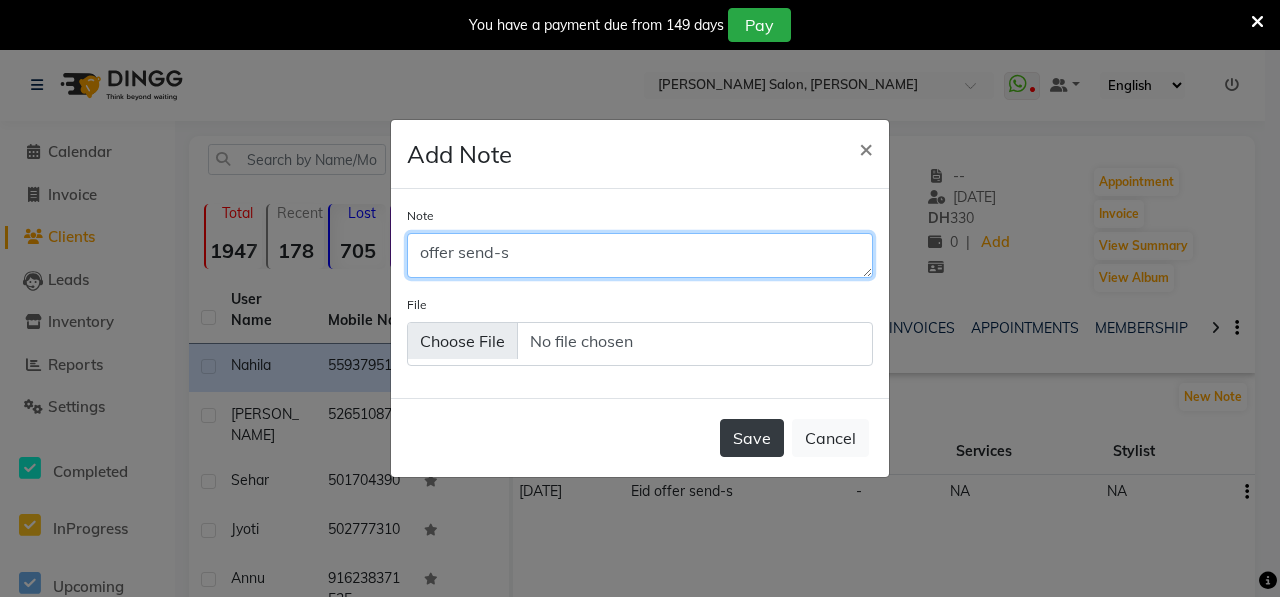 type on "offer send-s" 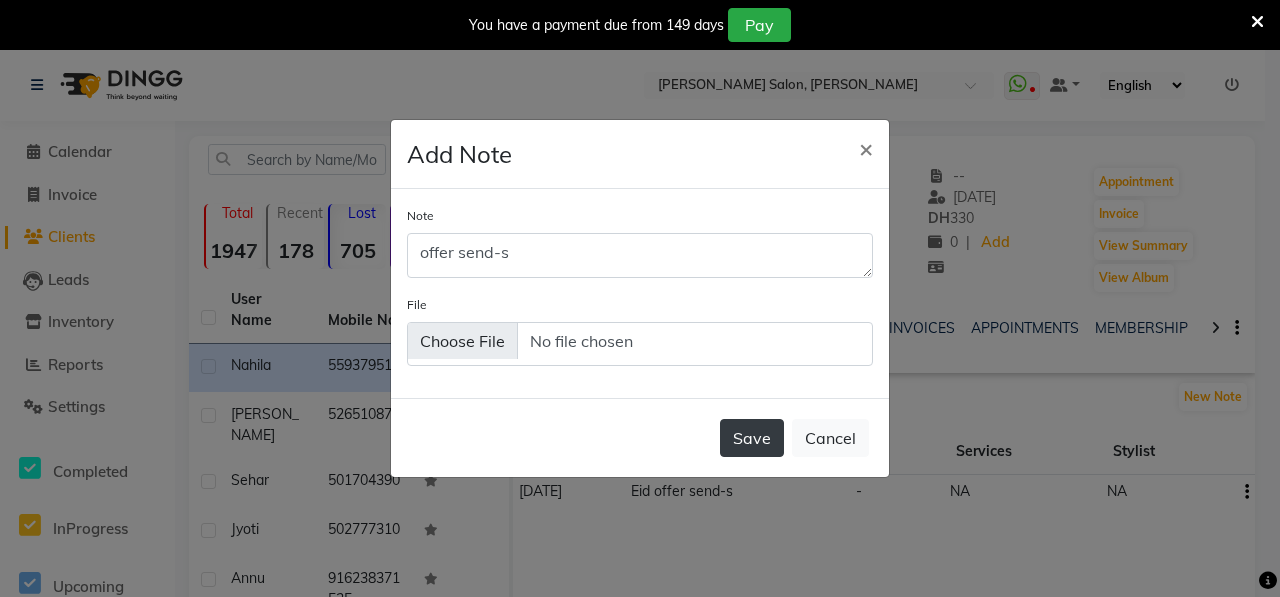 click on "Save" 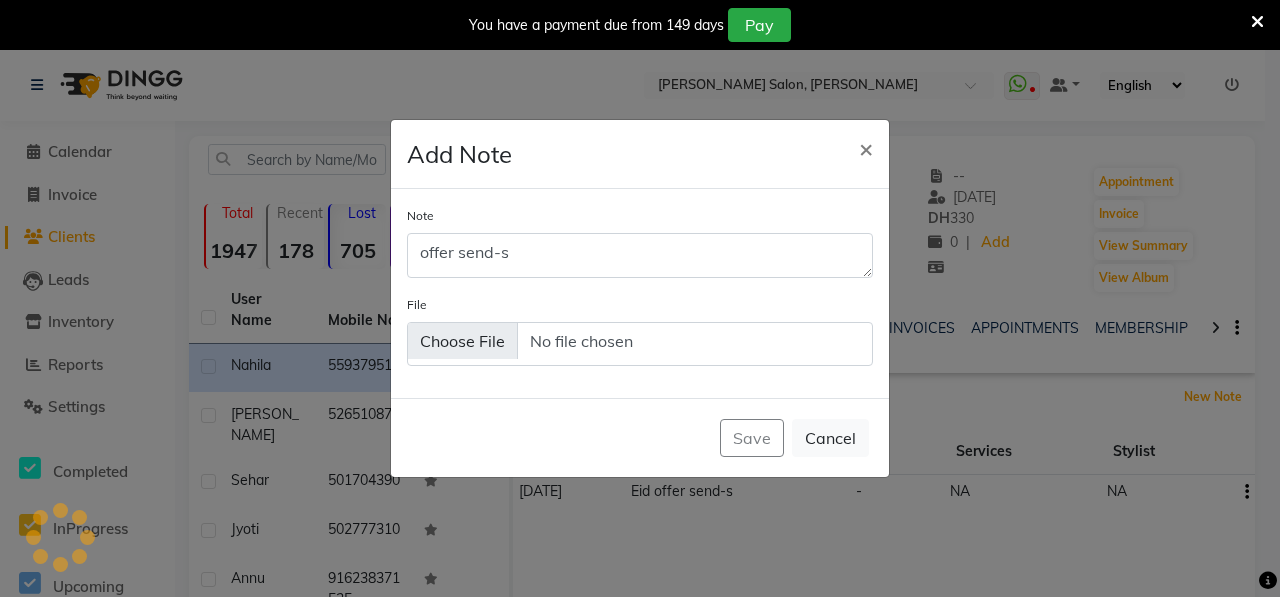 type 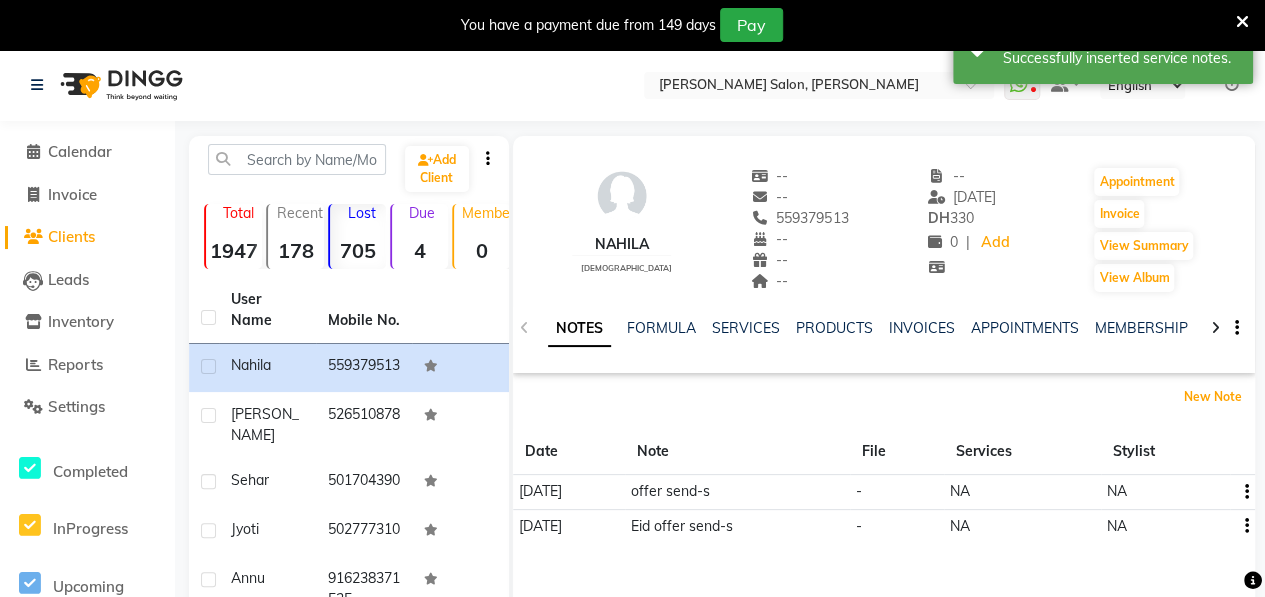 scroll, scrollTop: 430, scrollLeft: 0, axis: vertical 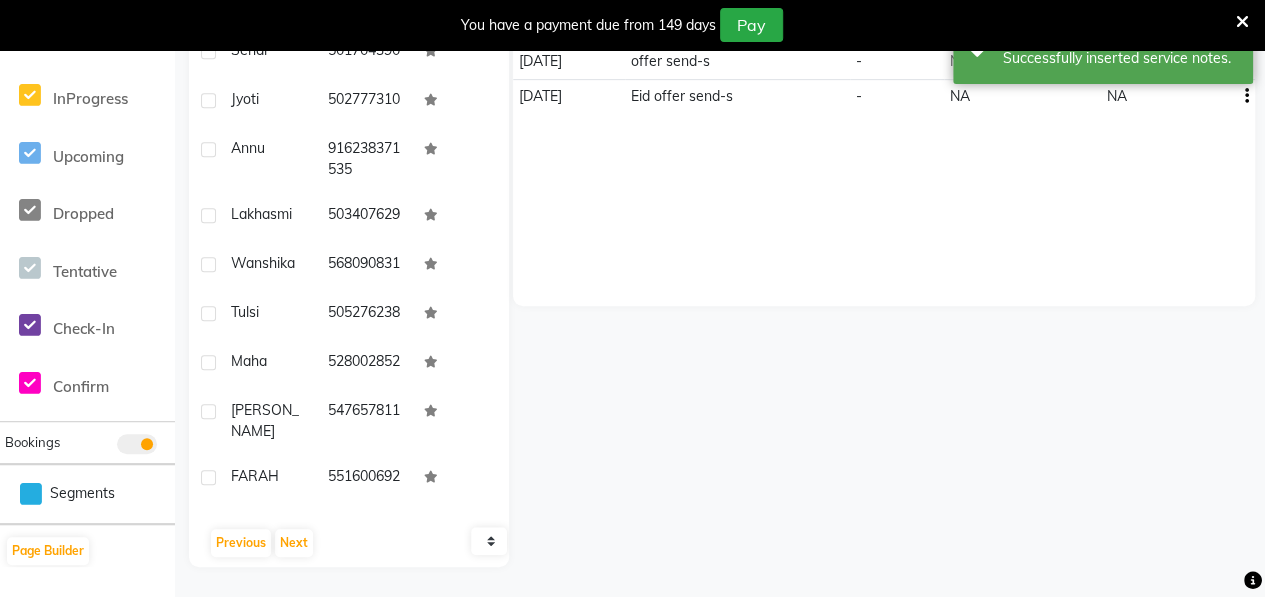 click on "[PERSON_NAME]" 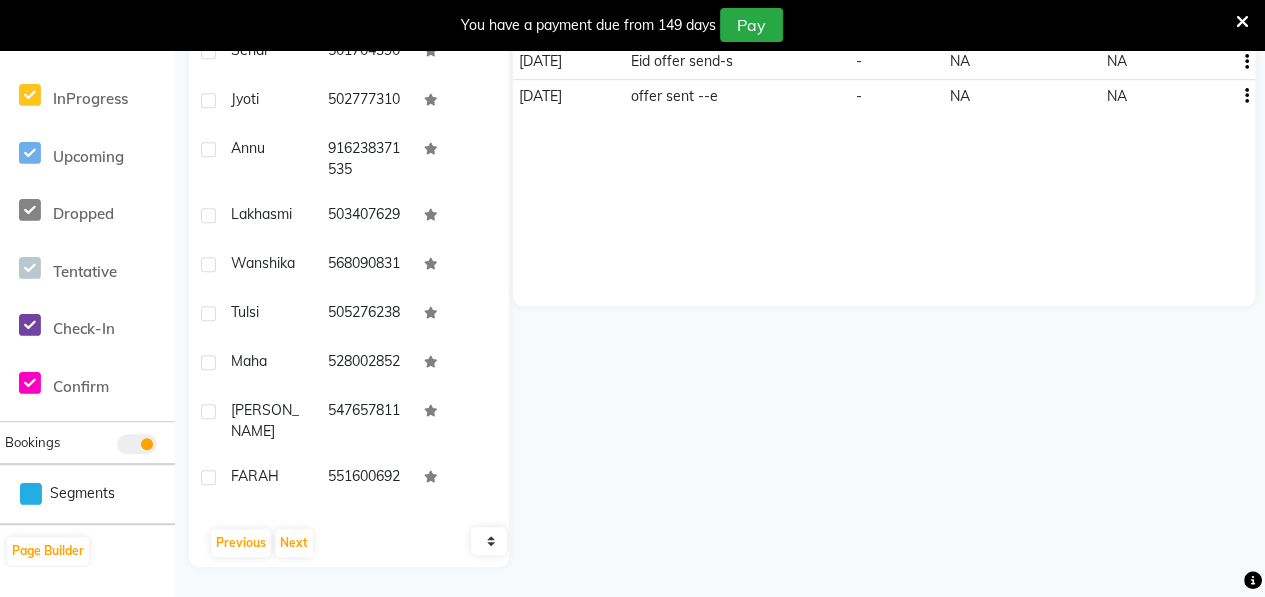 scroll, scrollTop: 0, scrollLeft: 0, axis: both 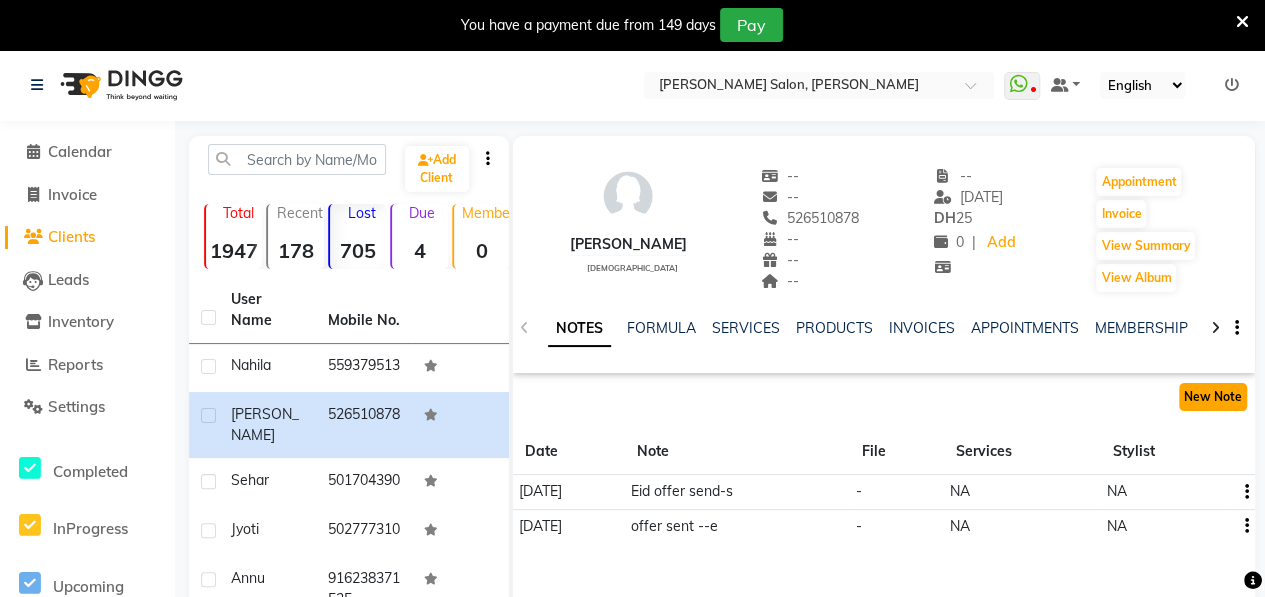 click on "New Note" 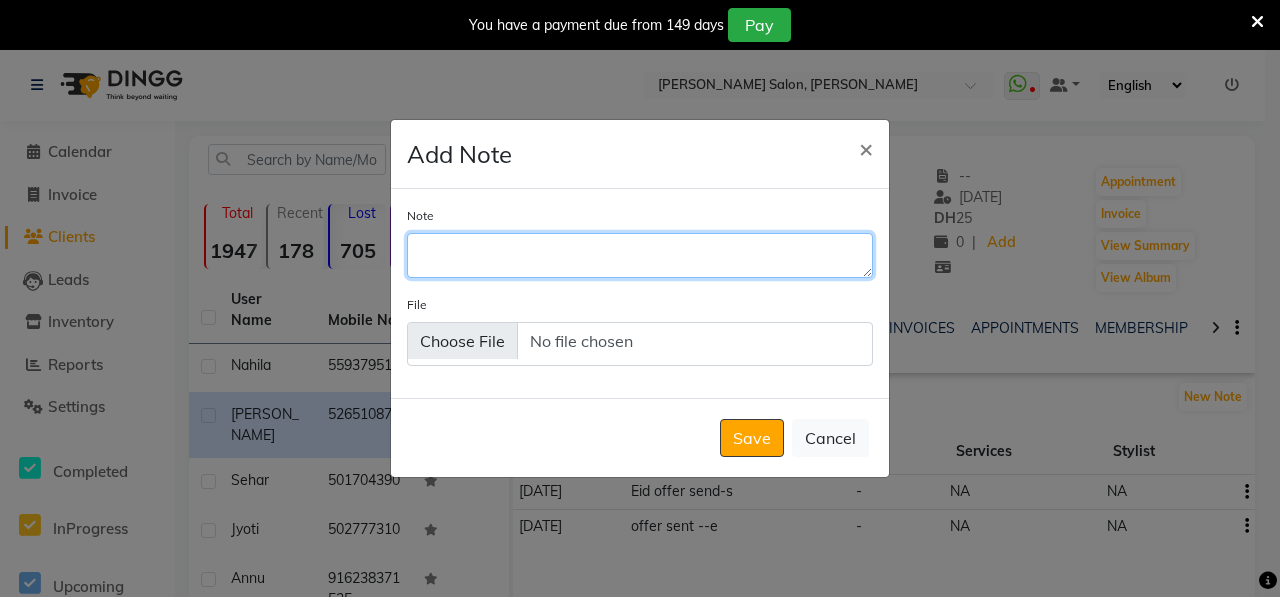 click on "Note" at bounding box center [640, 255] 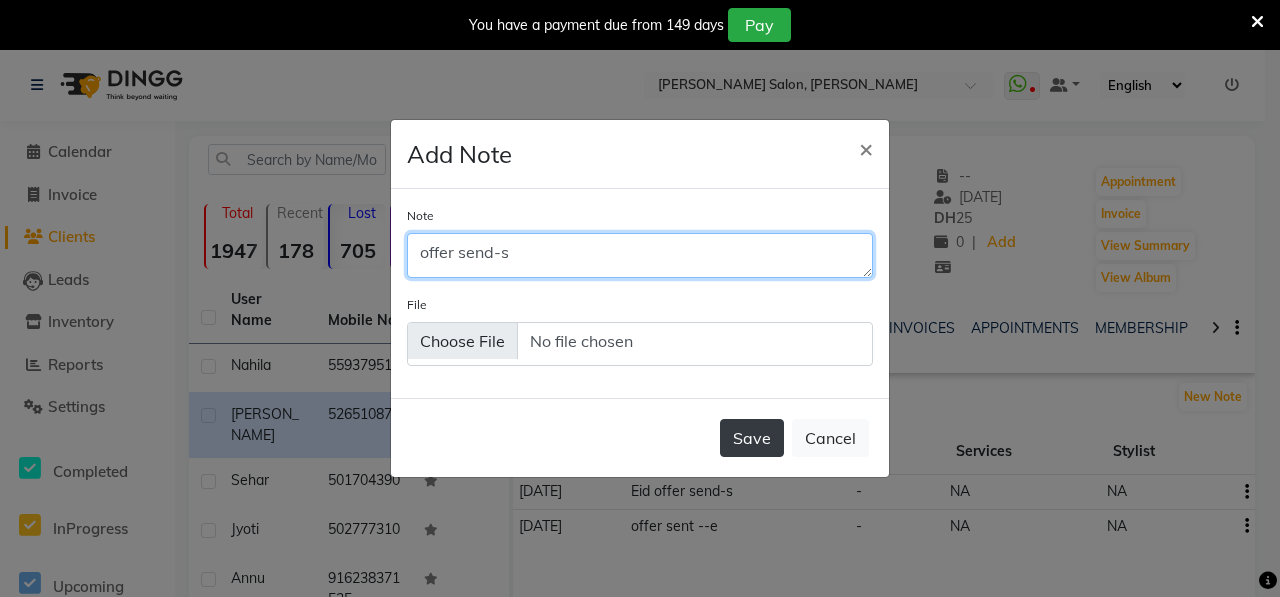 type on "offer send-s" 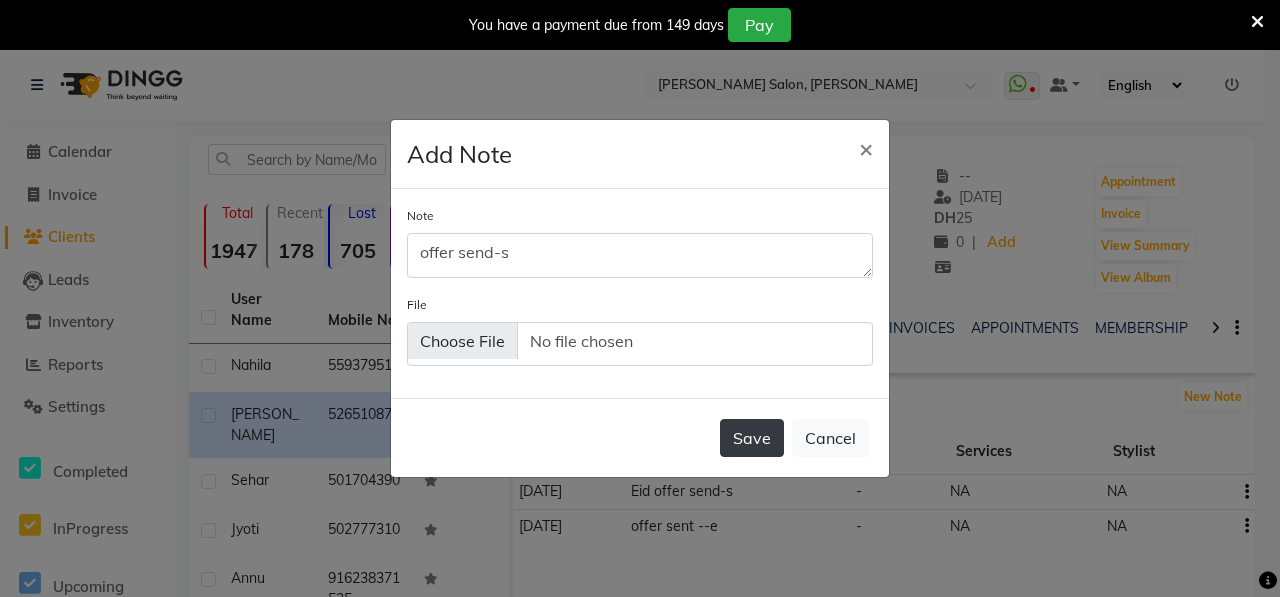 click on "Save" 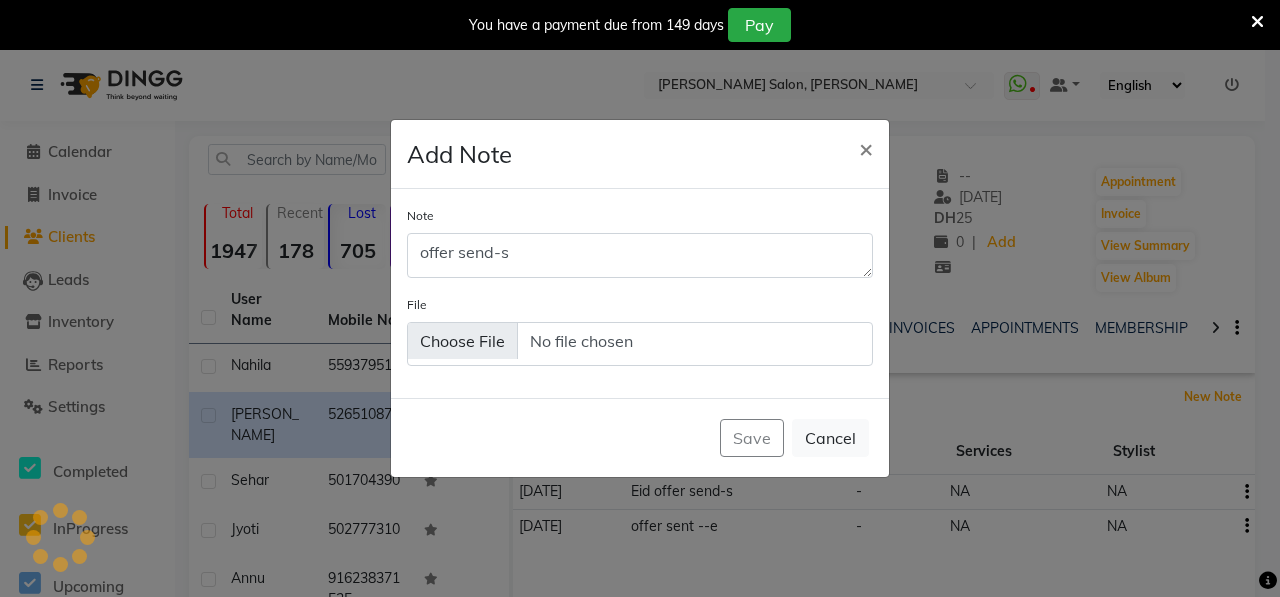 type 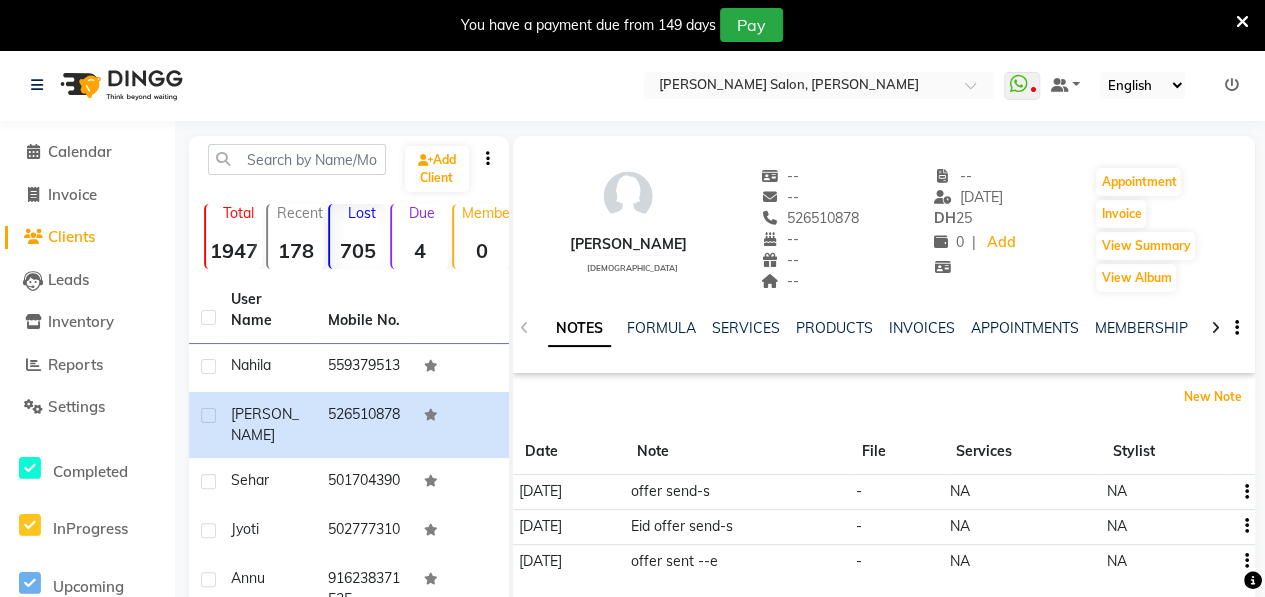 scroll, scrollTop: 430, scrollLeft: 0, axis: vertical 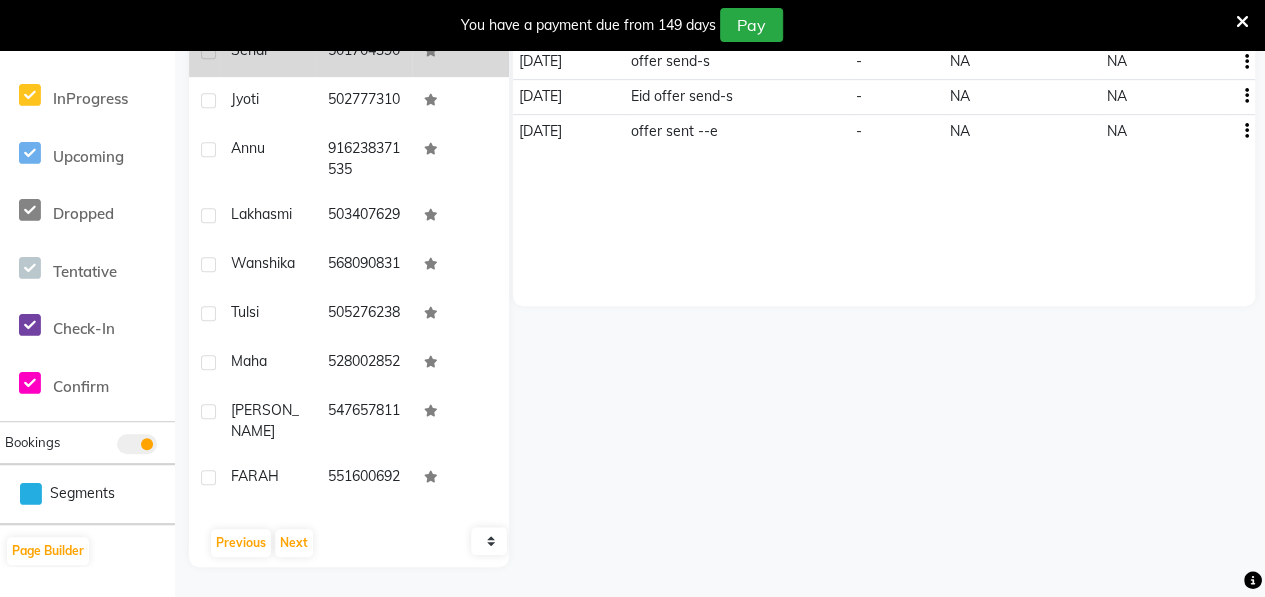 click on "Sehar" 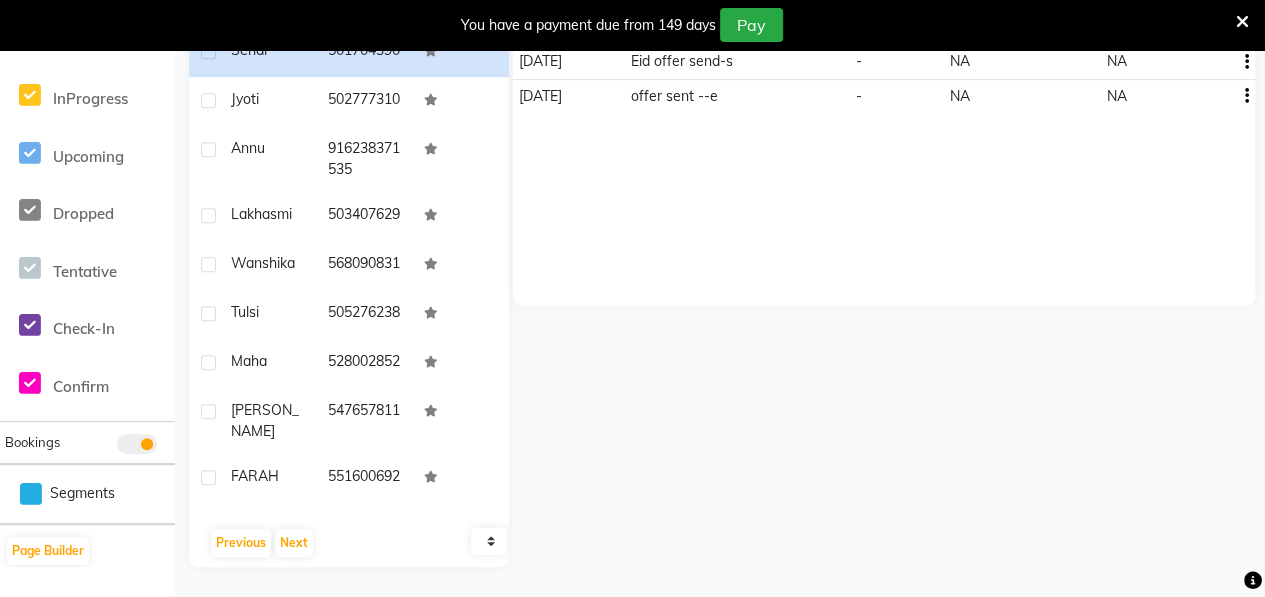 scroll, scrollTop: 0, scrollLeft: 0, axis: both 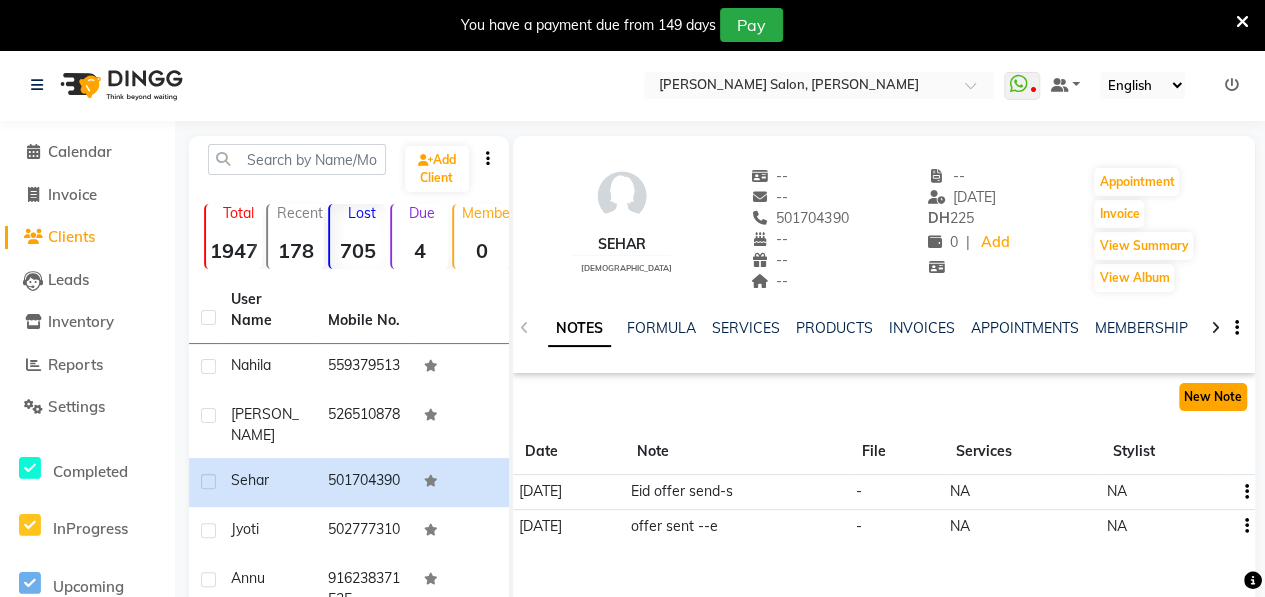 click on "New Note" 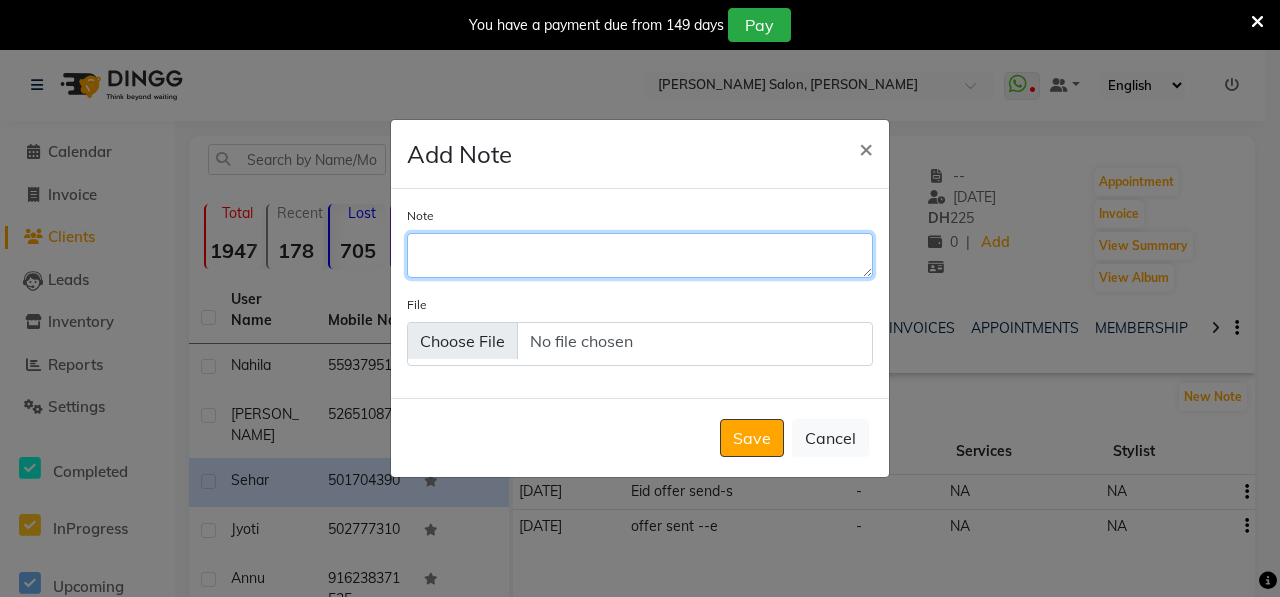 click on "Note" at bounding box center (640, 255) 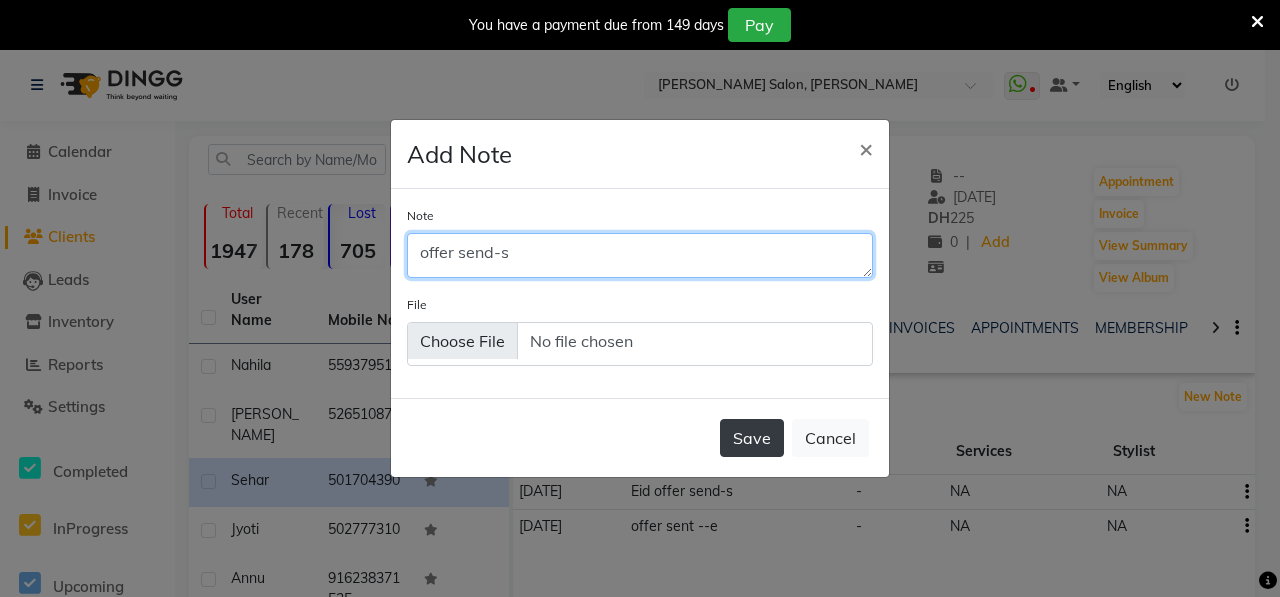 type on "offer send-s" 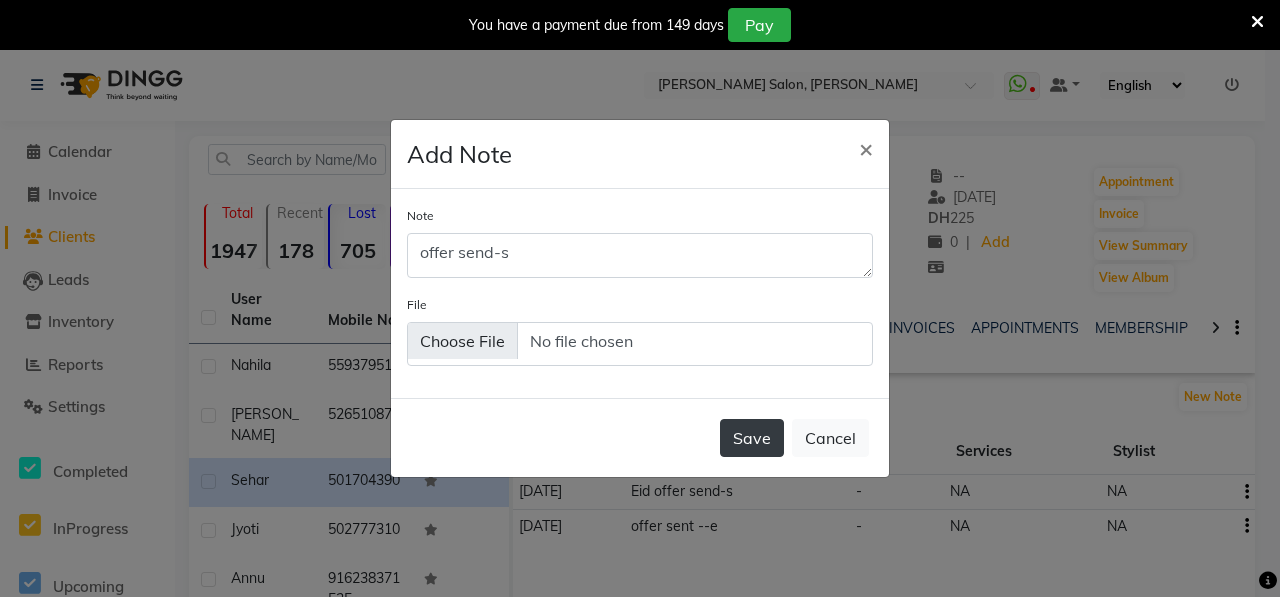 click on "Save" 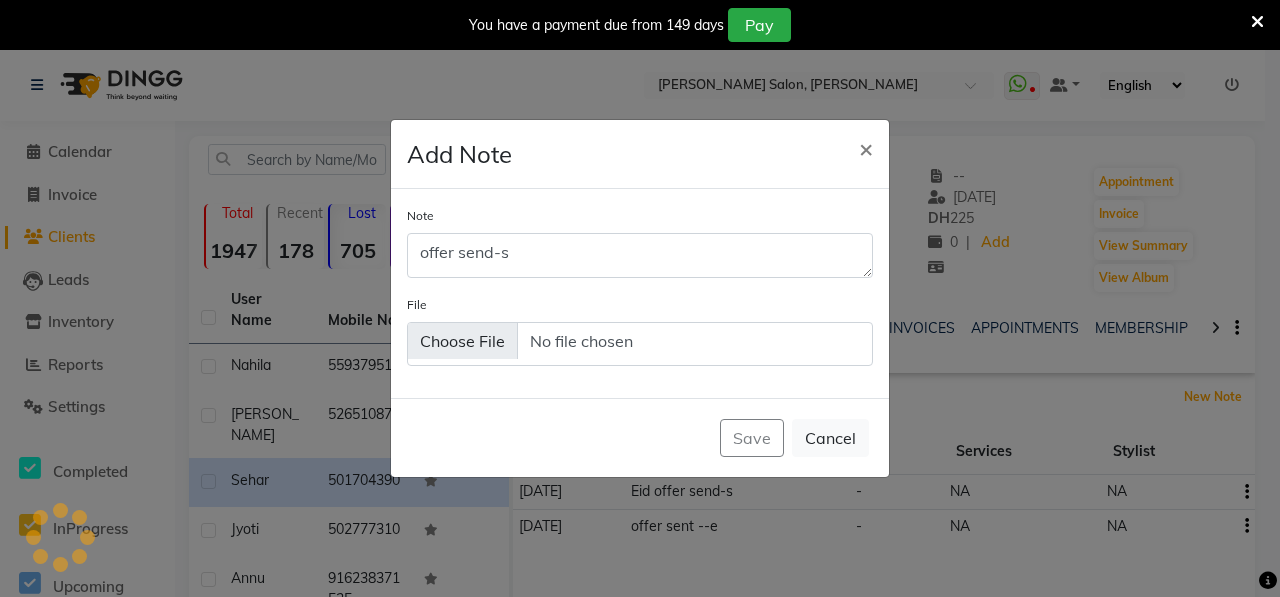 type 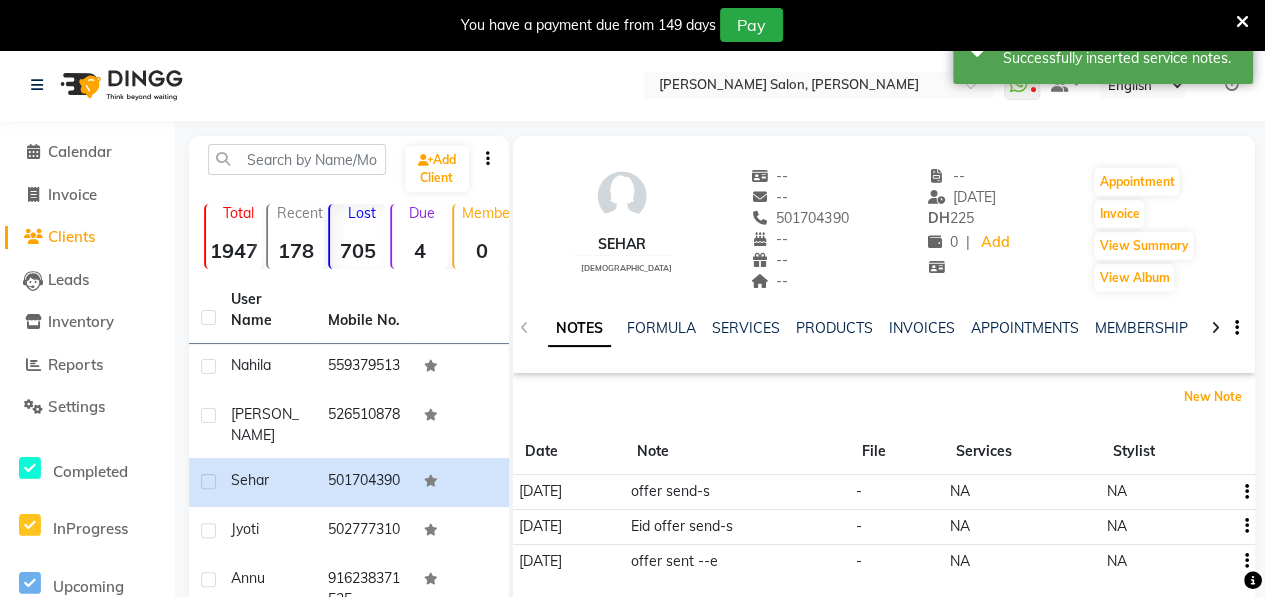 scroll, scrollTop: 430, scrollLeft: 0, axis: vertical 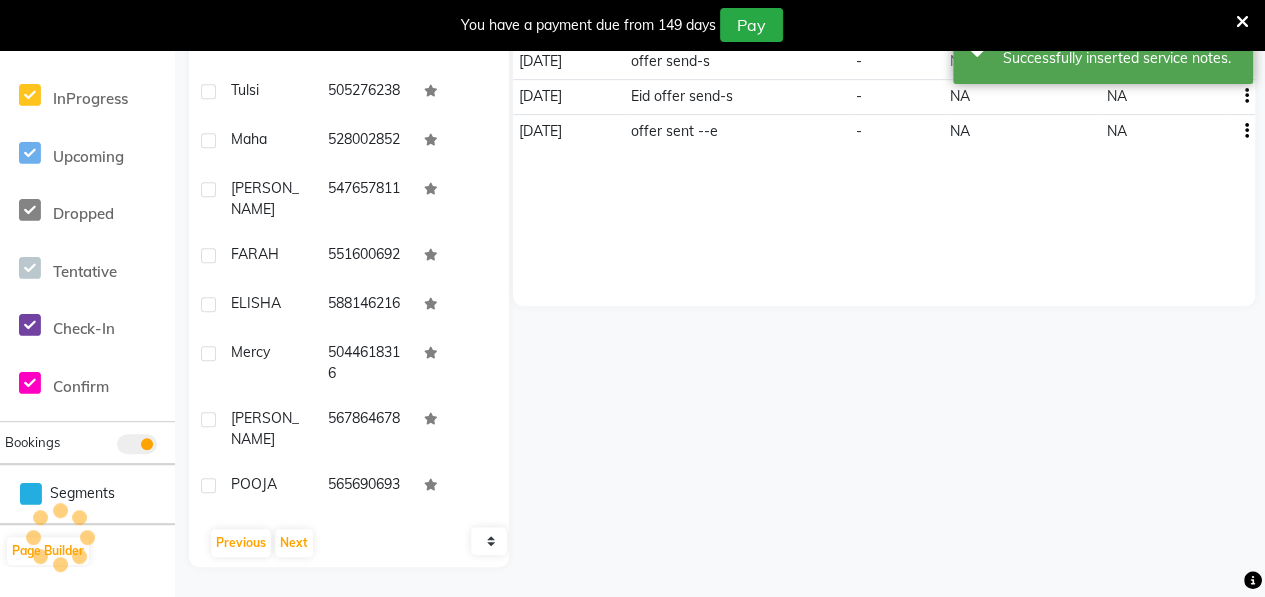 click on "Jyoti" 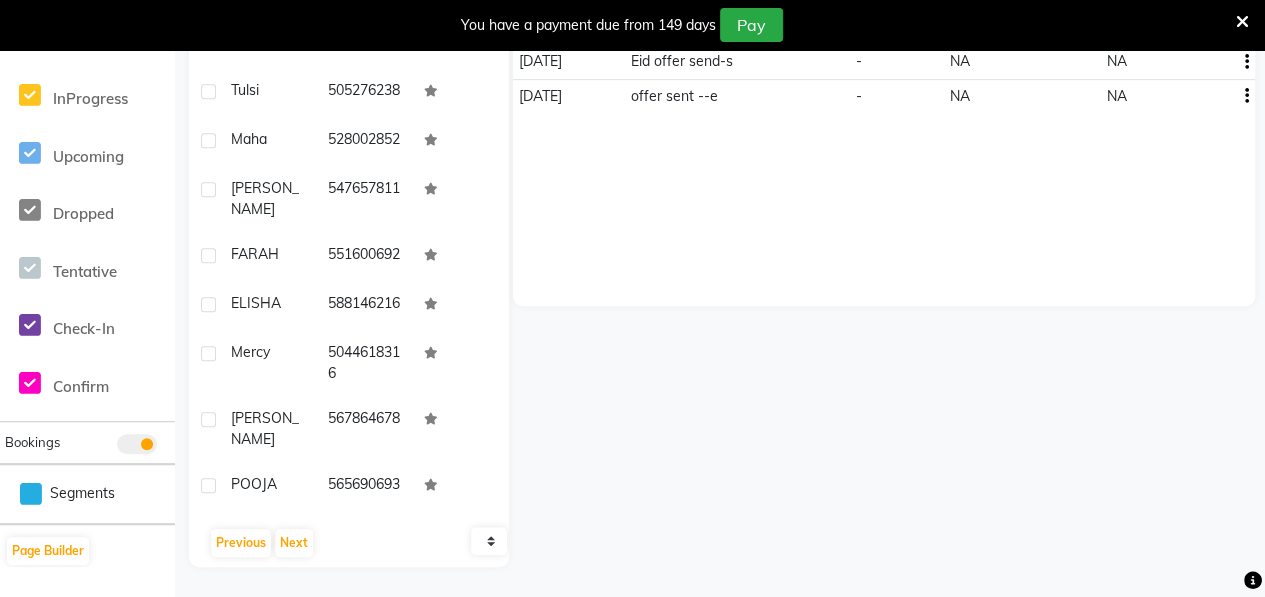 scroll, scrollTop: 0, scrollLeft: 0, axis: both 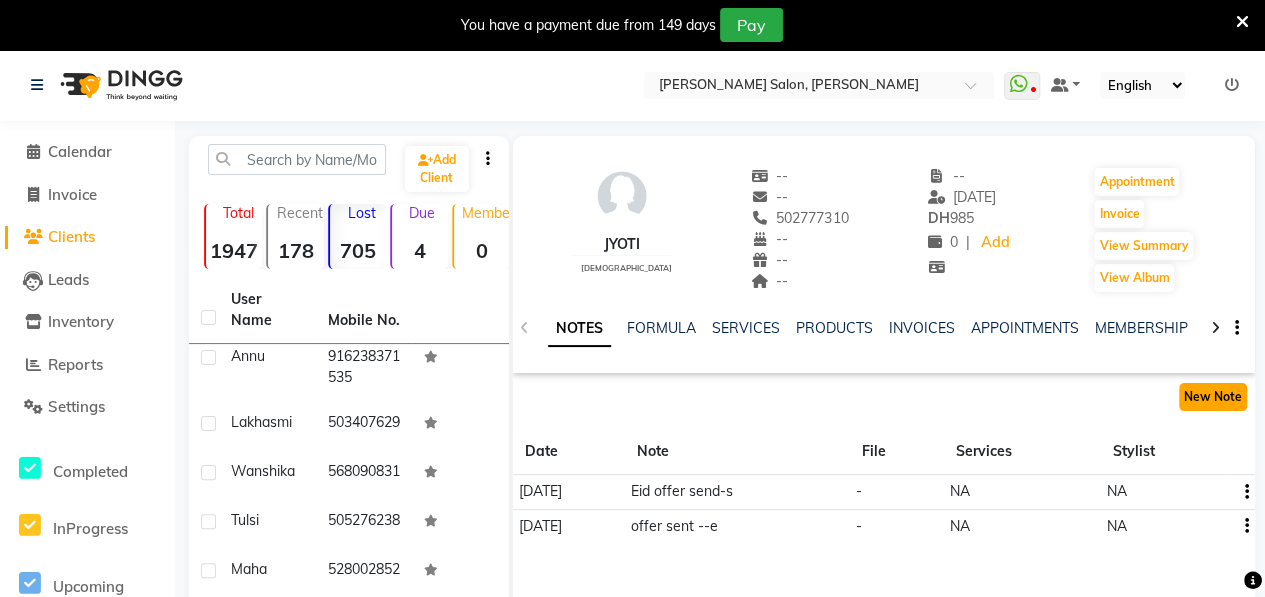 click on "New Note" 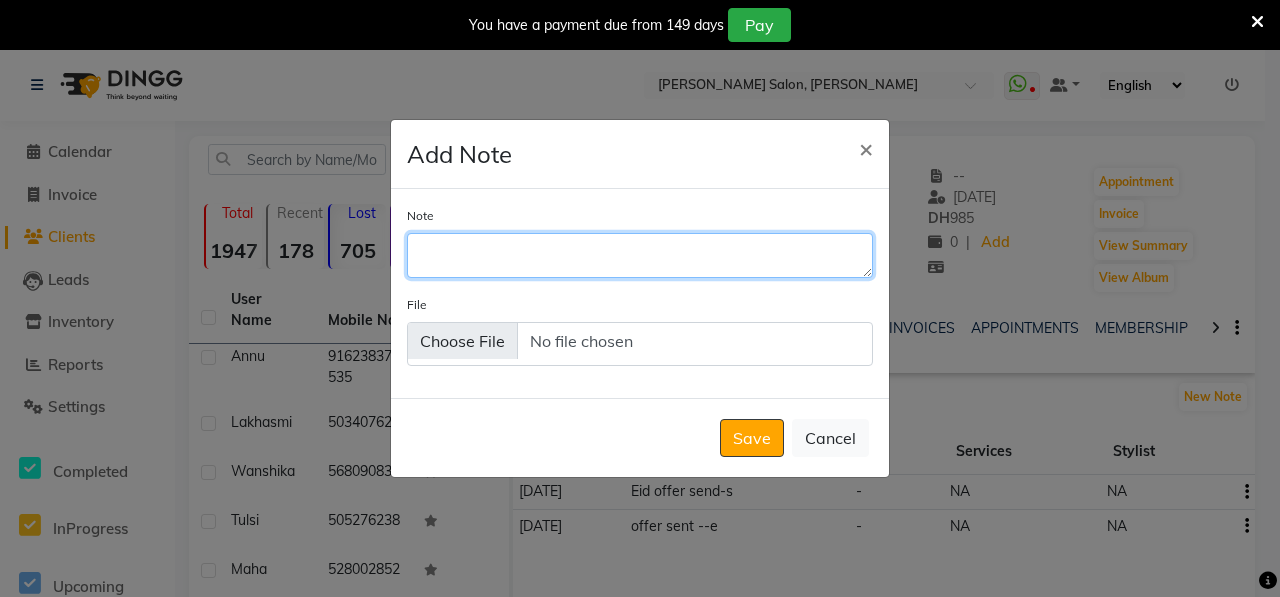 click on "Note" at bounding box center [640, 255] 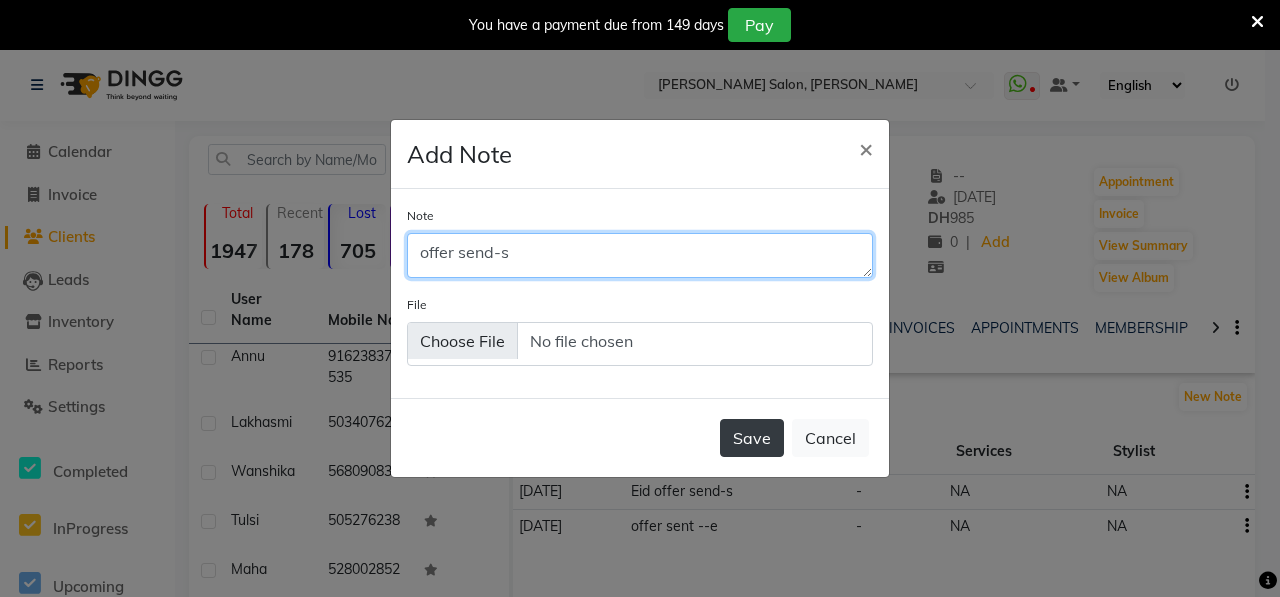 type on "offer send-s" 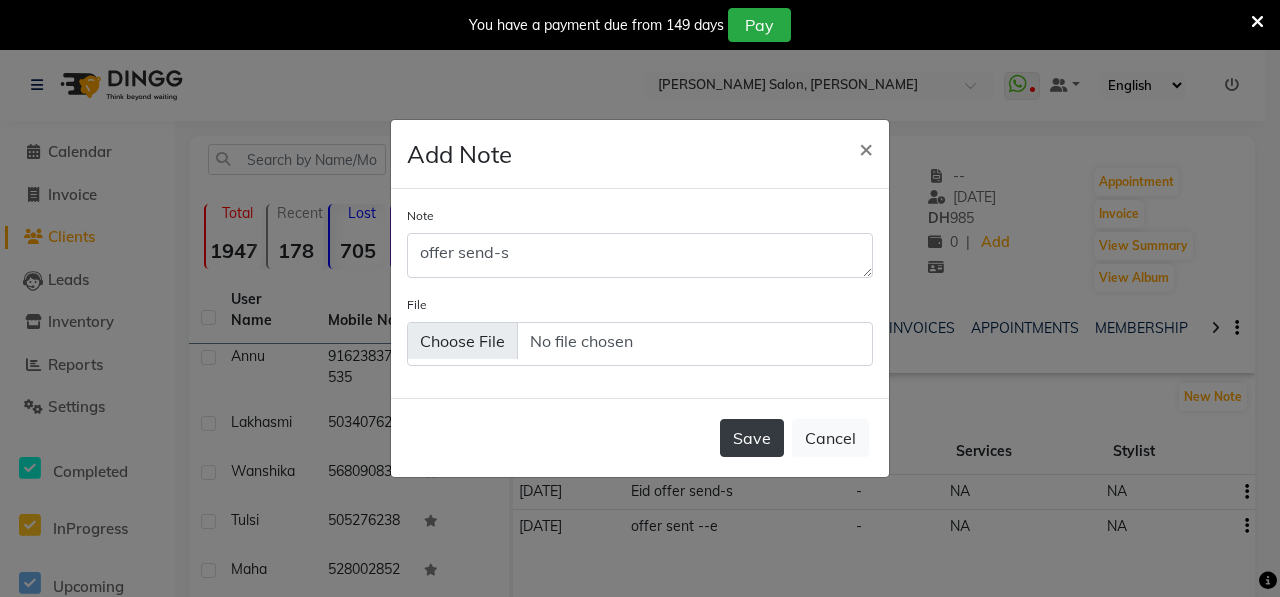 click on "Save" 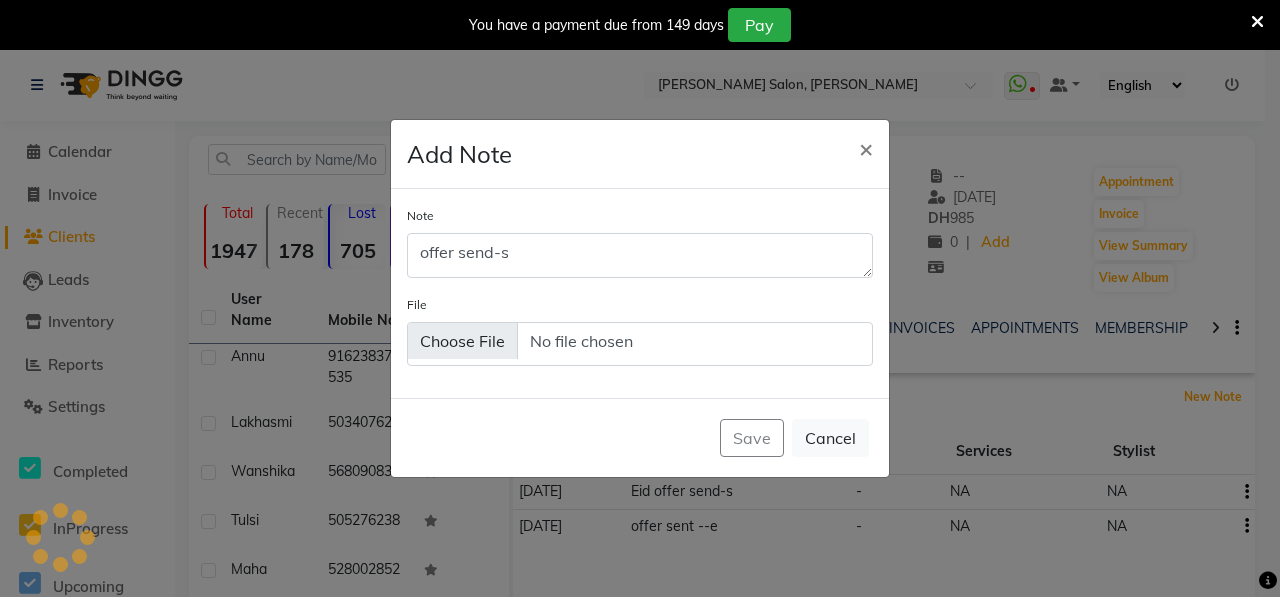 type 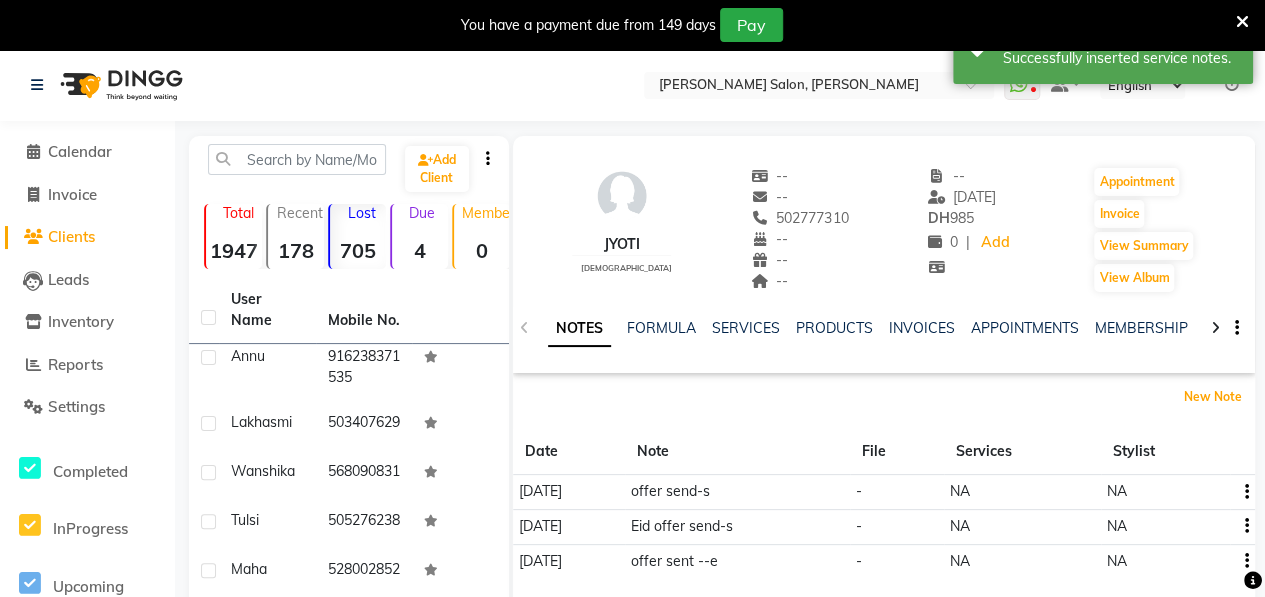 scroll, scrollTop: 430, scrollLeft: 0, axis: vertical 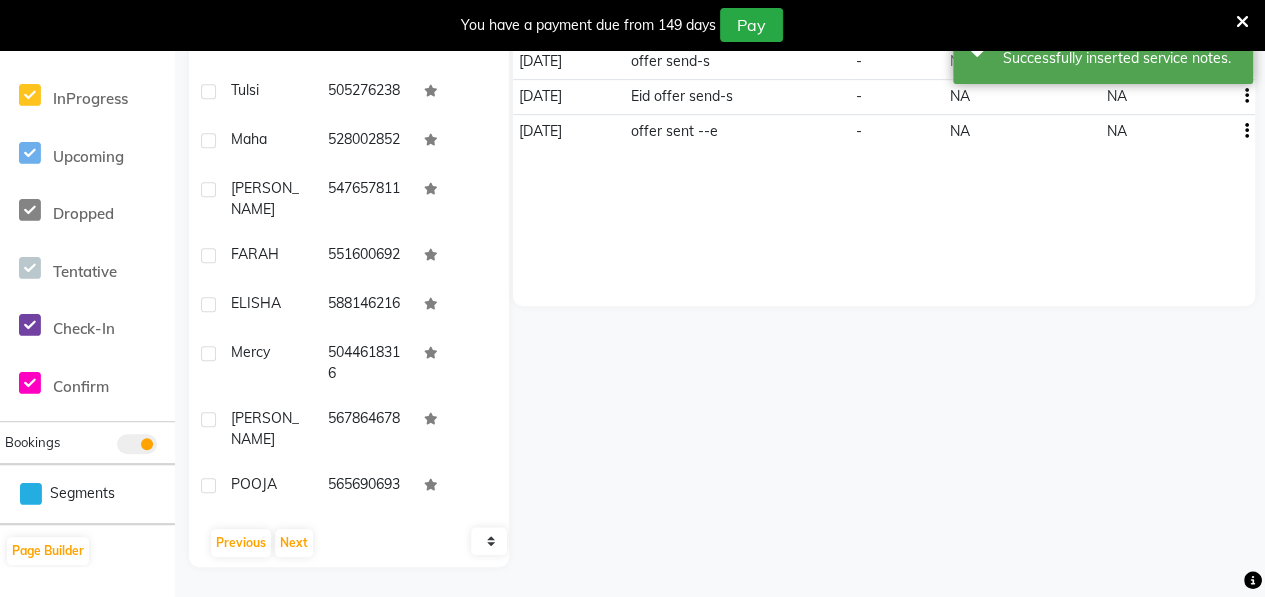 click on "Annu" 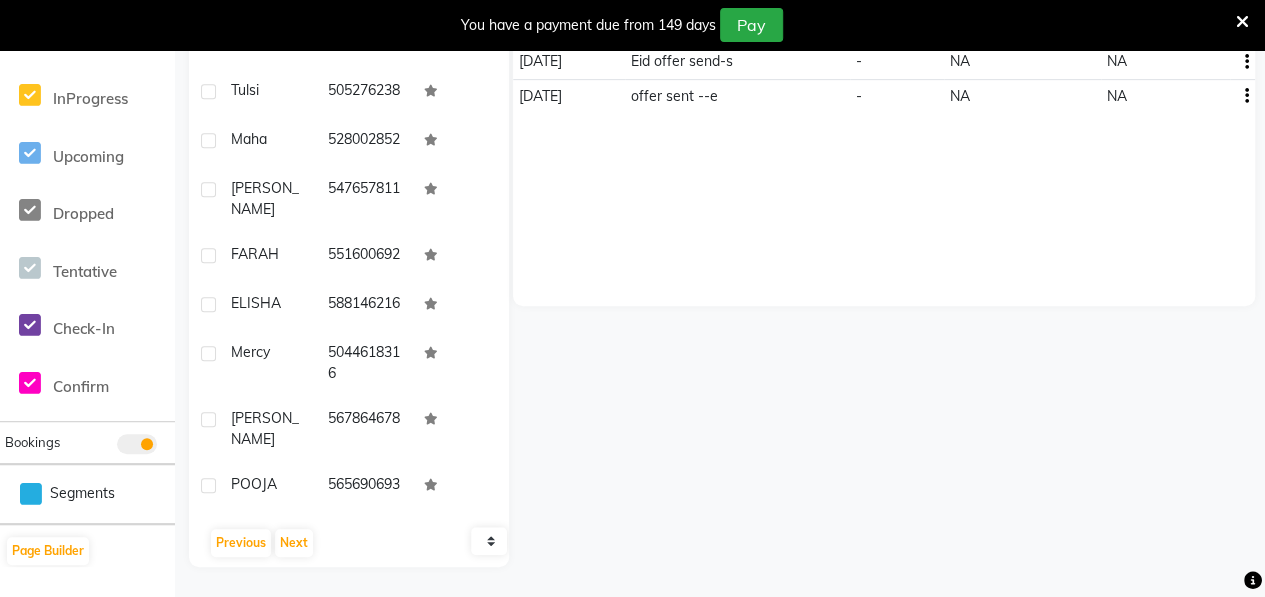 click on "Add Client  Total  1947  Recent  178  Lost  705  Due  4  Member  0 User Name Mobile No. deesha     528423243  Surtihi  S   559548019  Bava     529088737  NAZIA     508331423  [PERSON_NAME]   527460400  Pooja     508697581  Vidishapatil     582722436  [PERSON_NAME]     588801091  BAVIA     565793942  Ifrin     556814634  Alifya     585107315  Gul NAR     506746186  ASHA     507882651  [PERSON_NAME]     569562580  [PERSON_NAME]     545453250  [PERSON_NAME]   558629287  [PERSON_NAME]     528559406  surya     9526345018  Nimmy     558374746  kulsum     567481630  ANJU     522691585  Seema     502592797  [PERSON_NAME]   508653174  [PERSON_NAME]     525407173  Sharmeen     582687273  Lavinya     557418089  Sheha     505885267  sheza     505066270  Rinjni     502708276  Aleena     565469741  [PERSON_NAME]     502046900  ROSAMI     509025880  Gehna     569587161  BISMA    [PHONE_NUMBER]  [PERSON_NAME]   502481428  nahila     559379513  [PERSON_NAME]     526510878  Sehar     501704390  Jyoti     502777310  Annu     916238371535  lakhasmi     503407629    Tulsi" 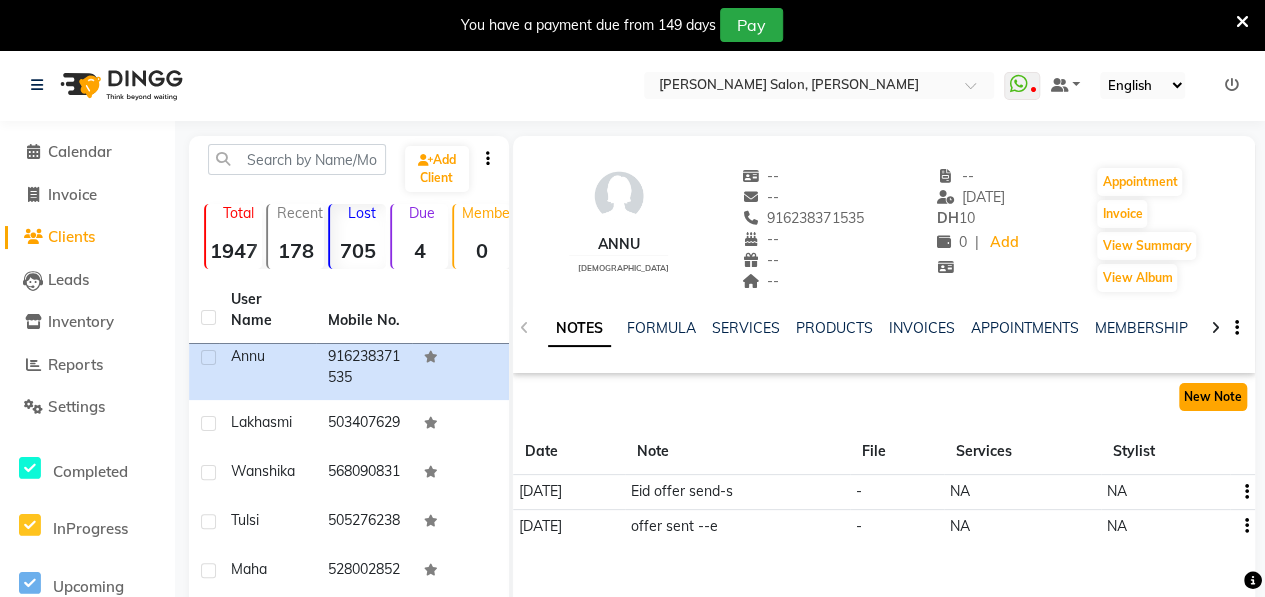 click on "New Note" 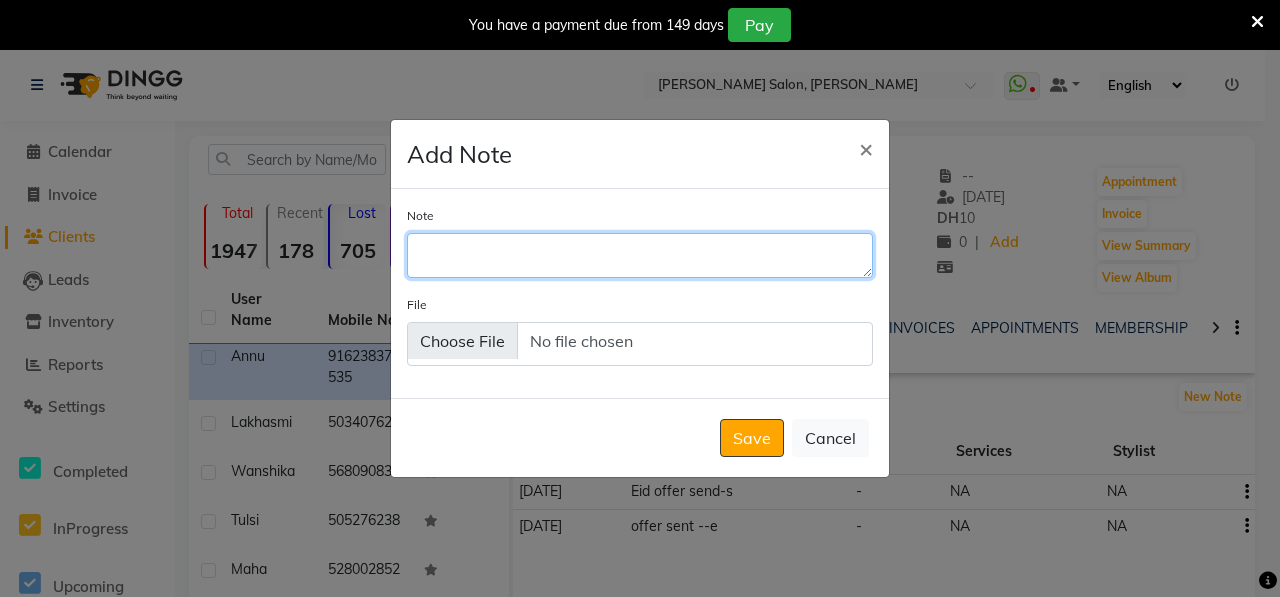 click on "Note" at bounding box center [640, 255] 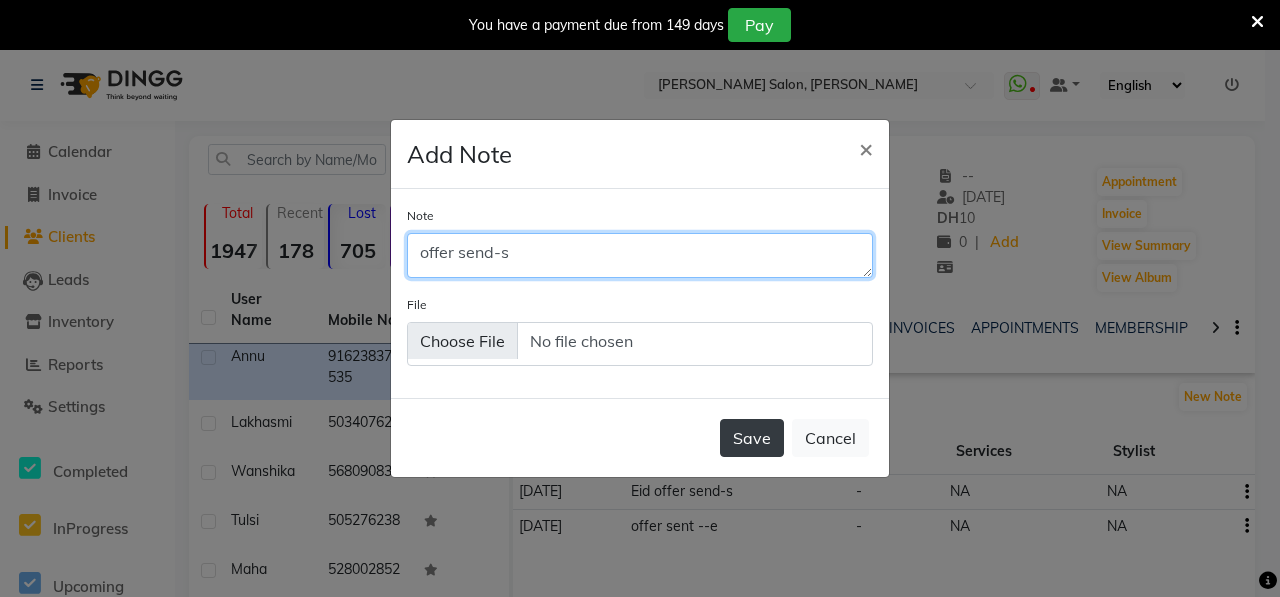 type on "offer send-s" 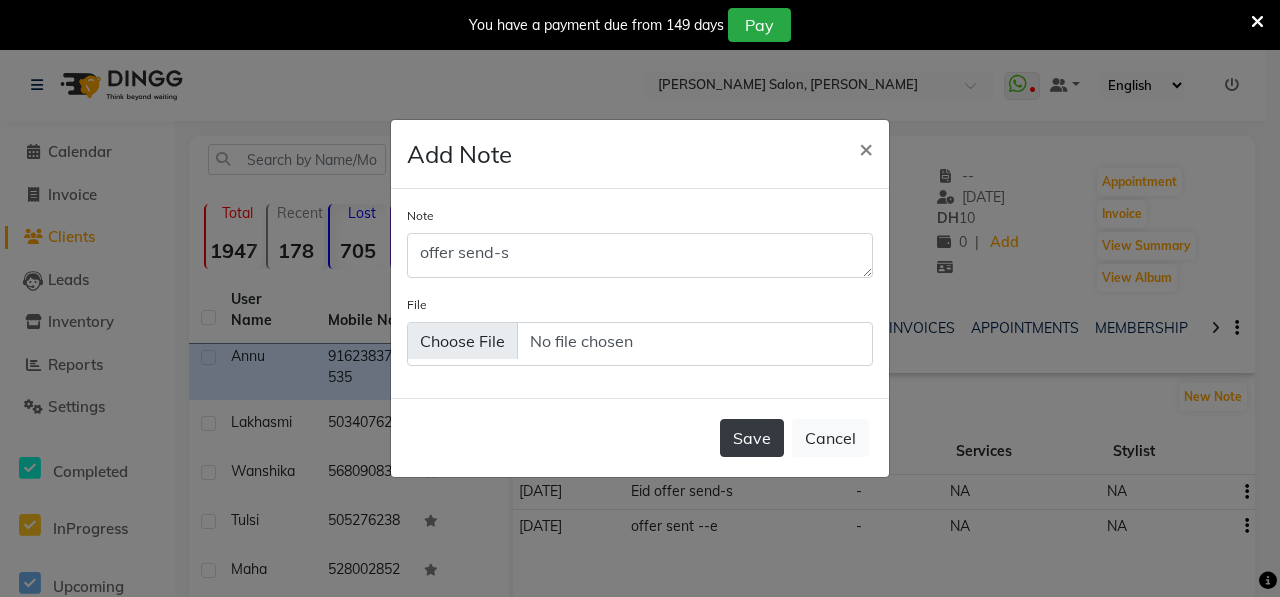 click on "Save" 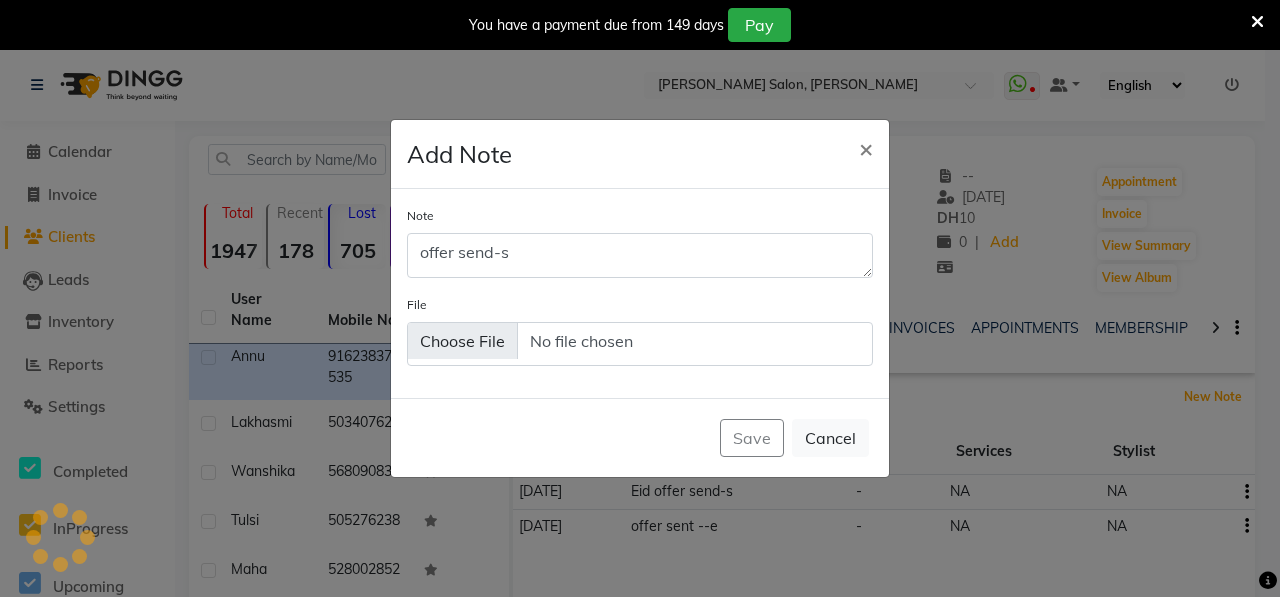 type 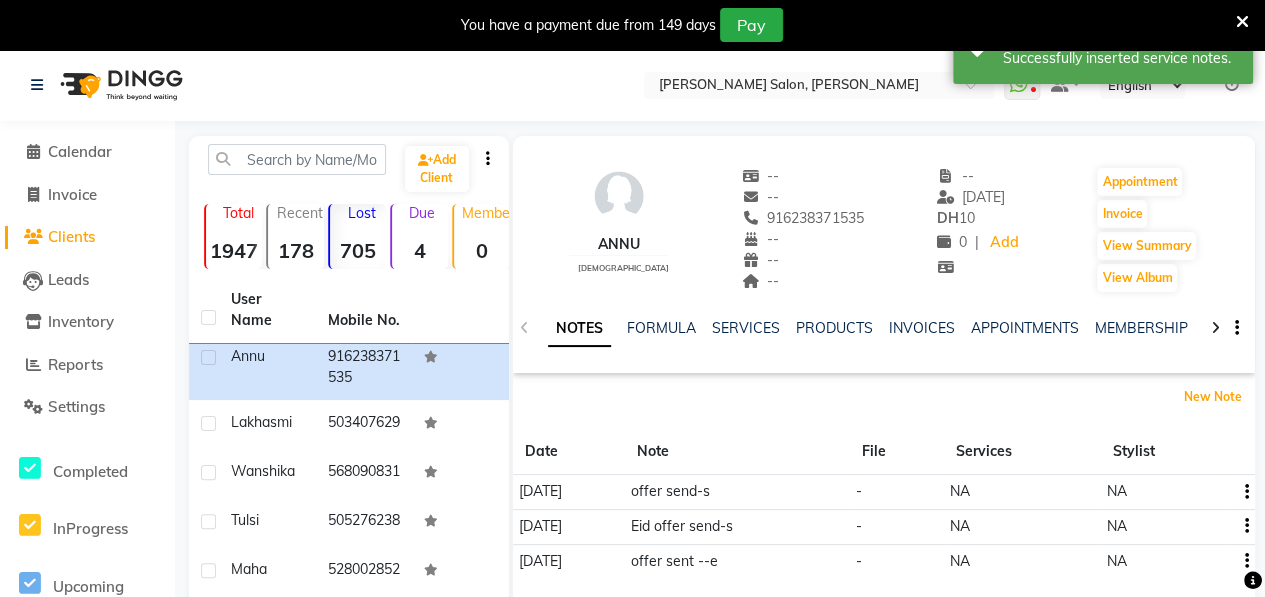 scroll, scrollTop: 430, scrollLeft: 0, axis: vertical 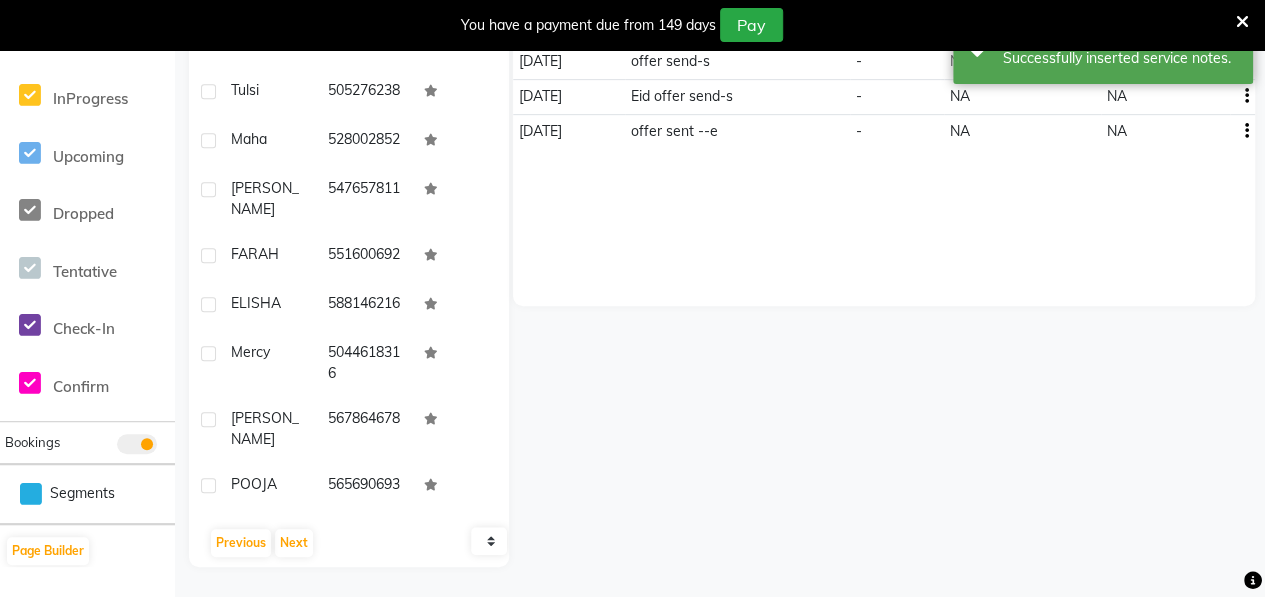 click on "lakhasmi" 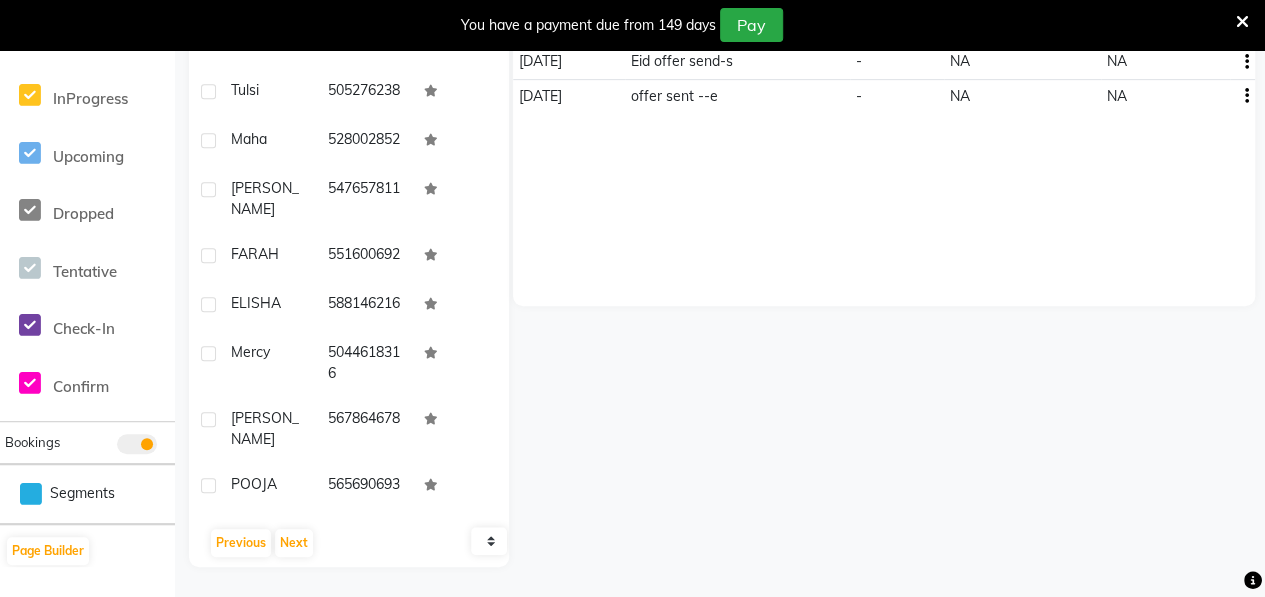 scroll, scrollTop: 0, scrollLeft: 0, axis: both 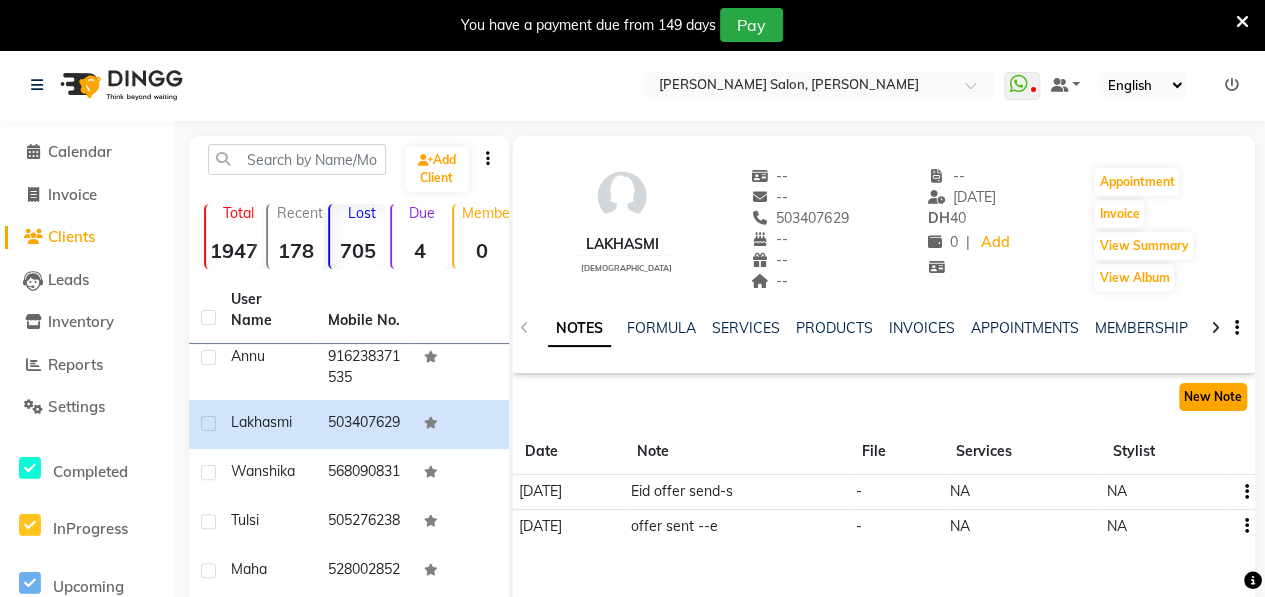 click on "New Note" 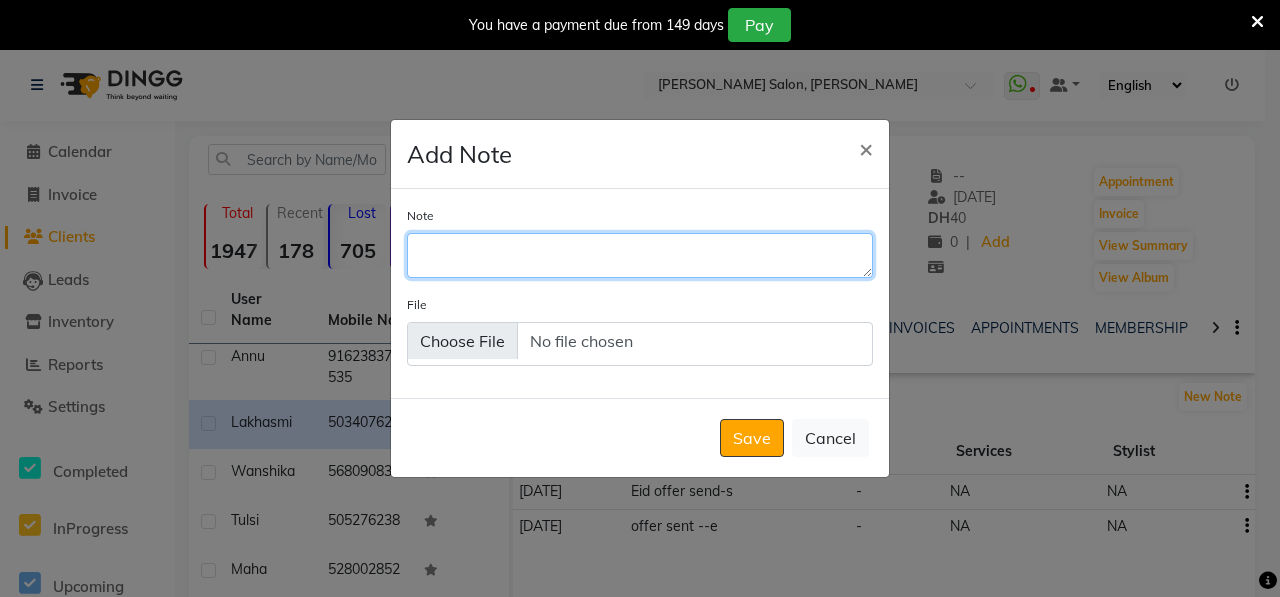 click on "Note" at bounding box center [640, 255] 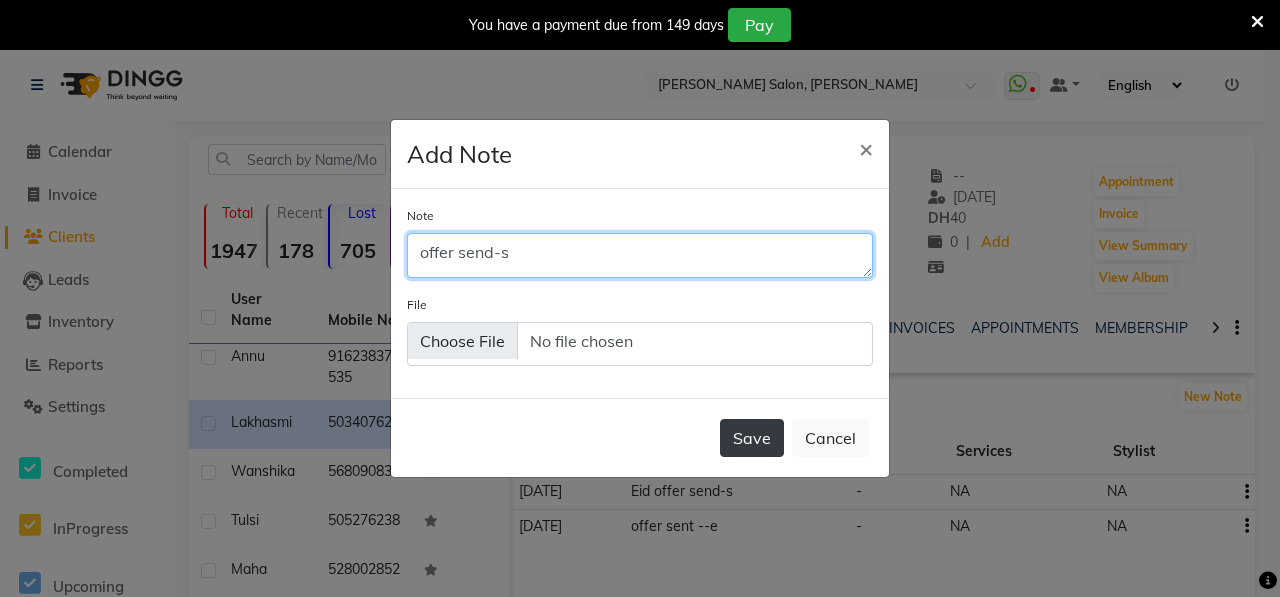 type on "offer send-s" 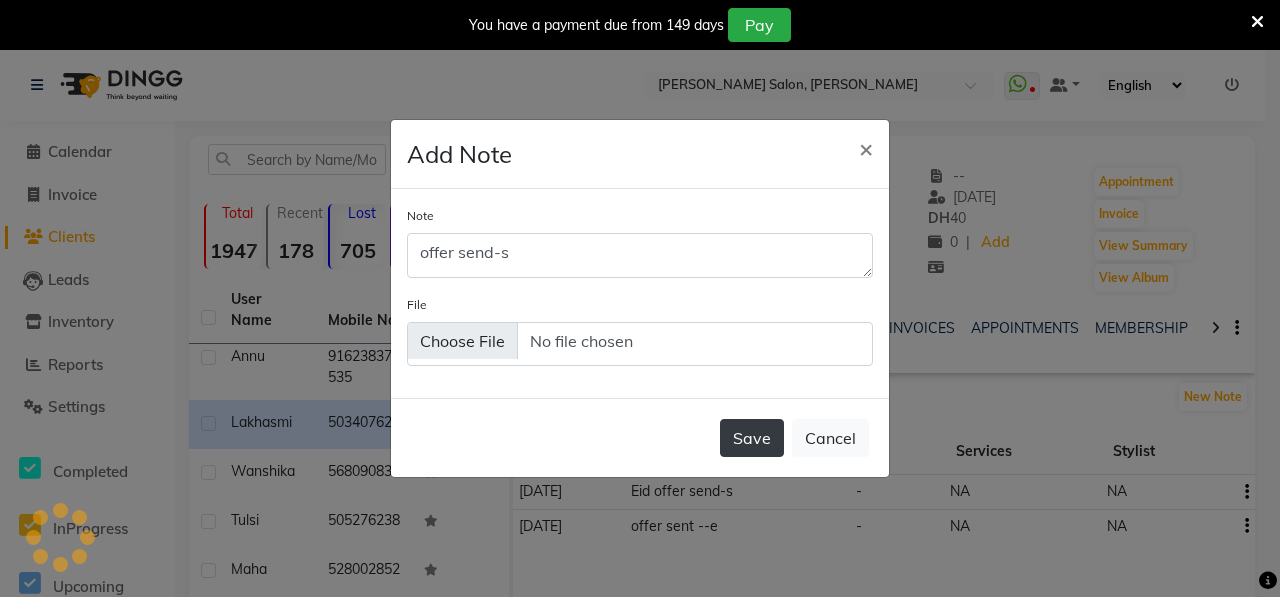 click on "Save" 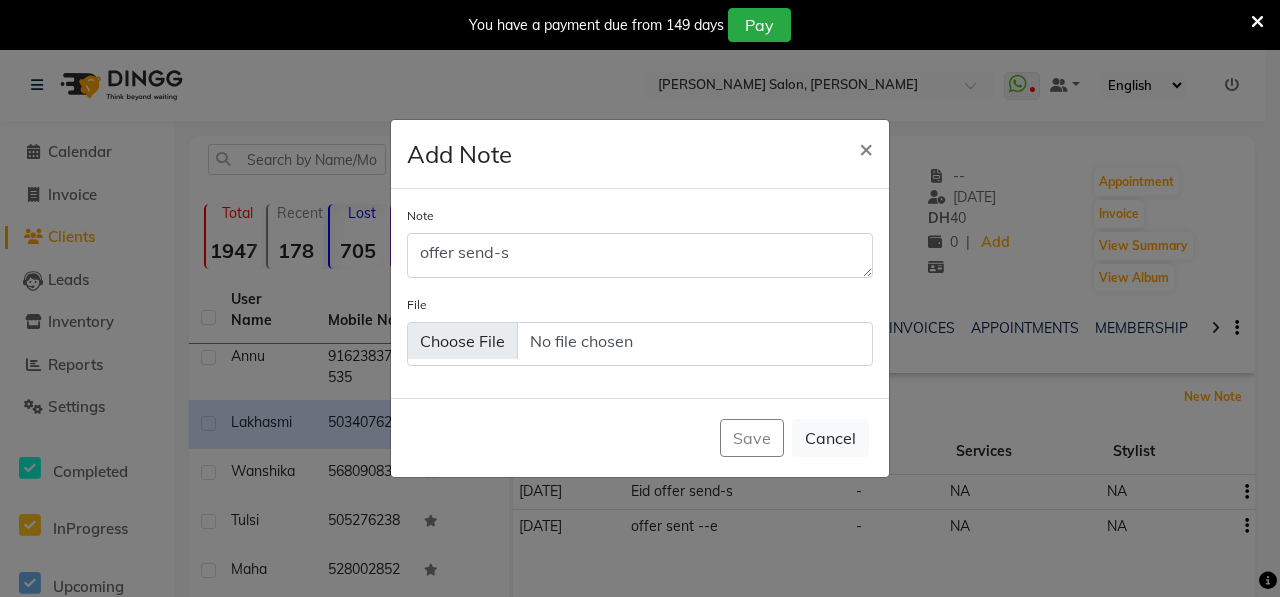 type 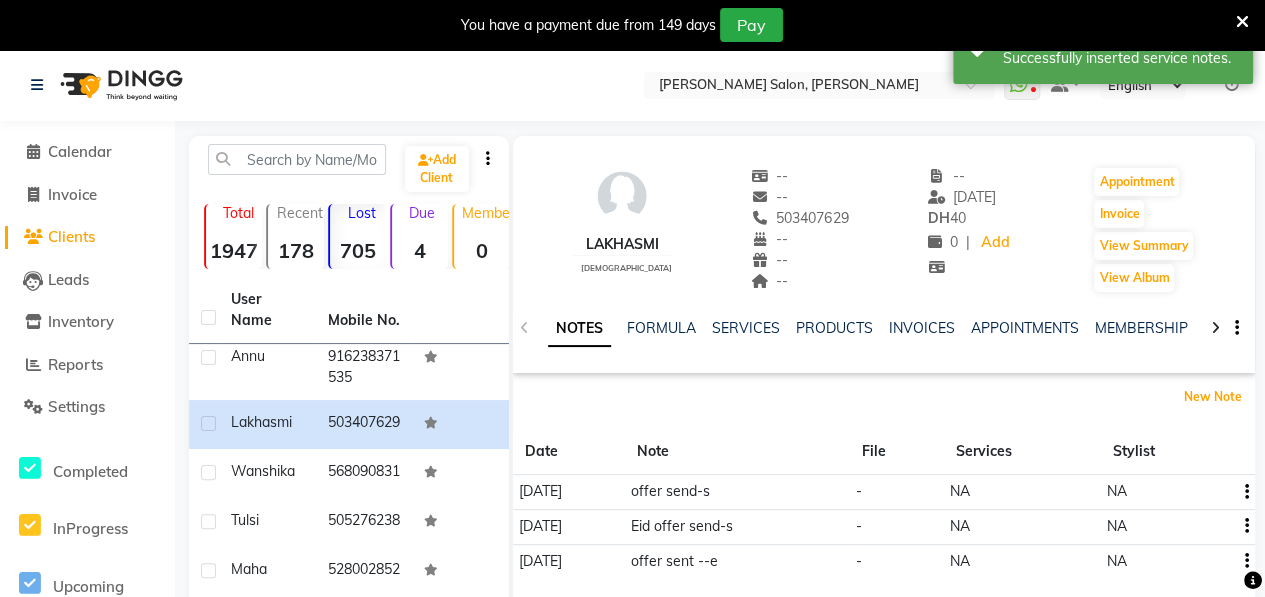 scroll, scrollTop: 430, scrollLeft: 0, axis: vertical 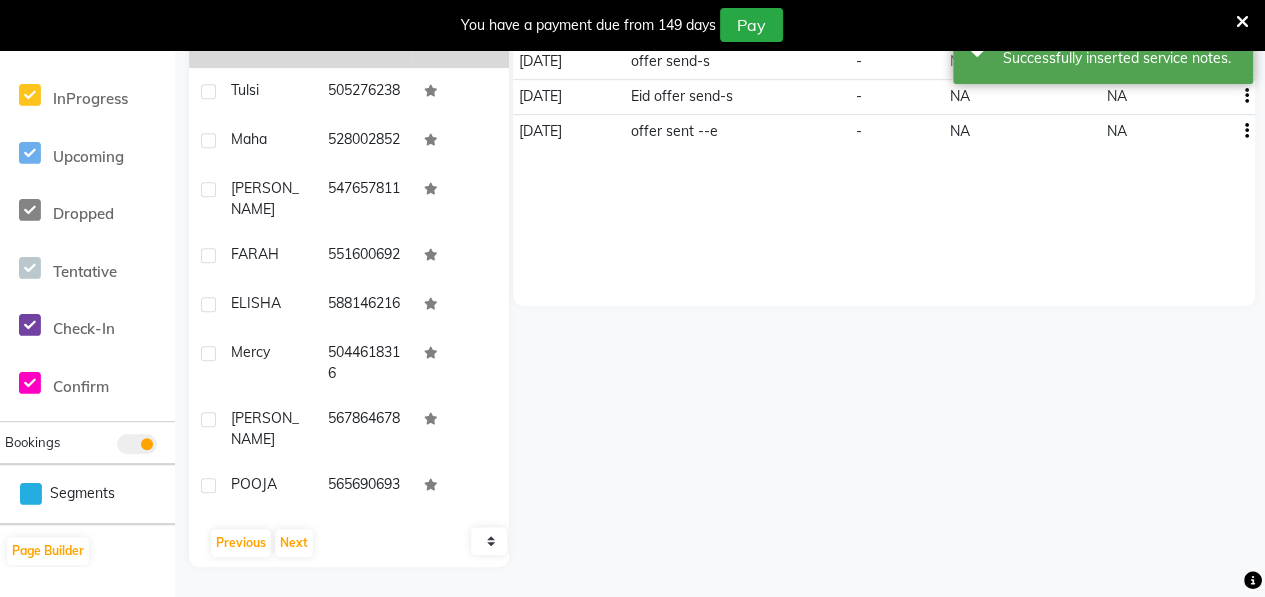 click on "wanshika" 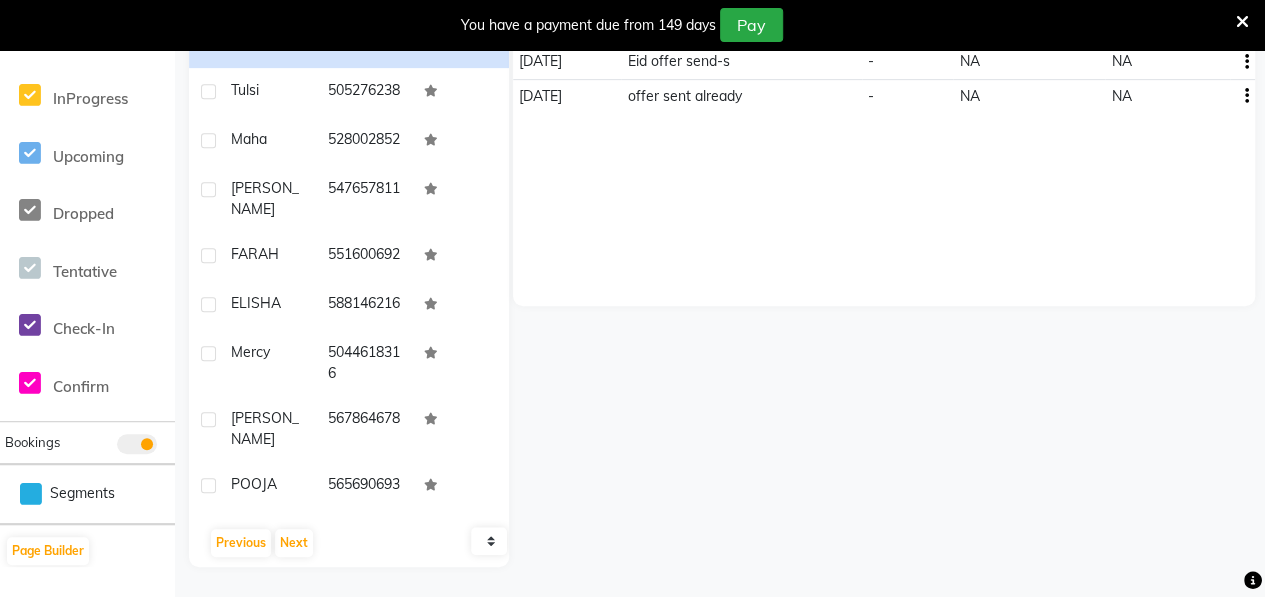 scroll, scrollTop: 0, scrollLeft: 0, axis: both 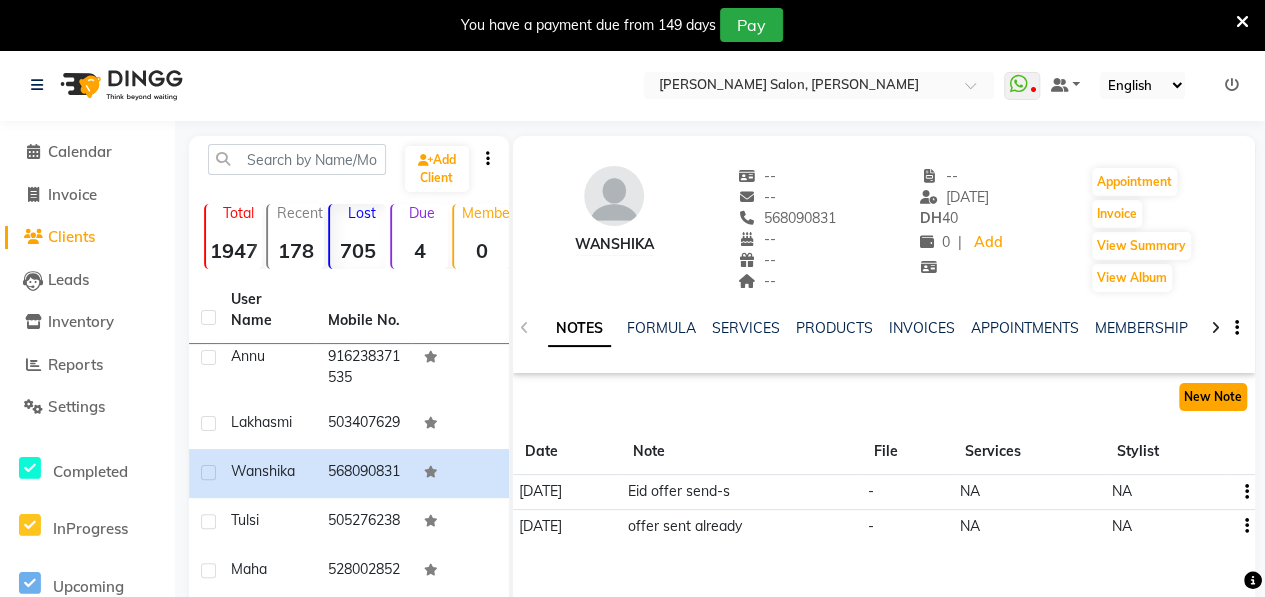 click on "New Note" 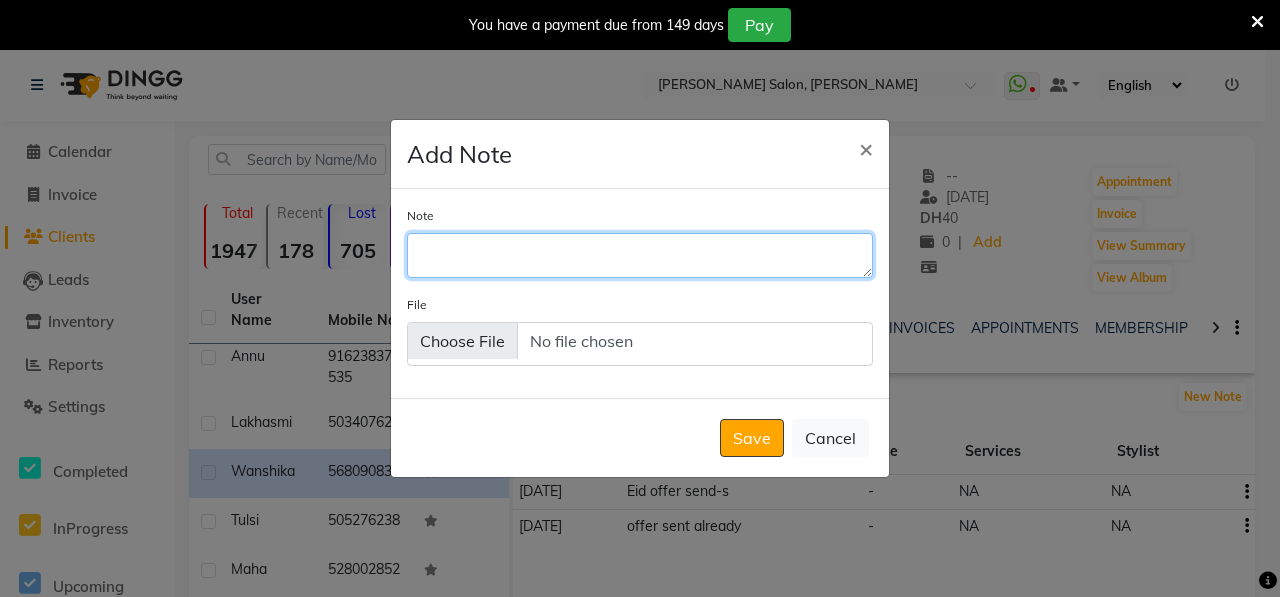 click on "Note" at bounding box center [640, 255] 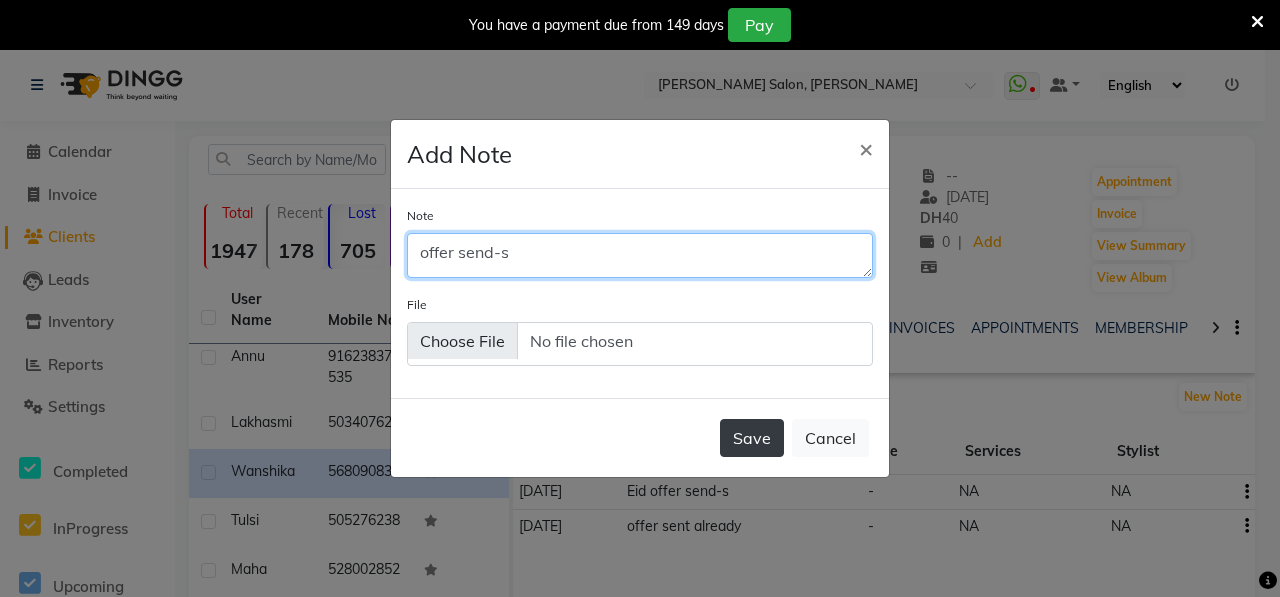 type on "offer send-s" 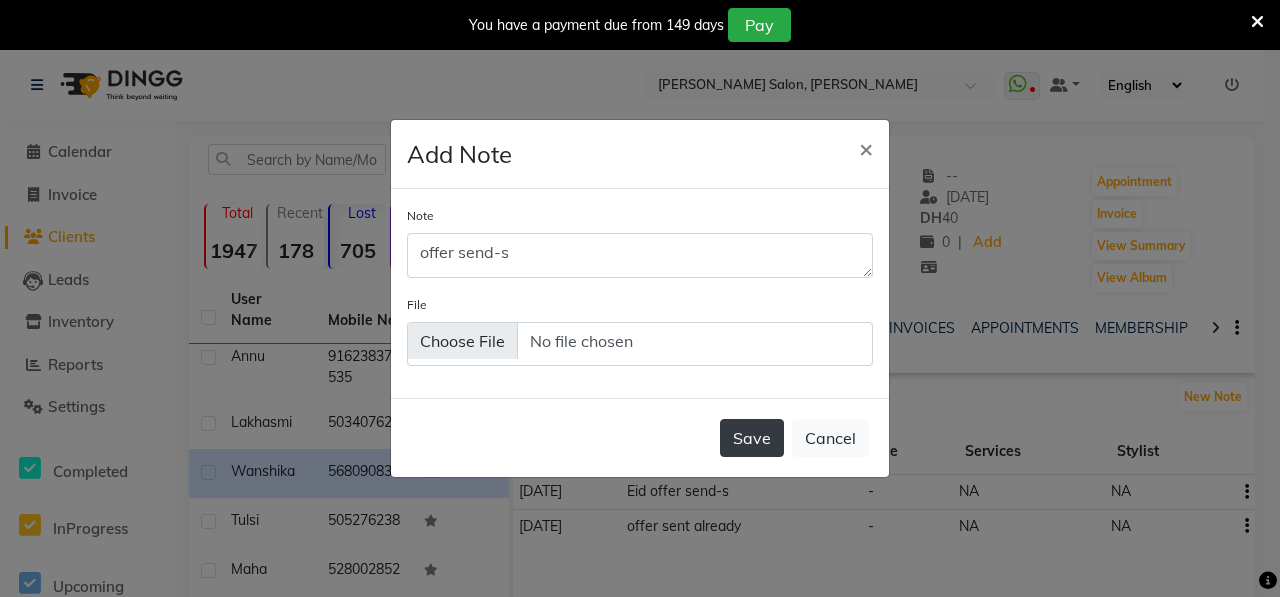 click on "Save" 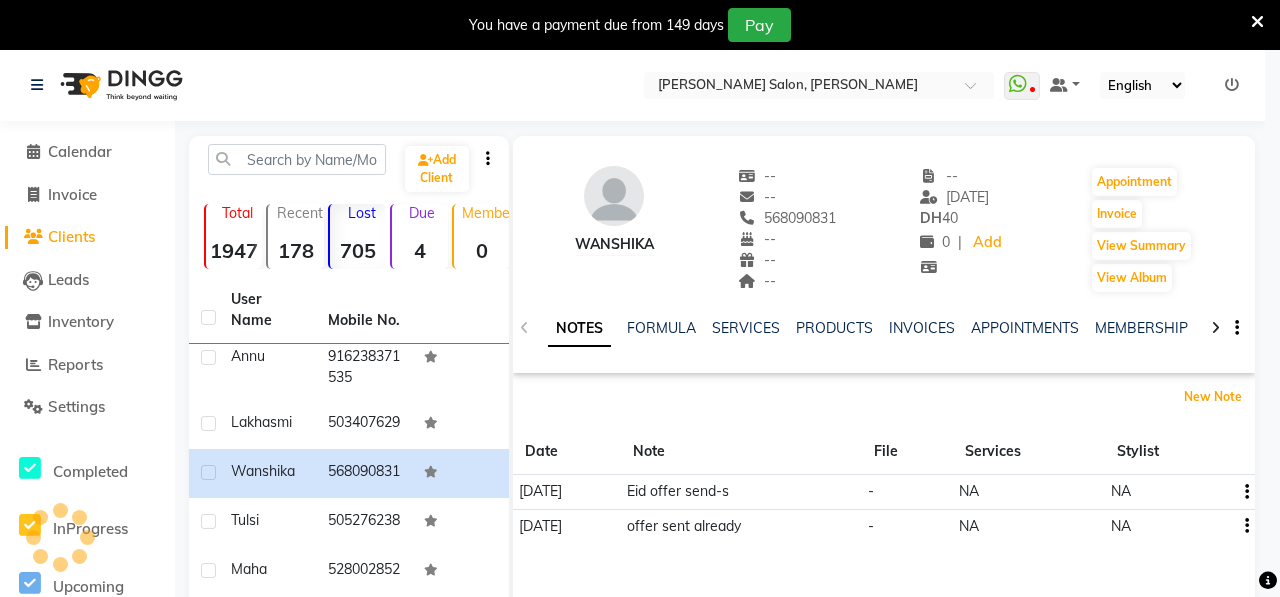 type 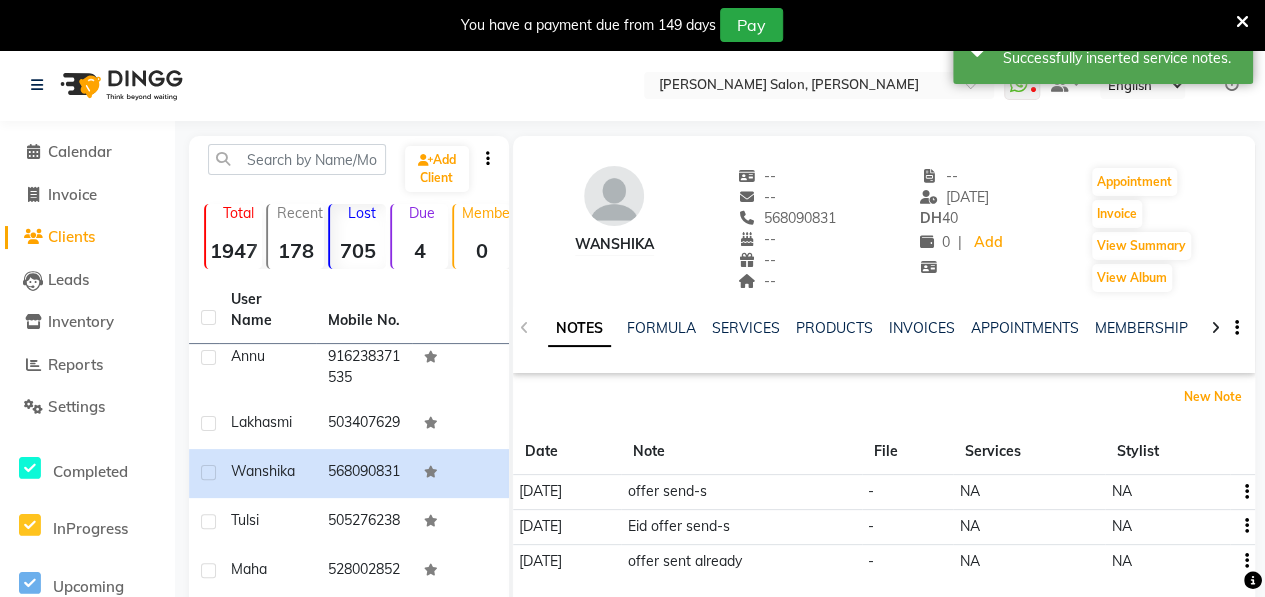 scroll, scrollTop: 430, scrollLeft: 0, axis: vertical 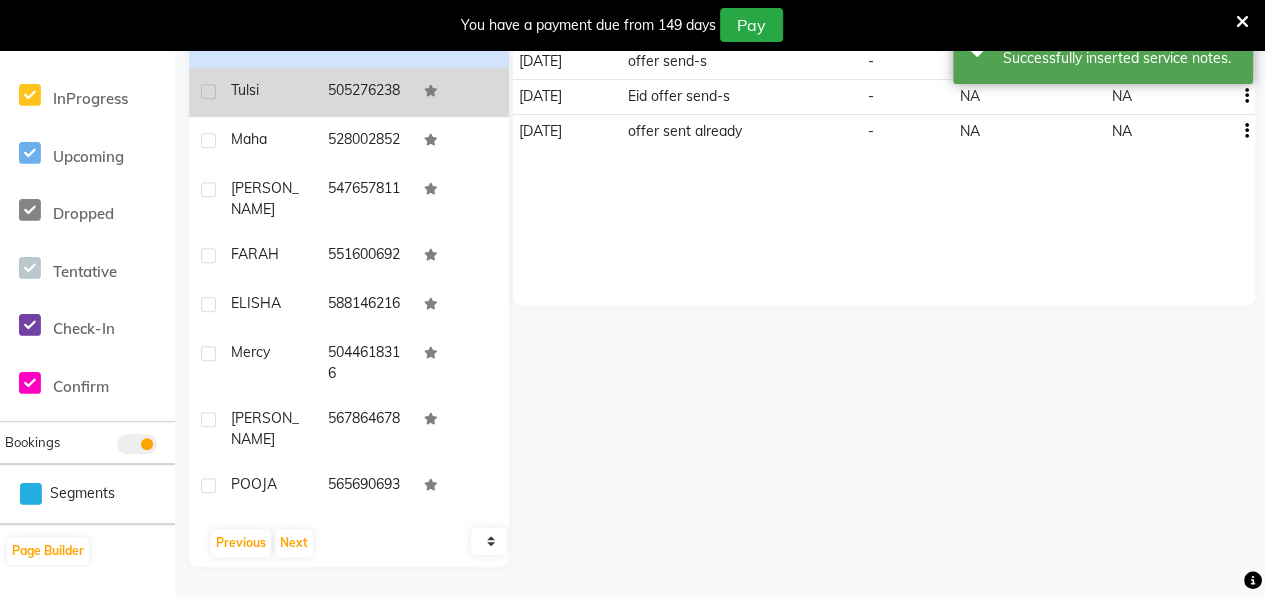 click on "Tulsi" 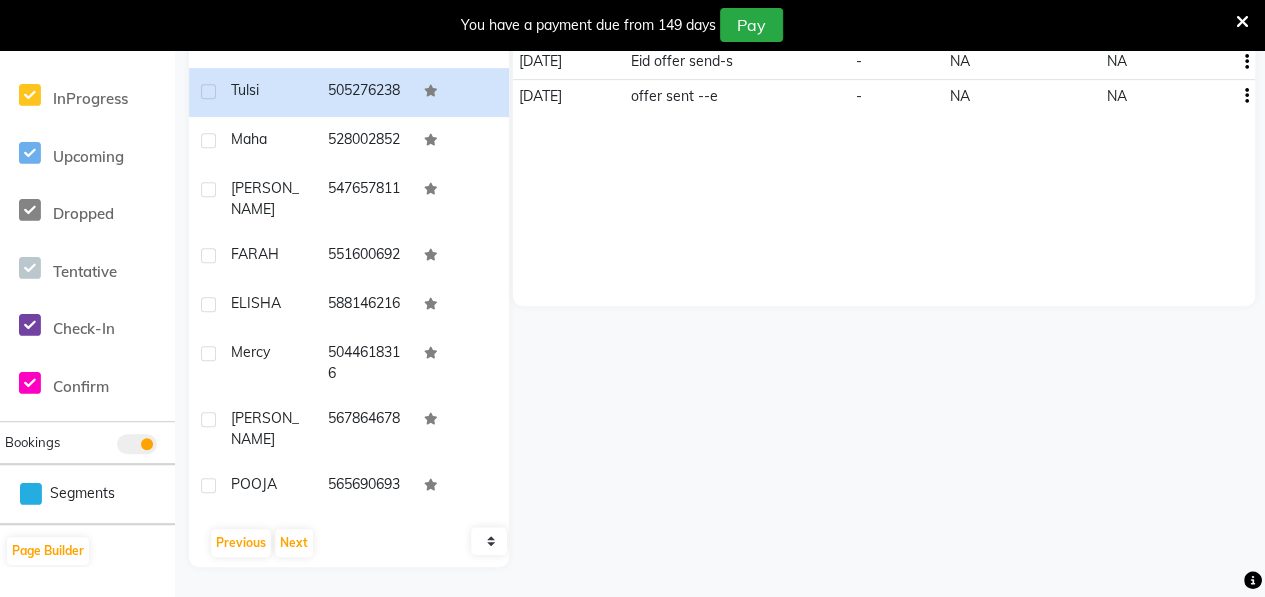 scroll, scrollTop: 0, scrollLeft: 0, axis: both 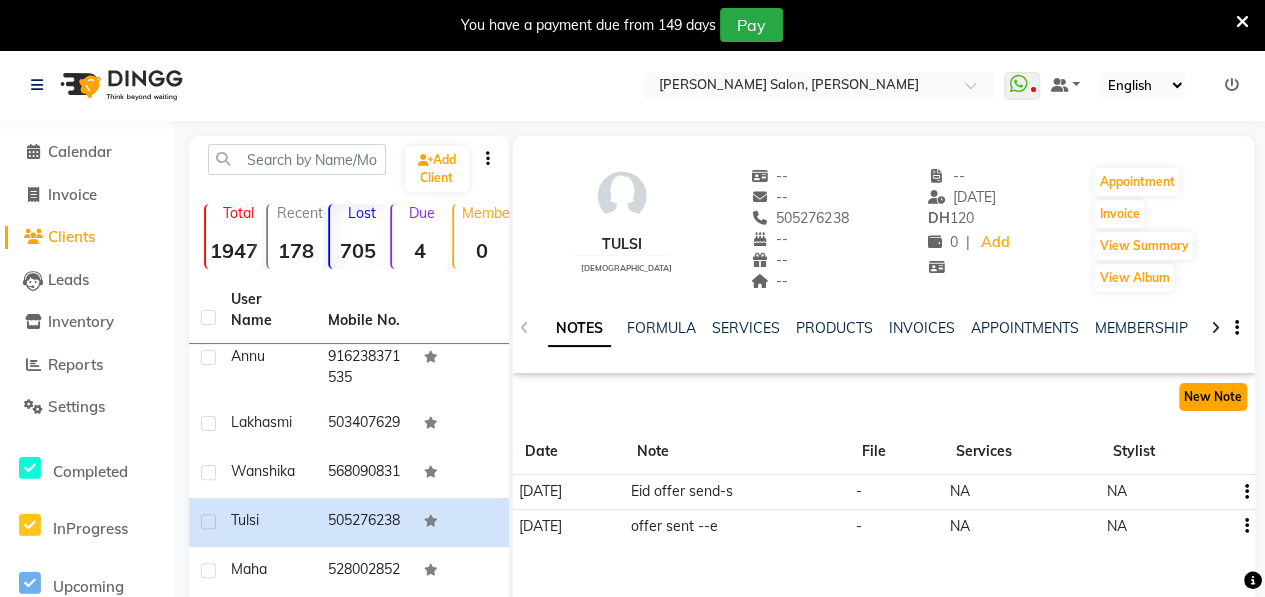 click on "New Note" 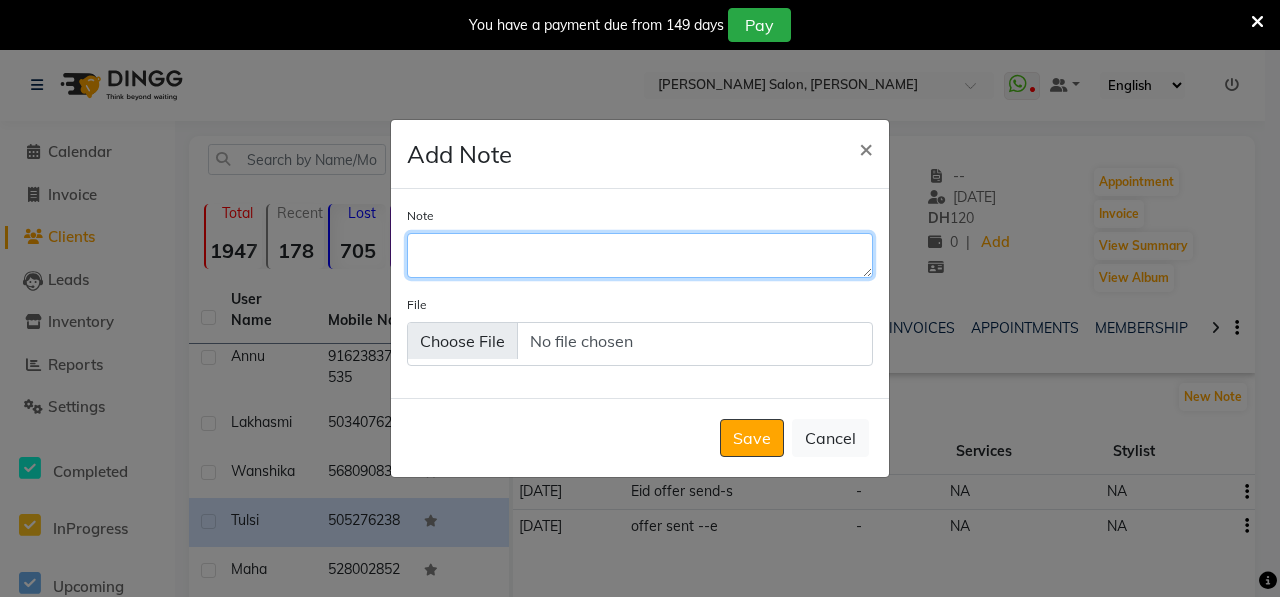 click on "Note" at bounding box center [640, 255] 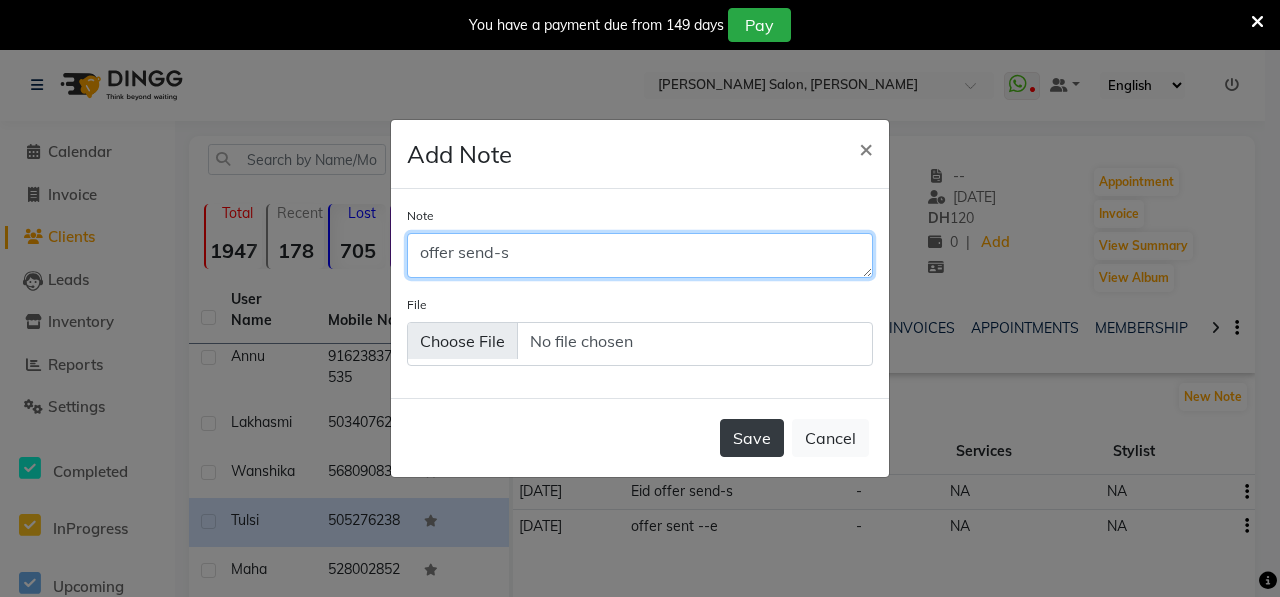 type on "offer send-s" 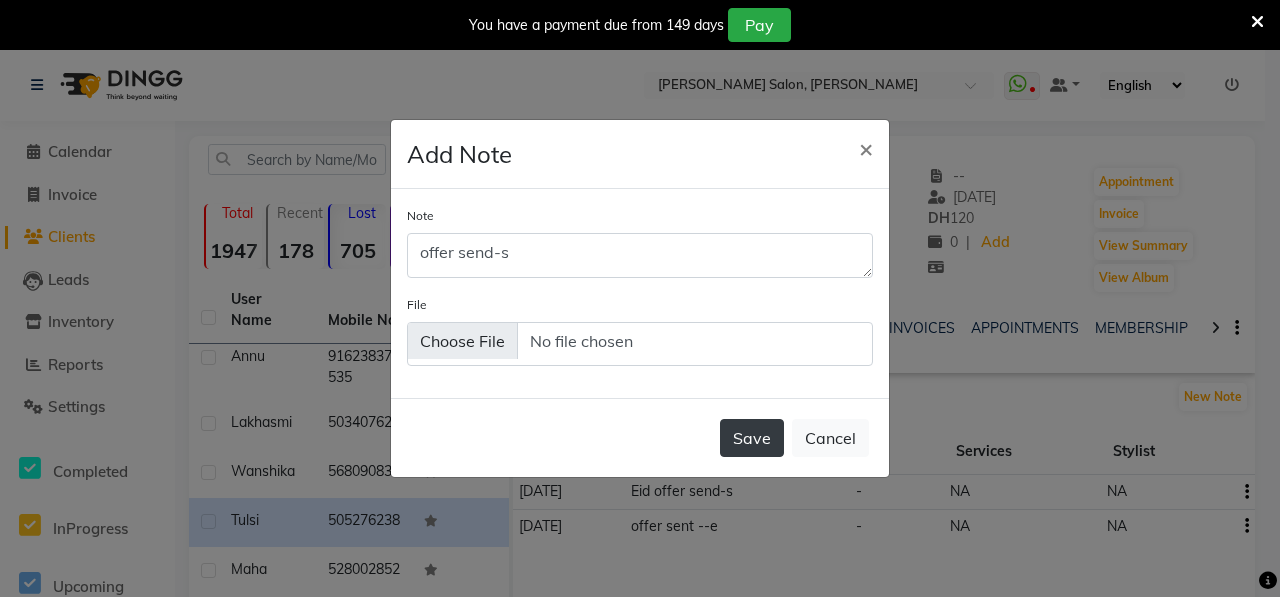 click on "Save" 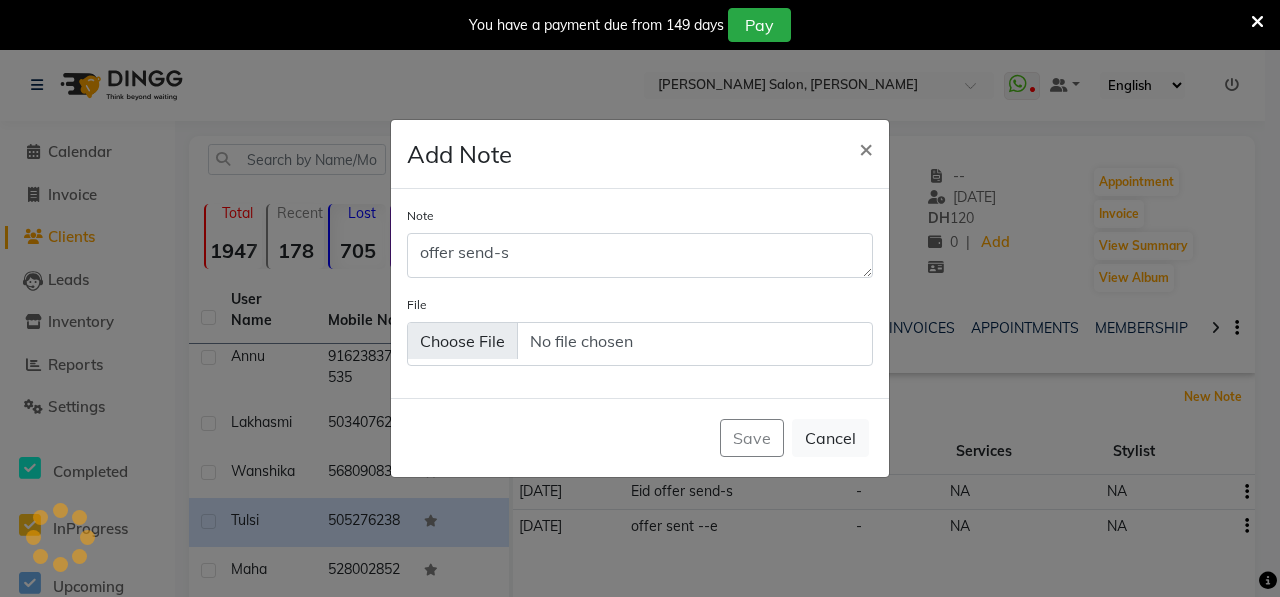 type 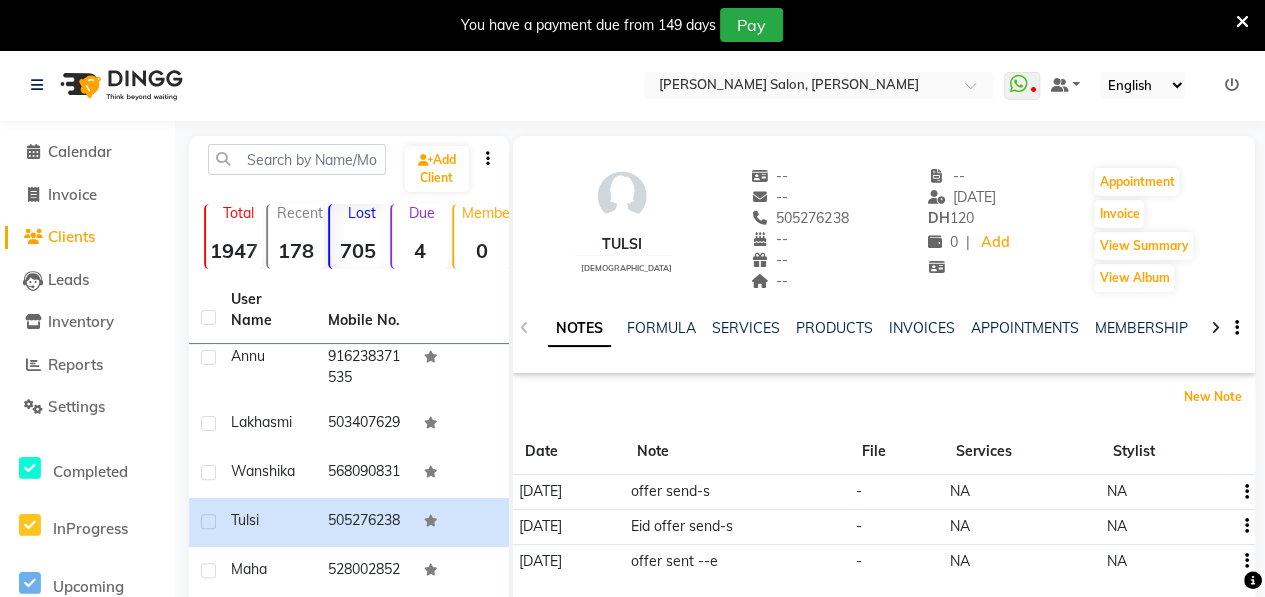 scroll, scrollTop: 430, scrollLeft: 0, axis: vertical 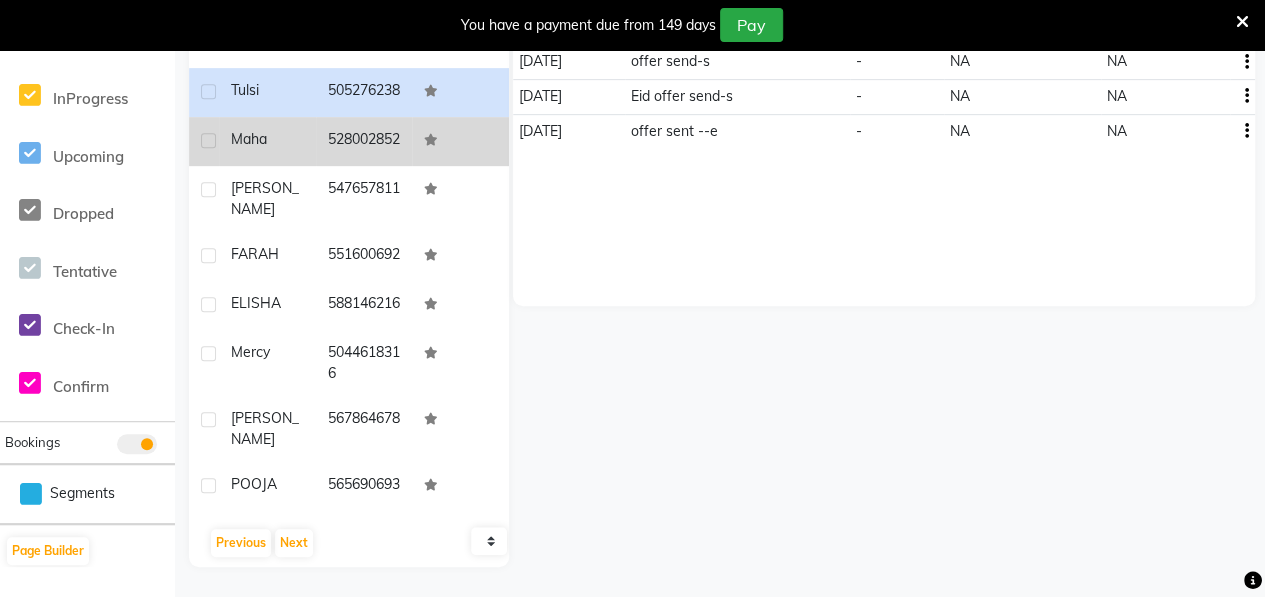 click on "Maha" 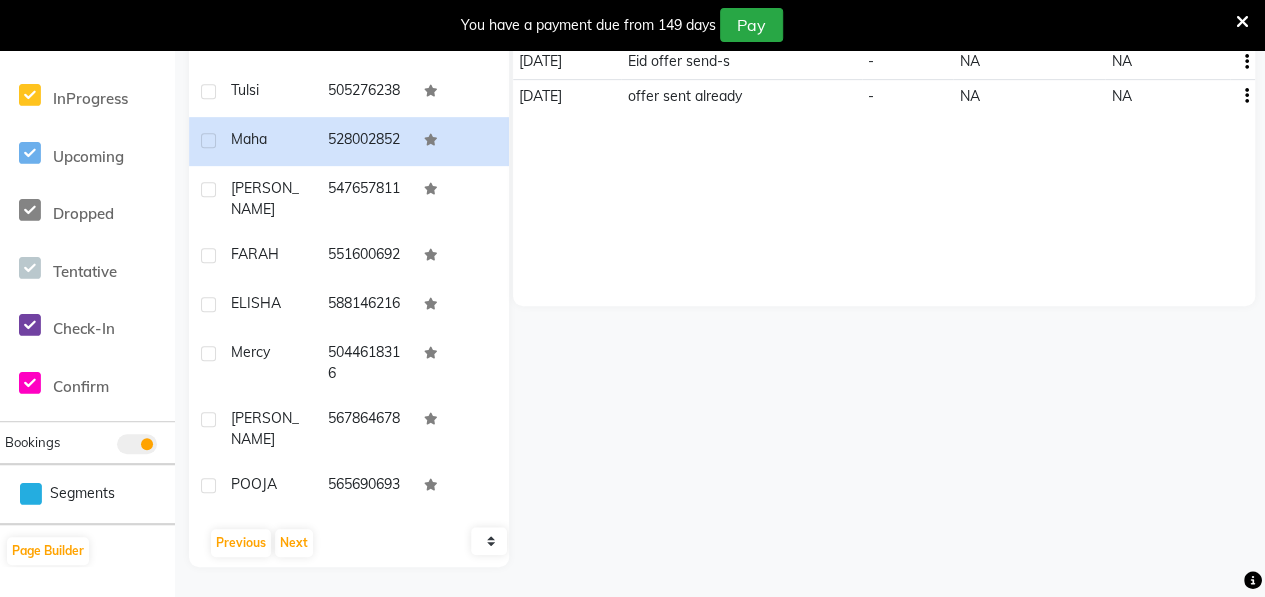 scroll, scrollTop: 0, scrollLeft: 0, axis: both 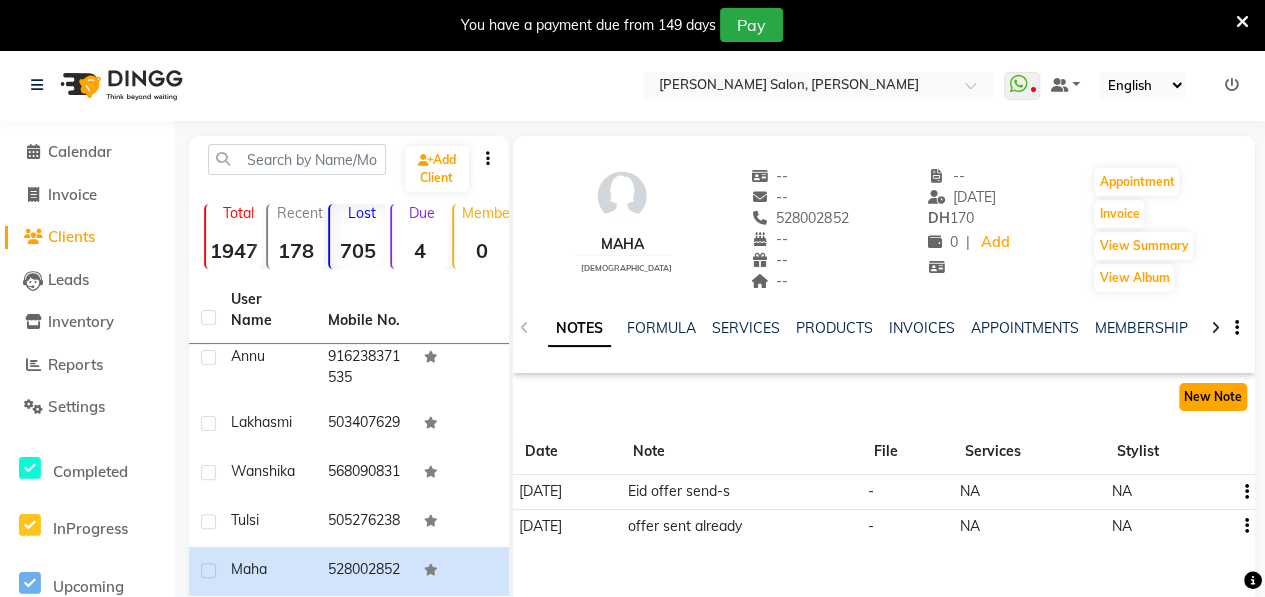 click on "New Note" 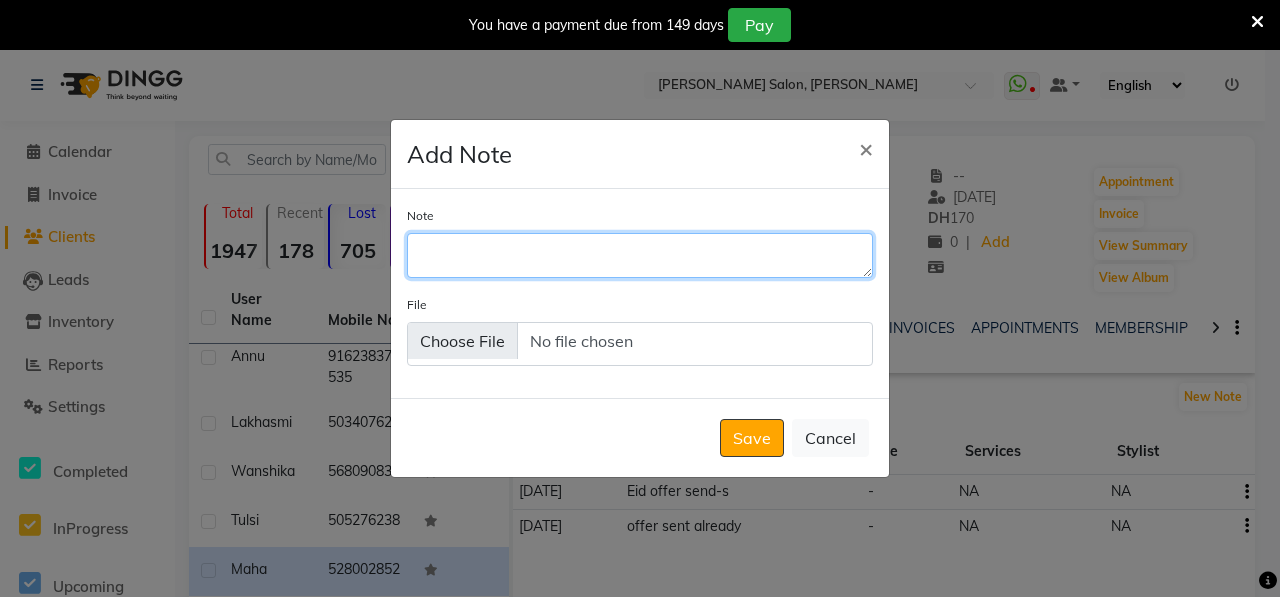 click on "Note" at bounding box center [640, 255] 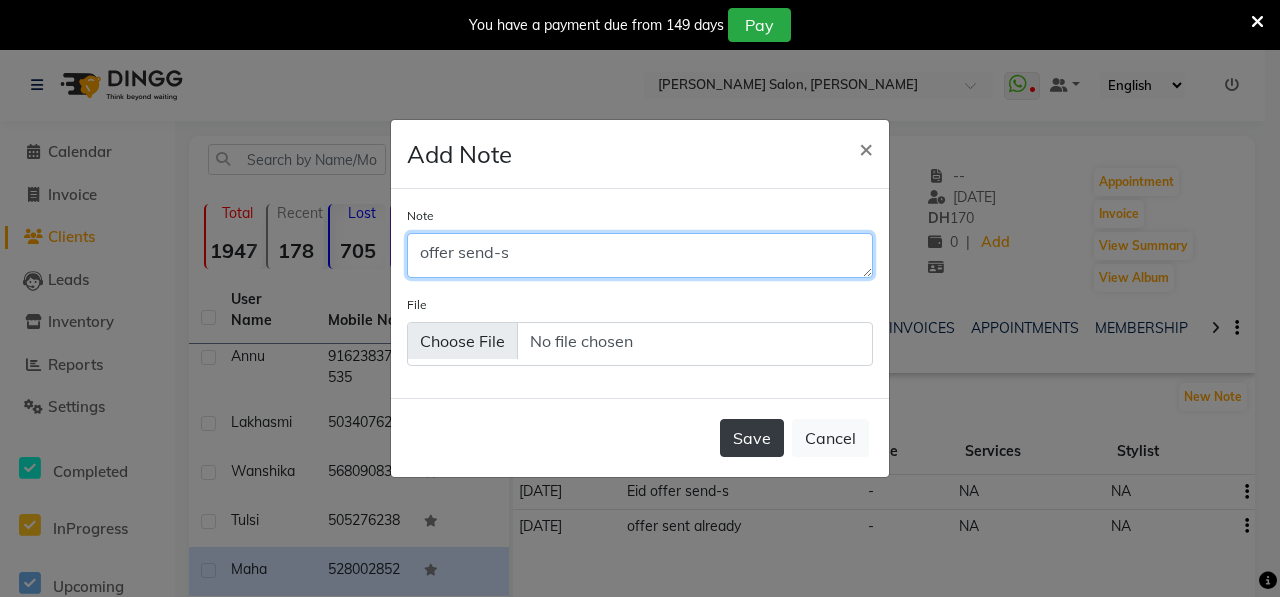 type on "offer send-s" 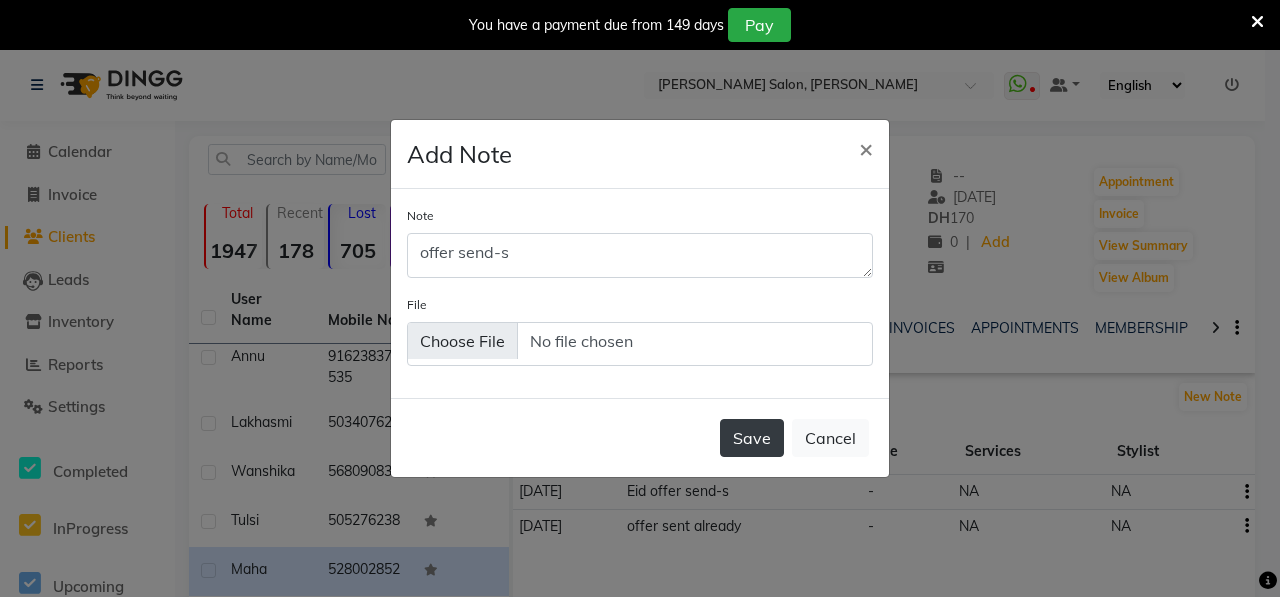 click on "Save" 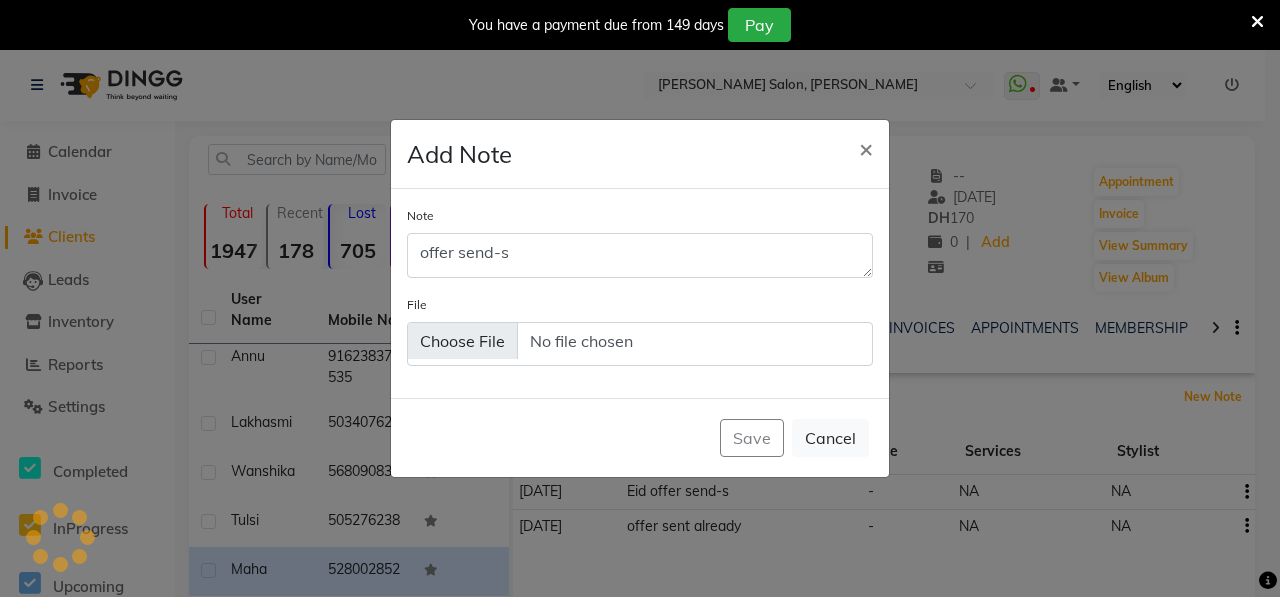 type 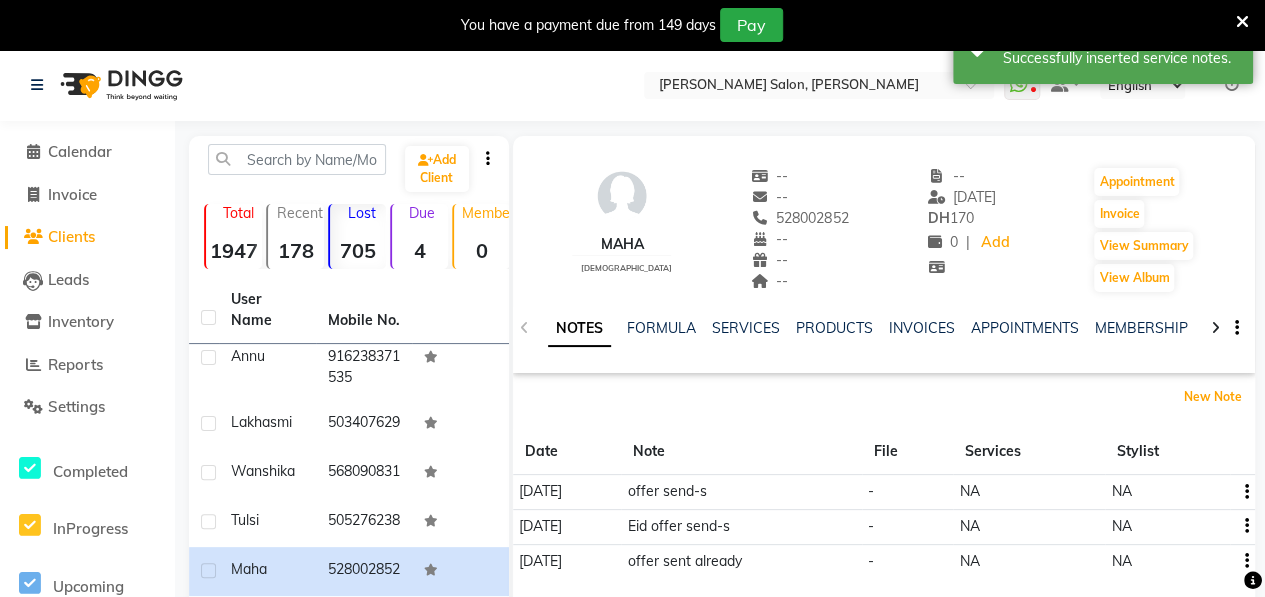 scroll, scrollTop: 430, scrollLeft: 0, axis: vertical 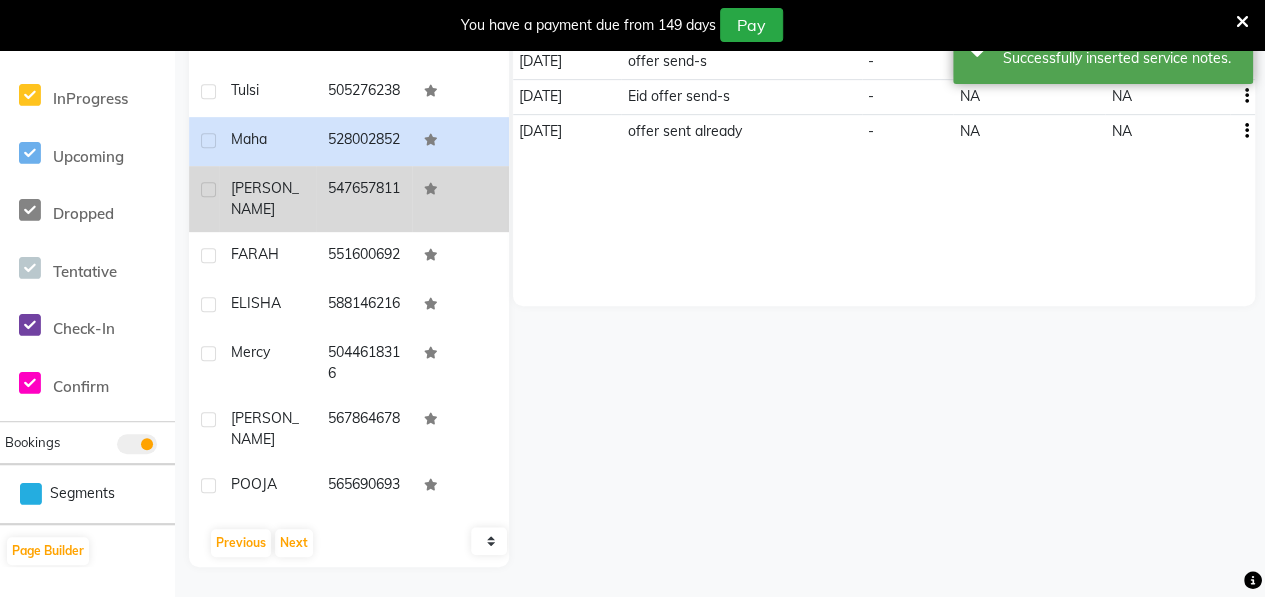 click on "[PERSON_NAME]" 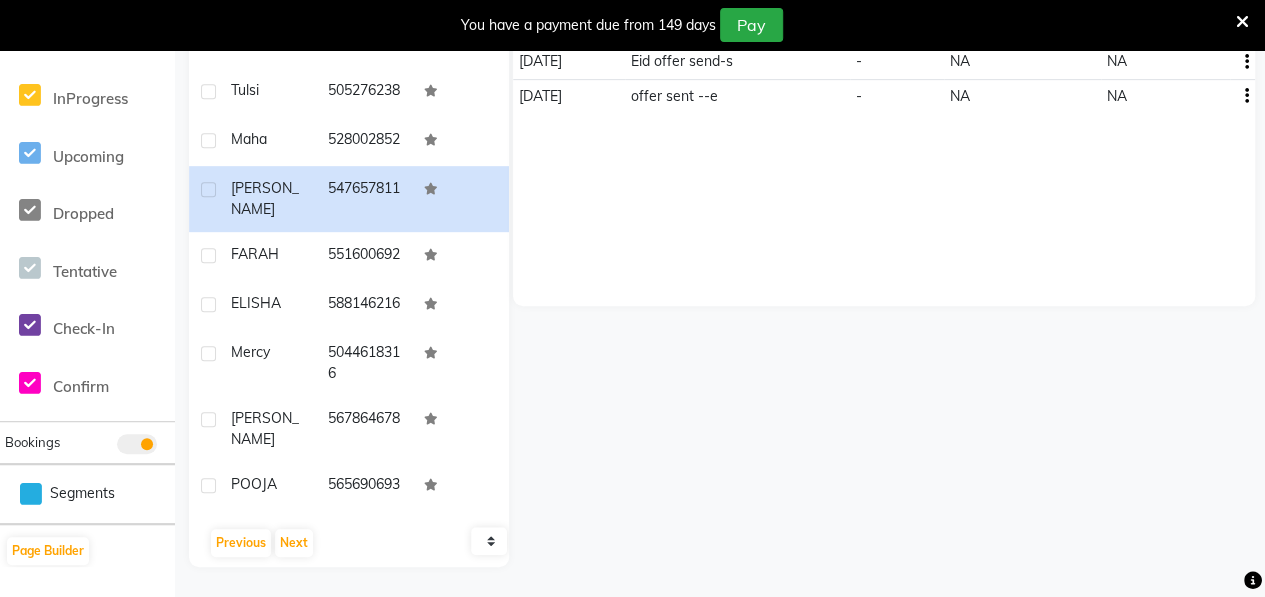 scroll, scrollTop: 0, scrollLeft: 0, axis: both 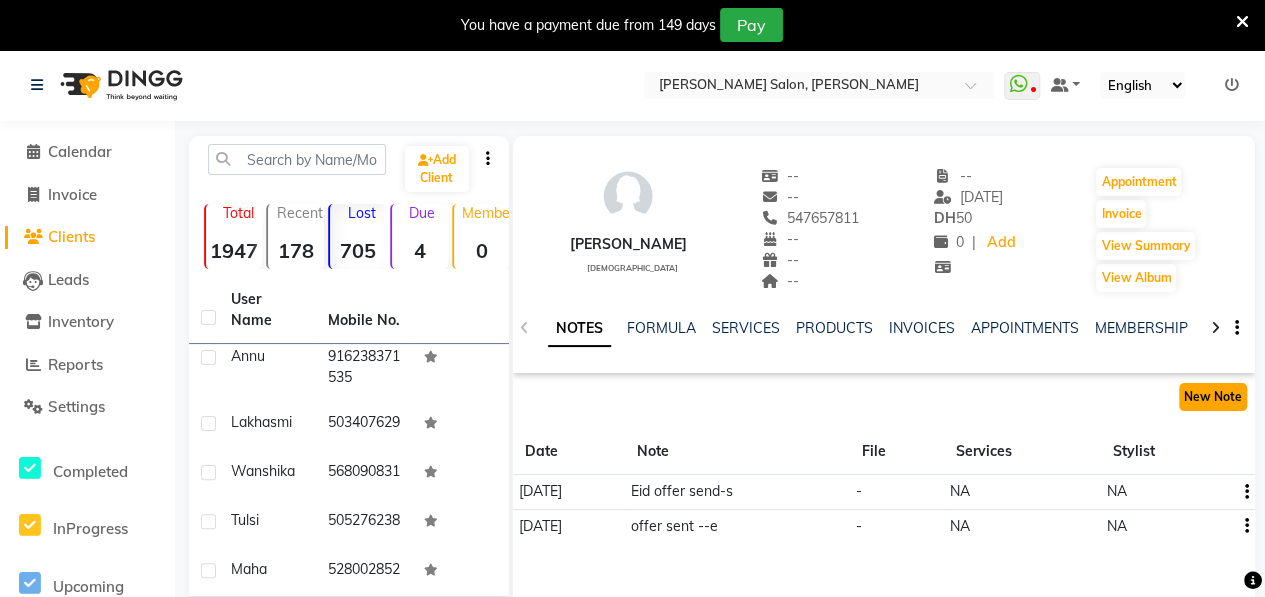 click on "New Note" 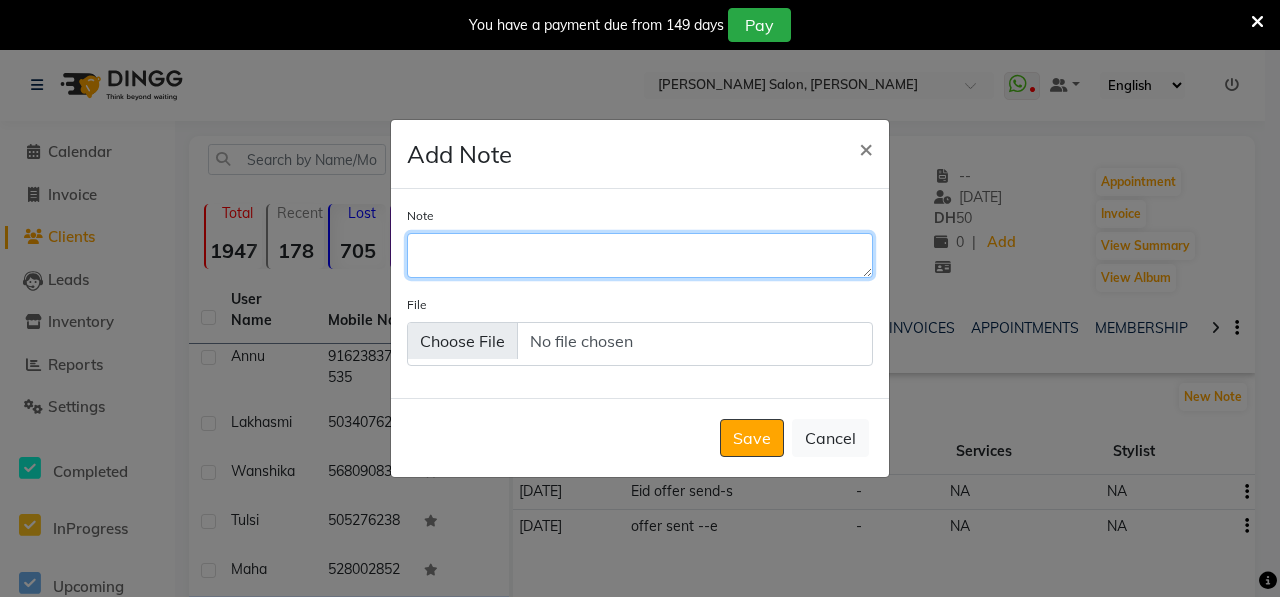 click on "Note" at bounding box center [640, 255] 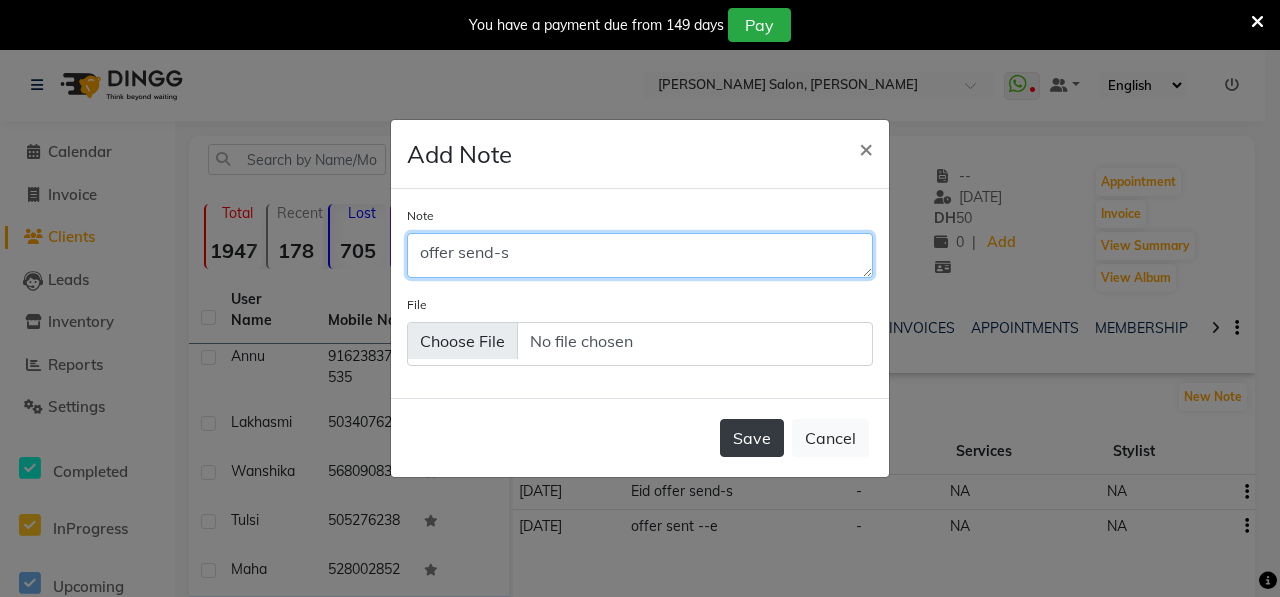 type on "offer send-s" 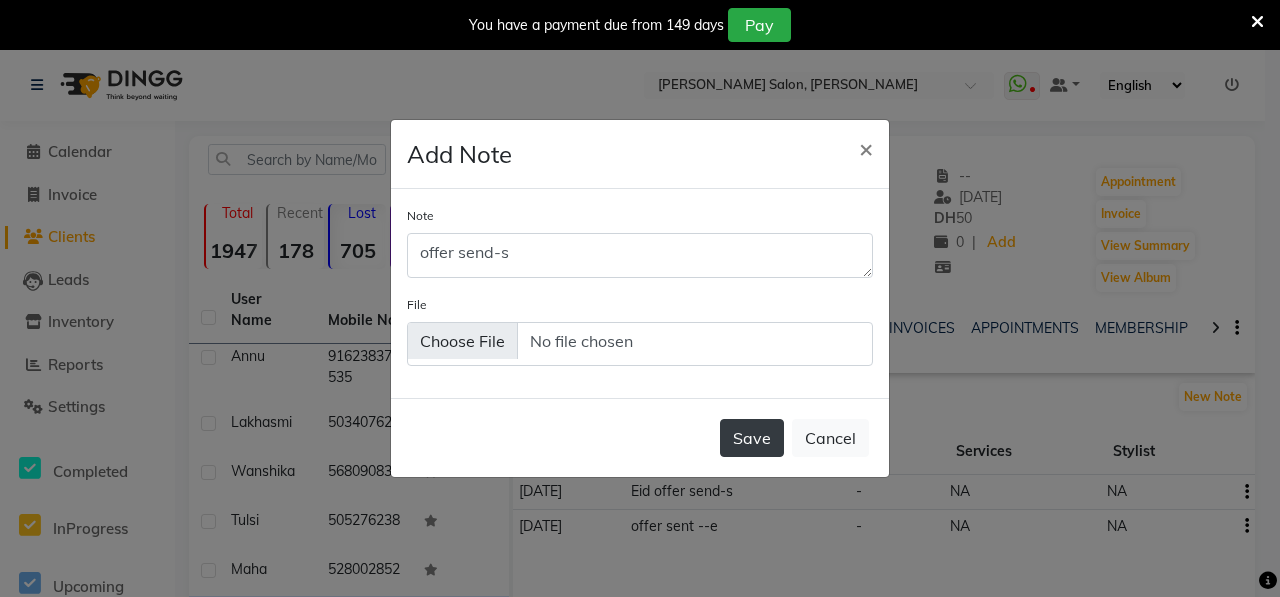 click on "Save" 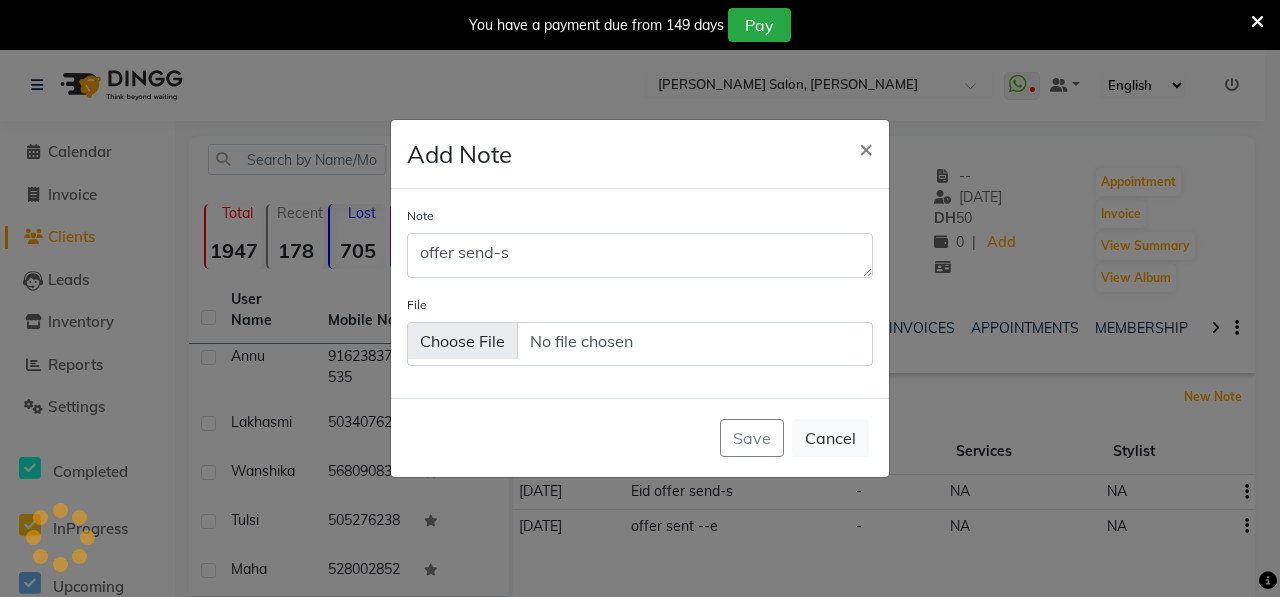 type 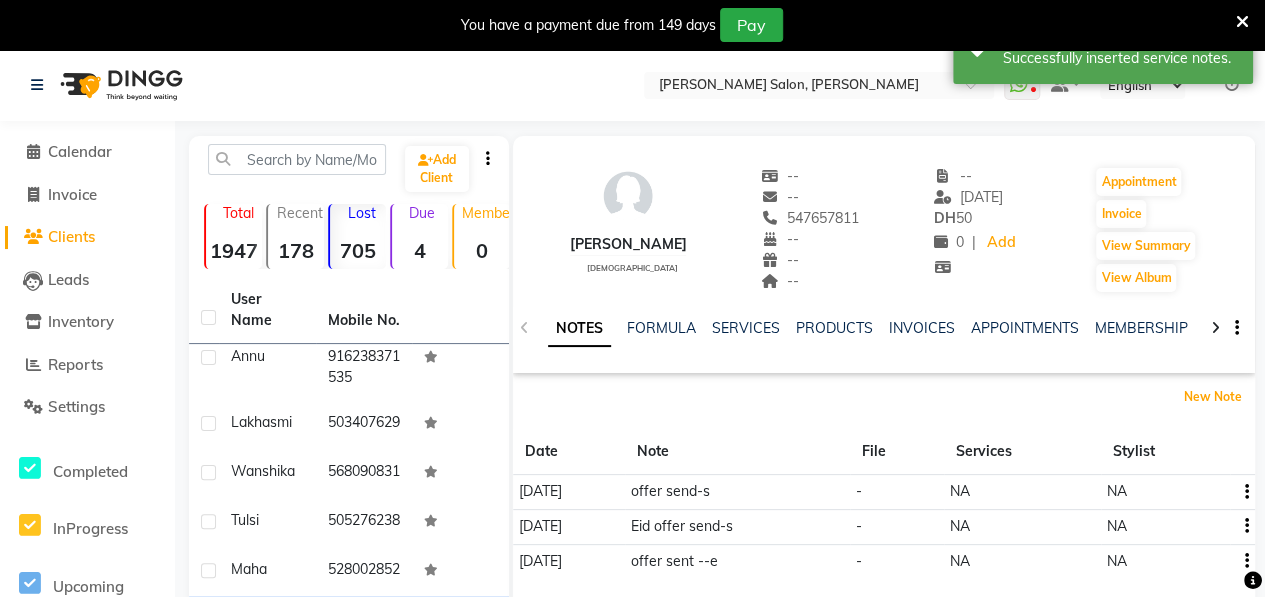scroll, scrollTop: 430, scrollLeft: 0, axis: vertical 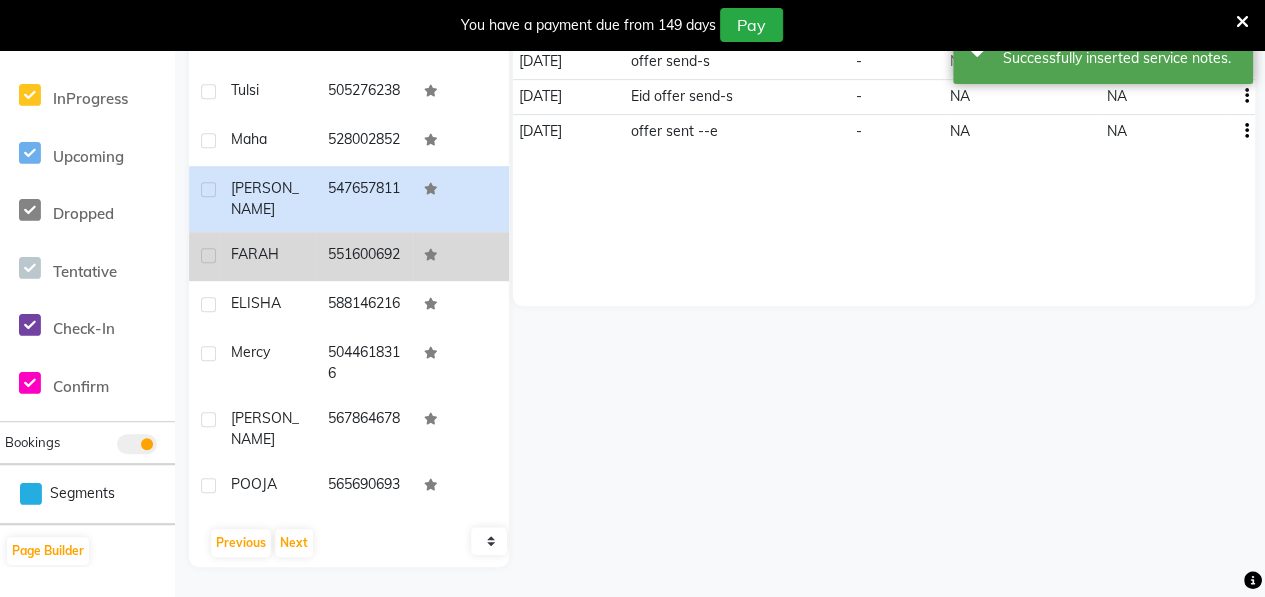 click on "FARAH" 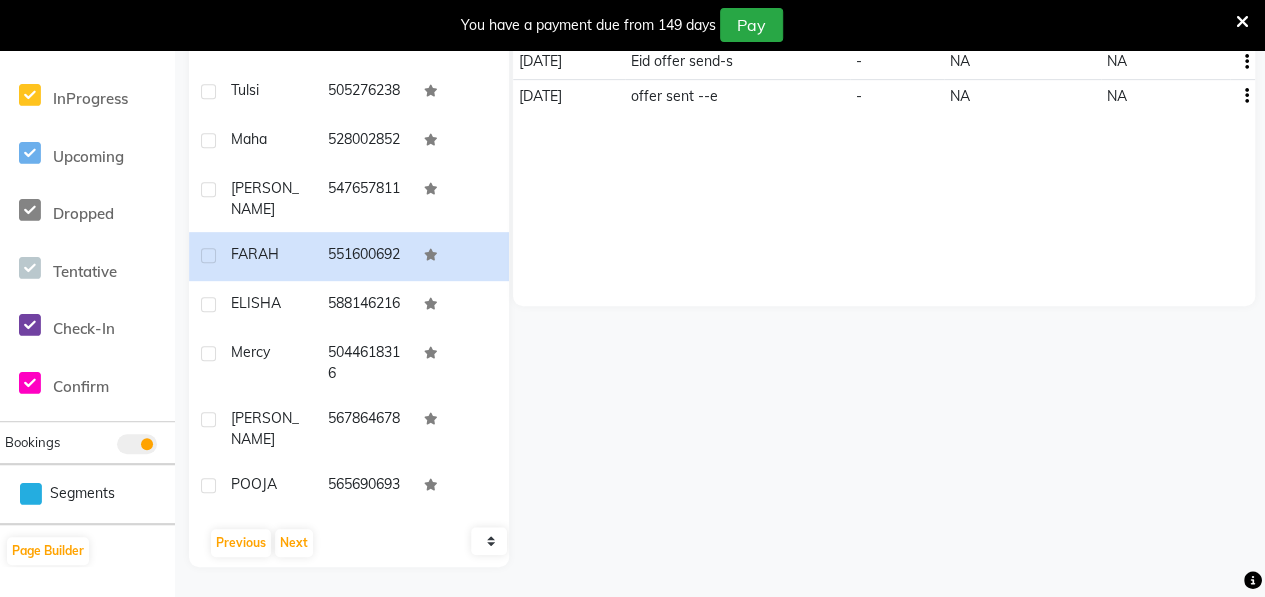 scroll, scrollTop: 0, scrollLeft: 0, axis: both 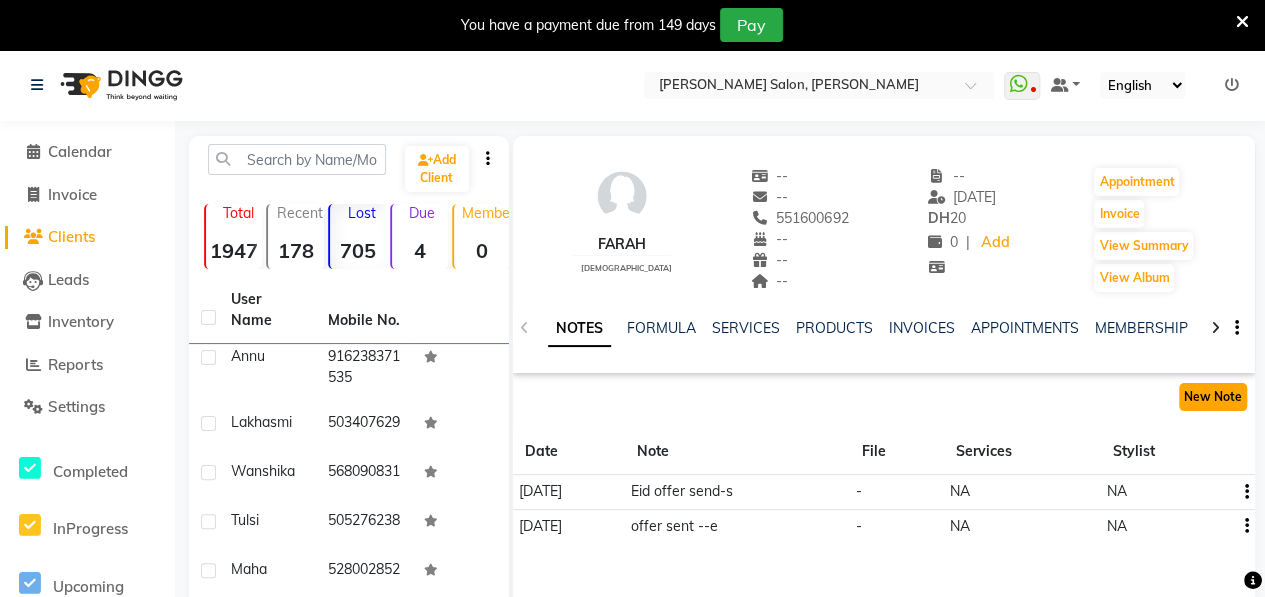 click on "New Note" 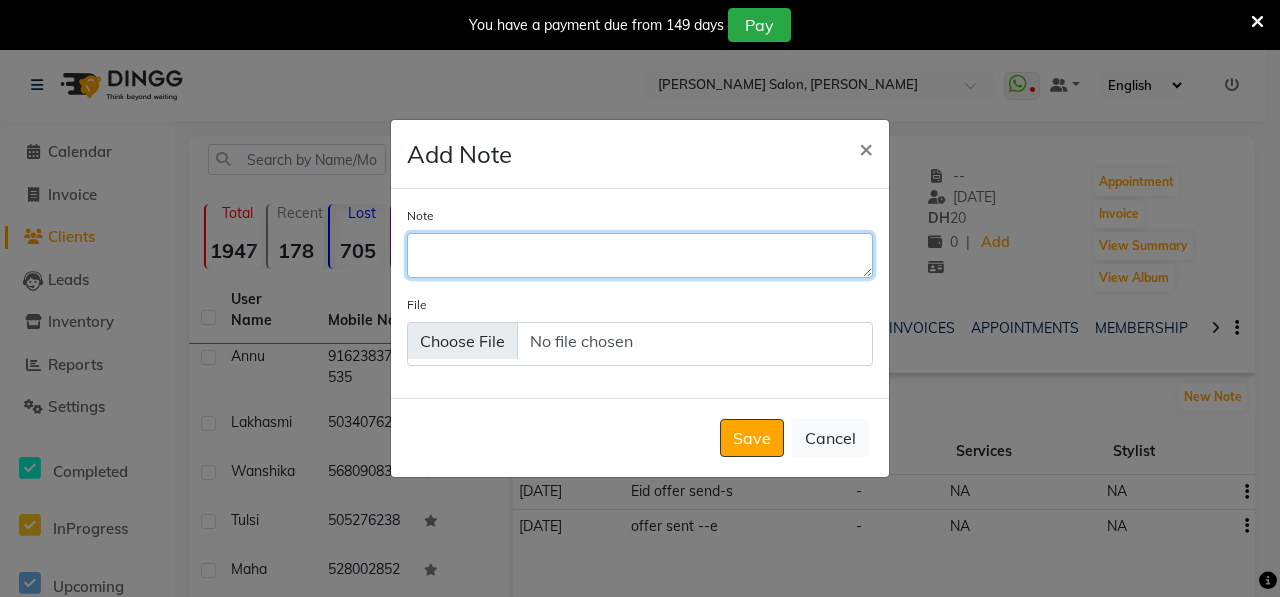 click on "Note" at bounding box center (640, 255) 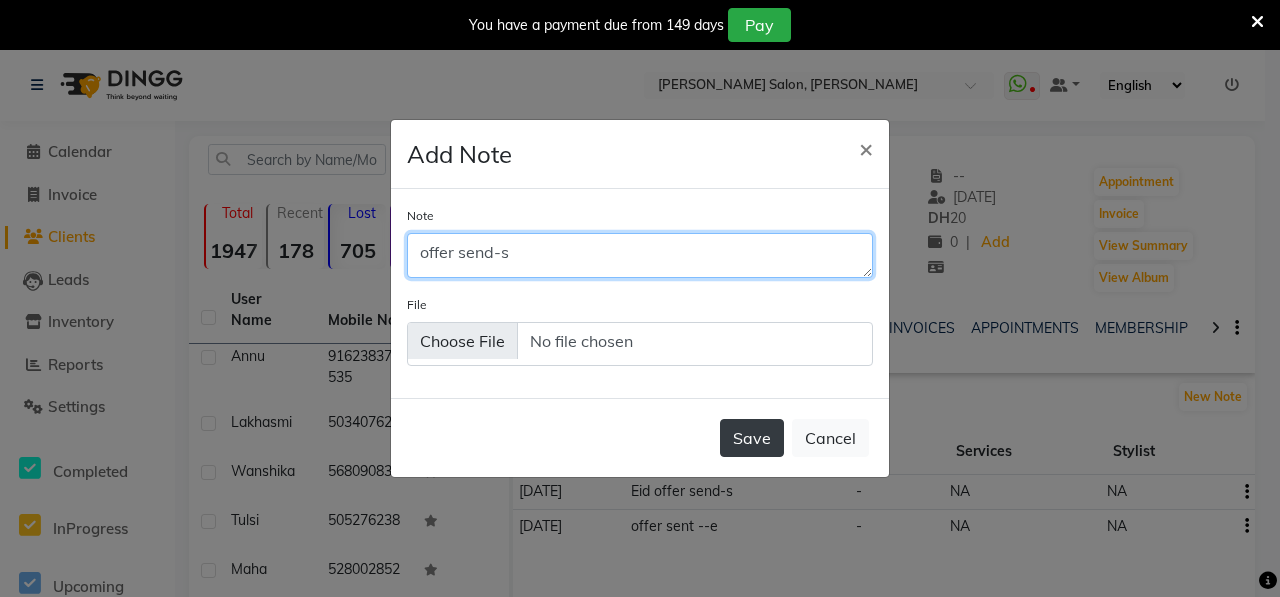 type on "offer send-s" 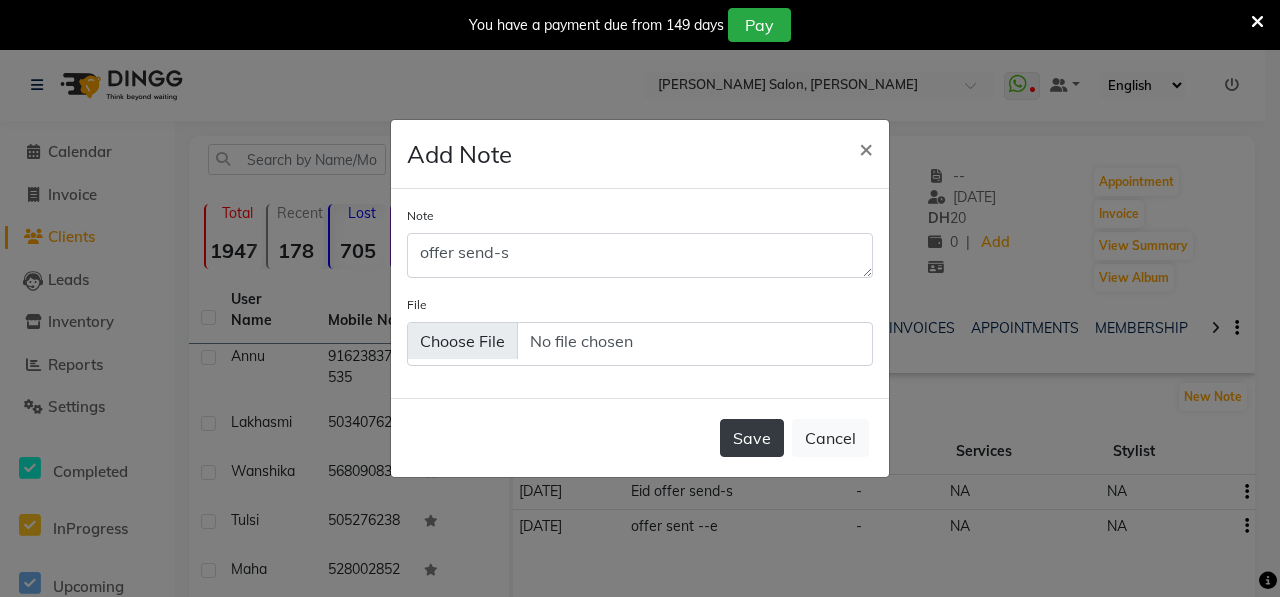 click on "Save" 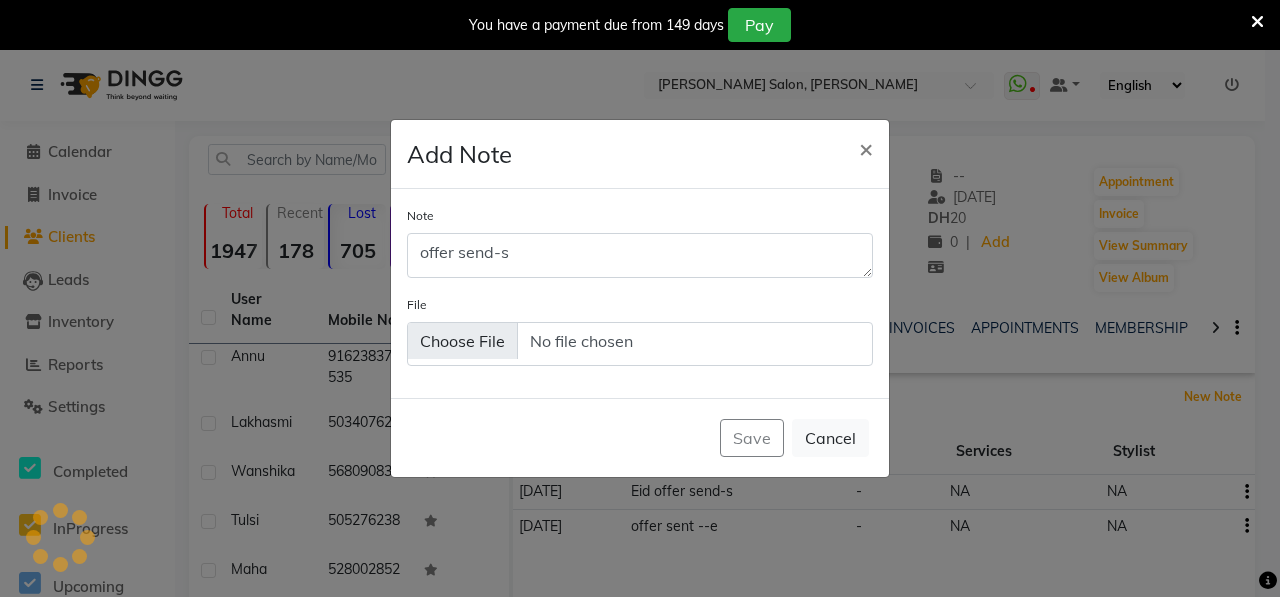 type 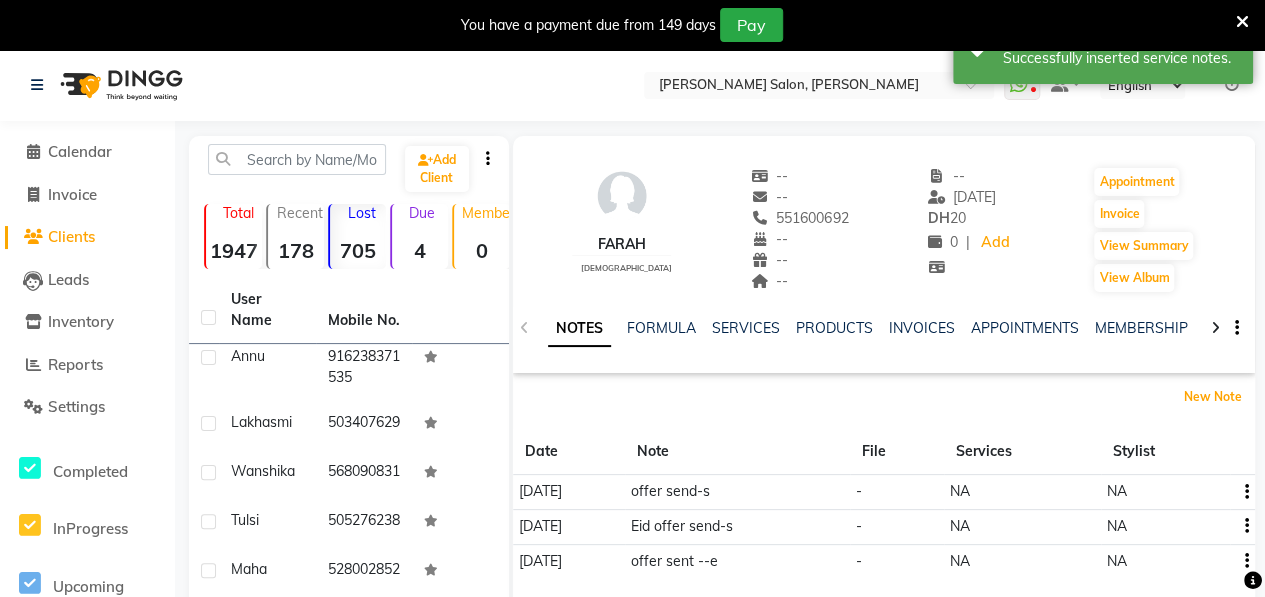 scroll, scrollTop: 430, scrollLeft: 0, axis: vertical 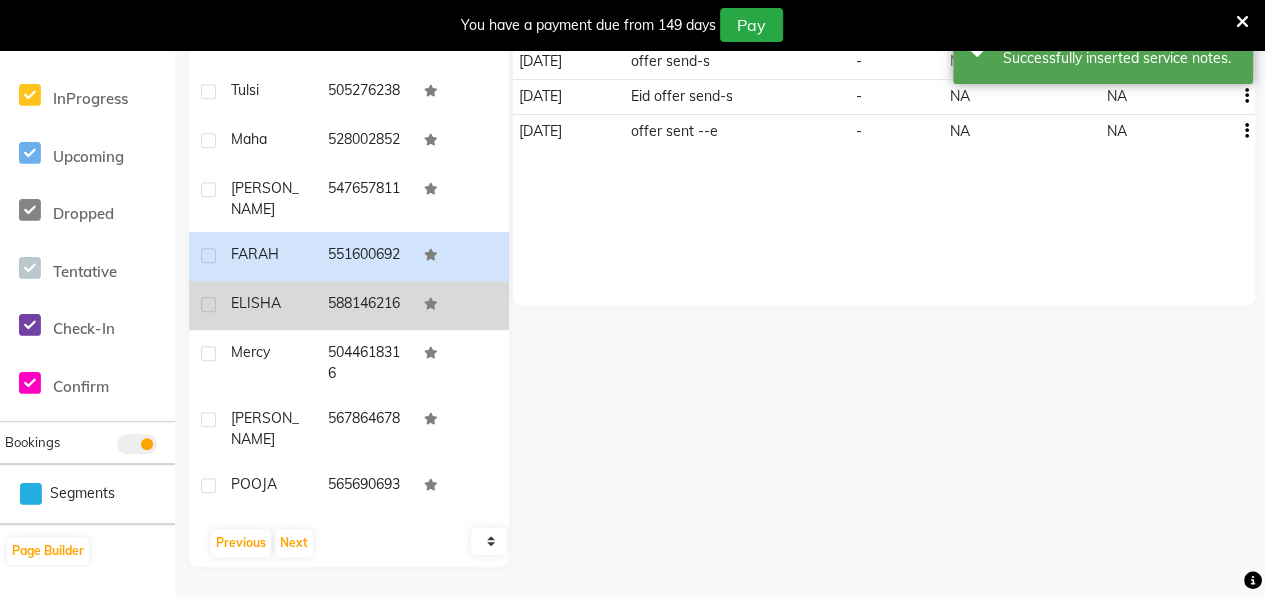click on "ELISHA" 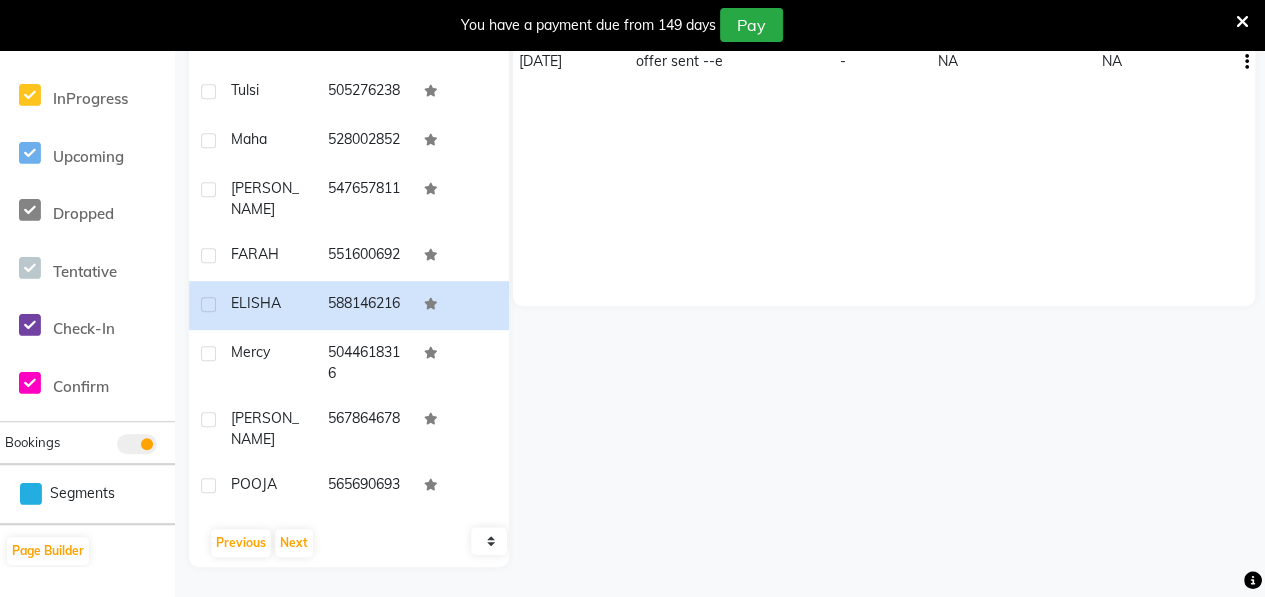 scroll, scrollTop: 0, scrollLeft: 0, axis: both 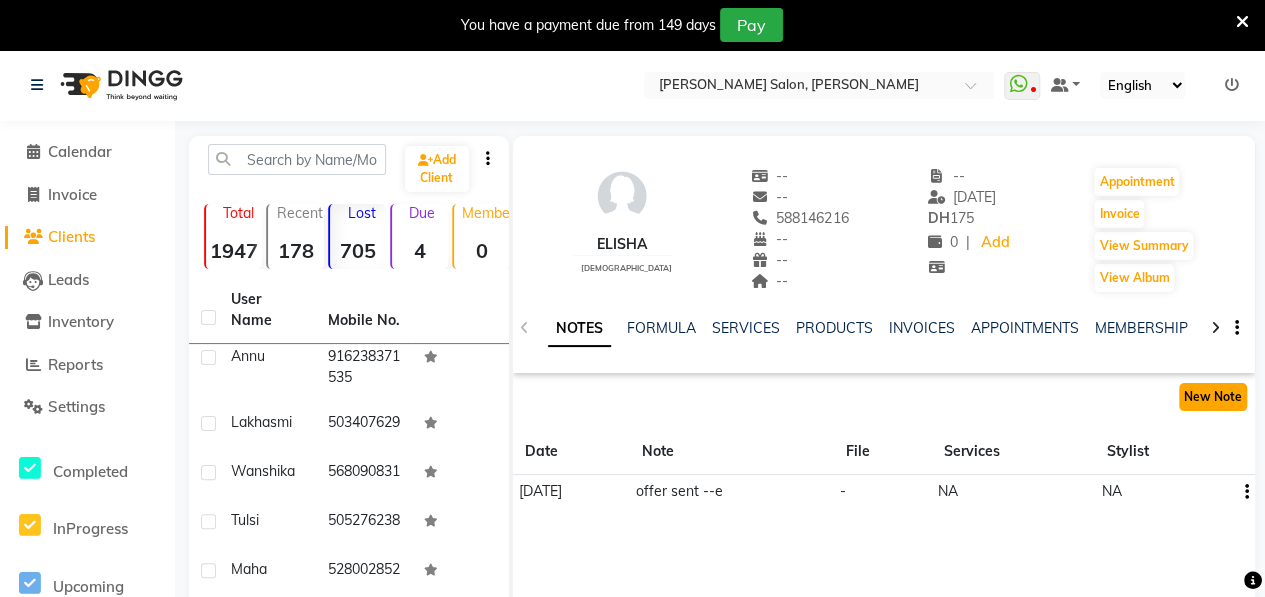 click on "New Note" 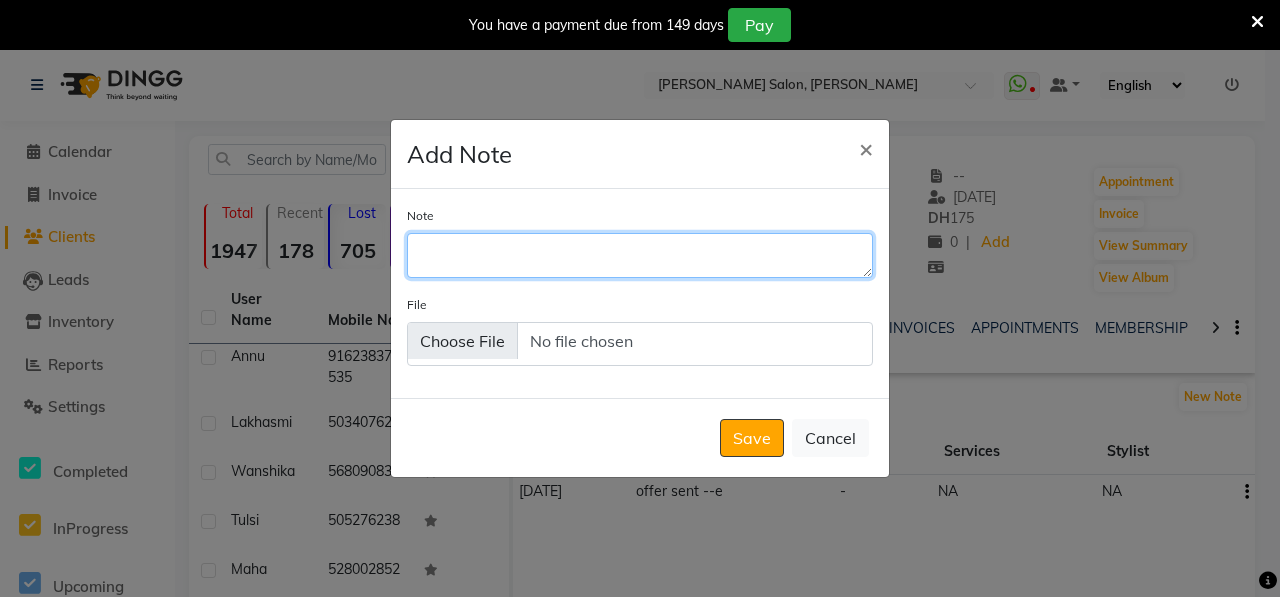 click on "Note" at bounding box center [640, 255] 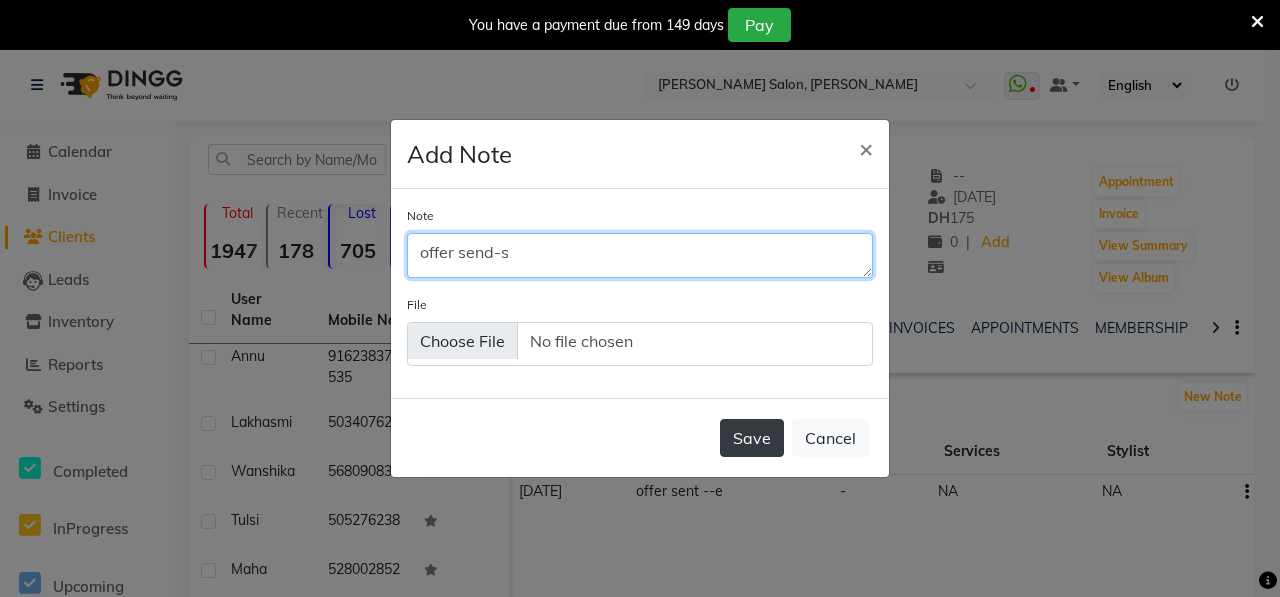 type on "offer send-s" 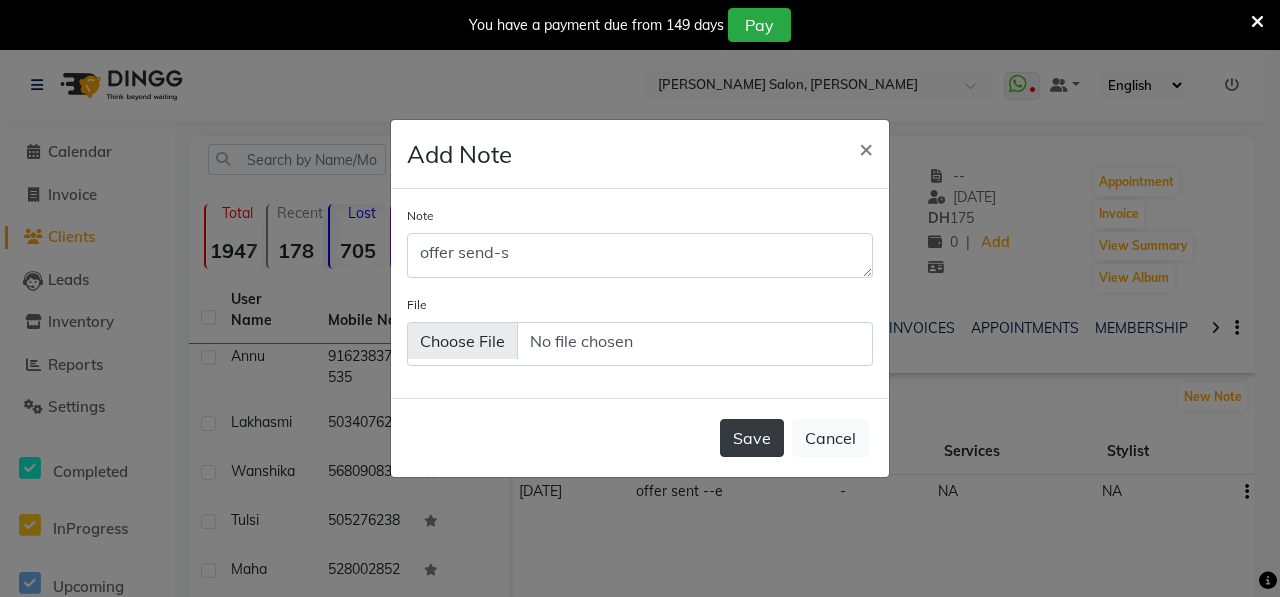 click on "Save" 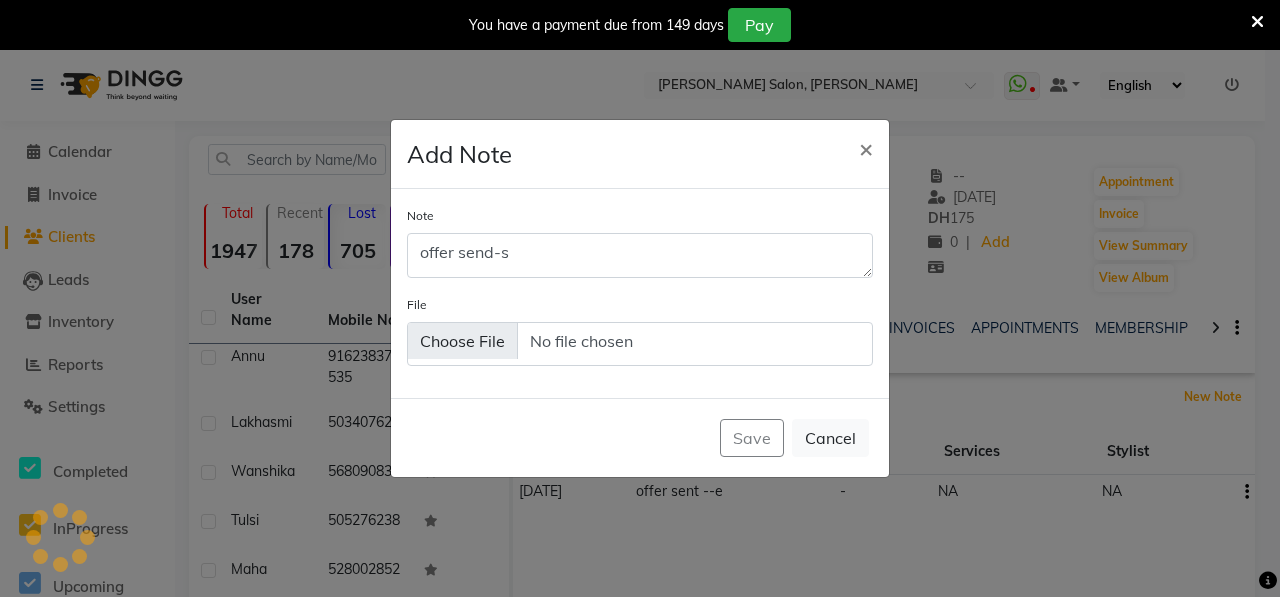 type 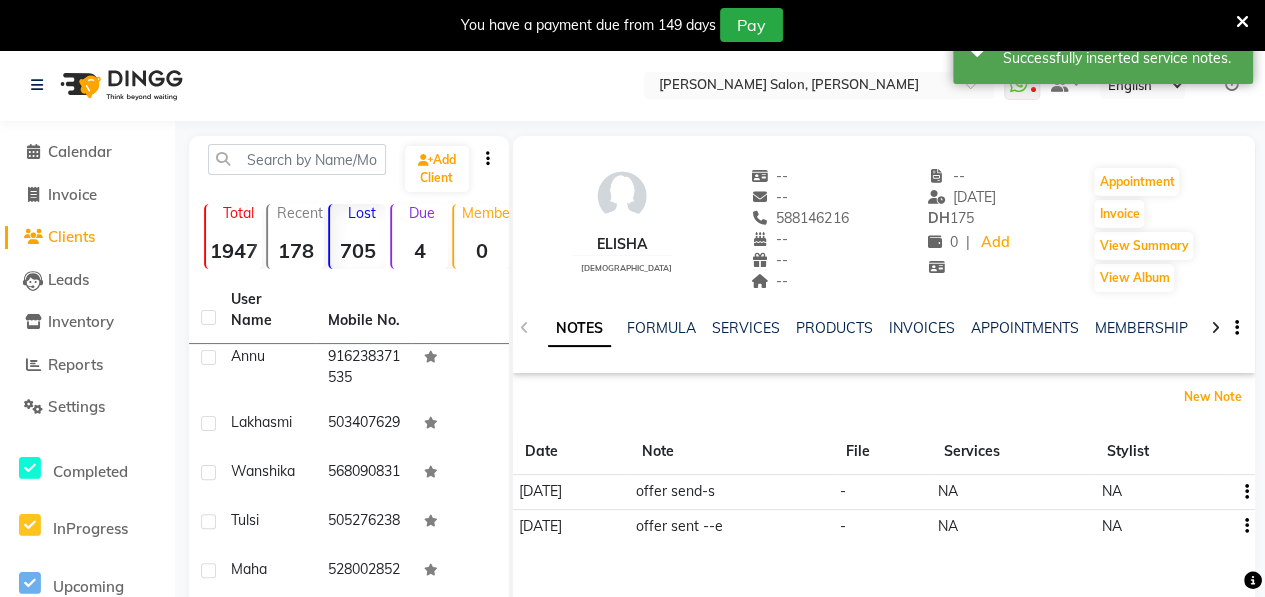 scroll, scrollTop: 430, scrollLeft: 0, axis: vertical 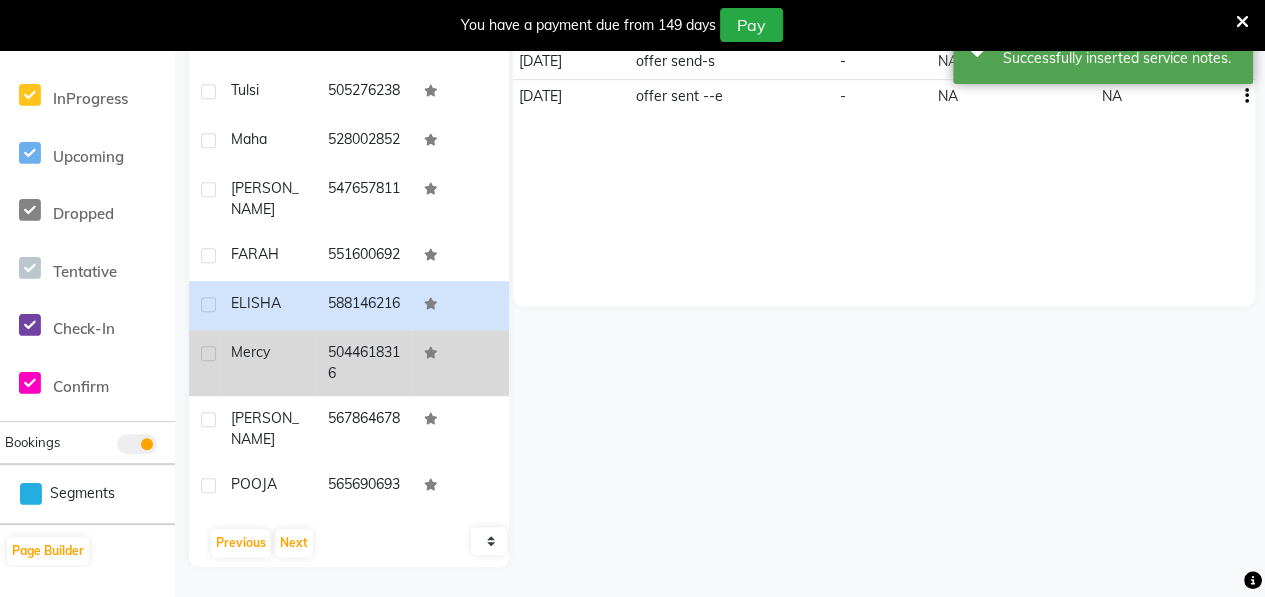 click on "mercy" 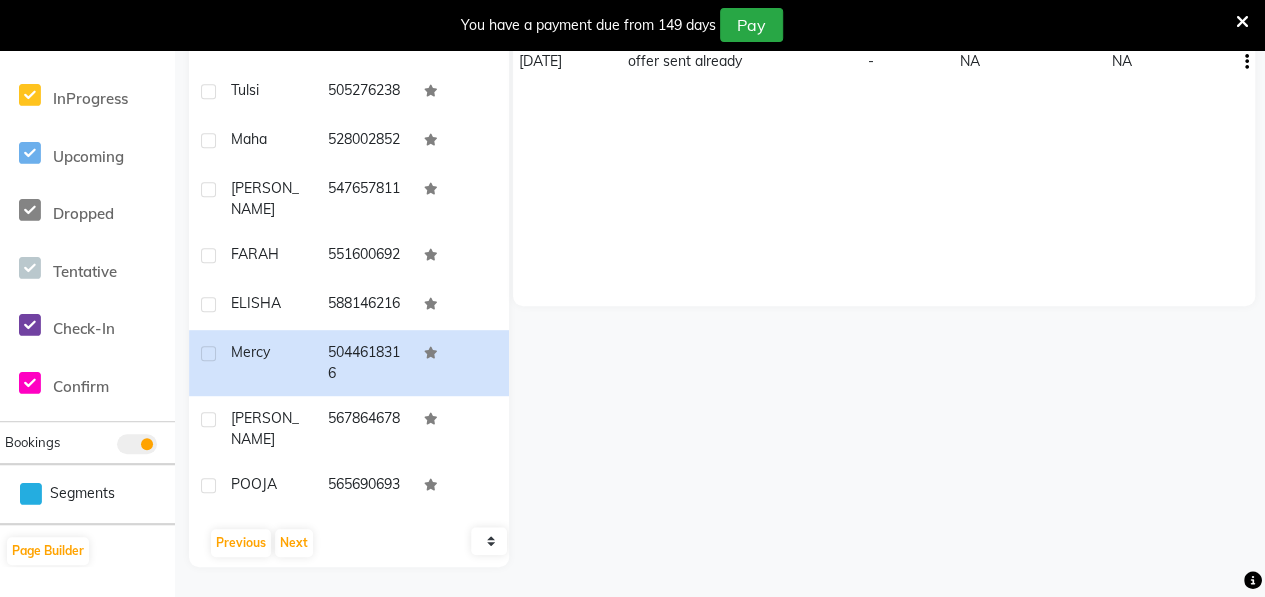 scroll, scrollTop: 0, scrollLeft: 0, axis: both 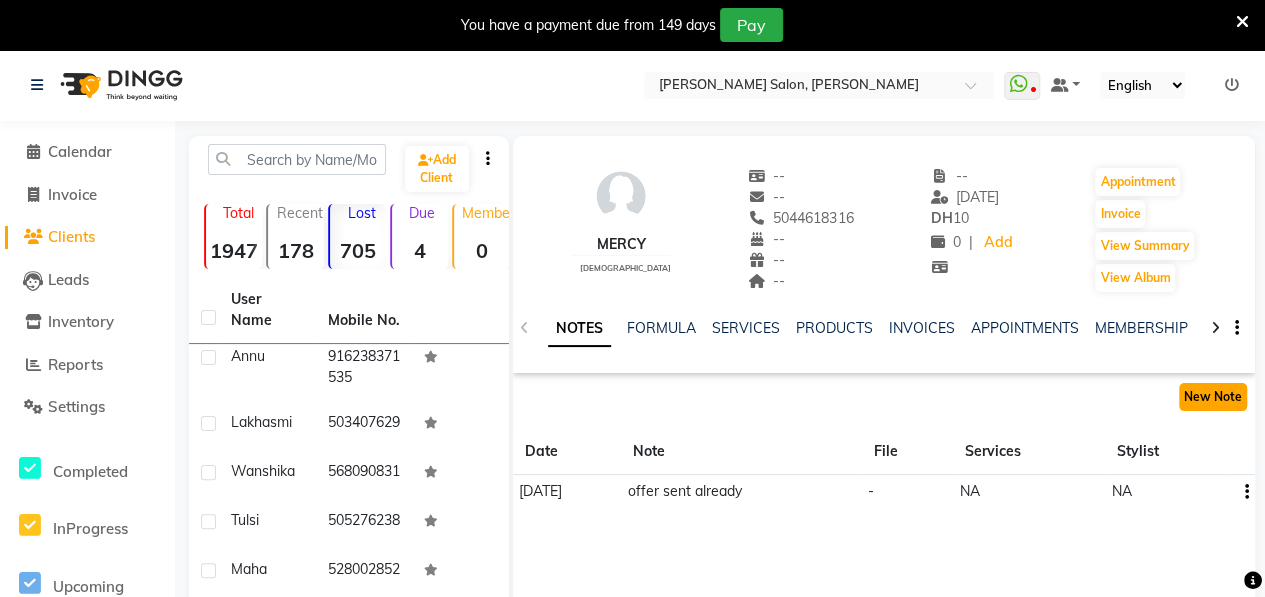 click on "New Note" 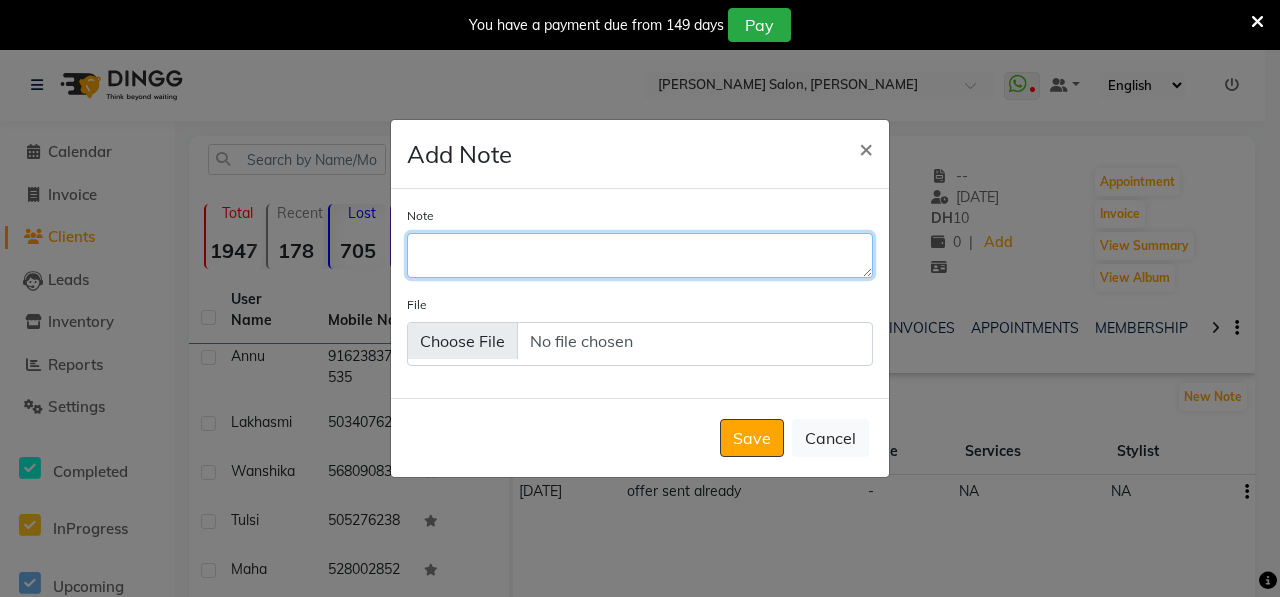 click on "Note" at bounding box center [640, 255] 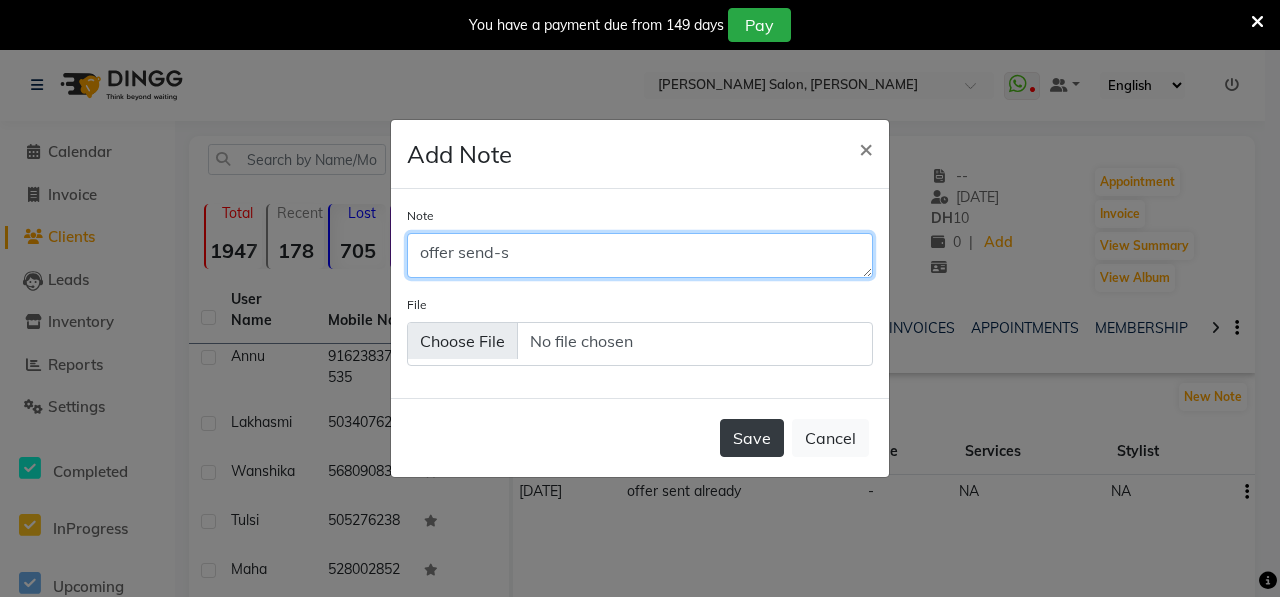 type on "offer send-s" 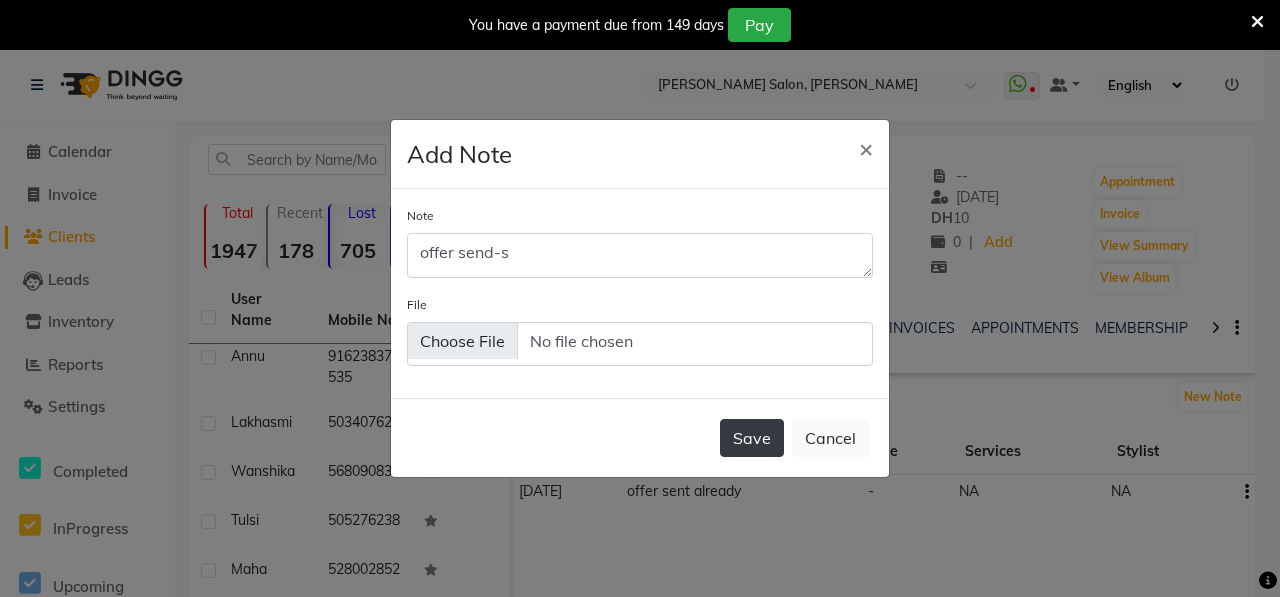 click on "Save" 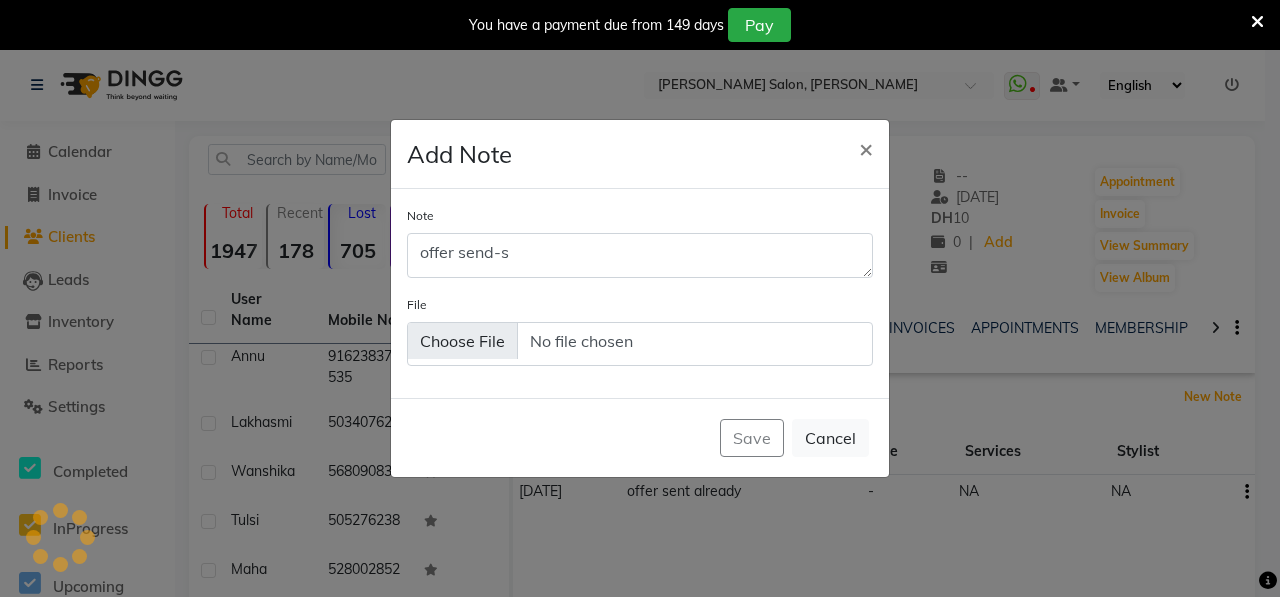 type 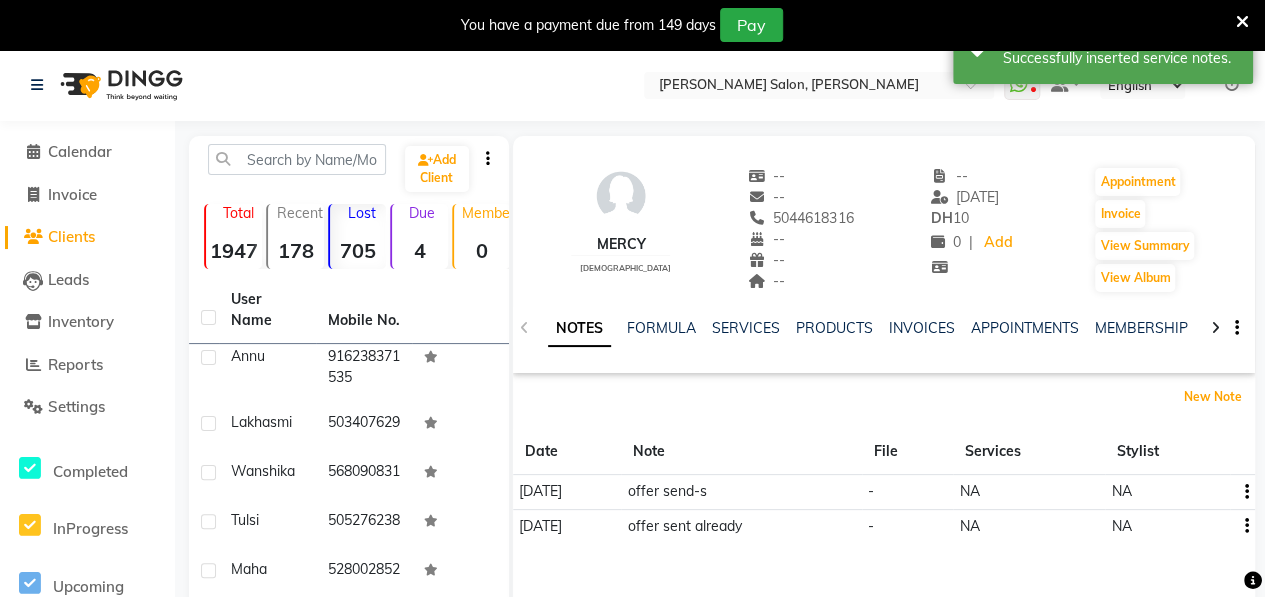 scroll, scrollTop: 430, scrollLeft: 0, axis: vertical 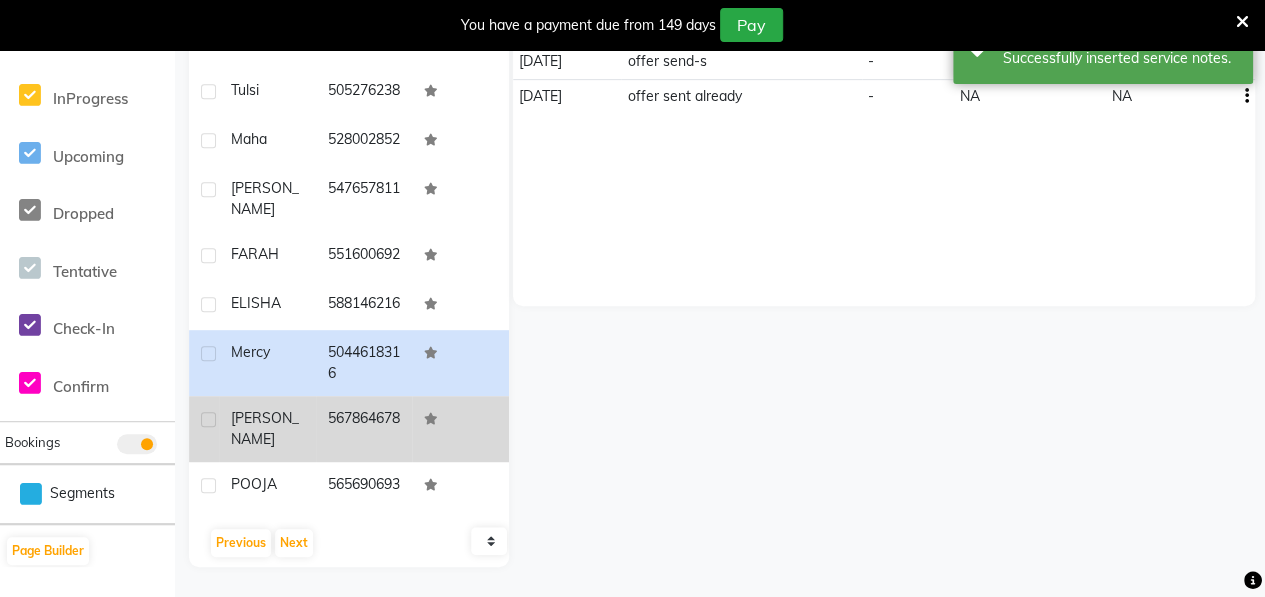 click on "[PERSON_NAME]" 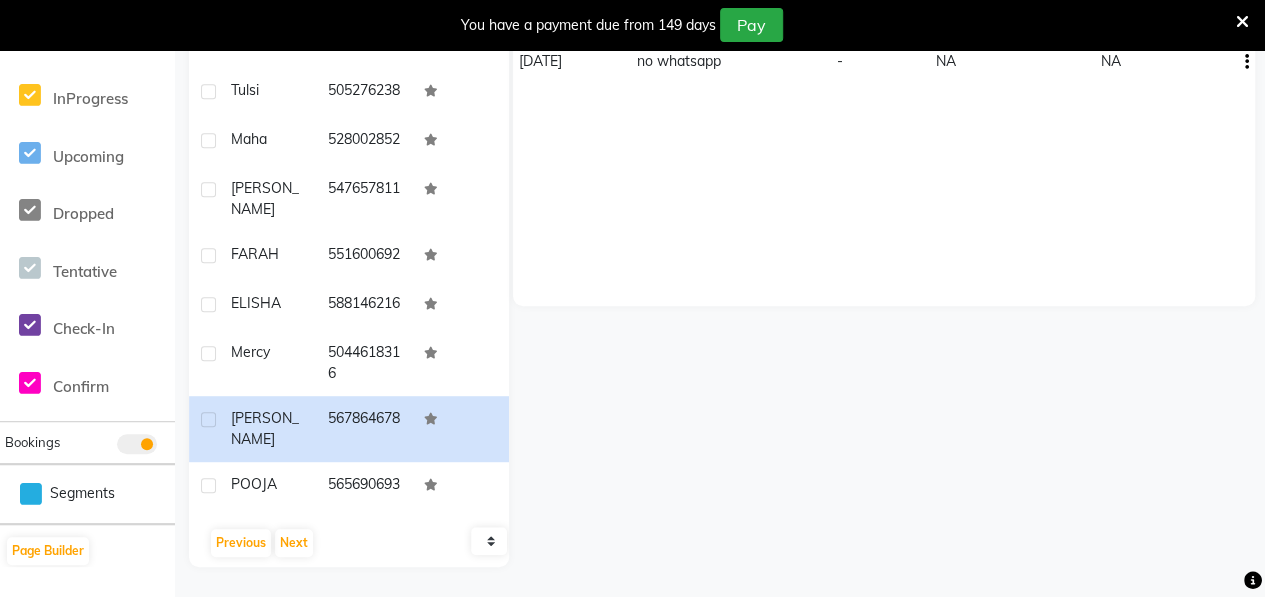 scroll, scrollTop: 0, scrollLeft: 0, axis: both 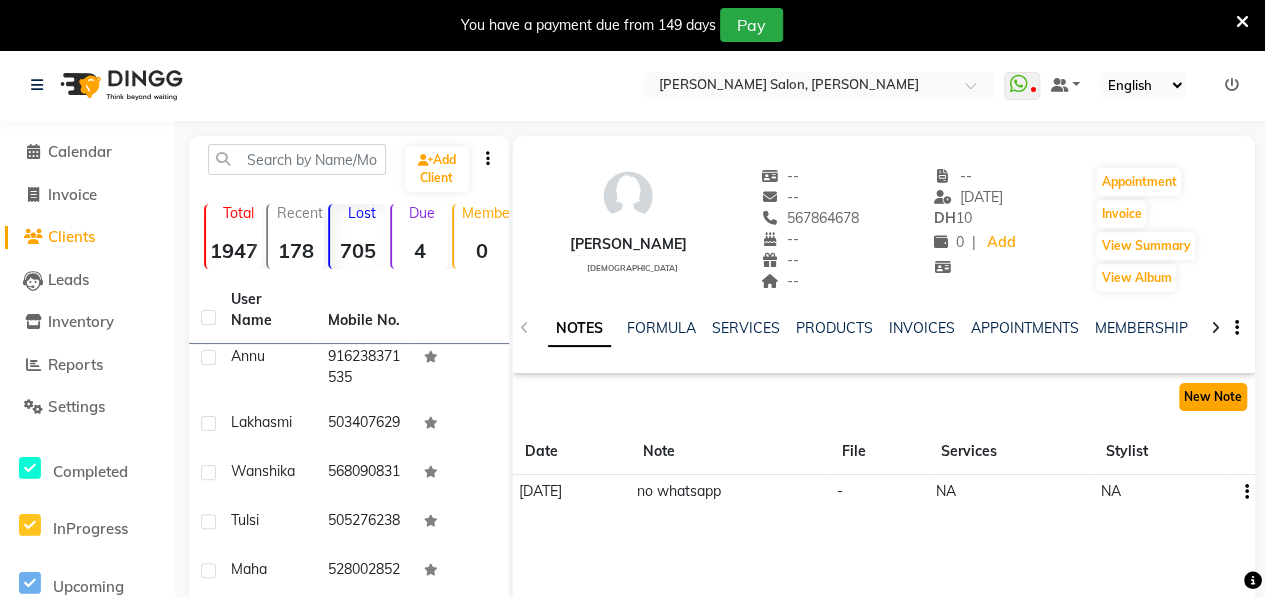 click on "New Note" 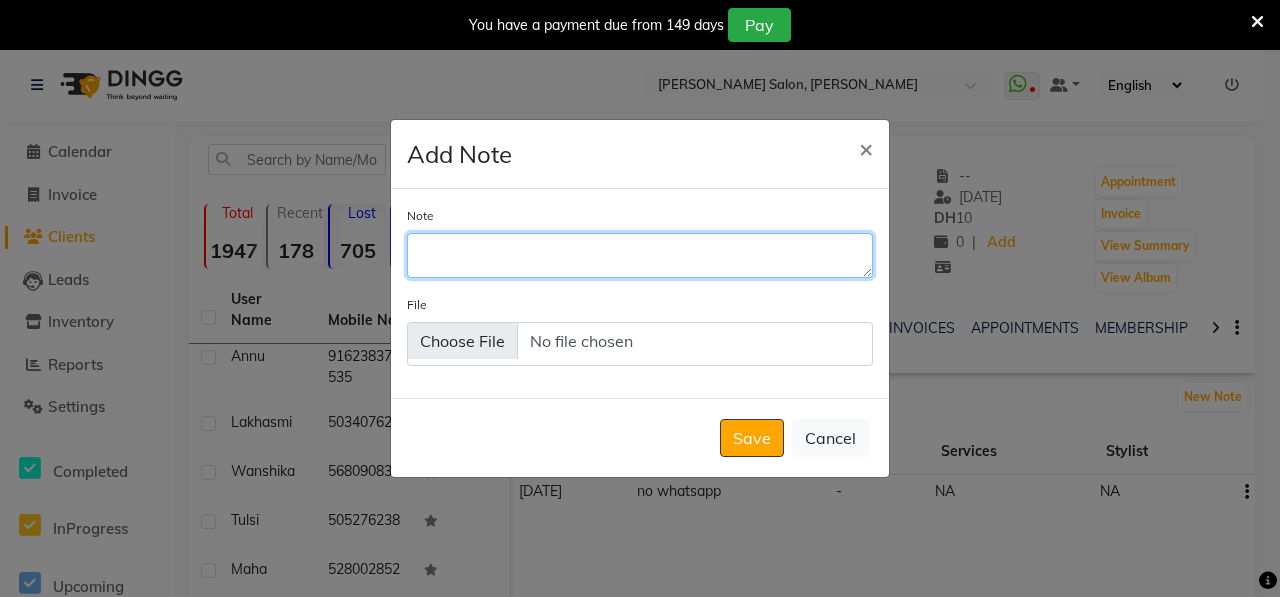click on "Note" at bounding box center (640, 255) 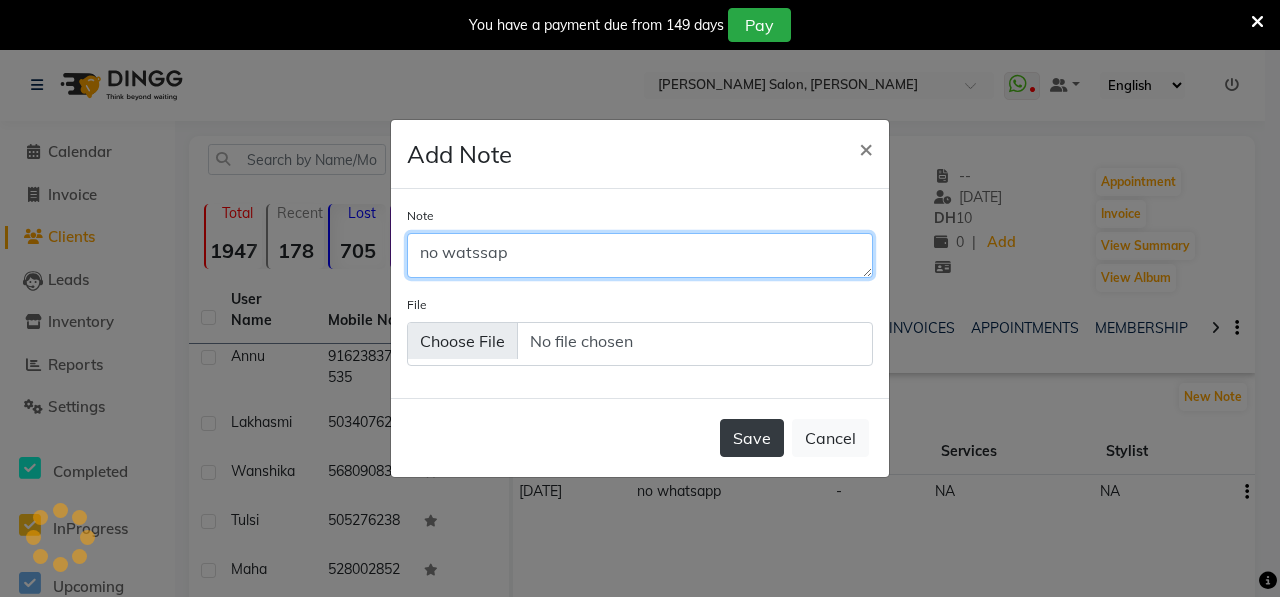 type on "no watssap" 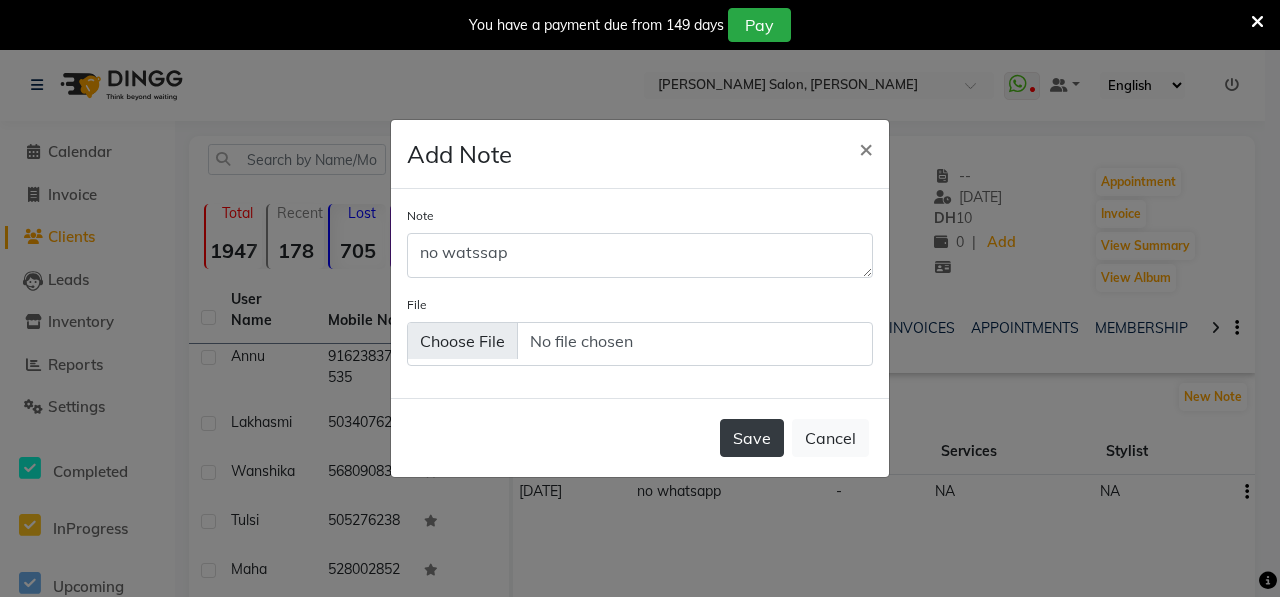 click on "Save" 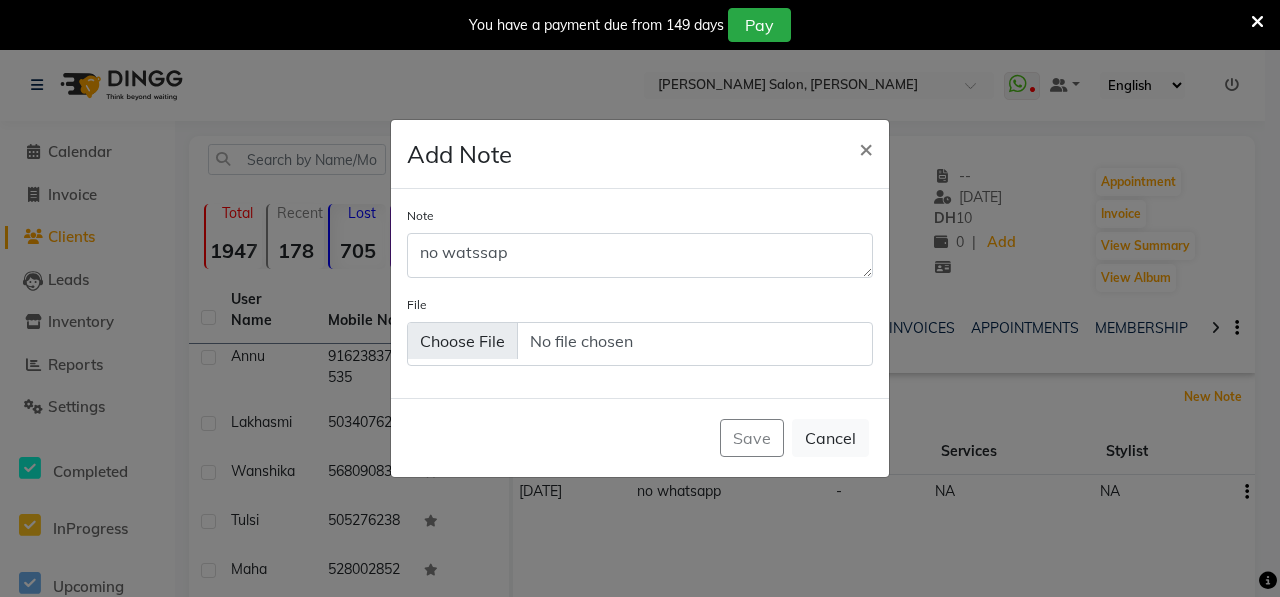 type 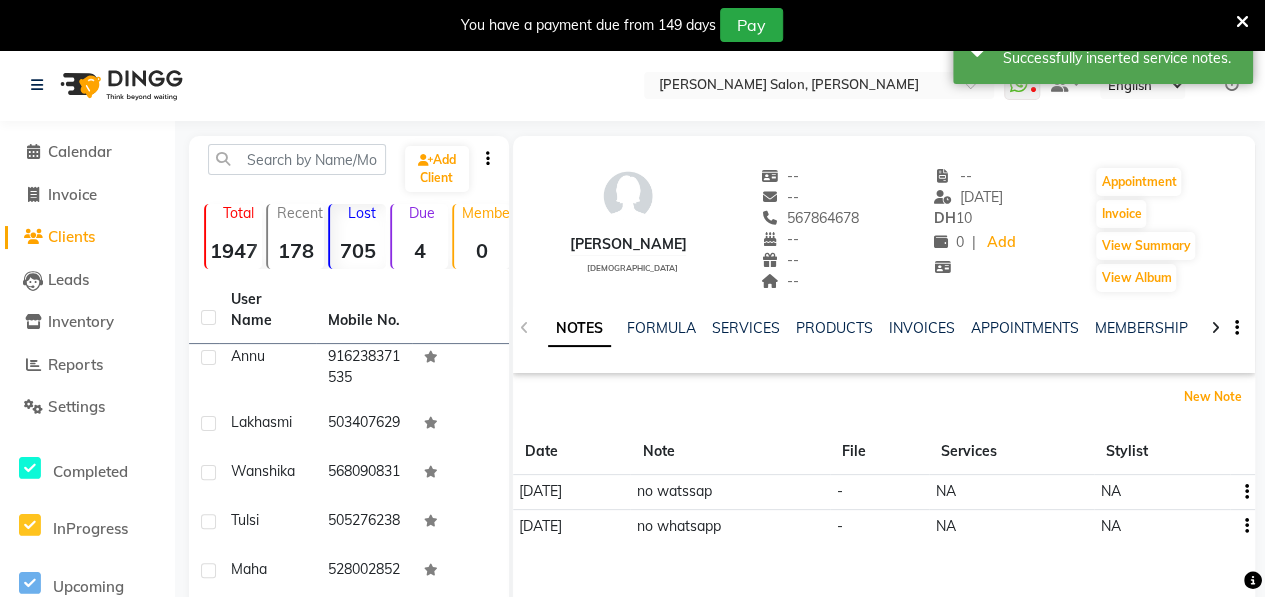 scroll, scrollTop: 430, scrollLeft: 0, axis: vertical 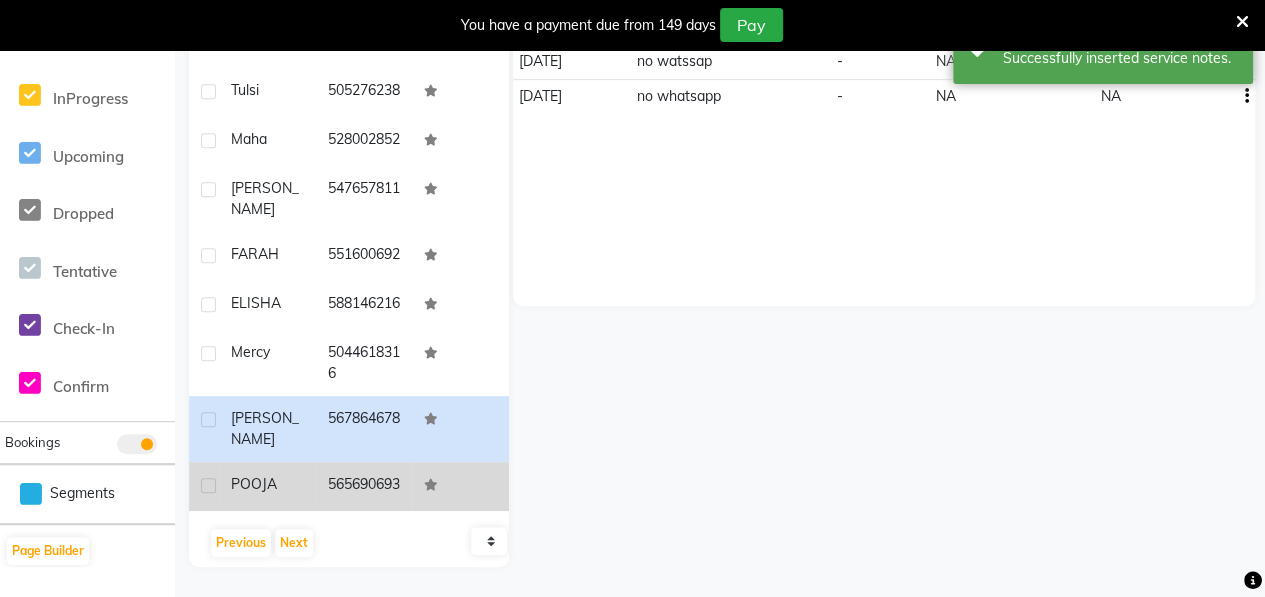 click on "POOJA" 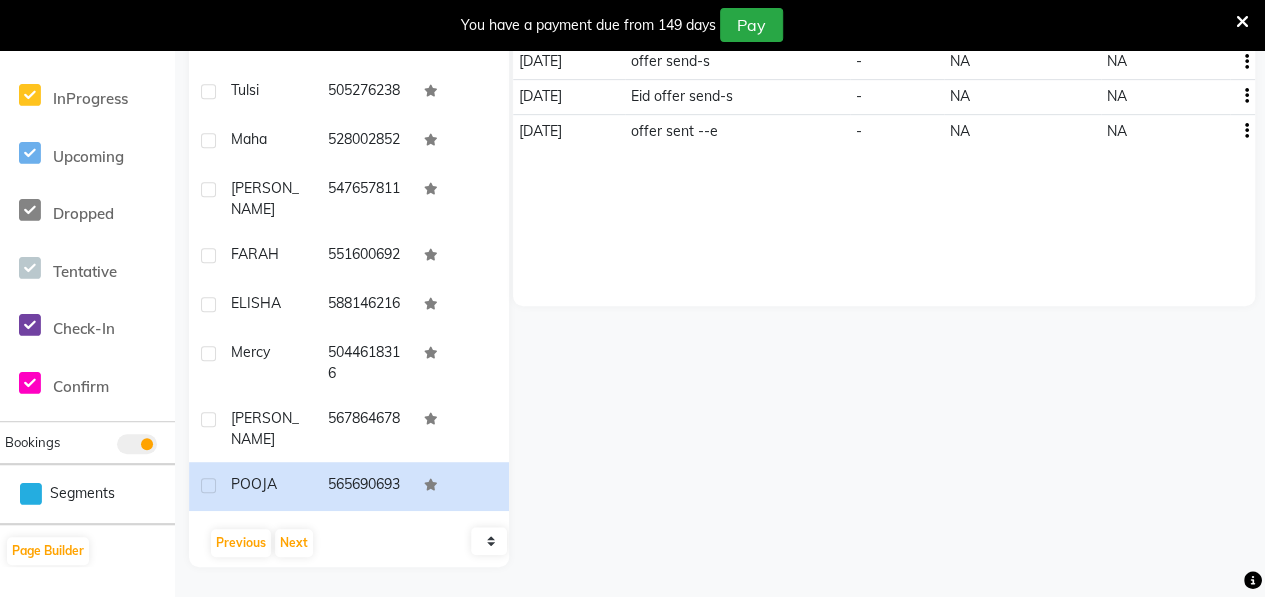 scroll, scrollTop: 0, scrollLeft: 0, axis: both 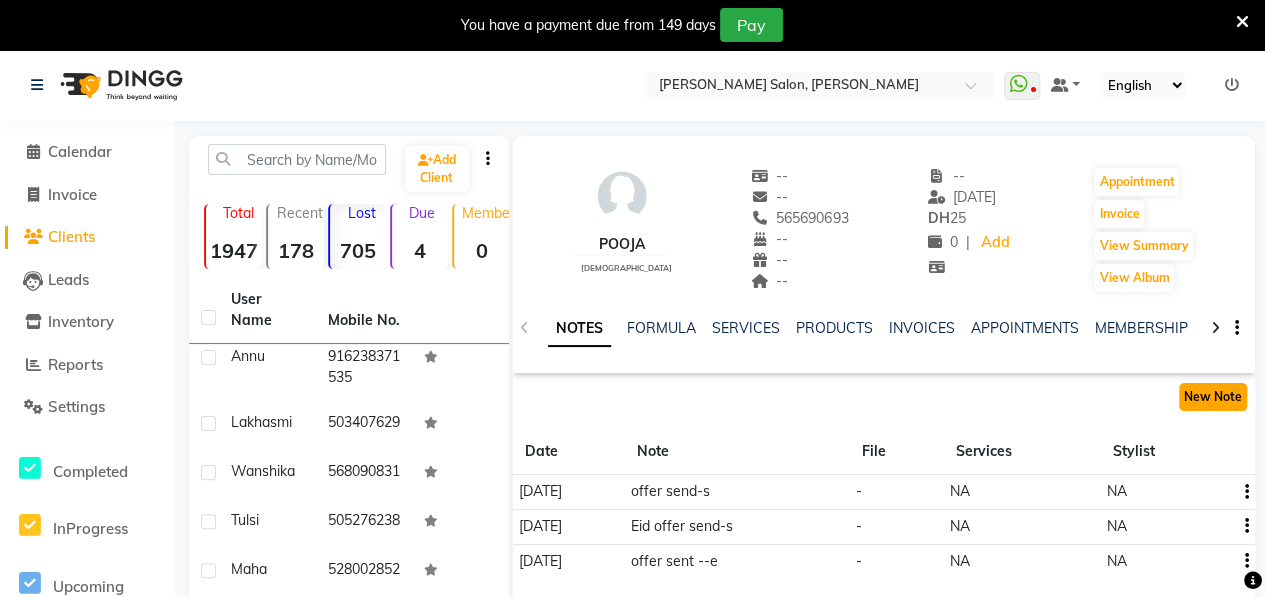 click on "New Note" 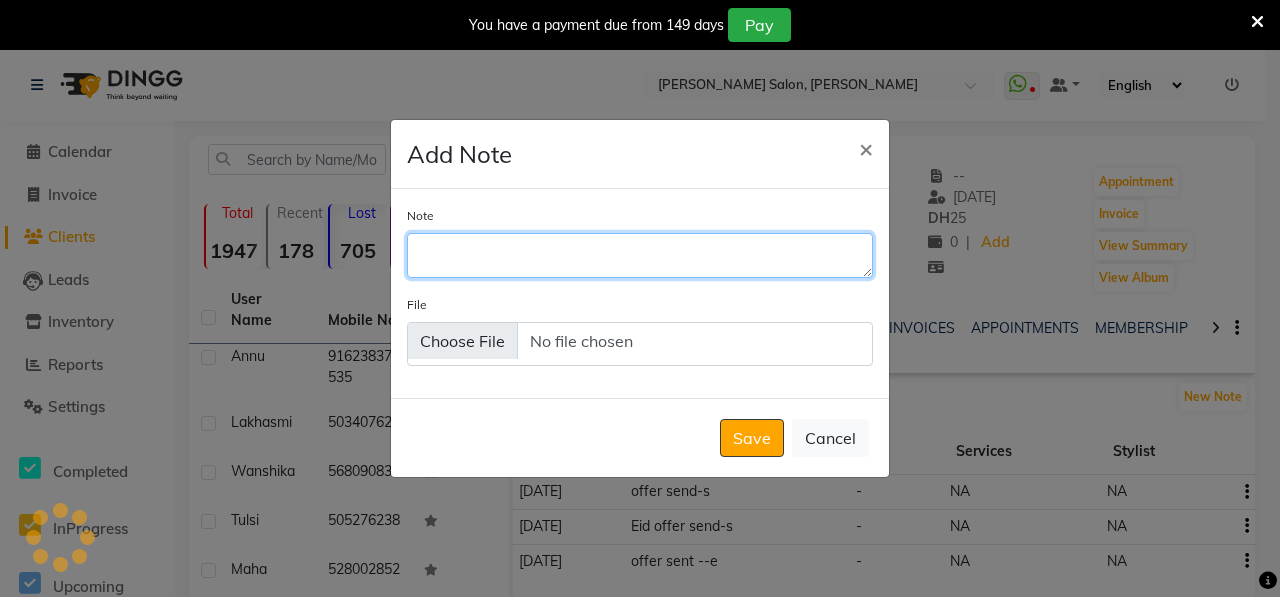 click on "Note" at bounding box center (640, 255) 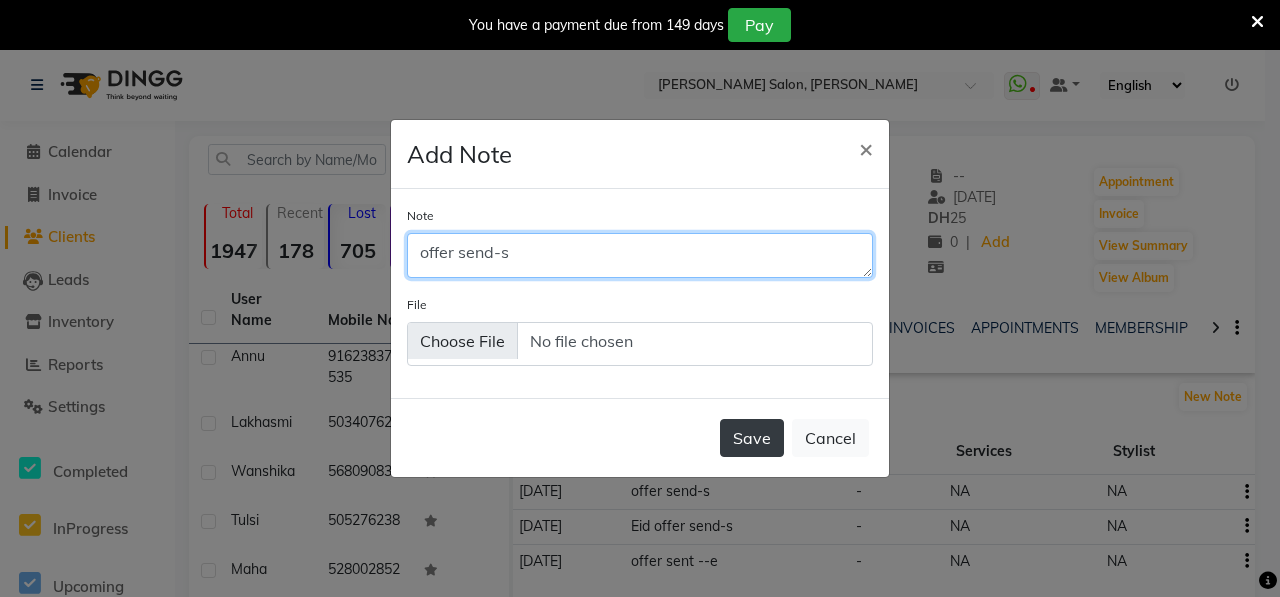 type on "offer send-s" 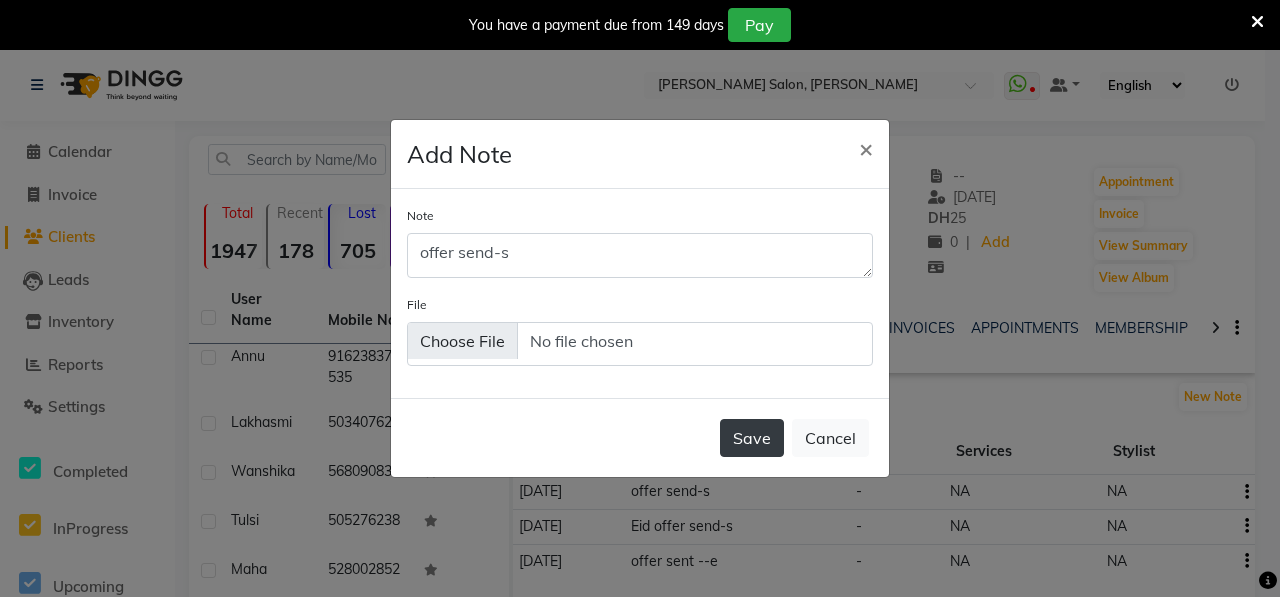 click on "Save" 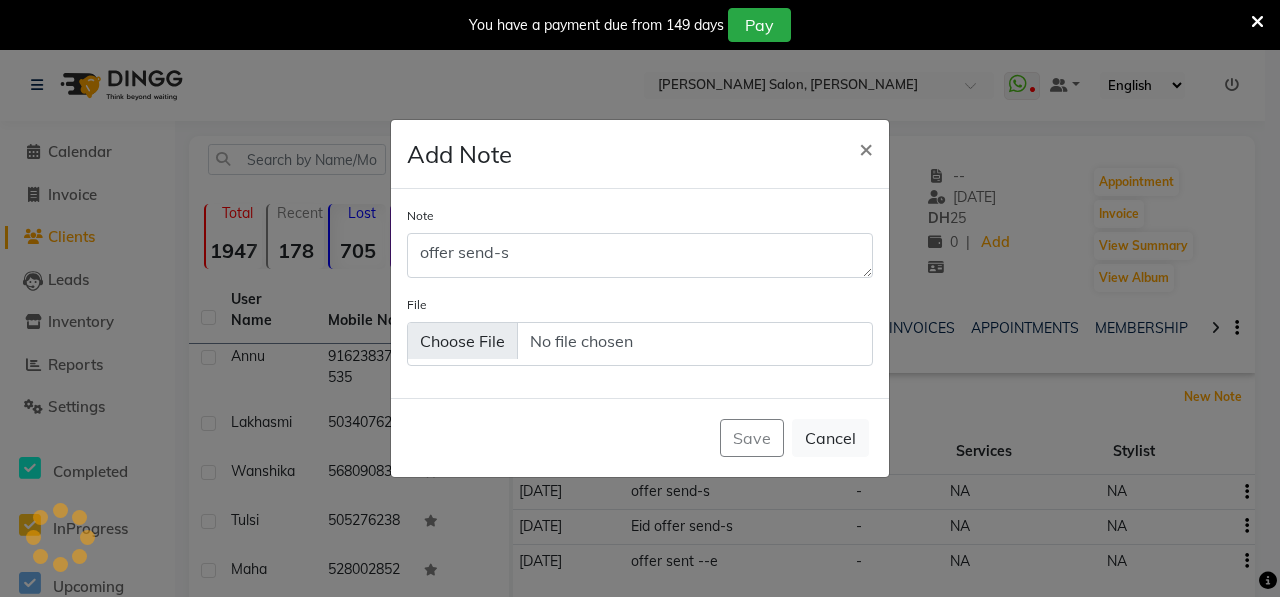 type 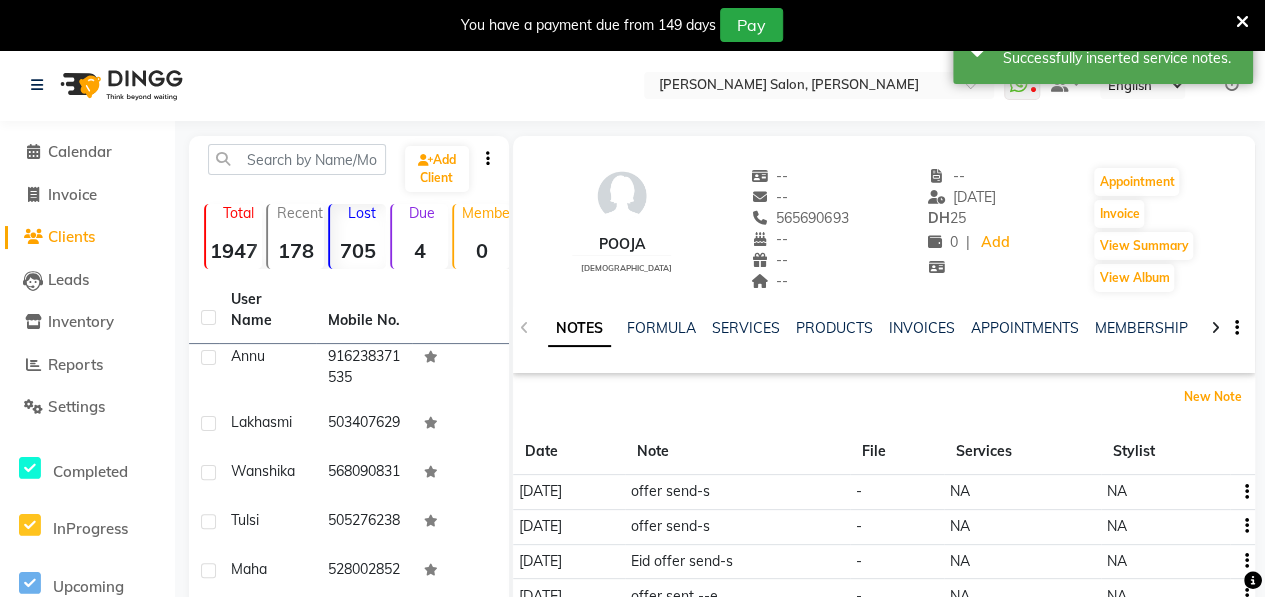scroll, scrollTop: 430, scrollLeft: 0, axis: vertical 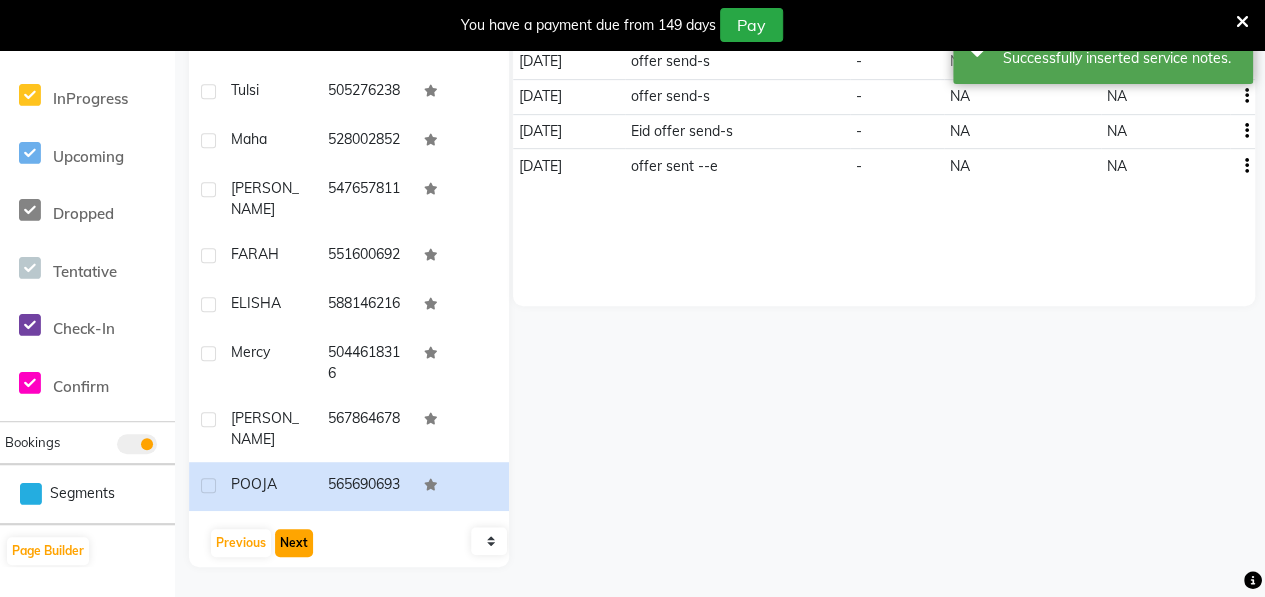 click on "Next" 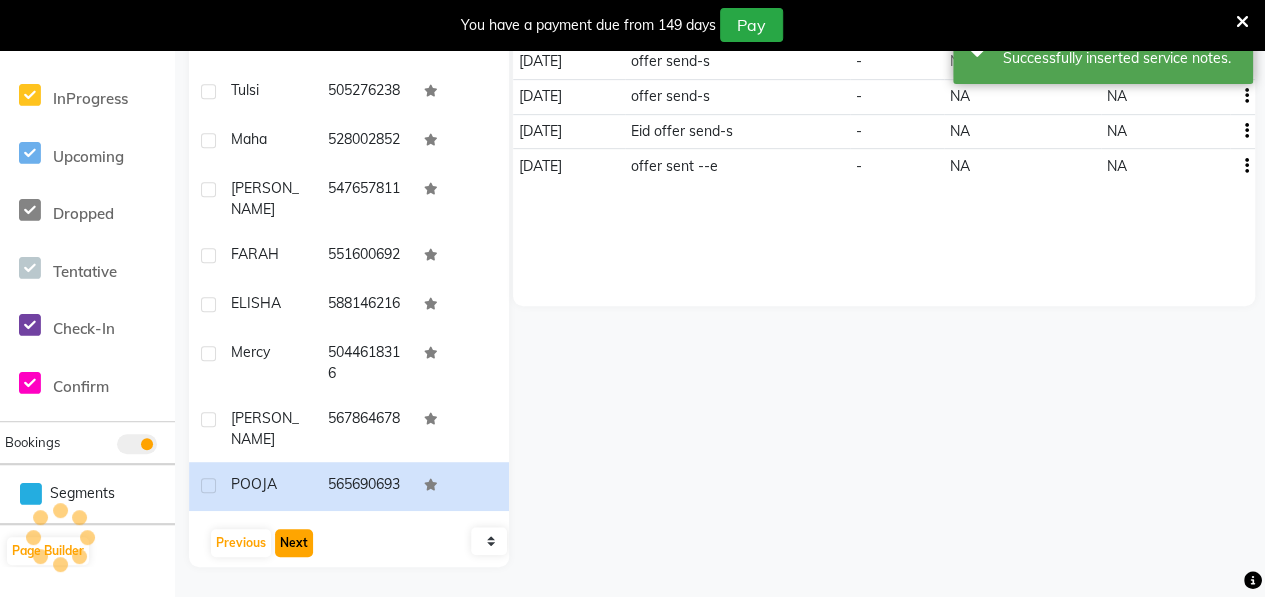 scroll, scrollTop: 2668, scrollLeft: 0, axis: vertical 